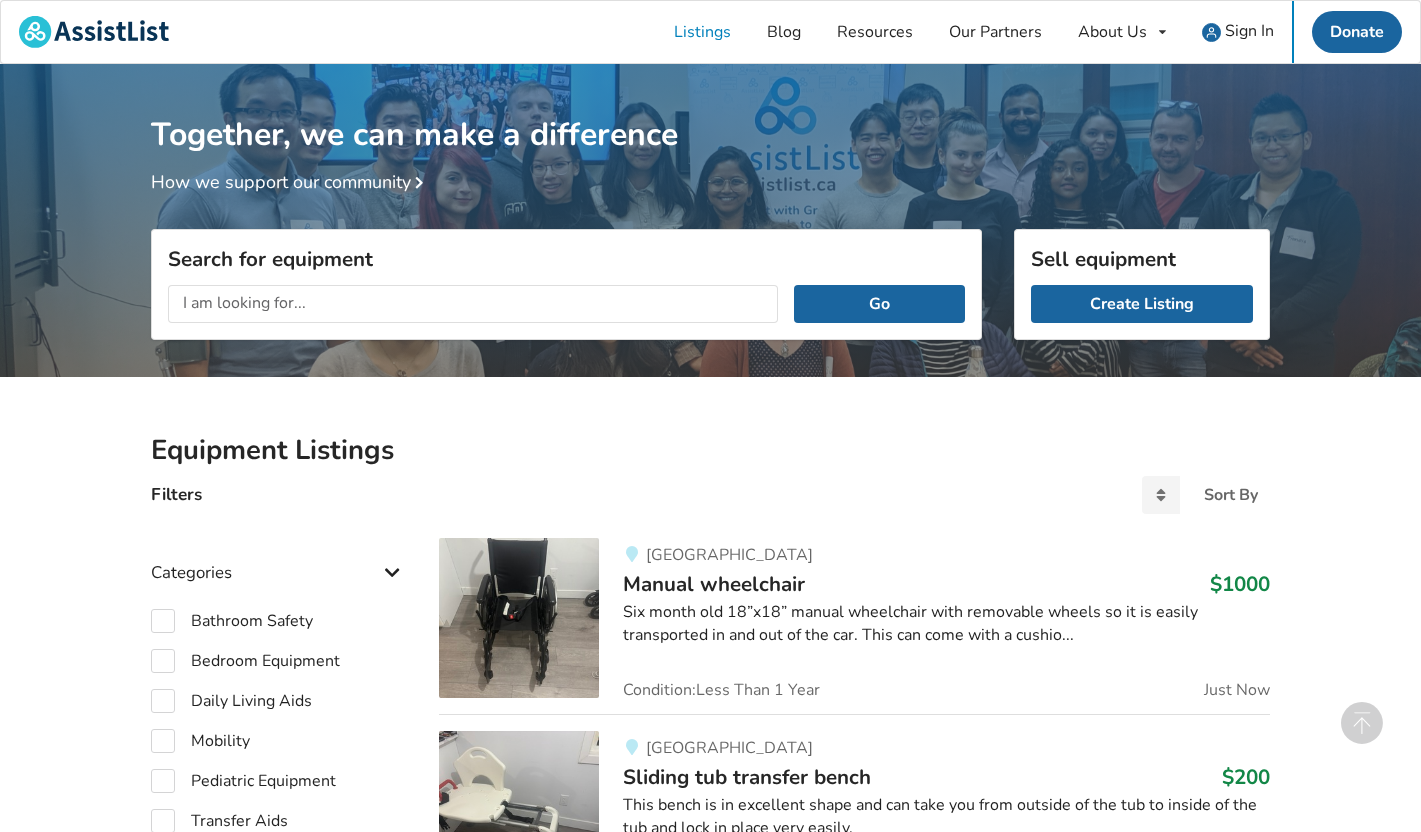 scroll, scrollTop: 628, scrollLeft: 0, axis: vertical 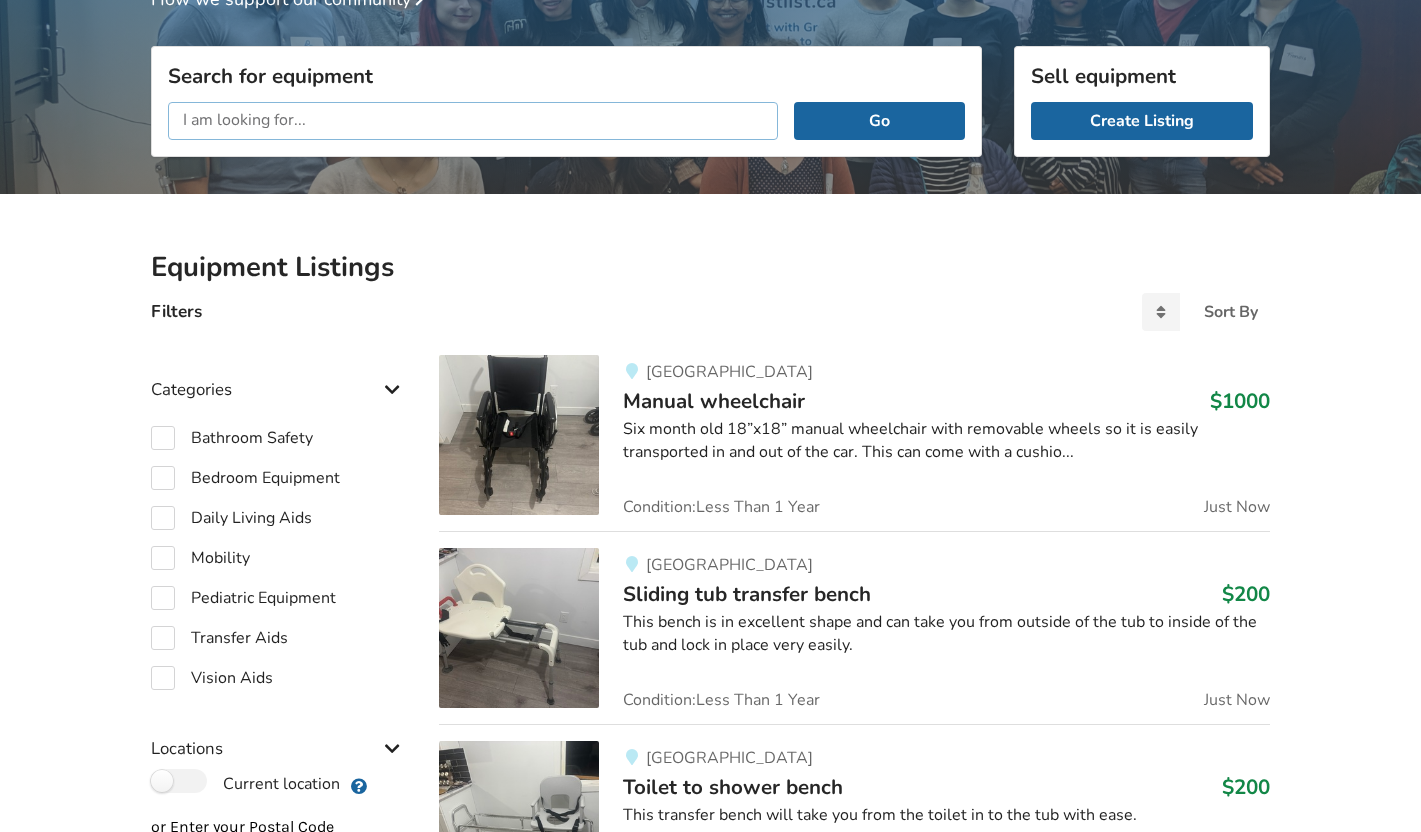 click at bounding box center [473, 121] 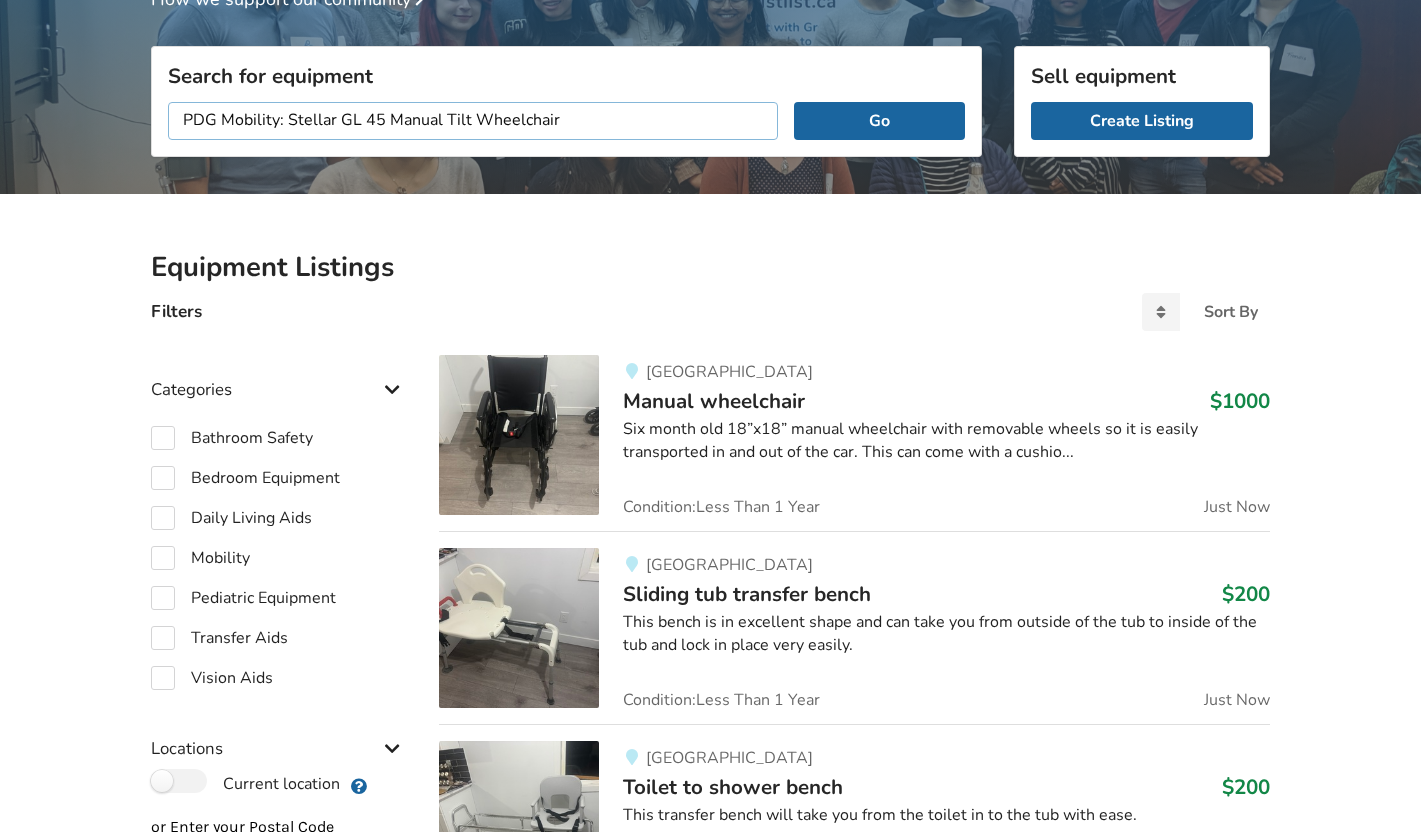 type on "PDG Mobility: Stellar GL 45 Manual Tilt Wheelchair" 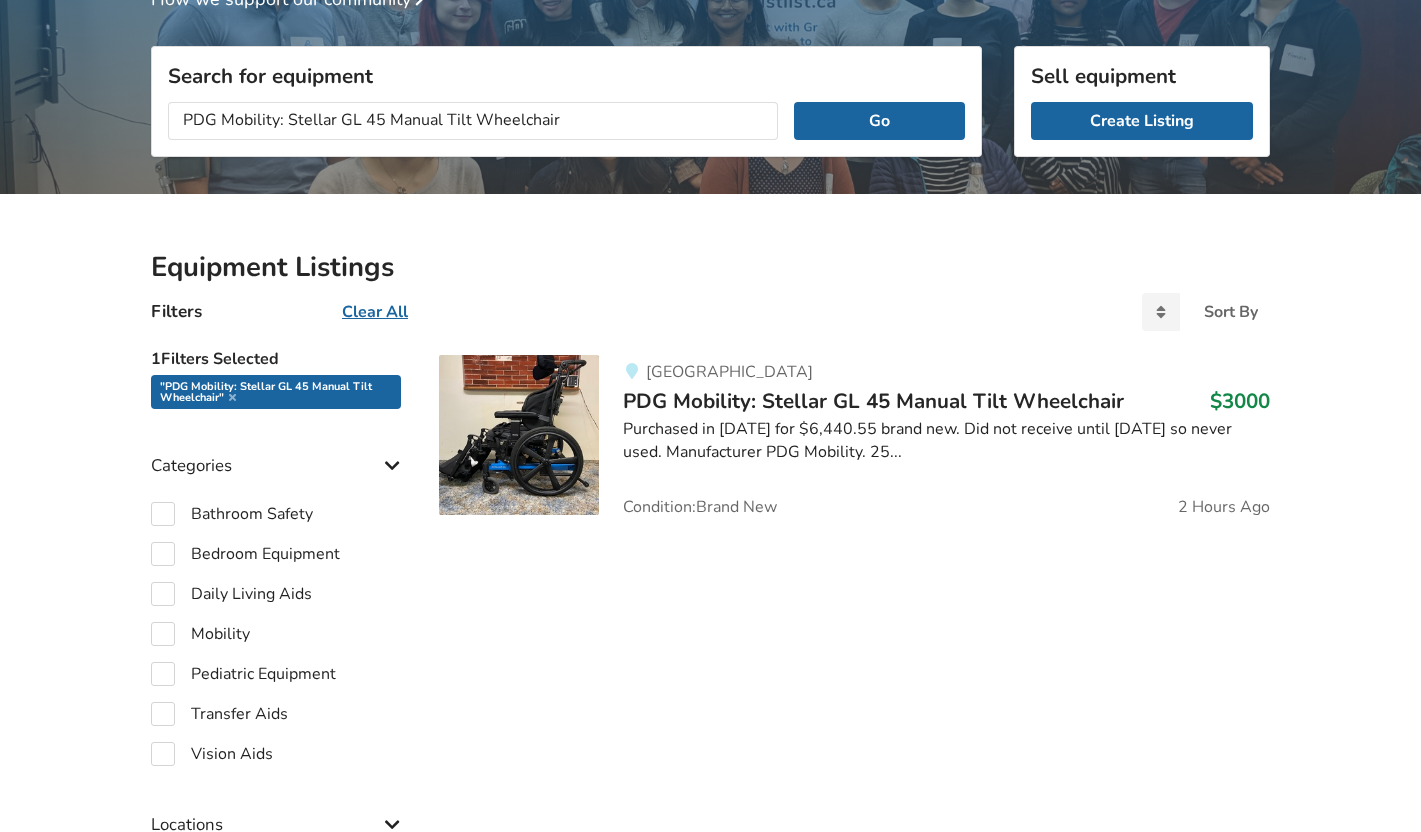 click on "PDG Mobility: Stellar GL 45 Manual Tilt Wheelchair" at bounding box center [873, 401] 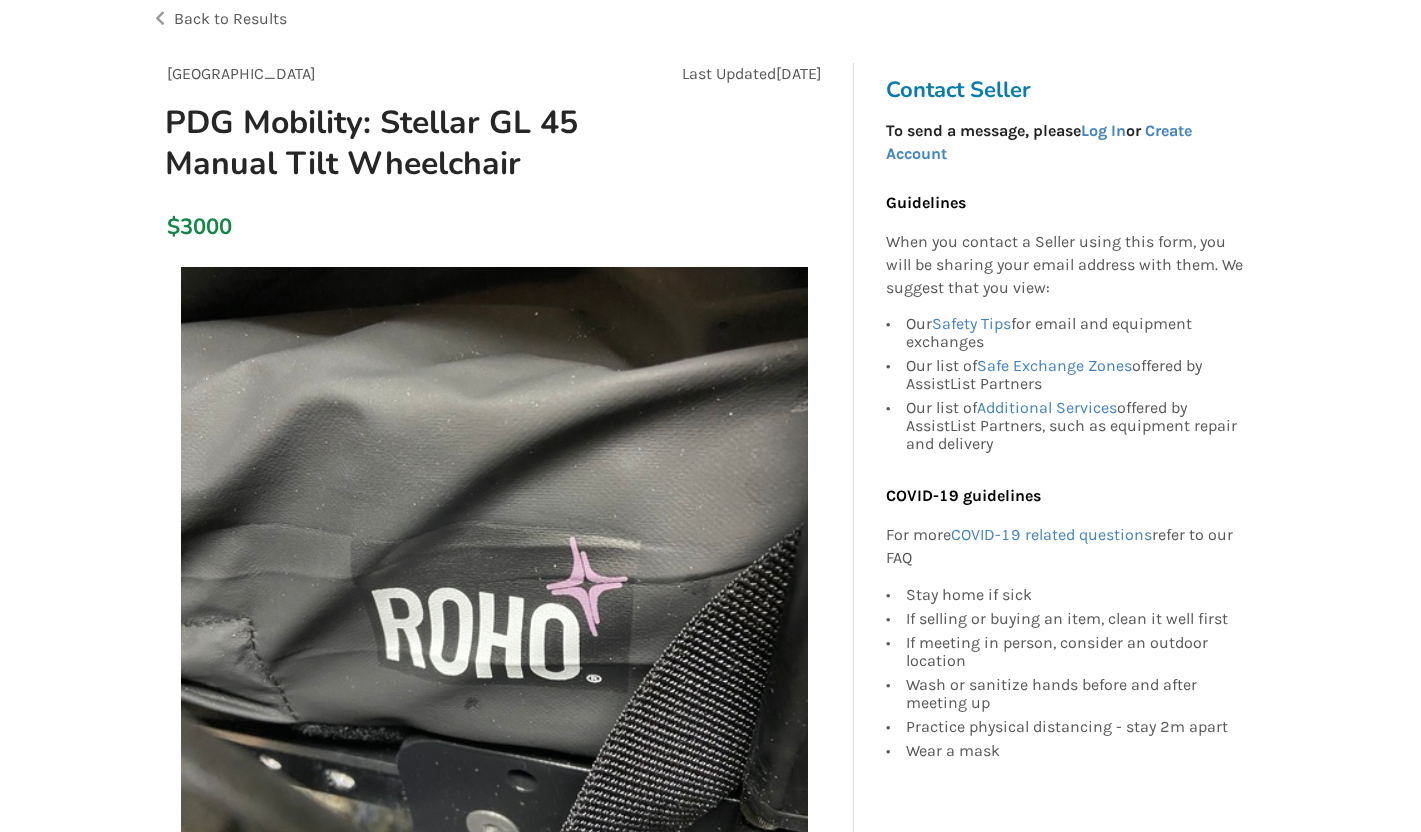 scroll, scrollTop: 0, scrollLeft: 0, axis: both 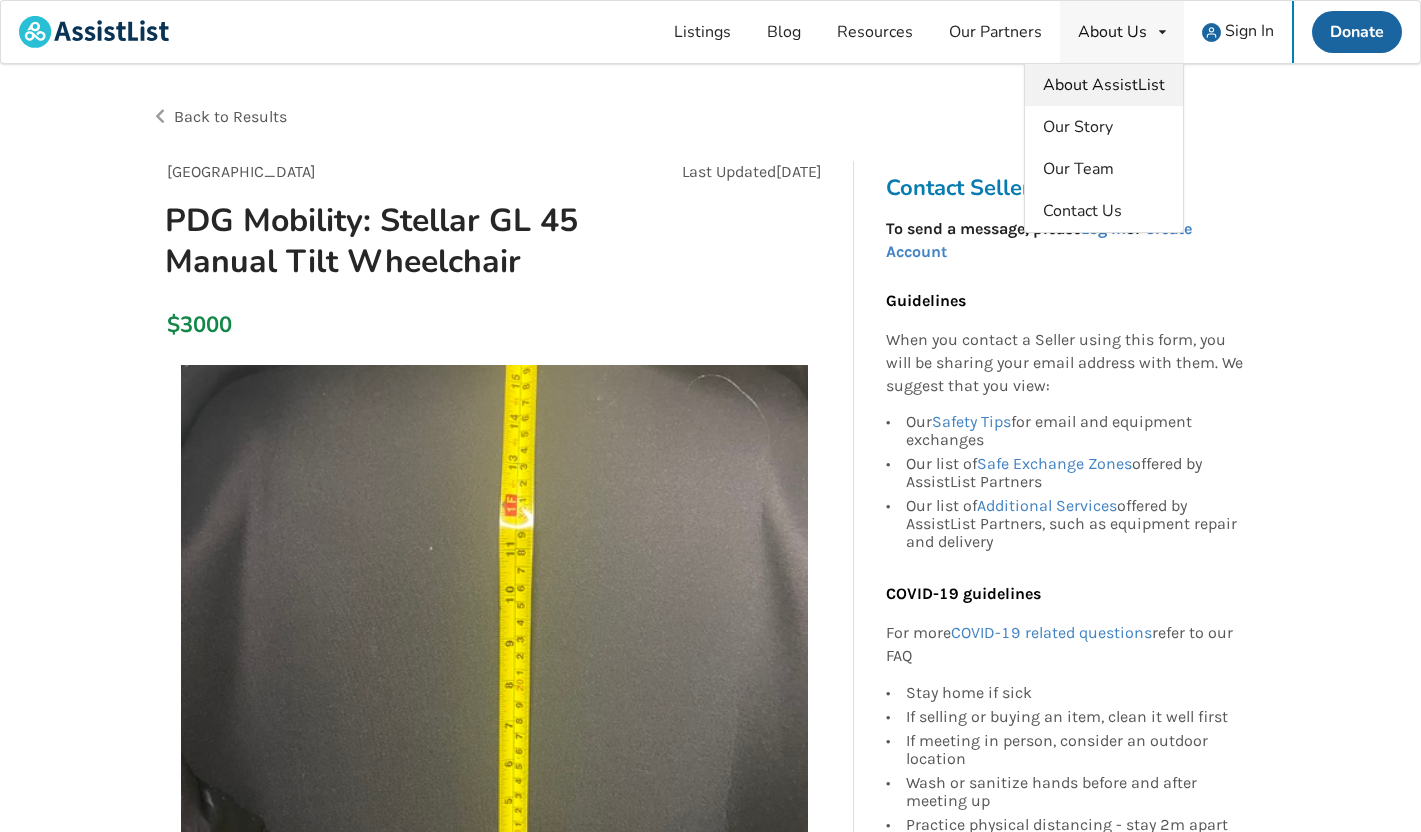 click on "About AssistList" at bounding box center [1104, 85] 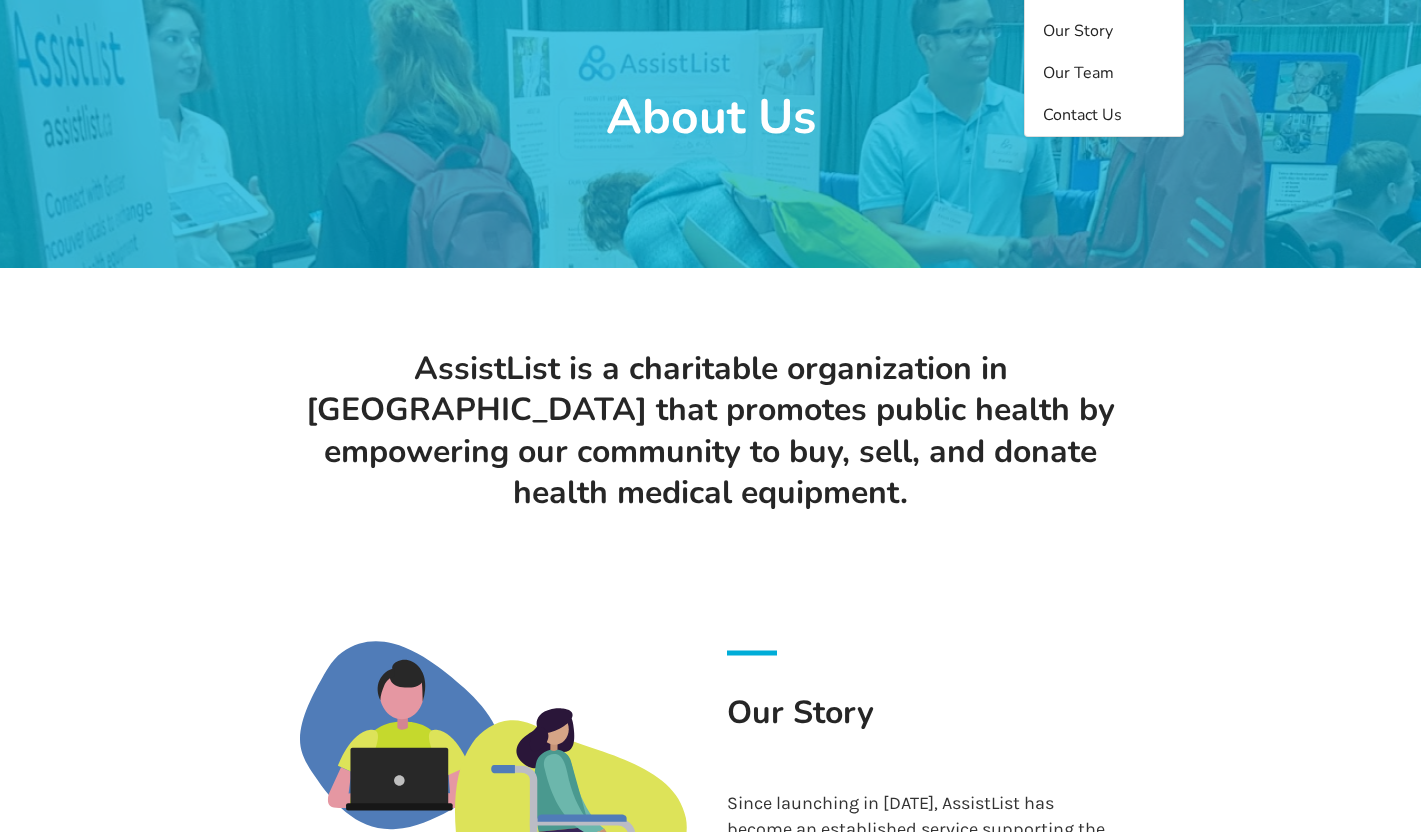 scroll, scrollTop: 0, scrollLeft: 0, axis: both 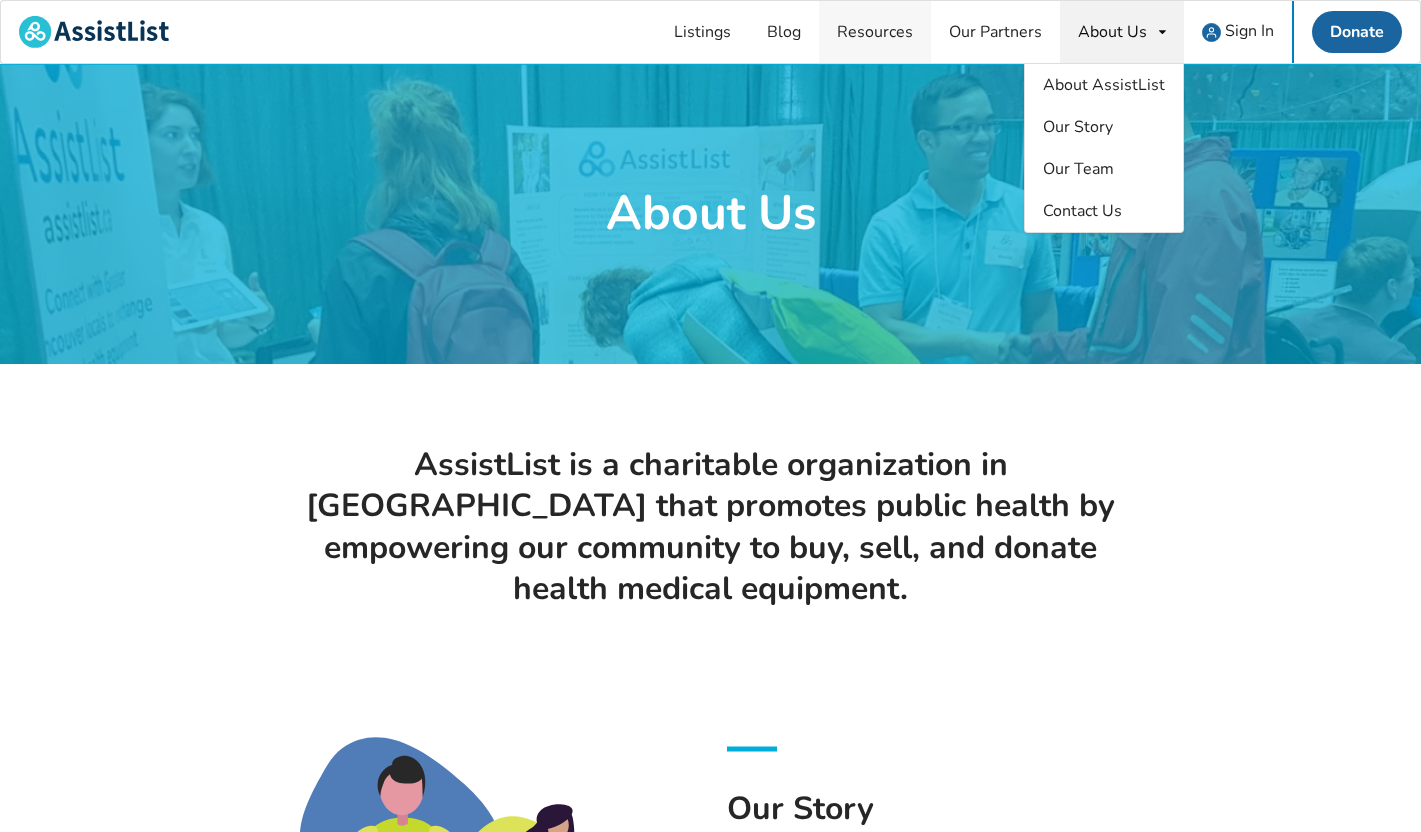 click on "Resources" at bounding box center (875, 32) 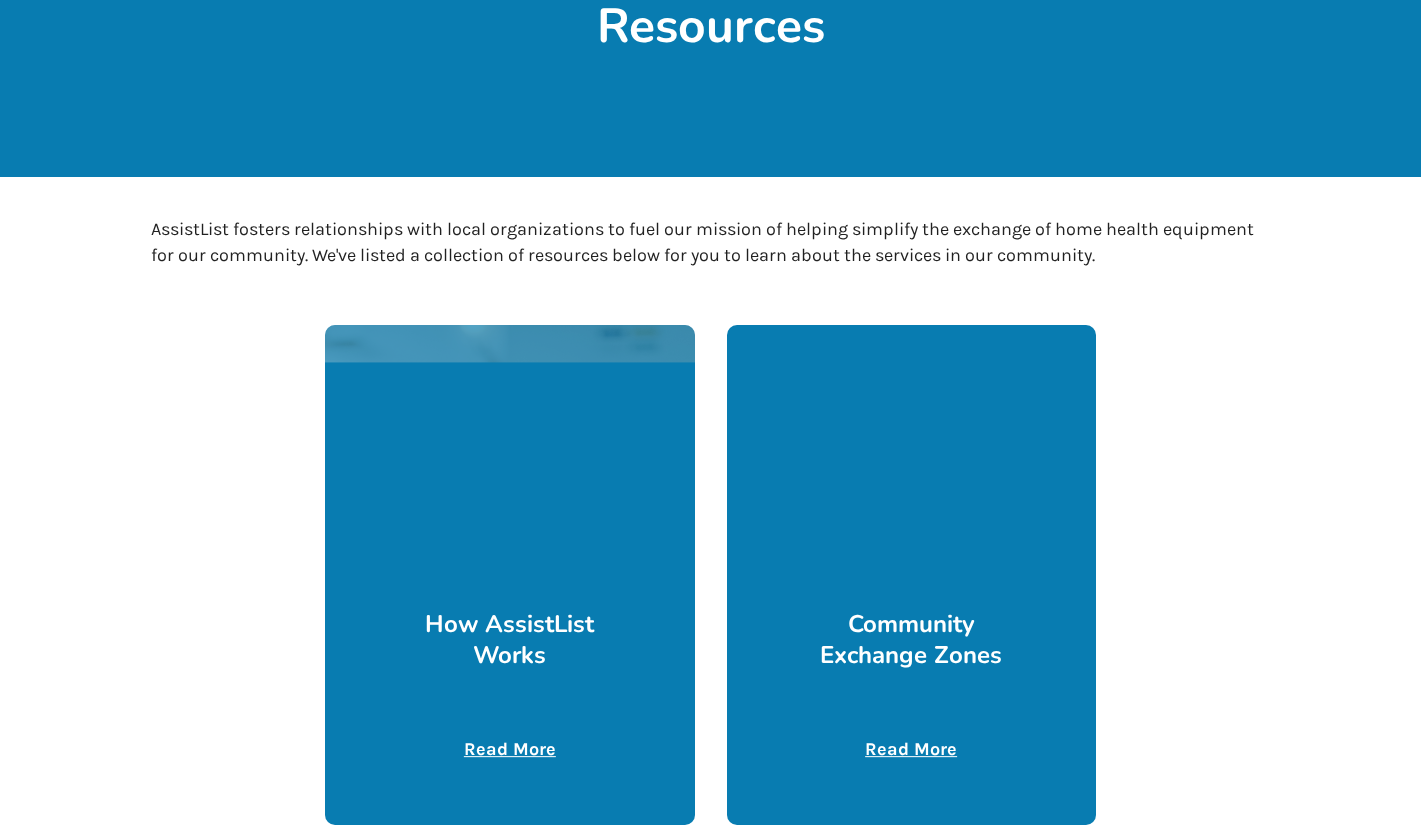 scroll, scrollTop: 238, scrollLeft: 0, axis: vertical 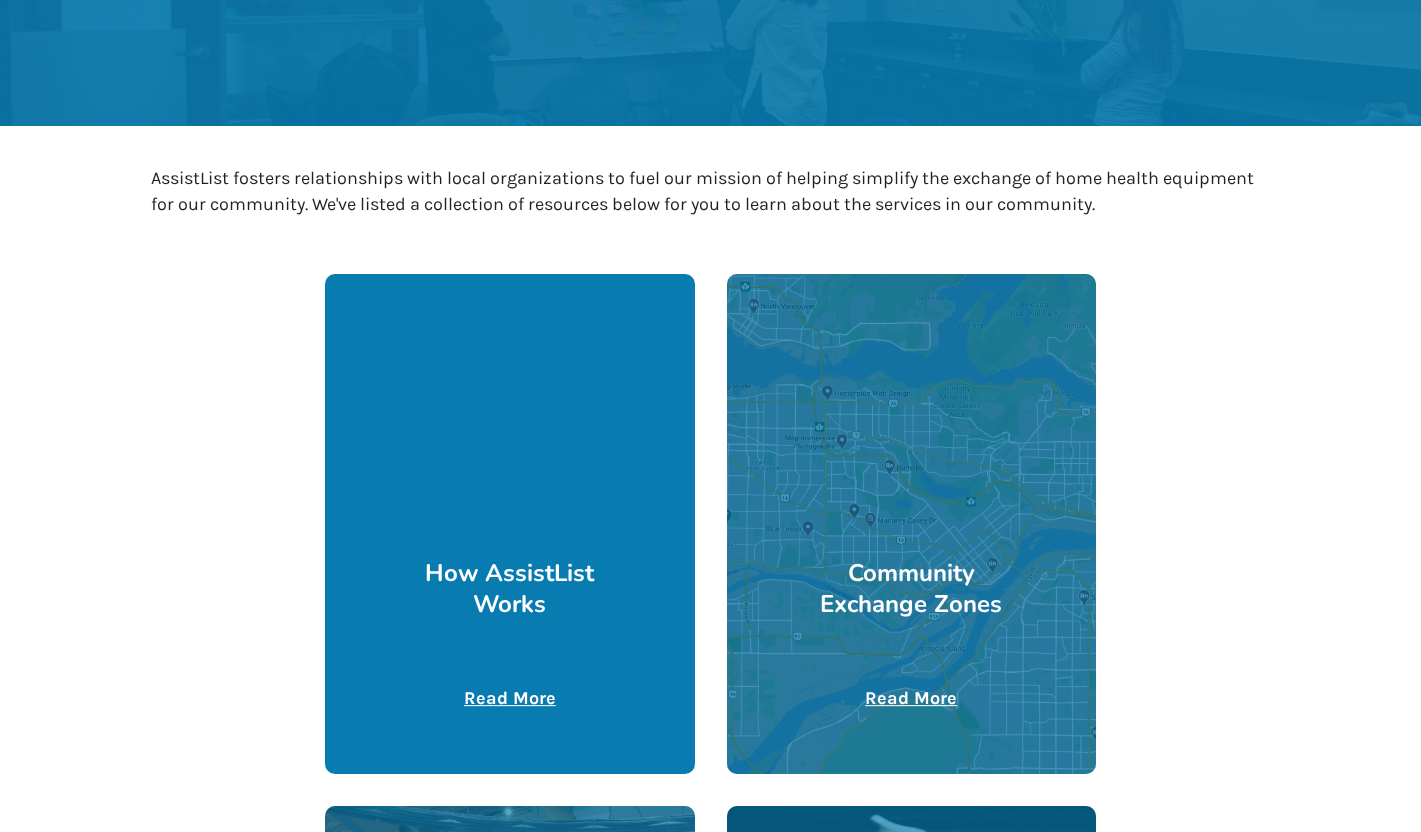 click at bounding box center (509, 524) 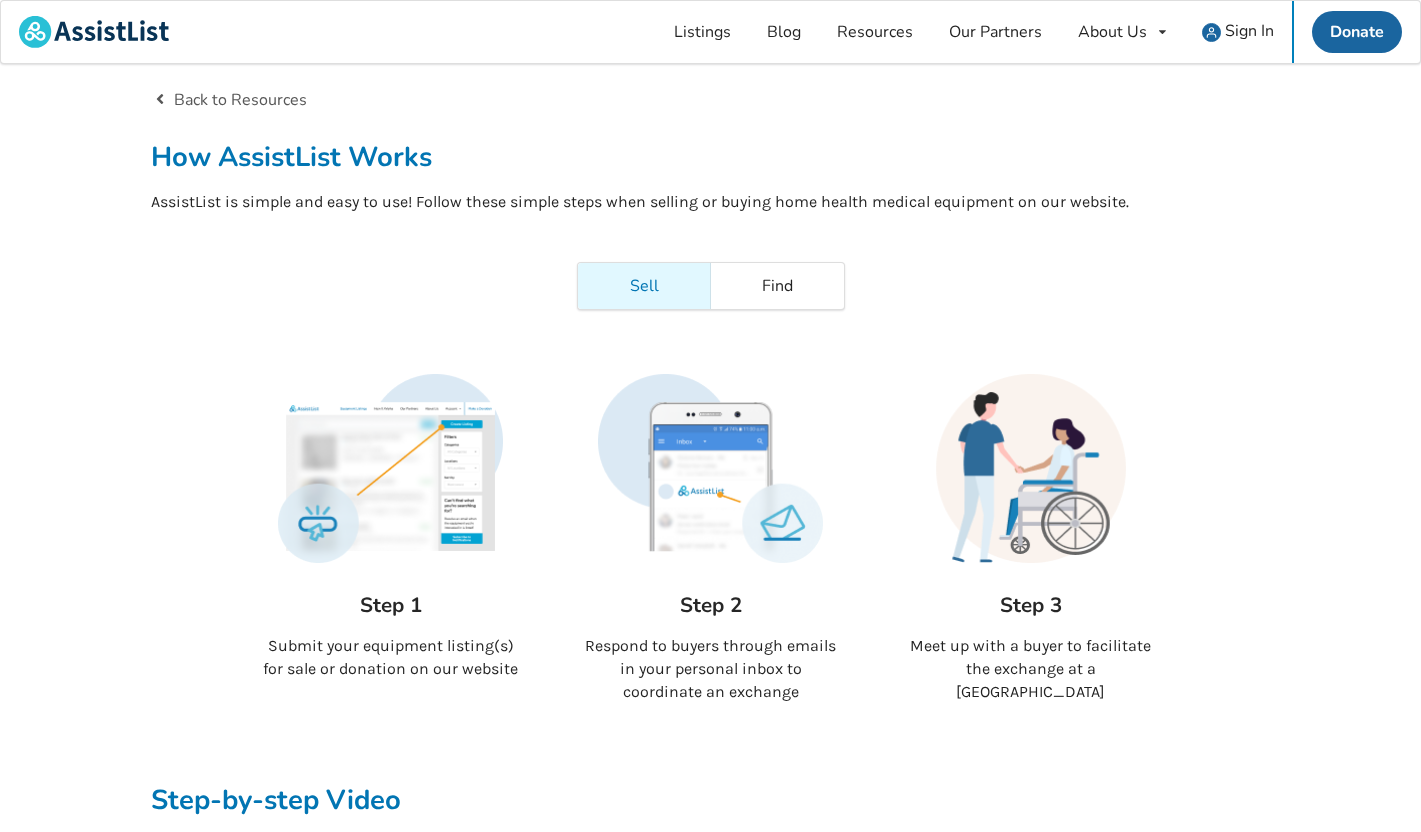 scroll, scrollTop: 0, scrollLeft: 0, axis: both 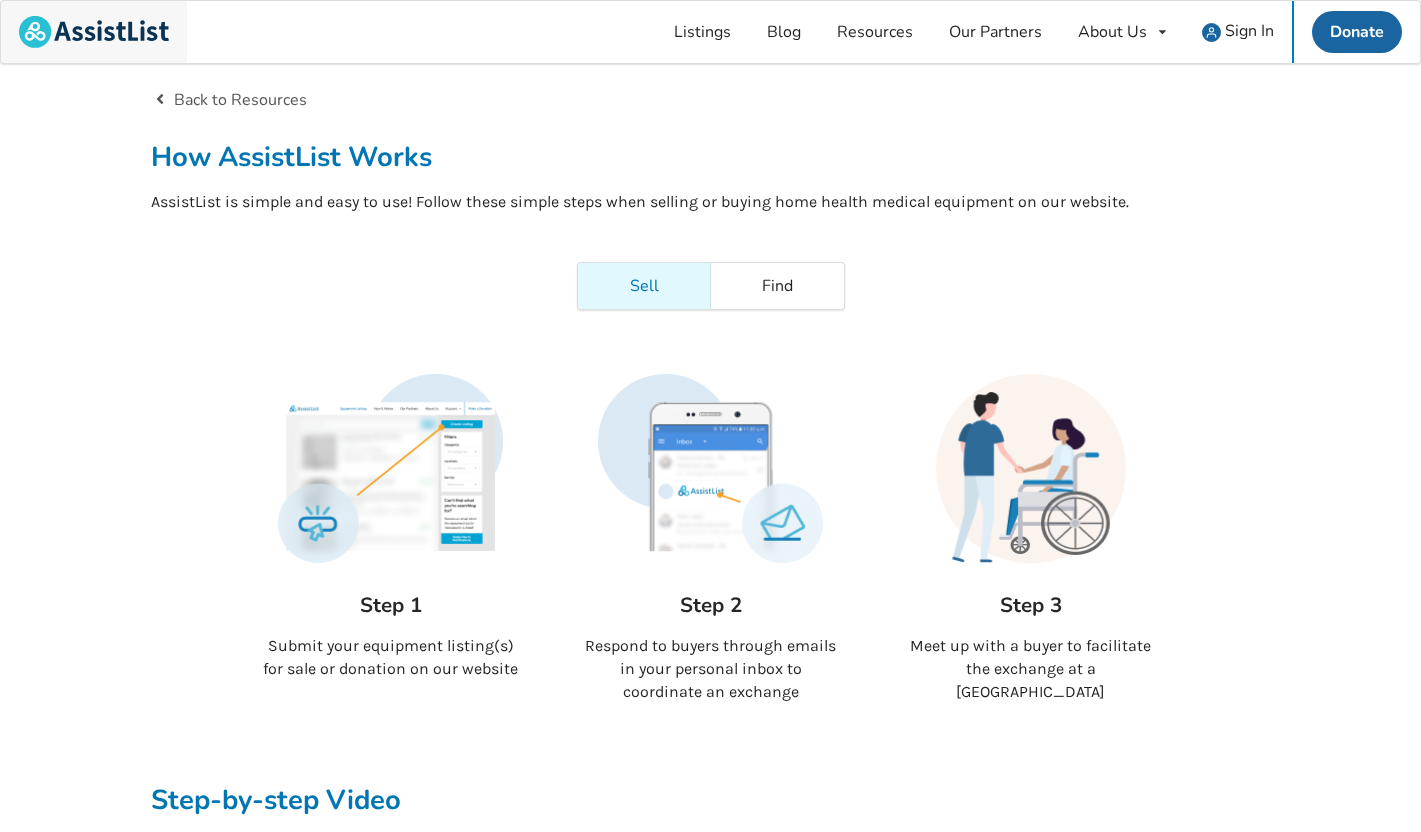 click at bounding box center [94, 32] 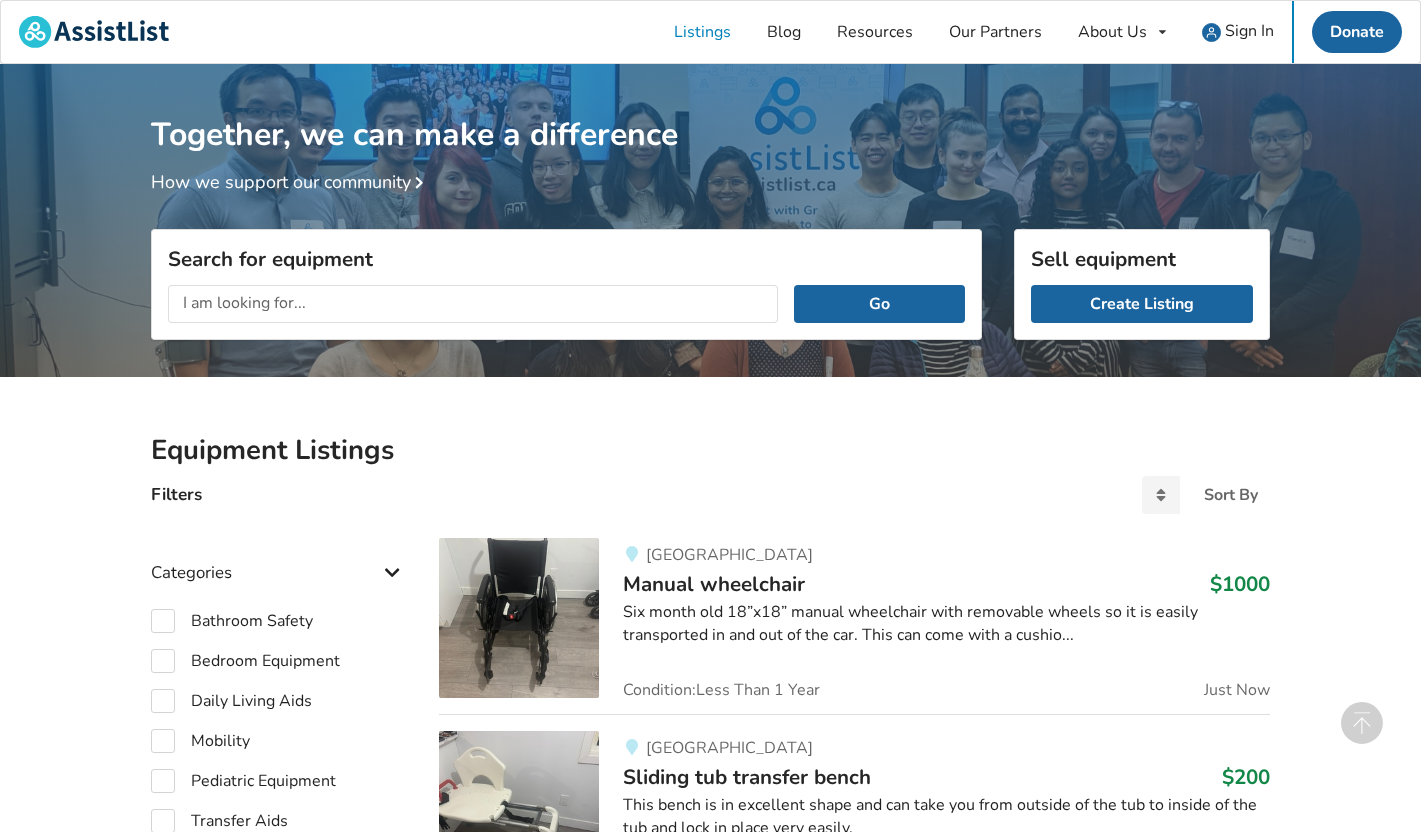 scroll, scrollTop: 531, scrollLeft: 0, axis: vertical 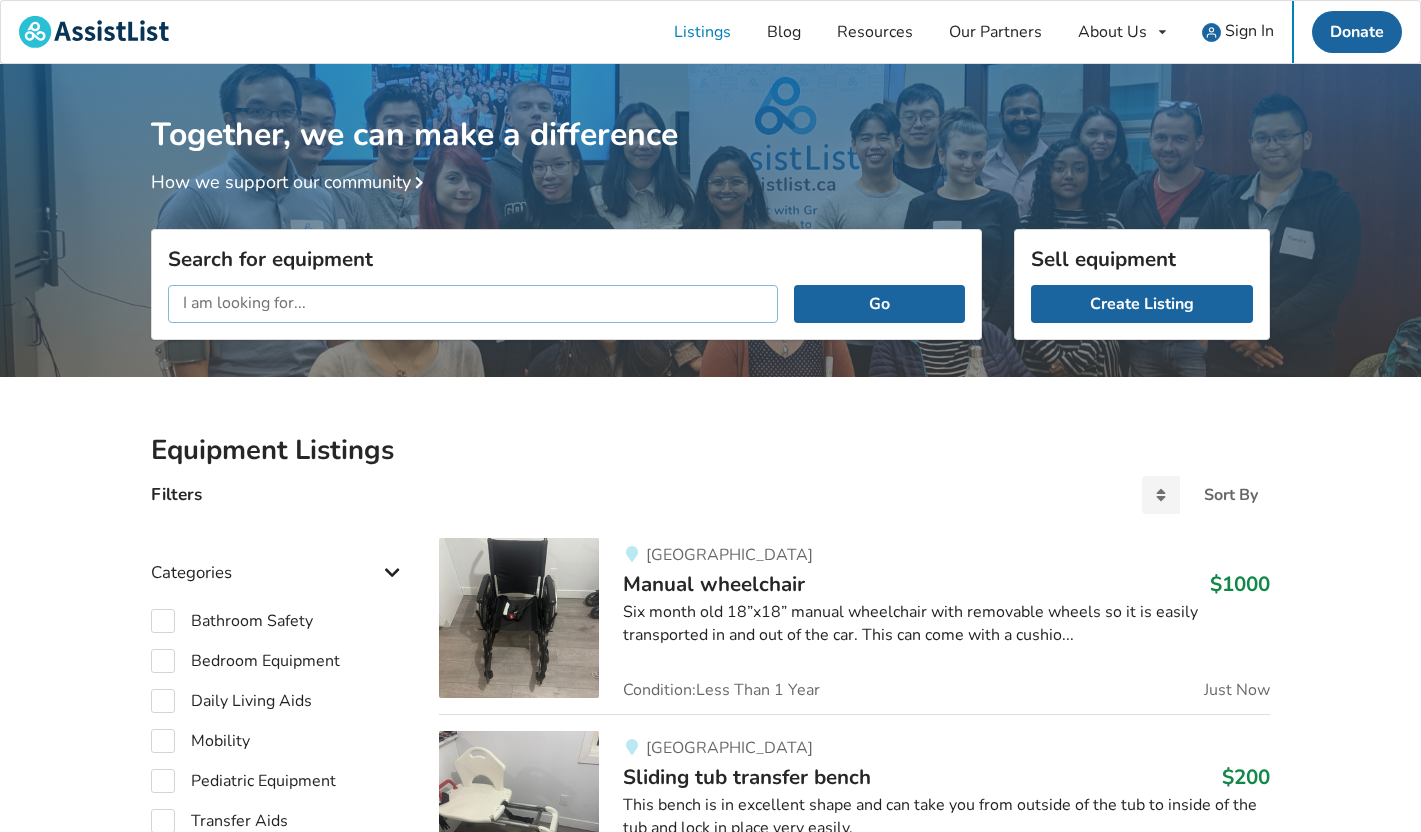 click at bounding box center [473, 304] 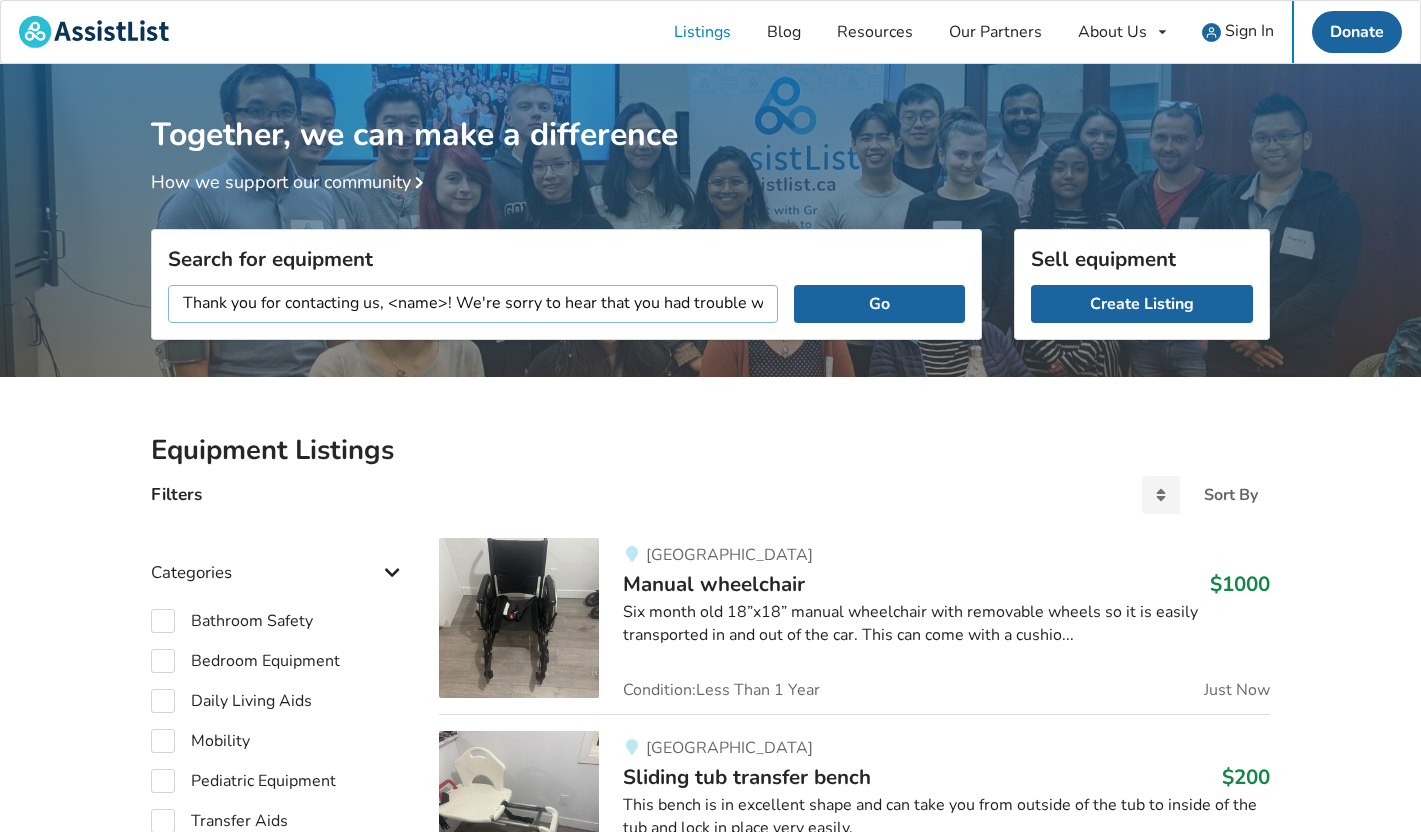 scroll, scrollTop: 0, scrollLeft: 181, axis: horizontal 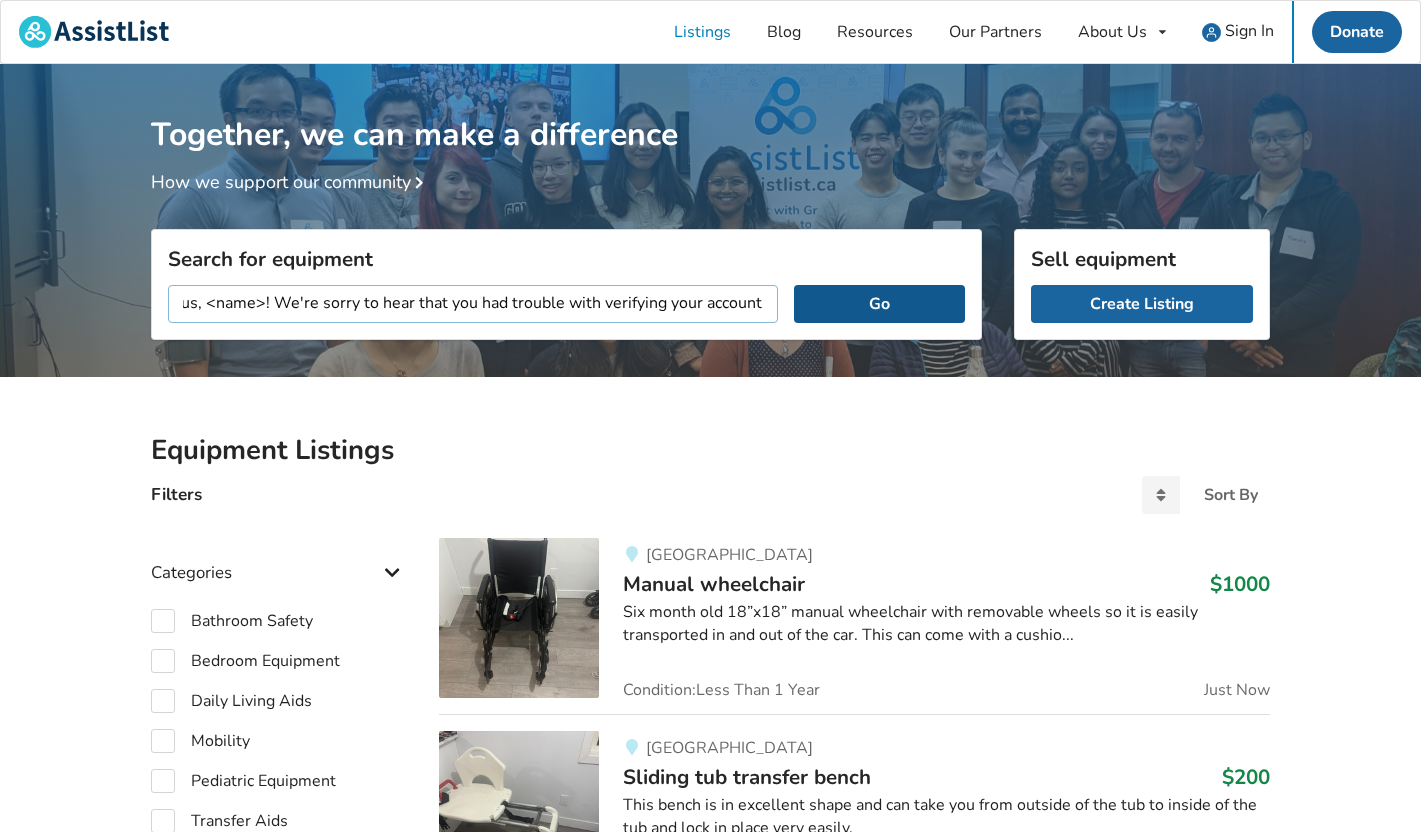 drag, startPoint x: 184, startPoint y: 305, endPoint x: 832, endPoint y: 312, distance: 648.0378 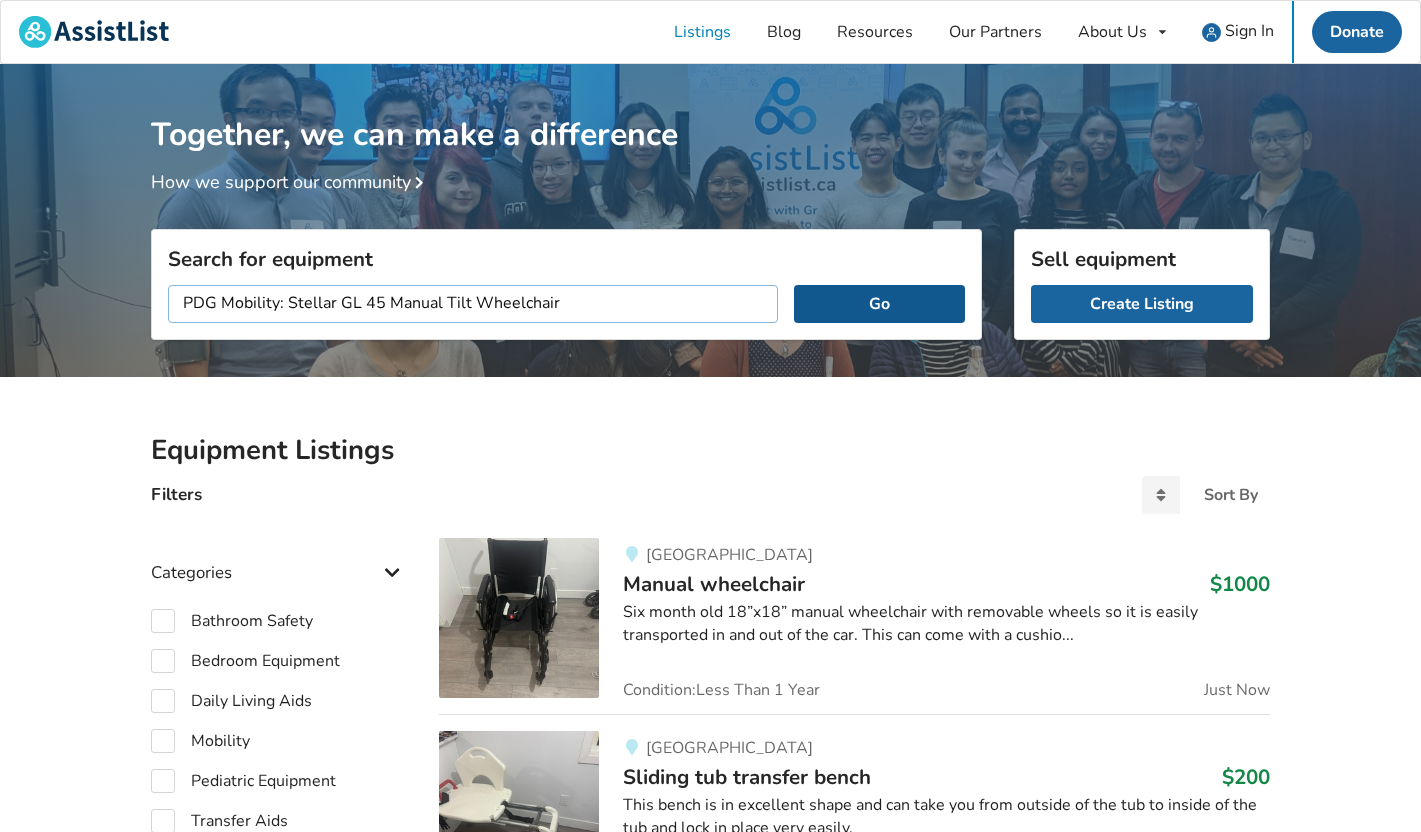 type on "PDG Mobility: Stellar GL 45 Manual Tilt Wheelchair" 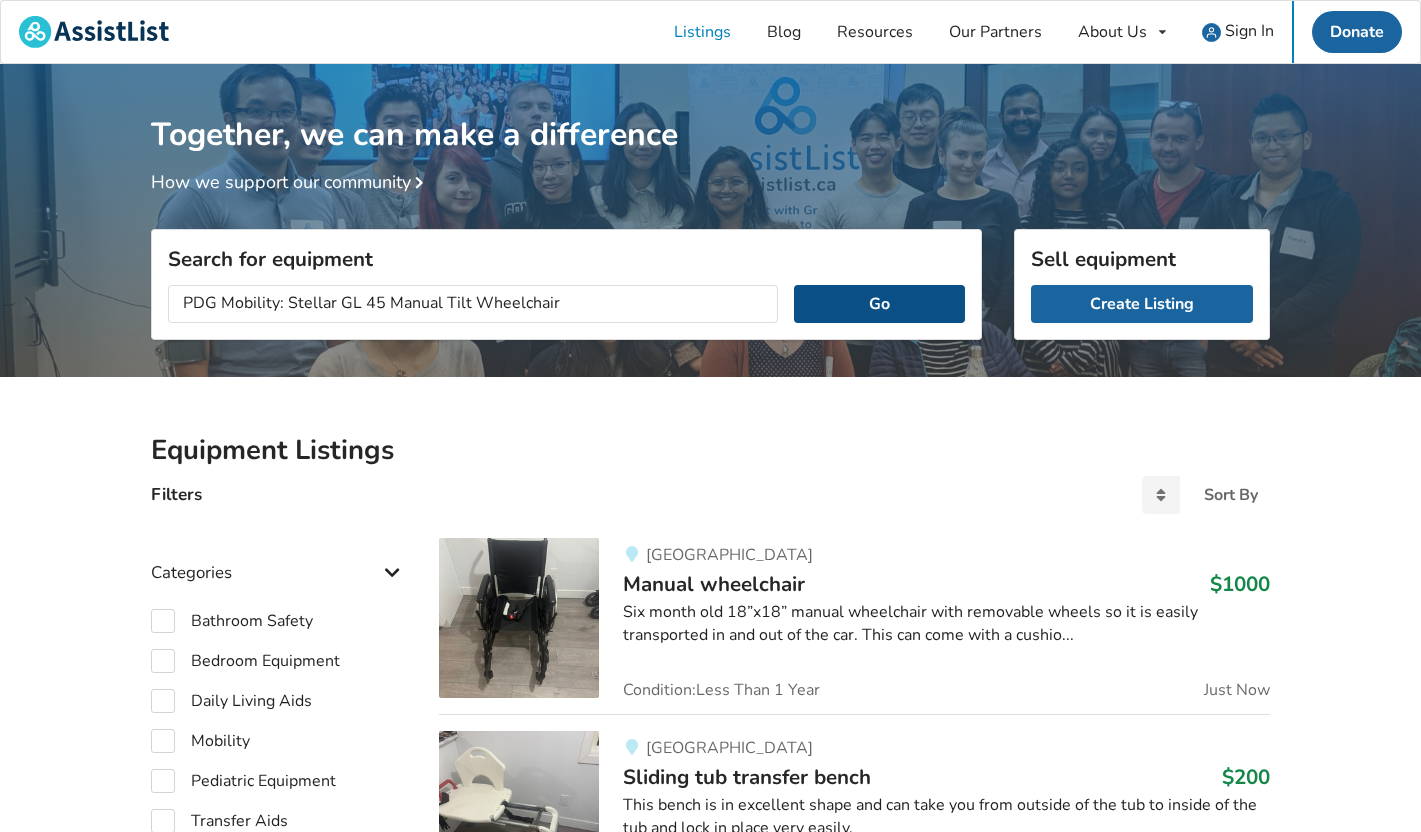scroll, scrollTop: 0, scrollLeft: 0, axis: both 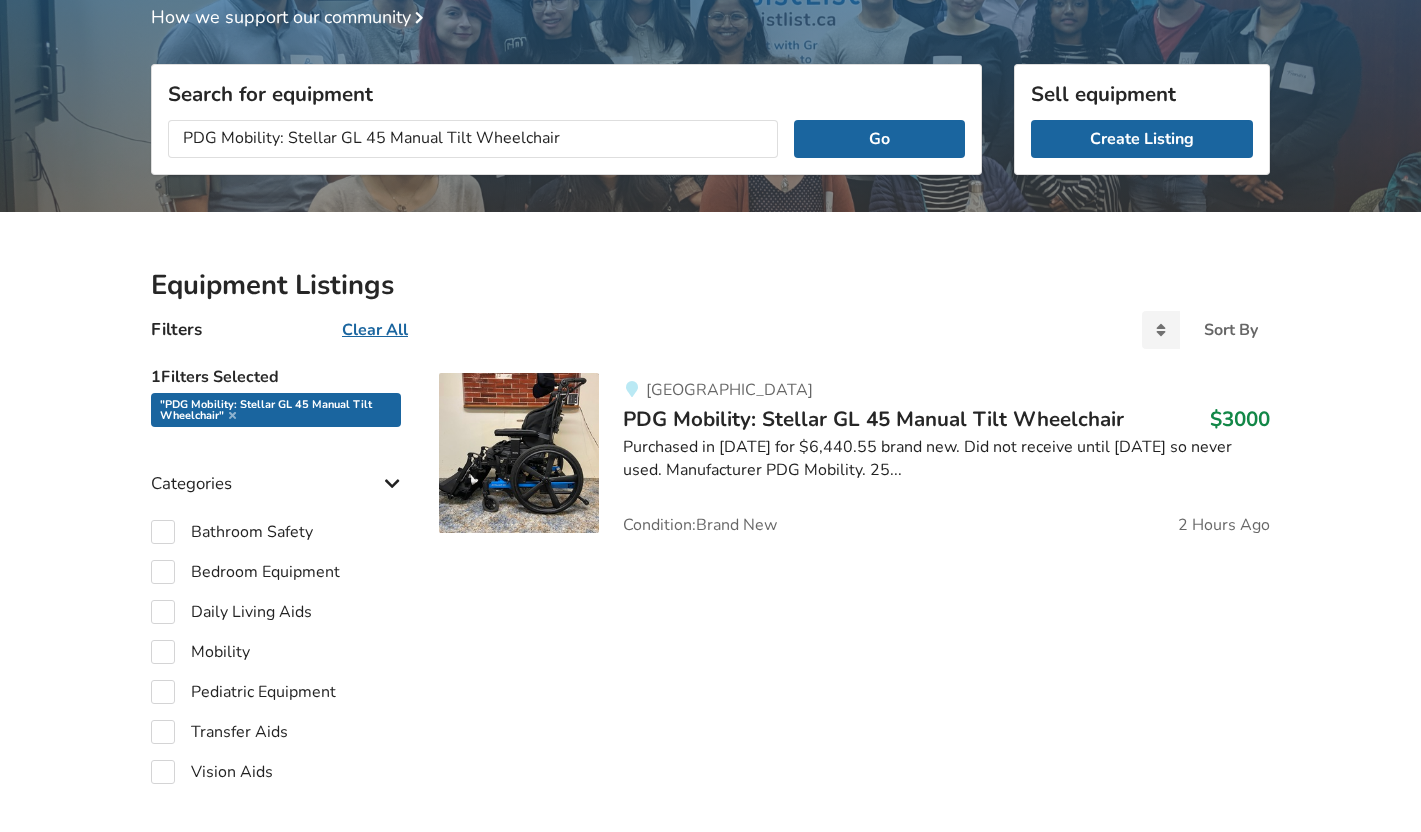 click on "PDG Mobility: Stellar GL 45 Manual Tilt Wheelchair" at bounding box center [873, 419] 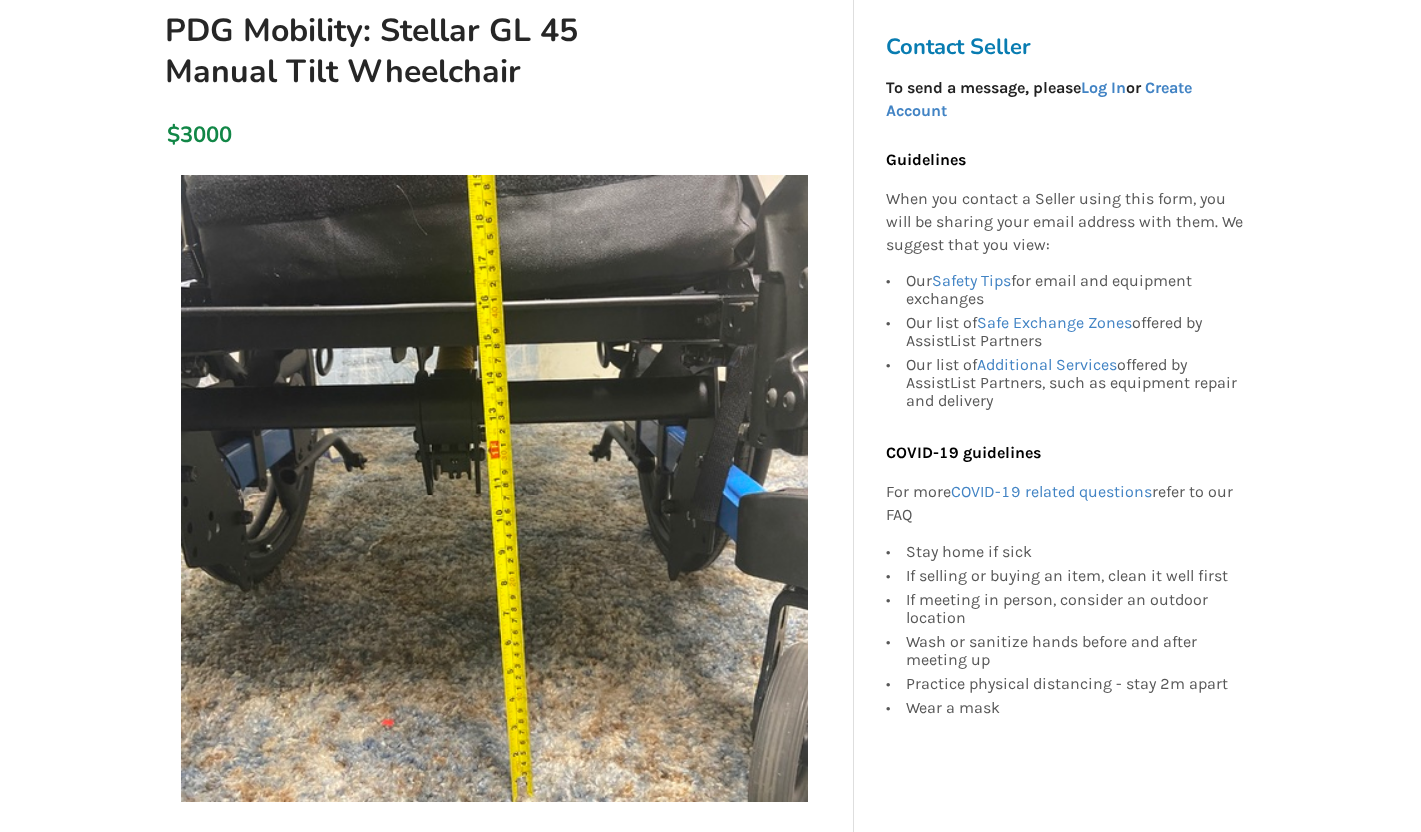 scroll, scrollTop: 0, scrollLeft: 0, axis: both 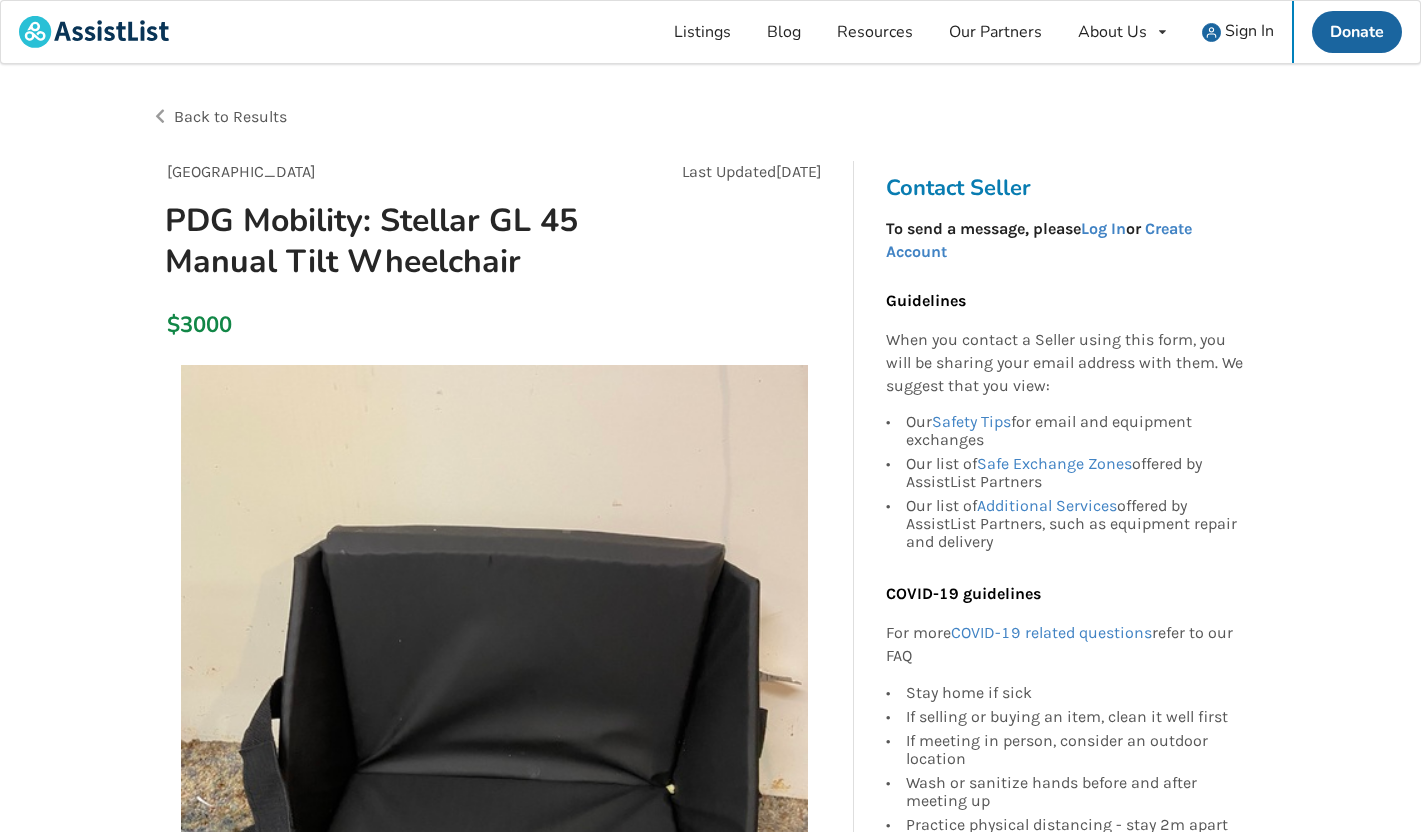 click on "Back to Results" at bounding box center [230, 116] 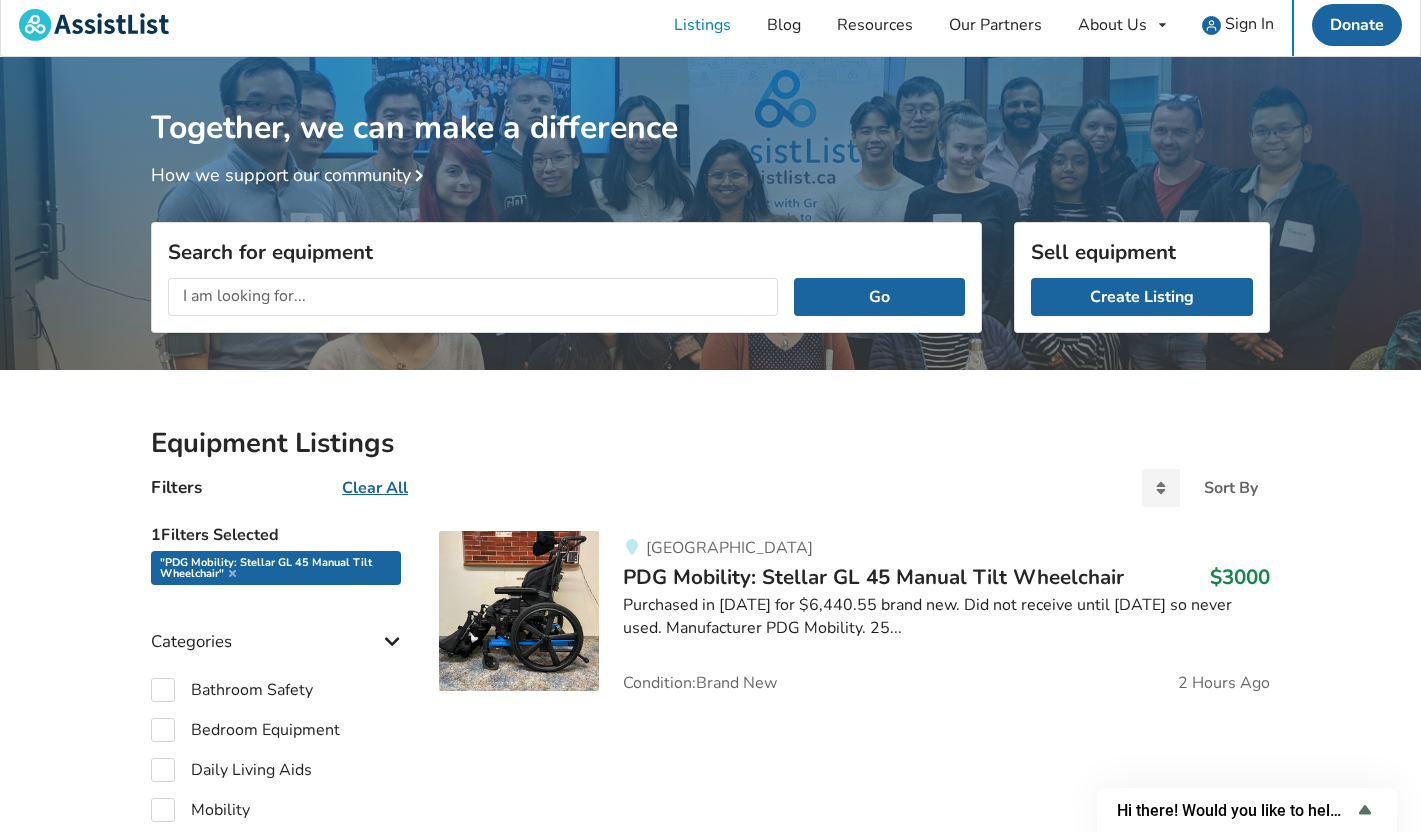 scroll, scrollTop: 0, scrollLeft: 0, axis: both 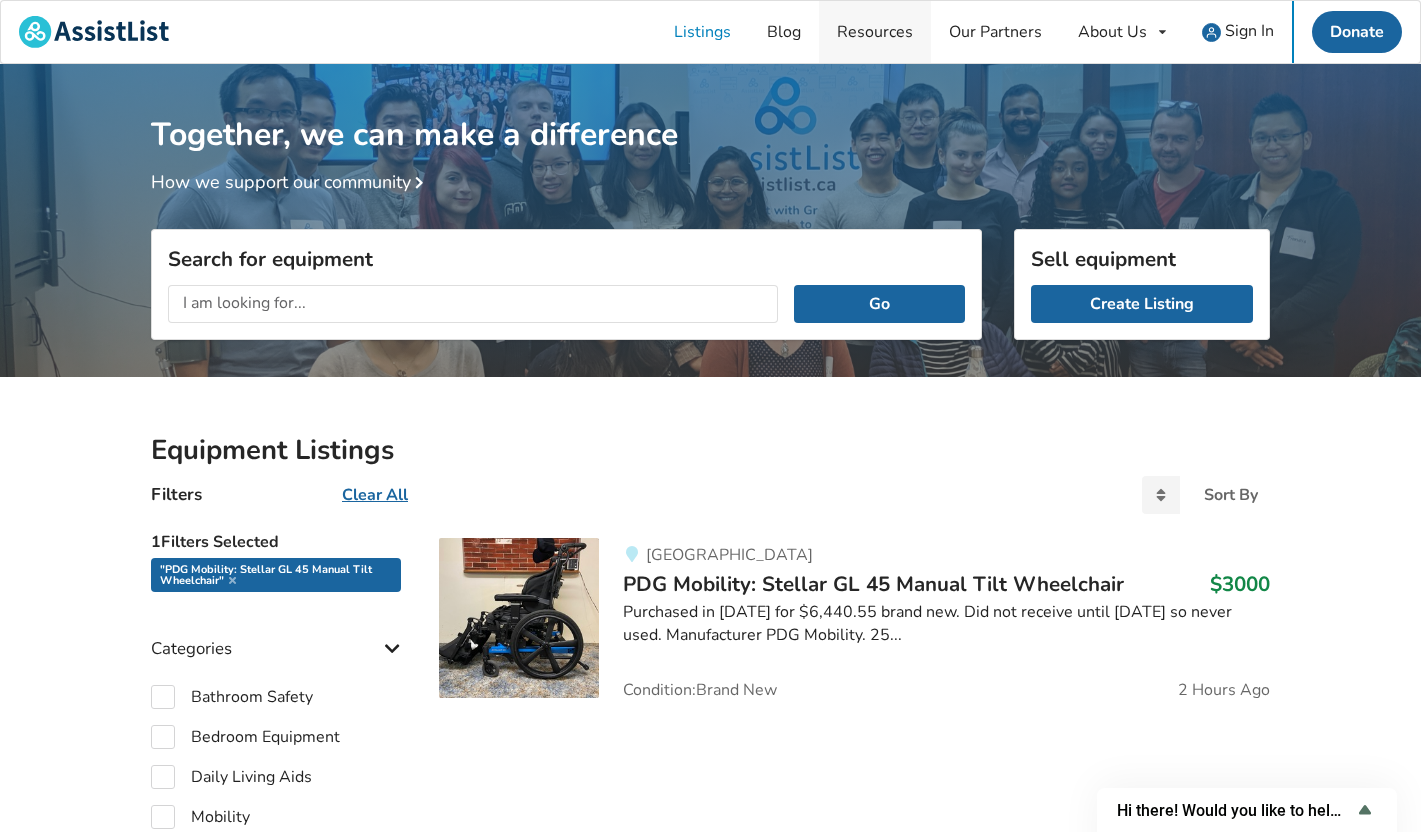 click on "Resources" at bounding box center [875, 32] 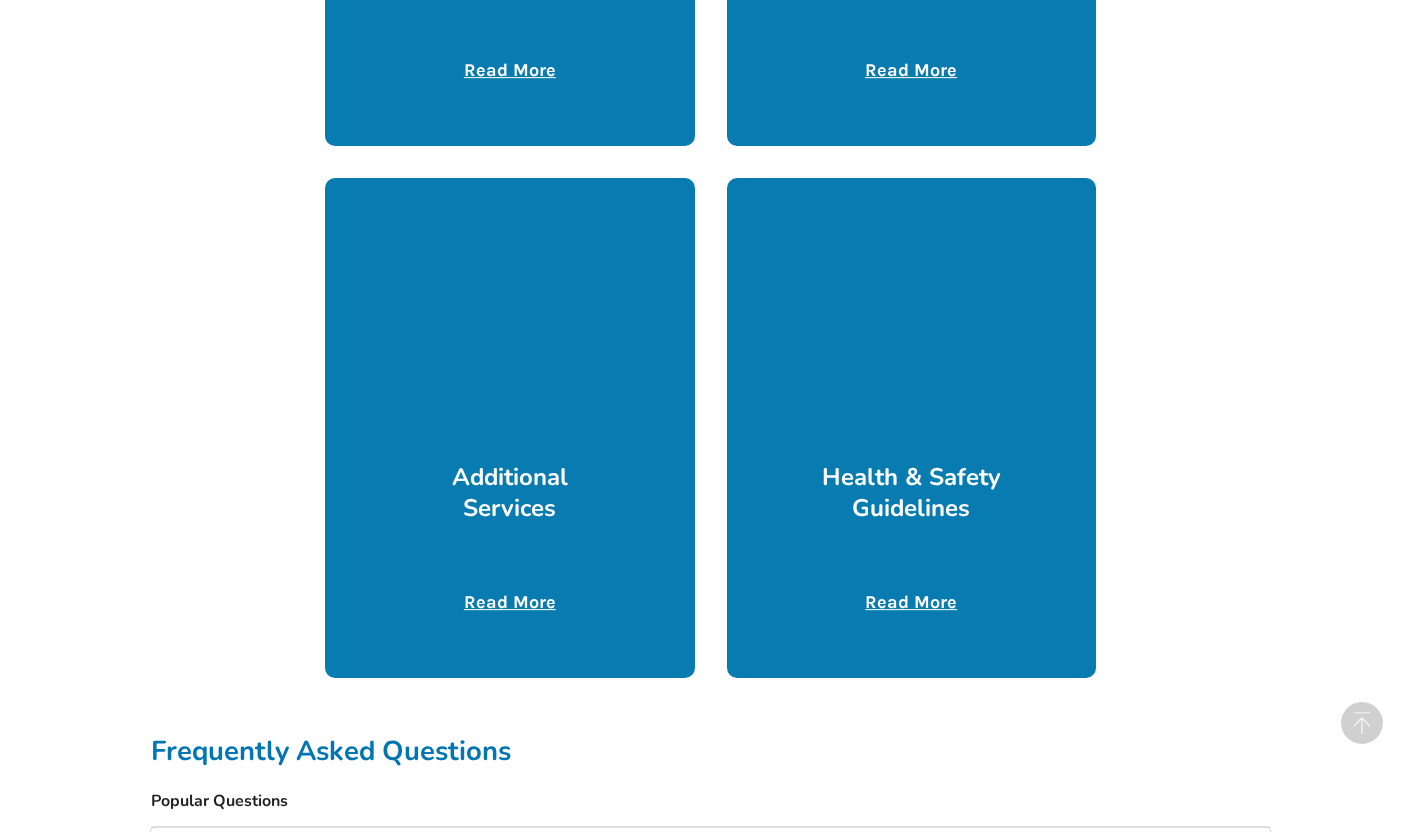 scroll, scrollTop: 705, scrollLeft: 0, axis: vertical 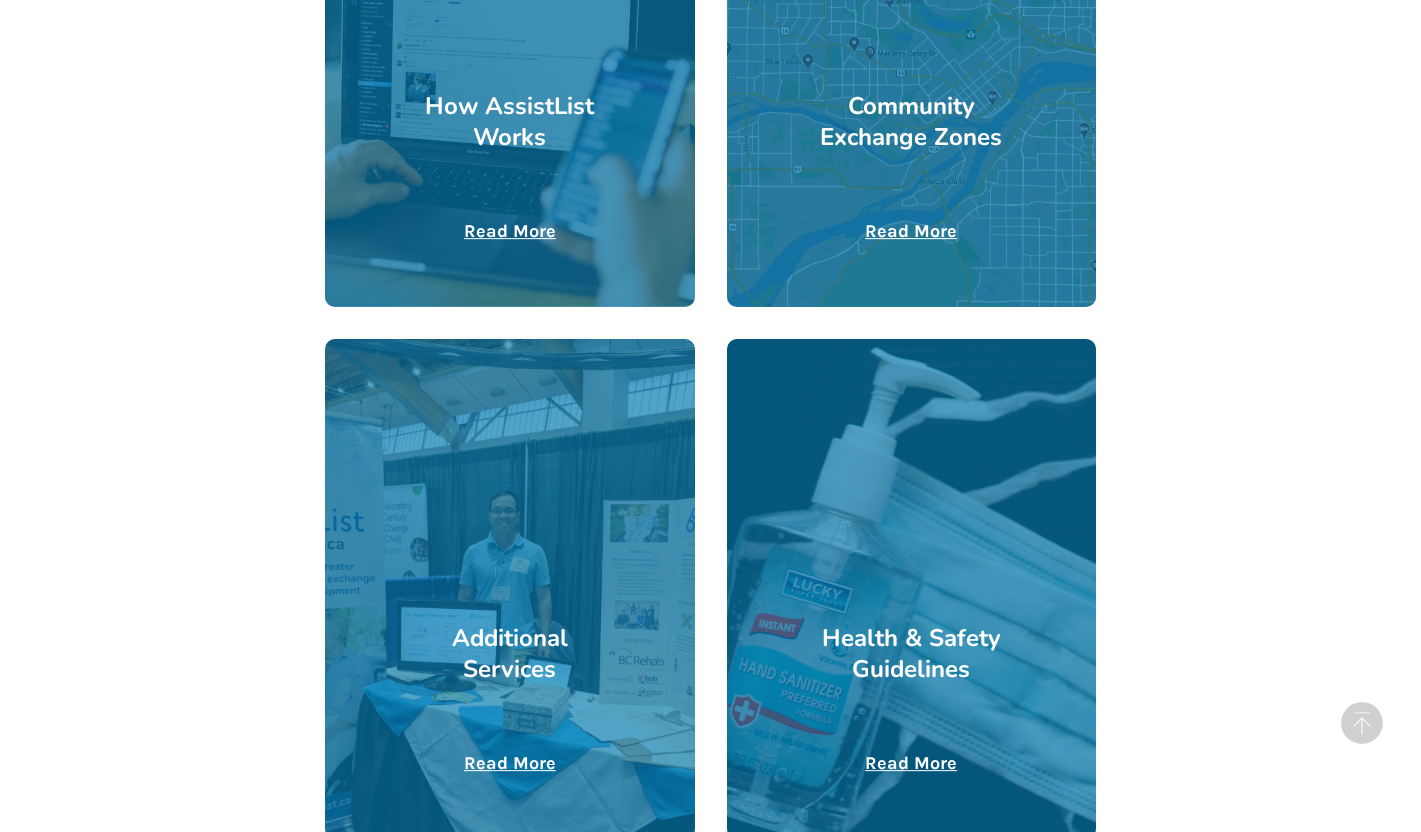click on "Read More" at bounding box center (510, 231) 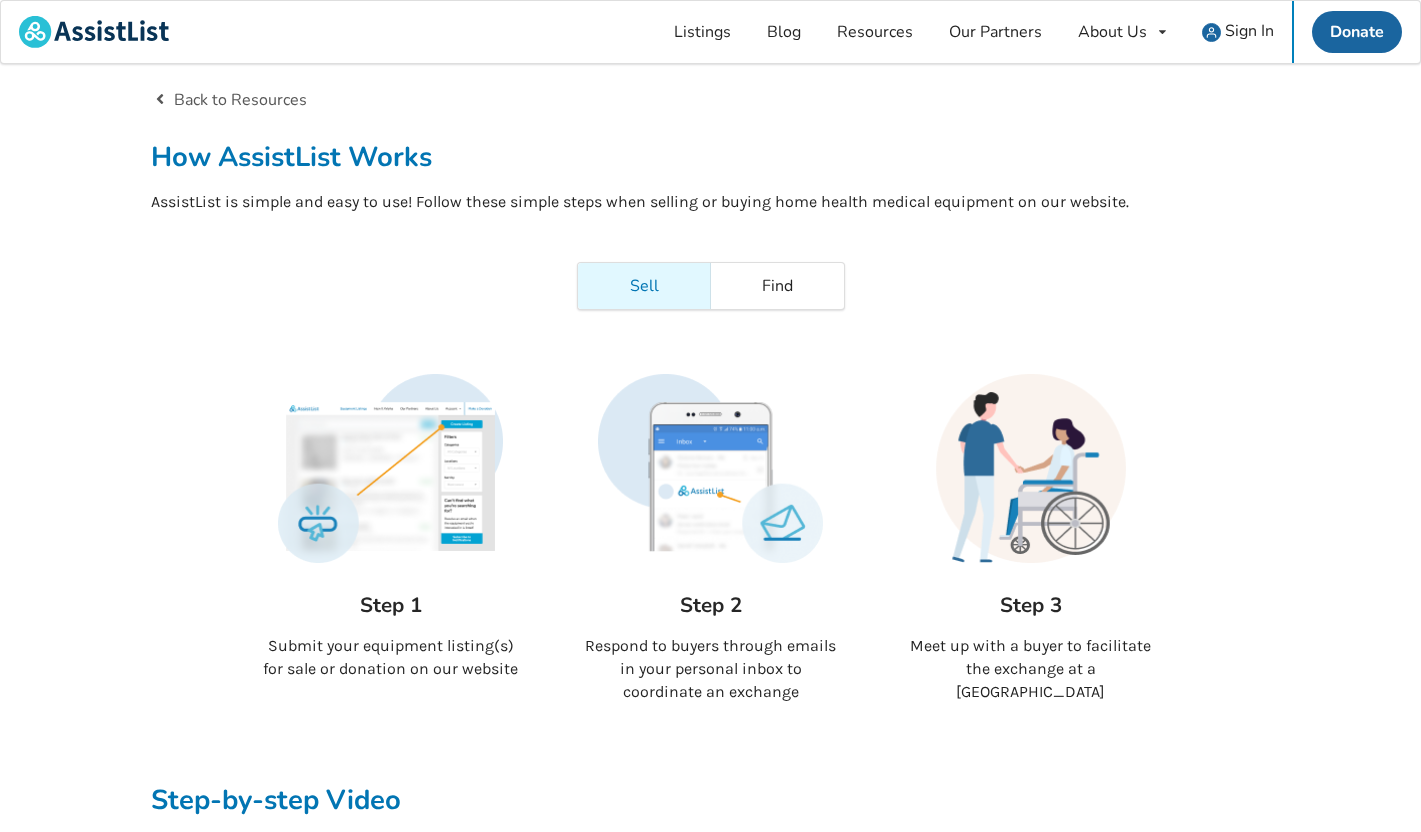 scroll, scrollTop: 513, scrollLeft: 0, axis: vertical 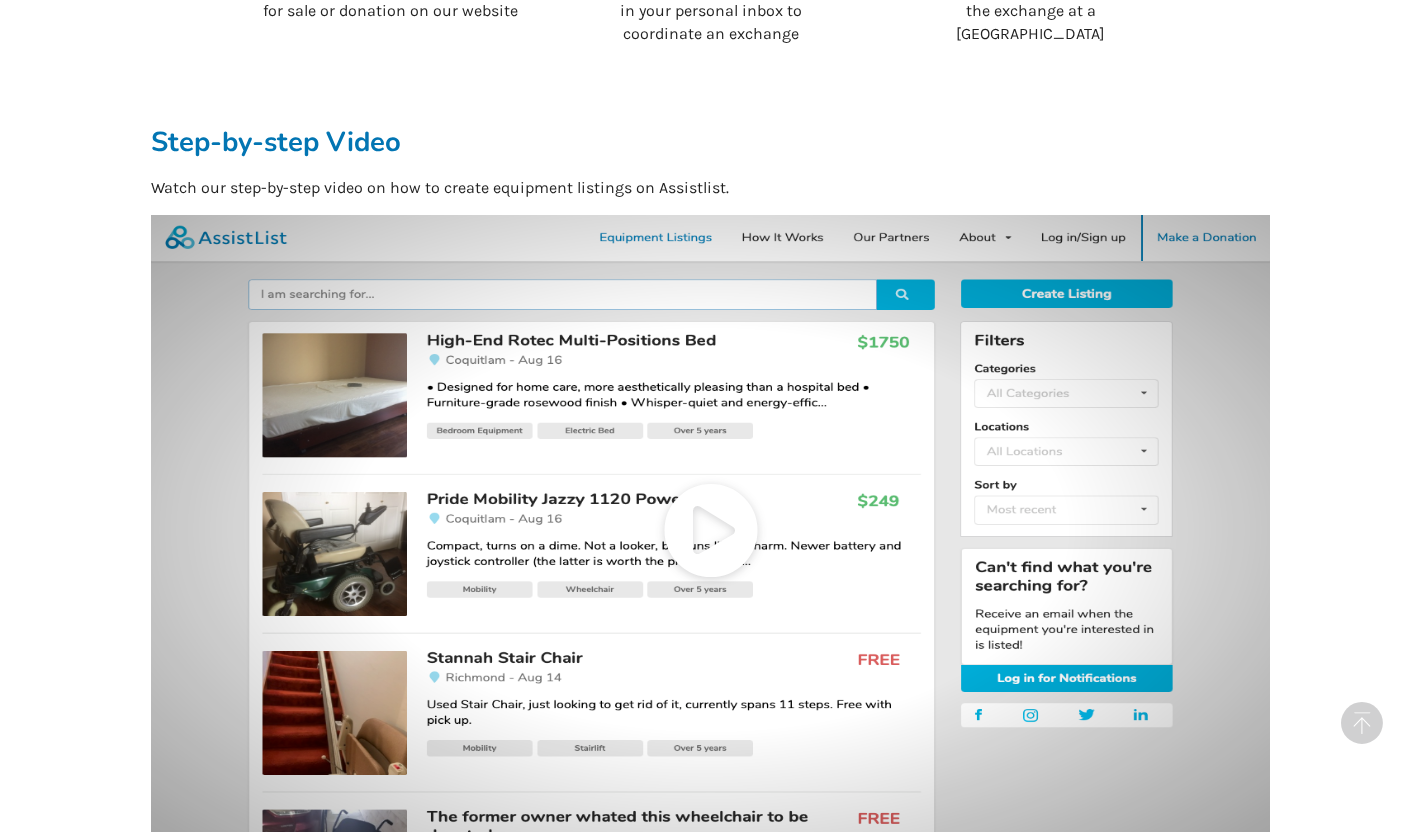 click at bounding box center [710, 529] 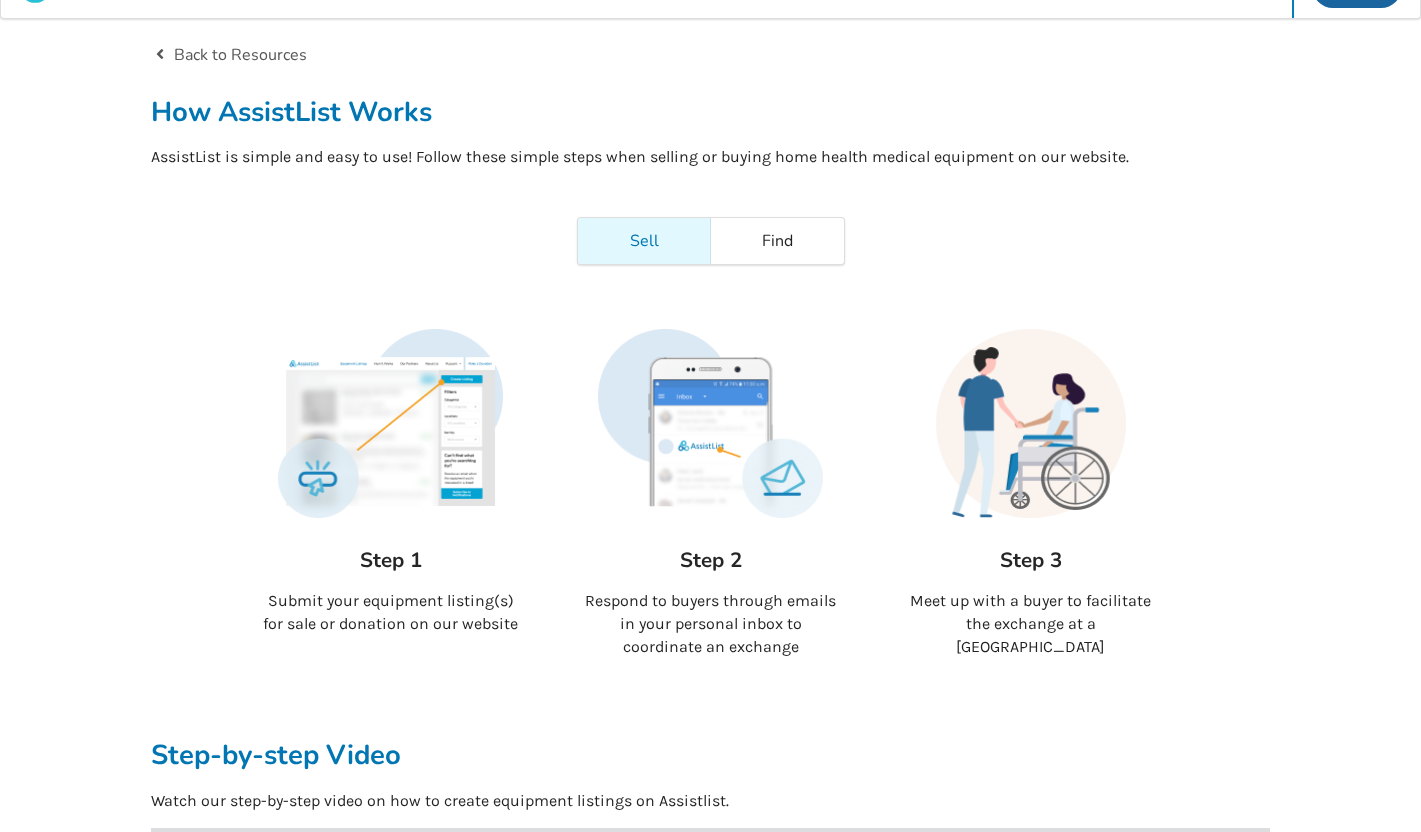 scroll, scrollTop: 0, scrollLeft: 0, axis: both 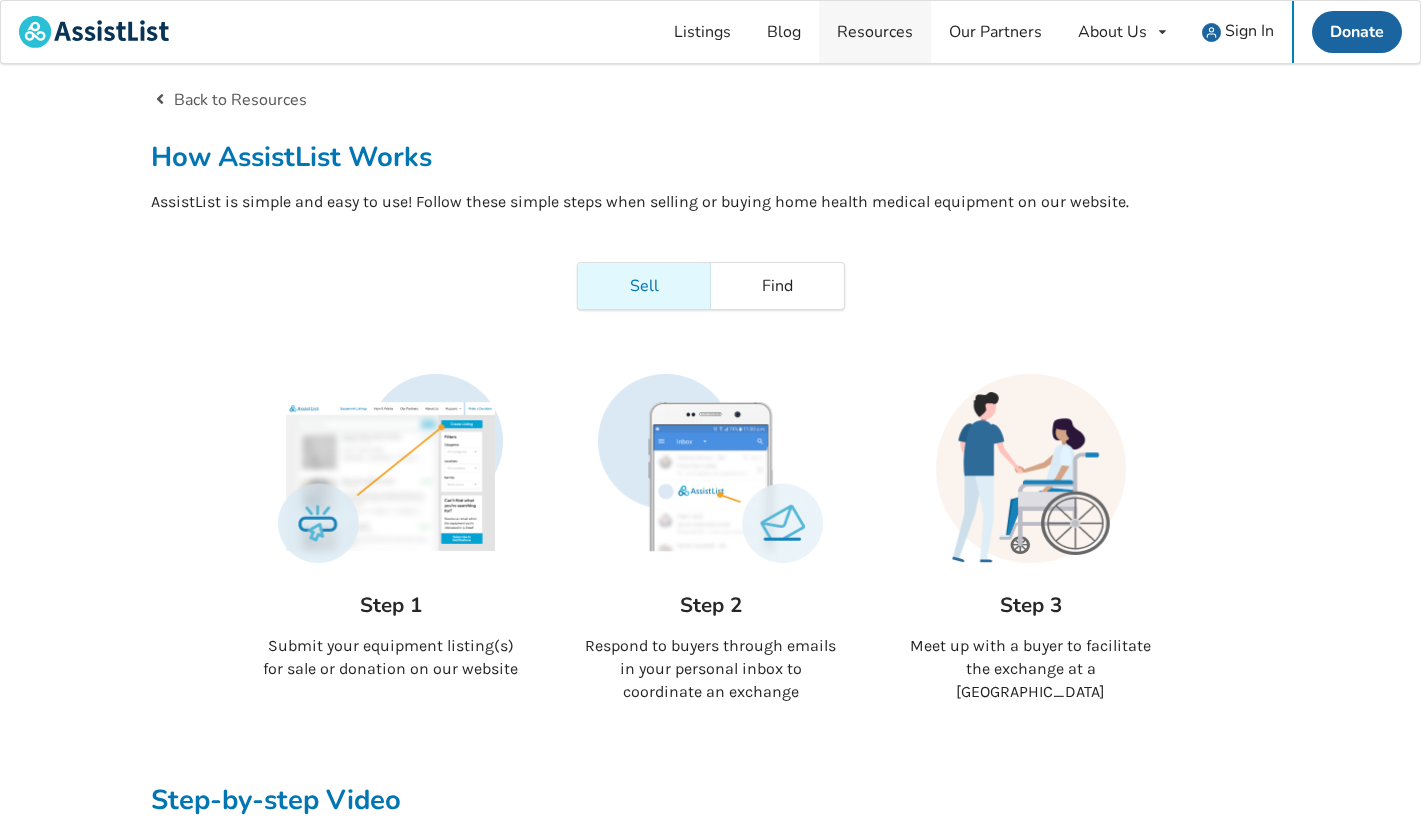 click on "Resources" at bounding box center [875, 32] 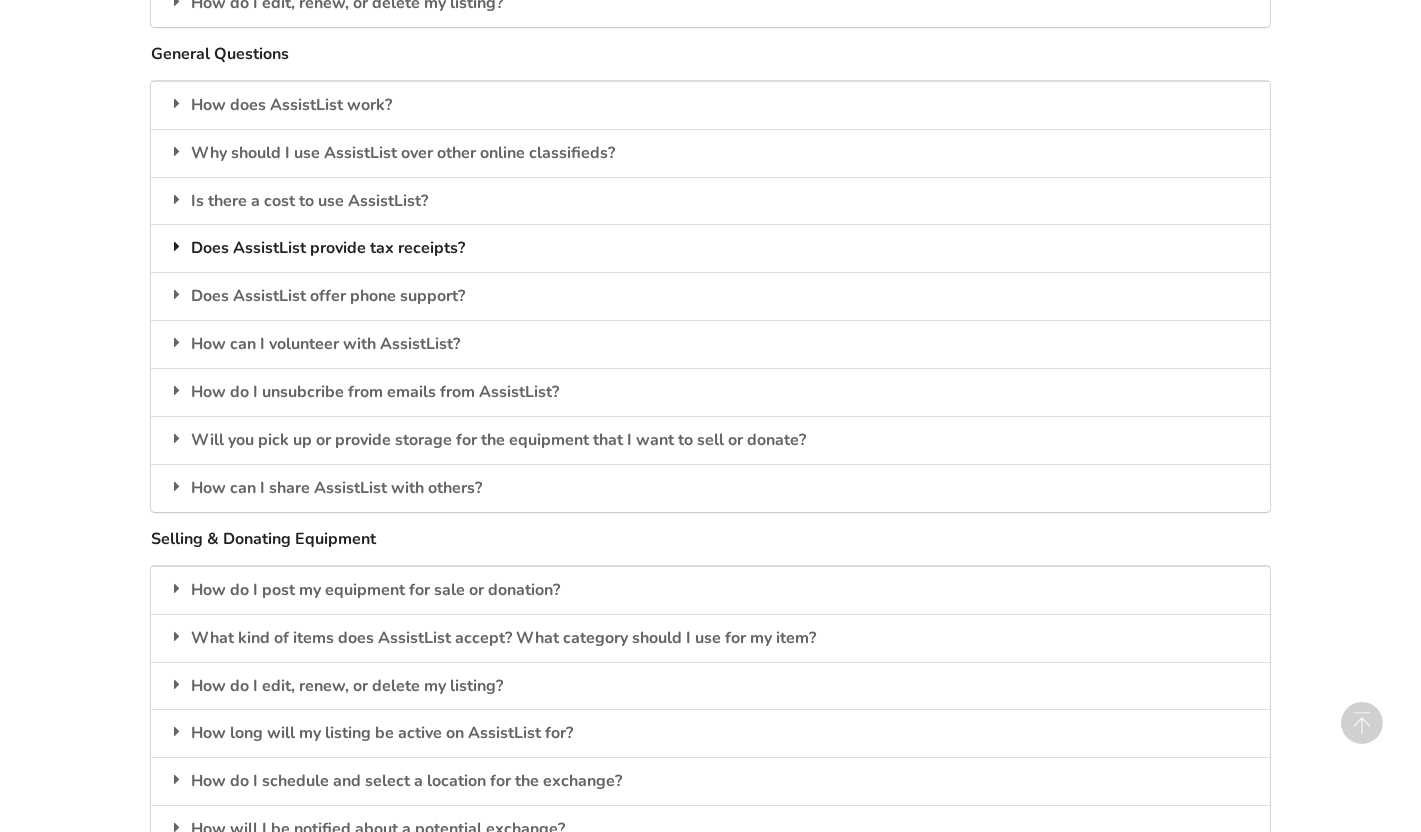 scroll, scrollTop: 1915, scrollLeft: 0, axis: vertical 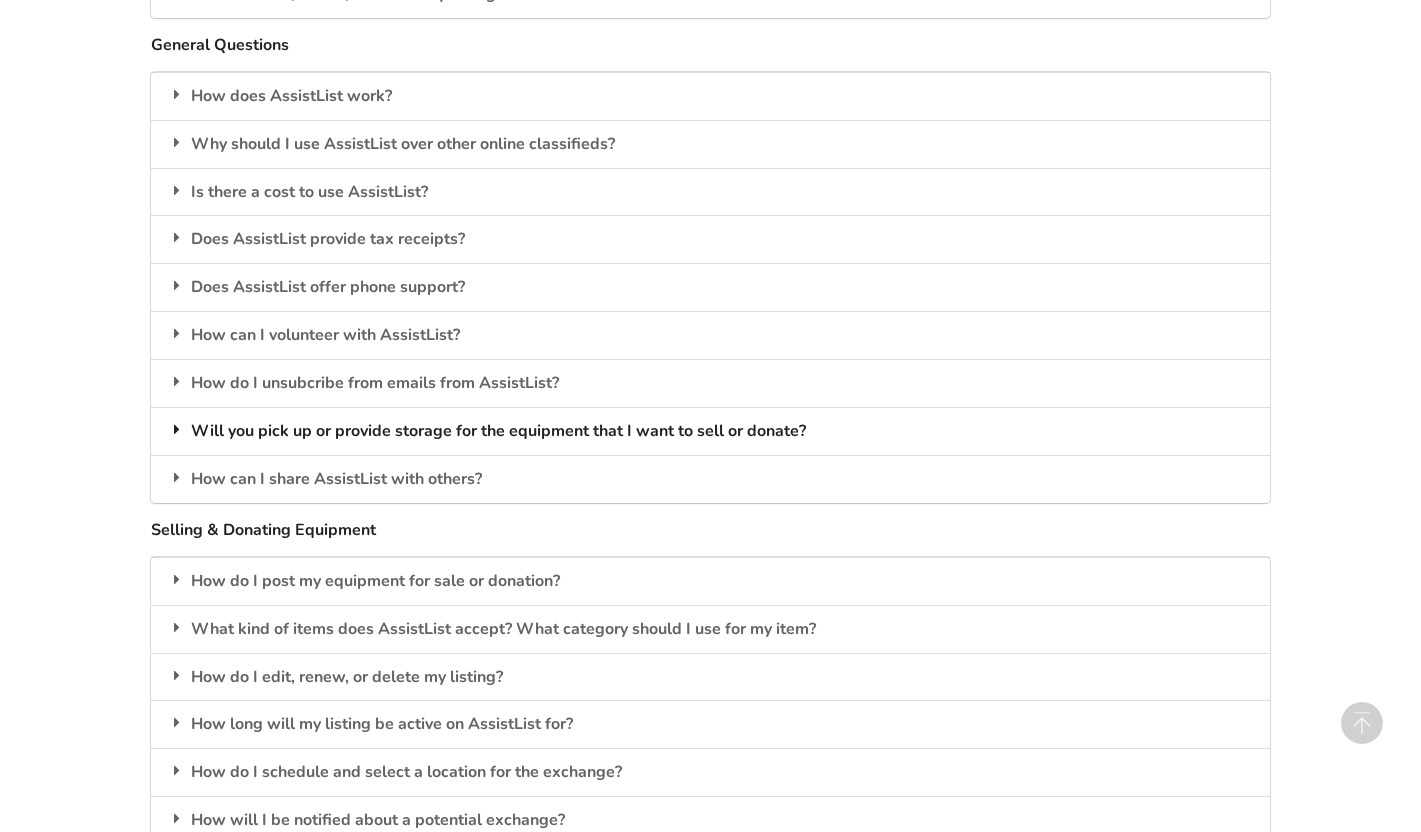 click on "Will you pick up or provide storage for the equipment that I want to sell or donate?" at bounding box center [710, 431] 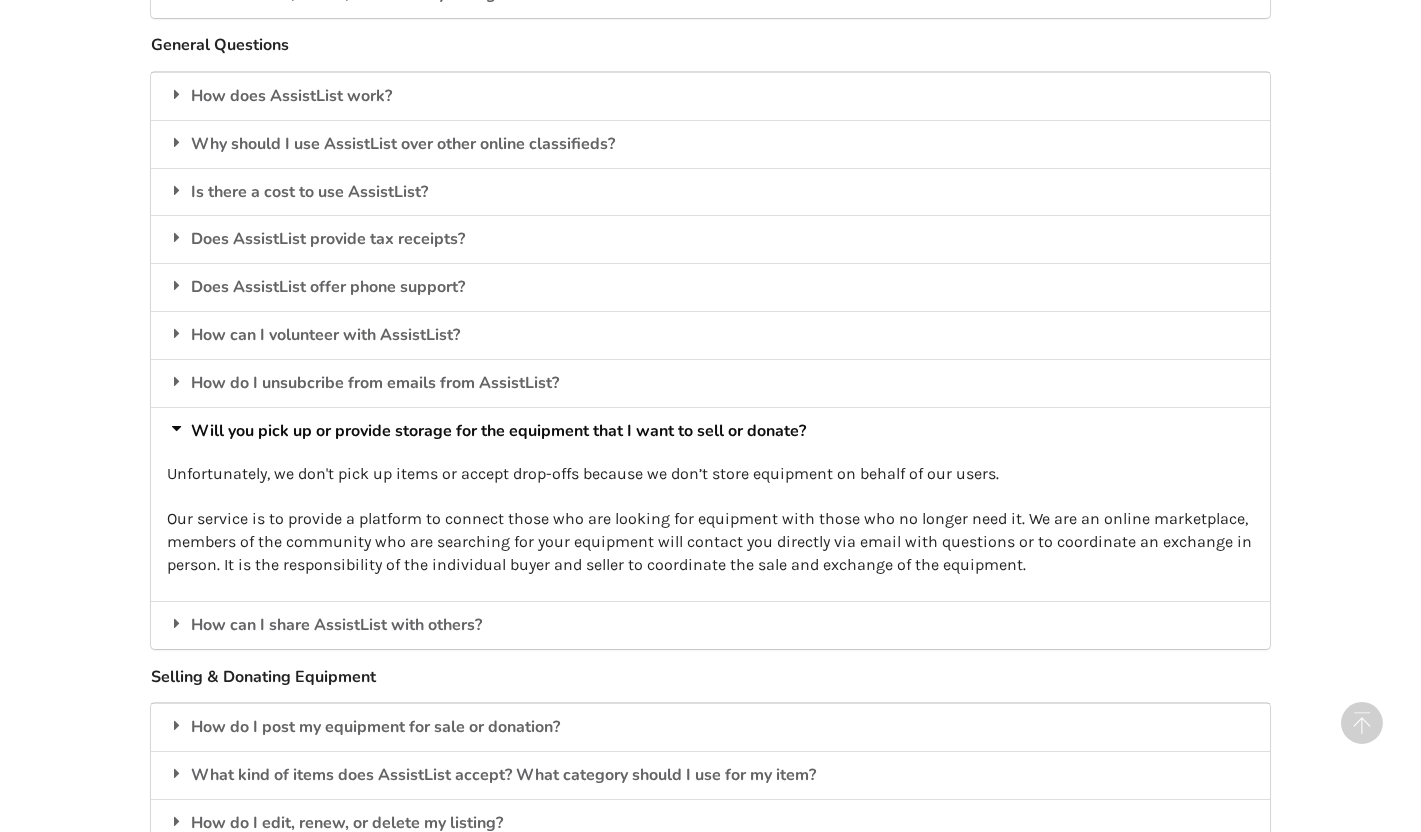 click on "Will you pick up or provide storage for the equipment that I want to sell or donate?" at bounding box center (710, 431) 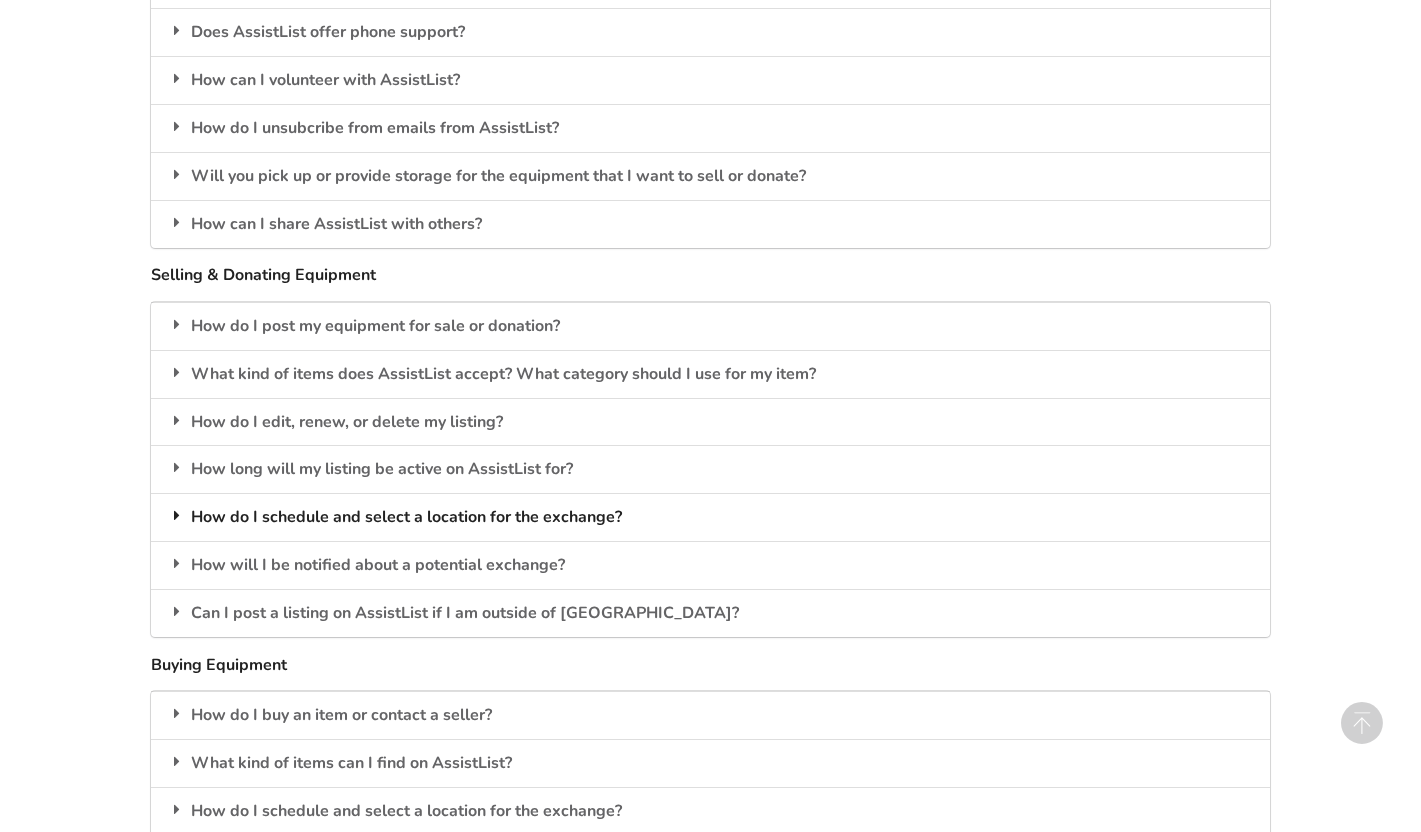 scroll, scrollTop: 2176, scrollLeft: 0, axis: vertical 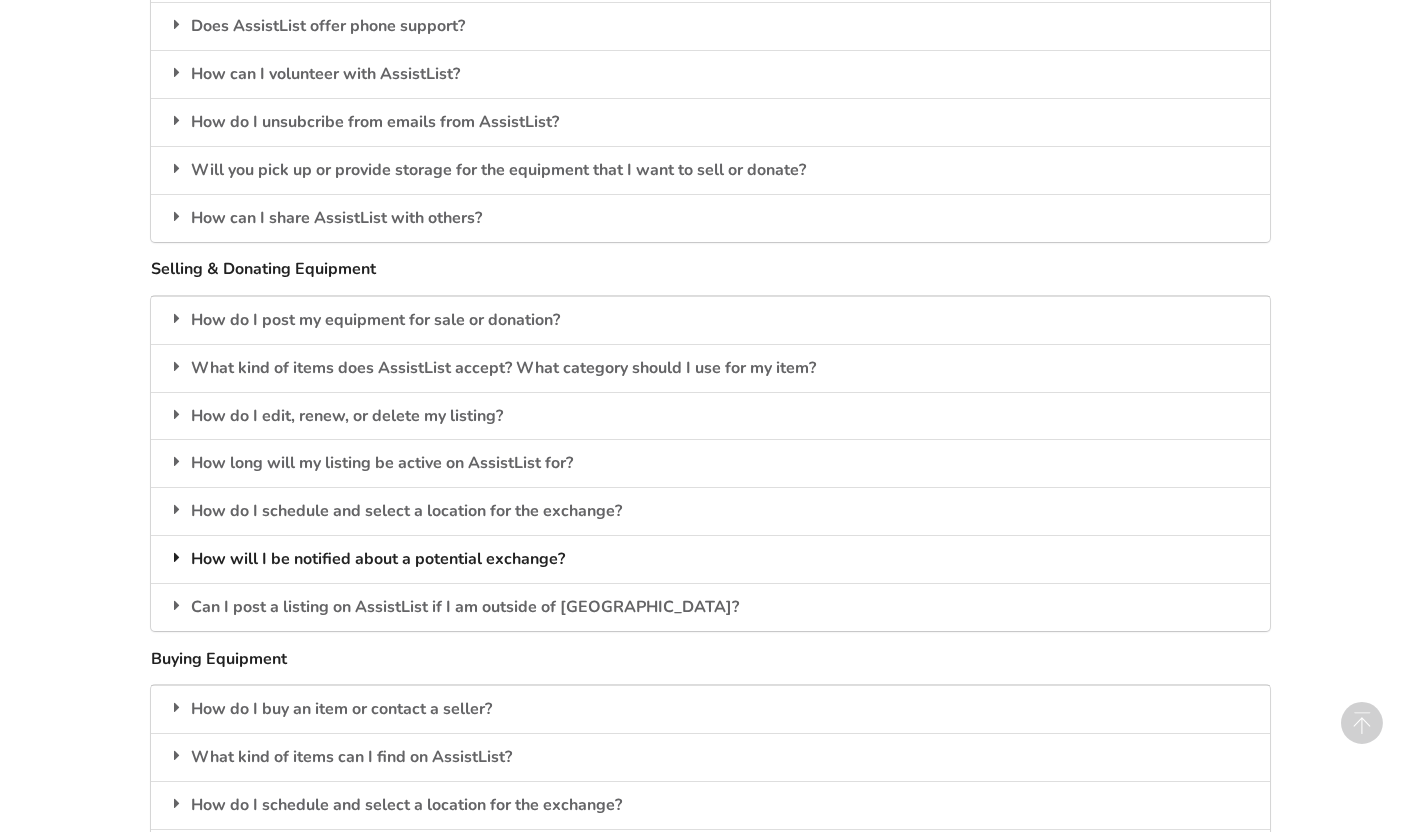 click on "How will I be notified about a potential exchange?" at bounding box center (710, 559) 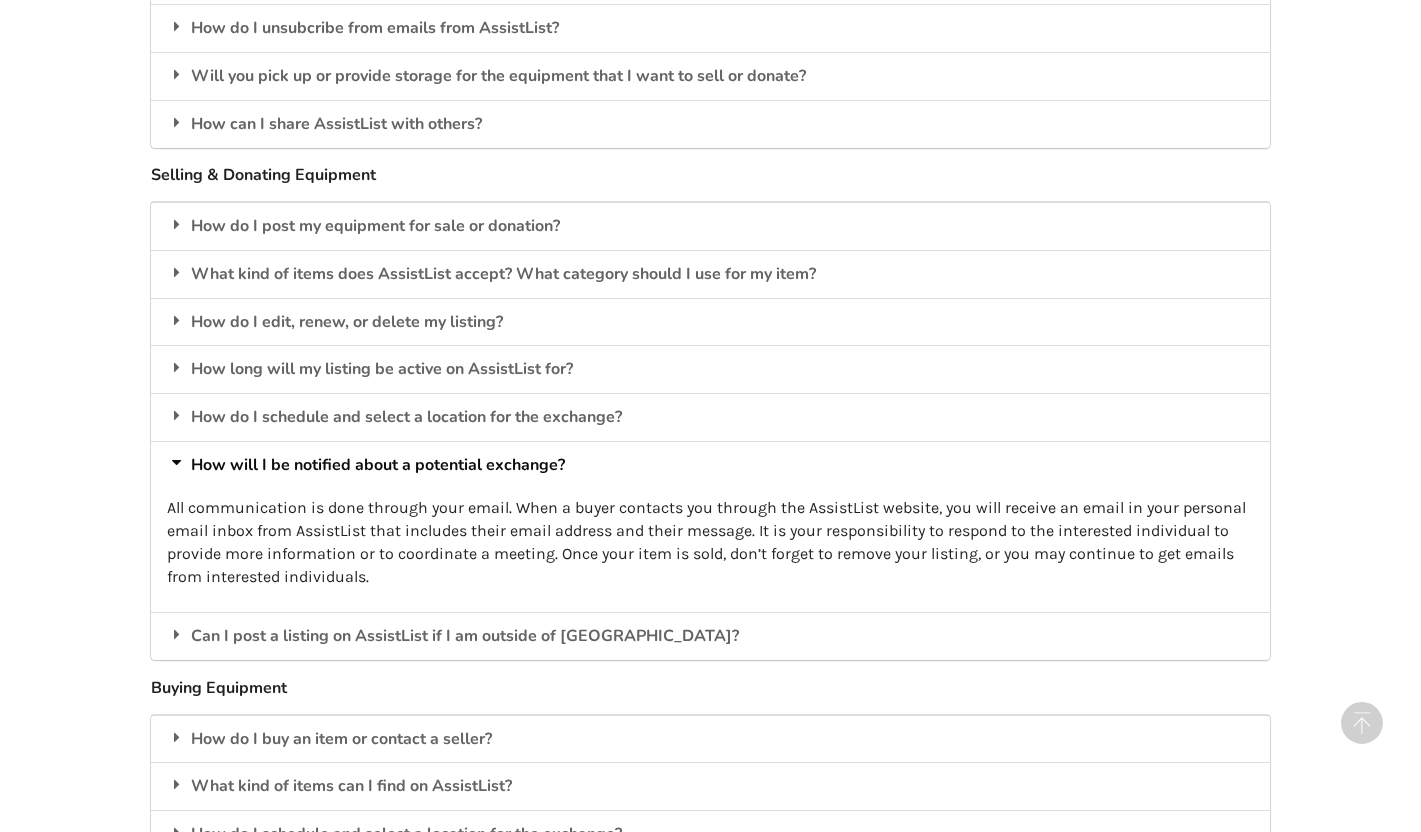 scroll, scrollTop: 2266, scrollLeft: 0, axis: vertical 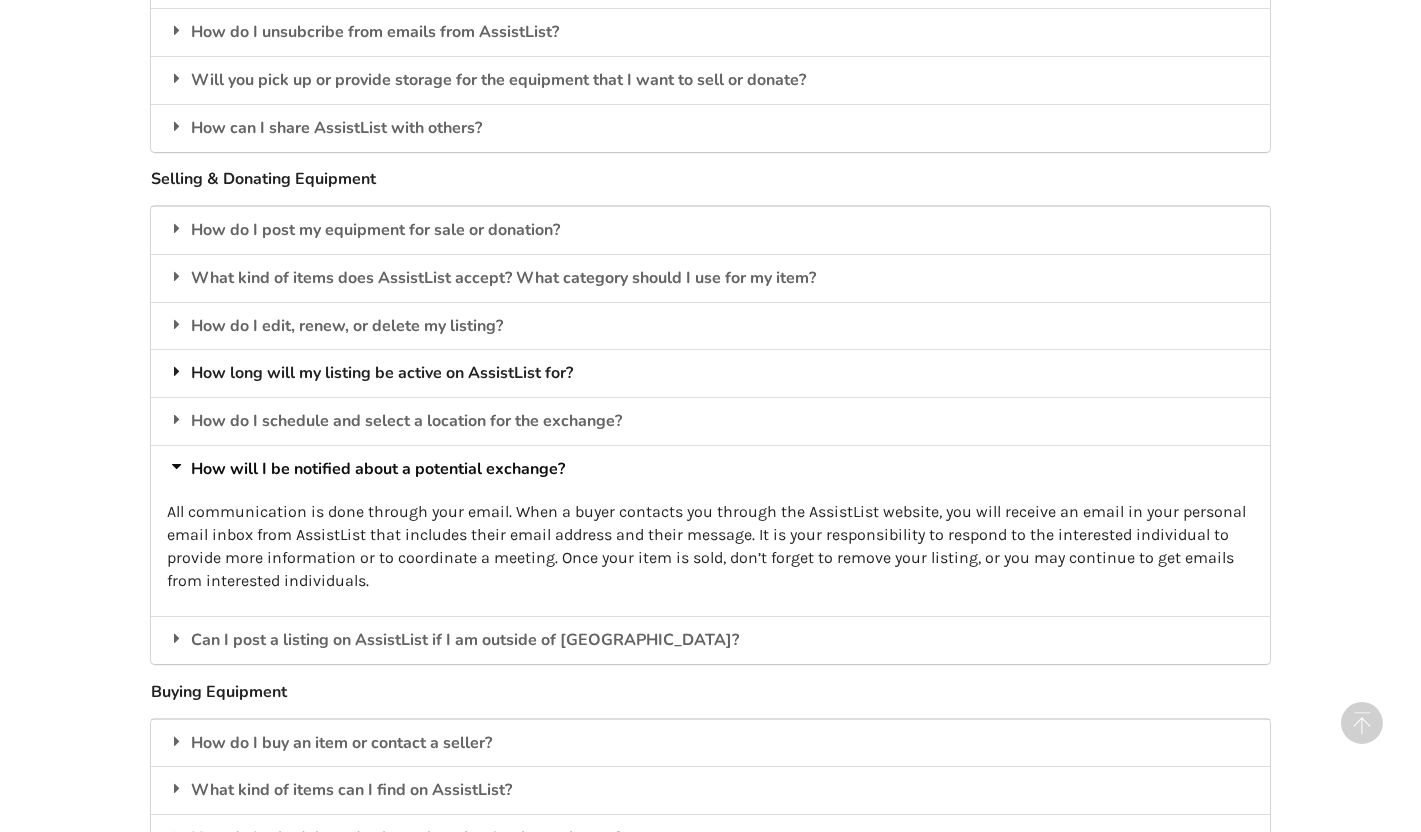 click on "How long will my listing be active on AssistList for?" at bounding box center (710, 373) 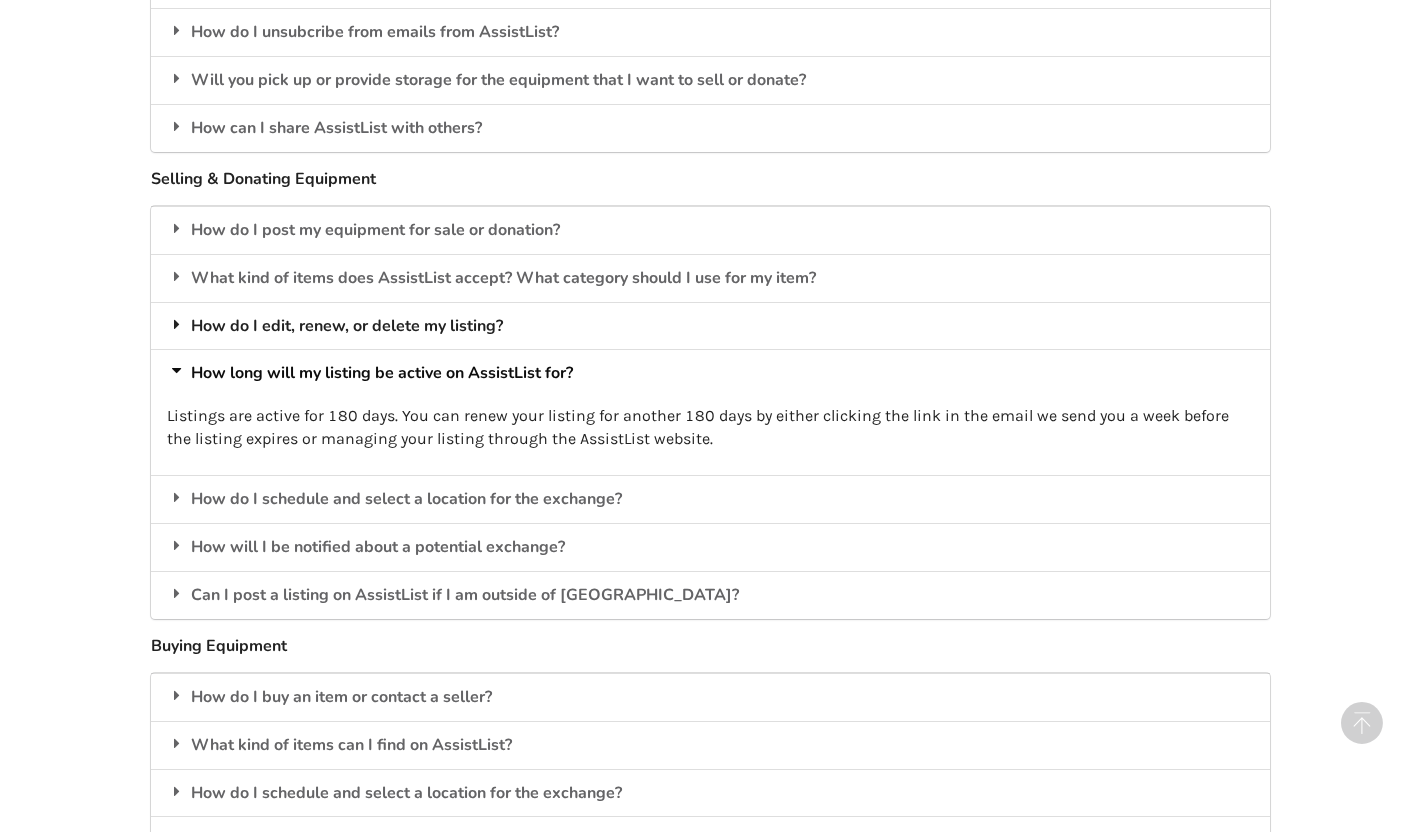 click on "How do I edit, renew, or delete my listing?" at bounding box center (710, 326) 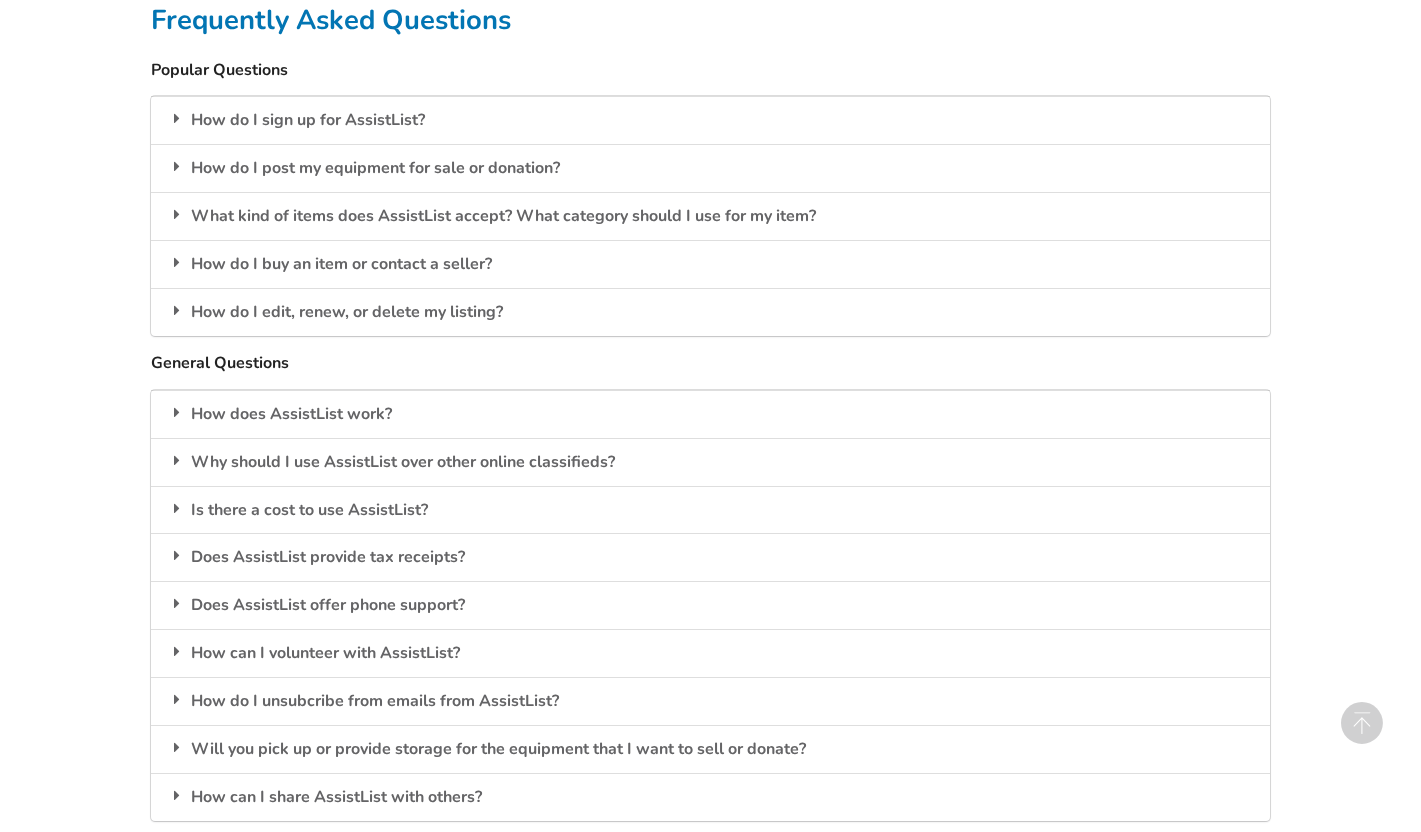 scroll, scrollTop: 1605, scrollLeft: 0, axis: vertical 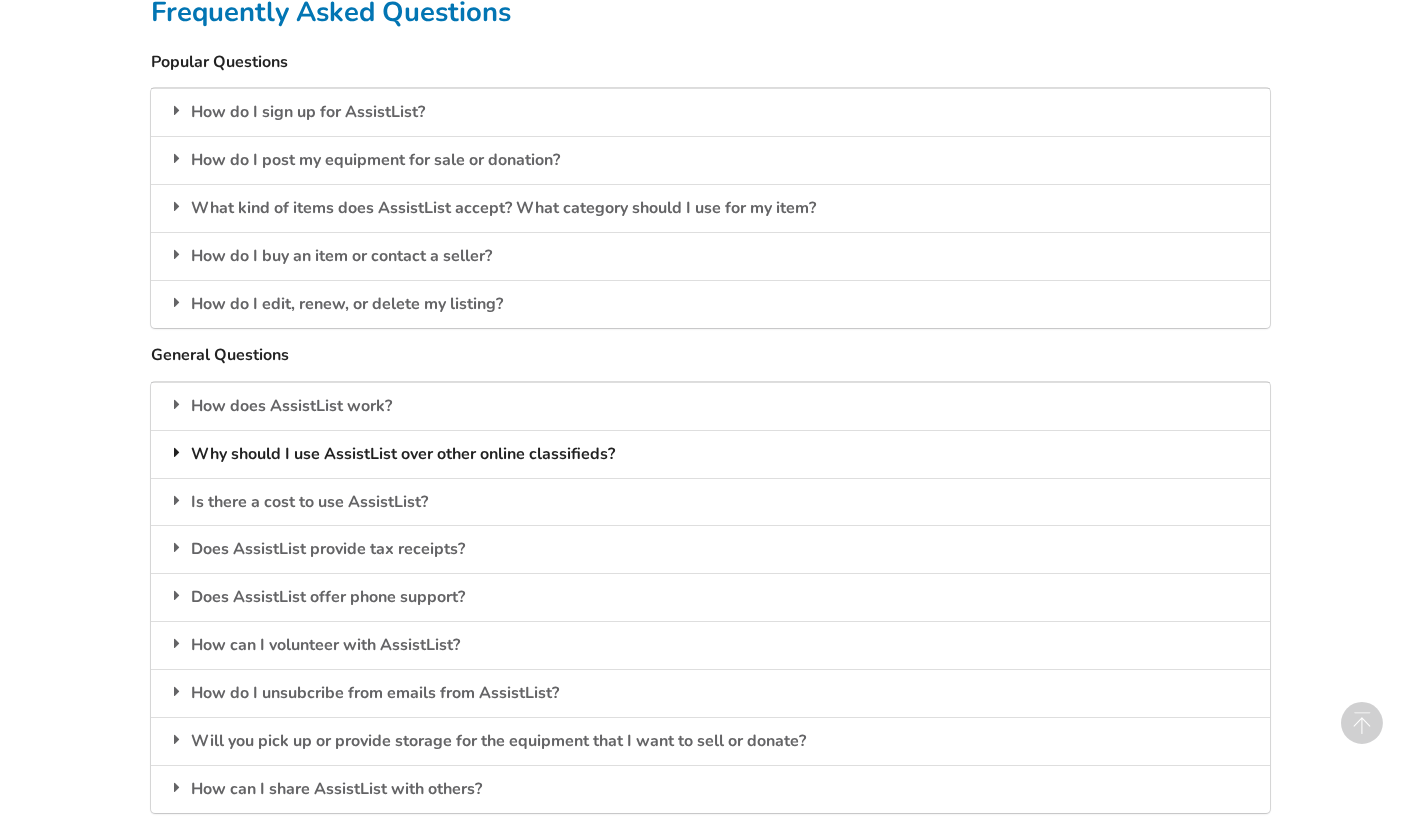 click on "Why should I use AssistList over other online classifieds?" at bounding box center [710, 454] 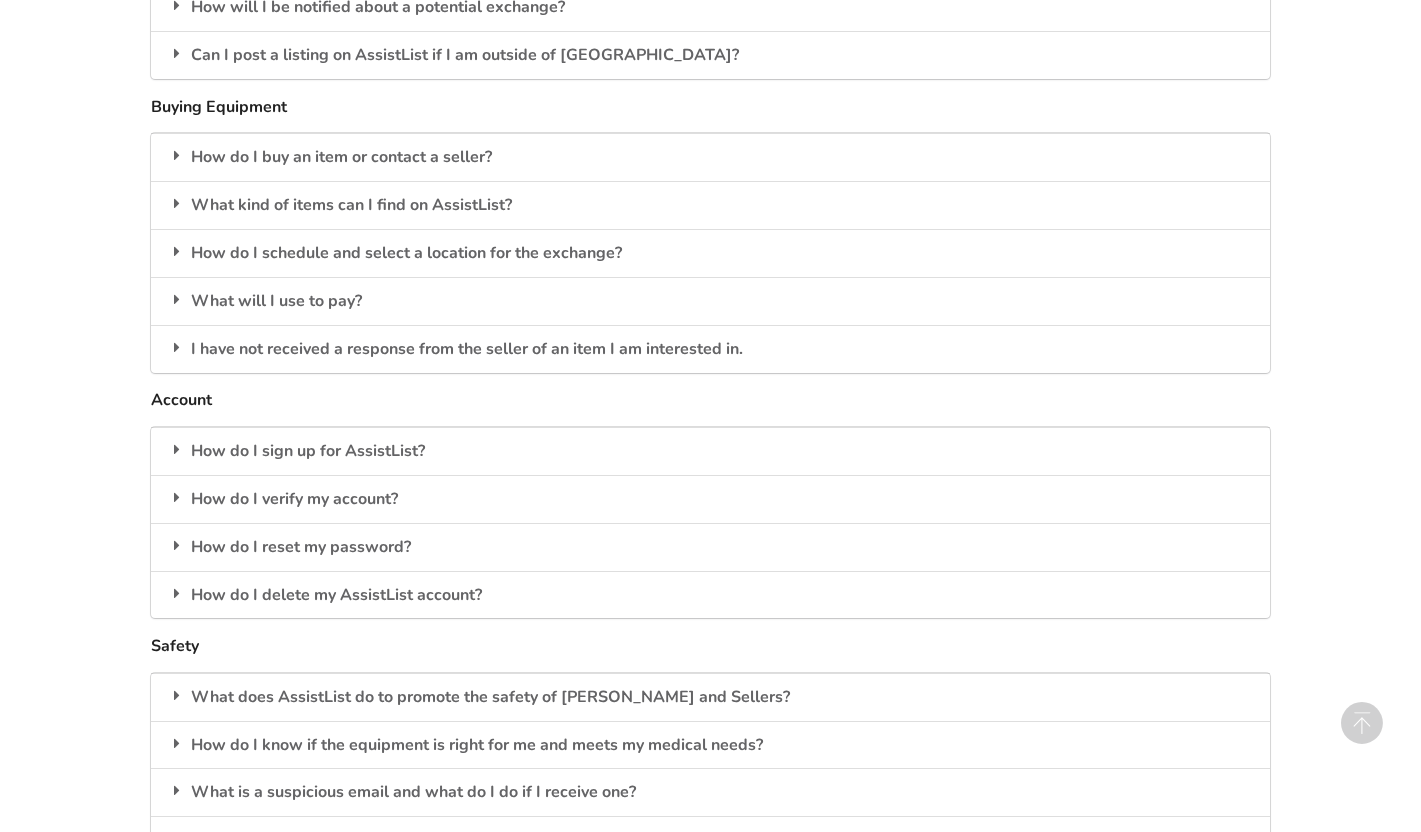 scroll, scrollTop: 3233, scrollLeft: 0, axis: vertical 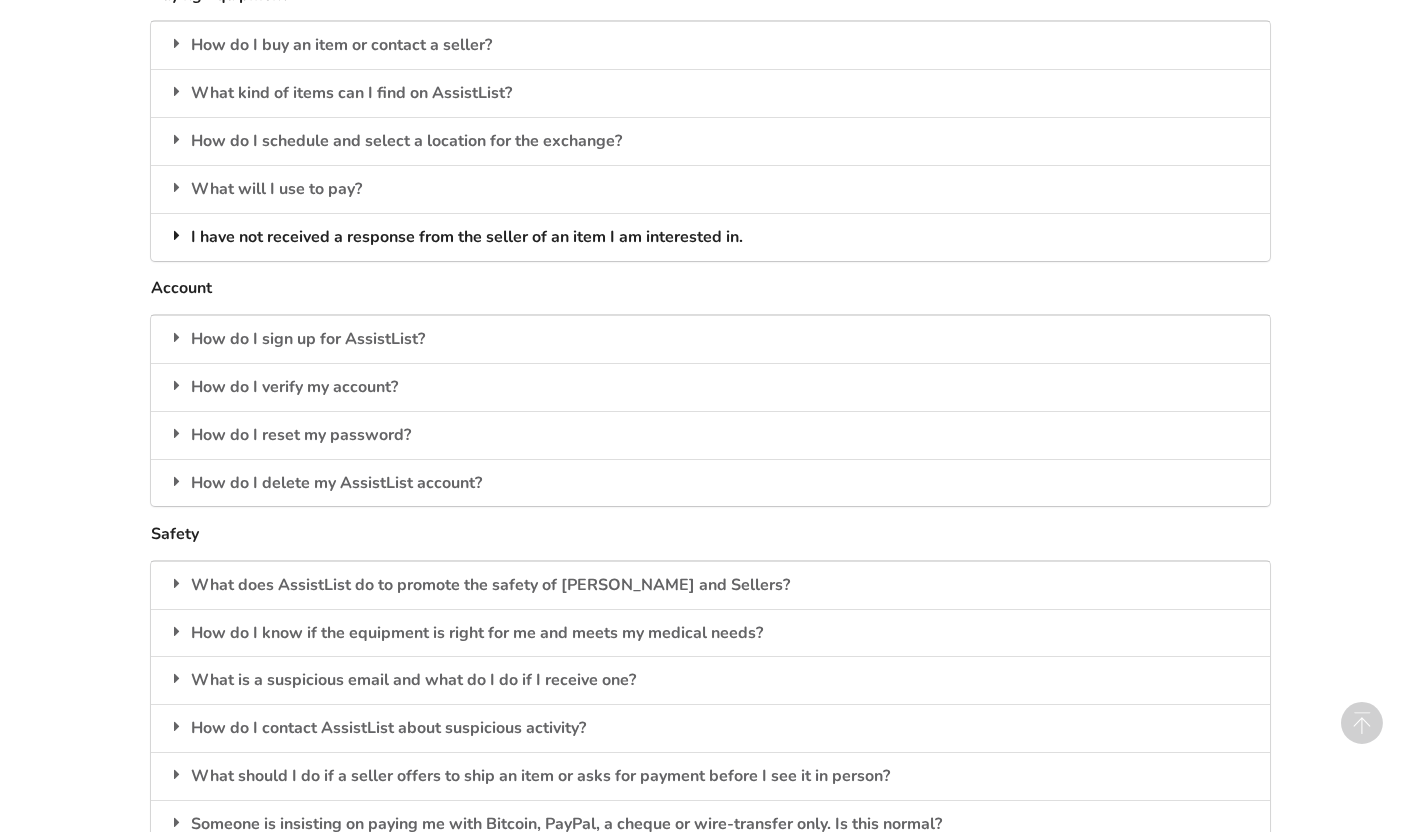 click on "I have not received a response from the seller of an item I am interested in." at bounding box center (710, 237) 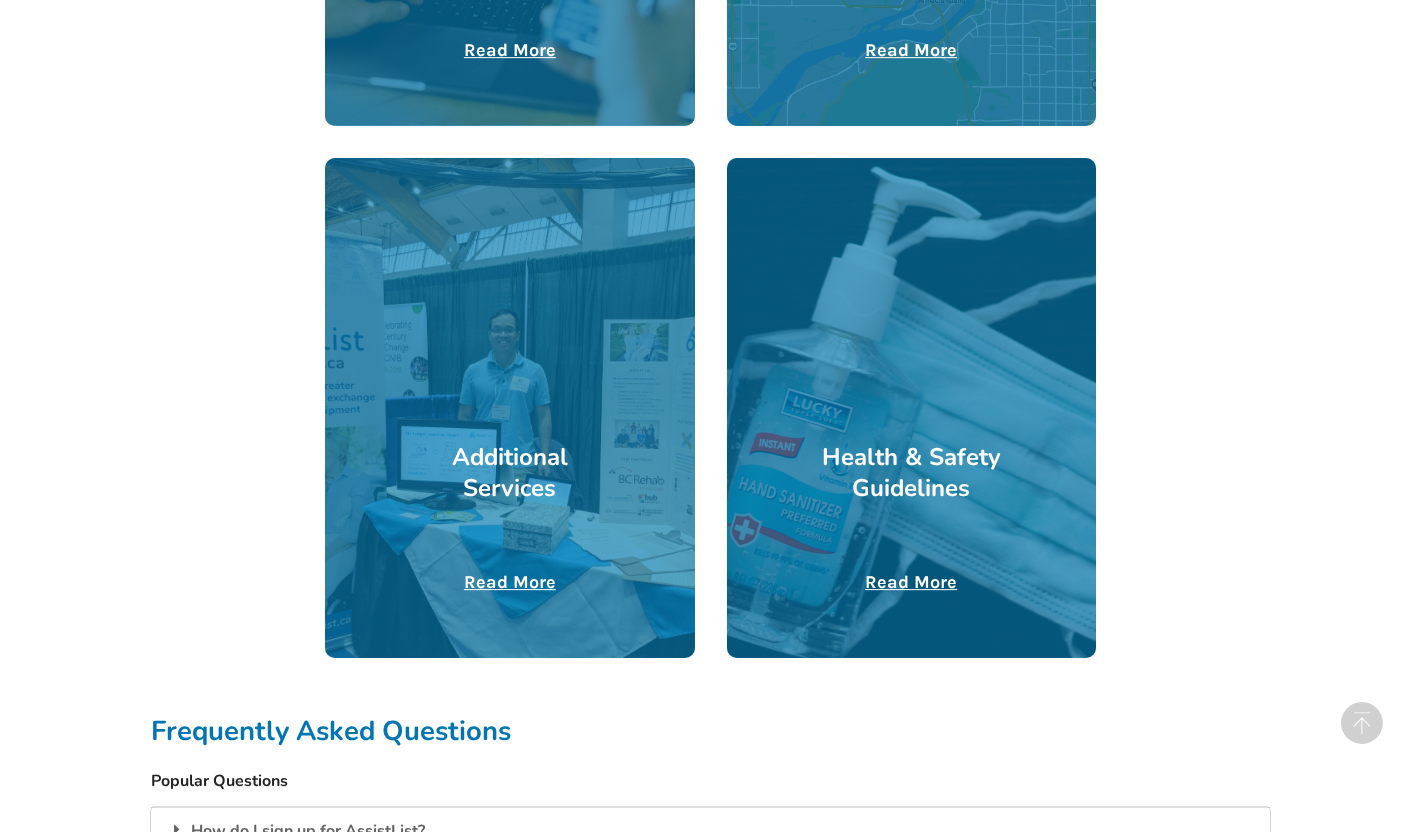 scroll, scrollTop: 0, scrollLeft: 0, axis: both 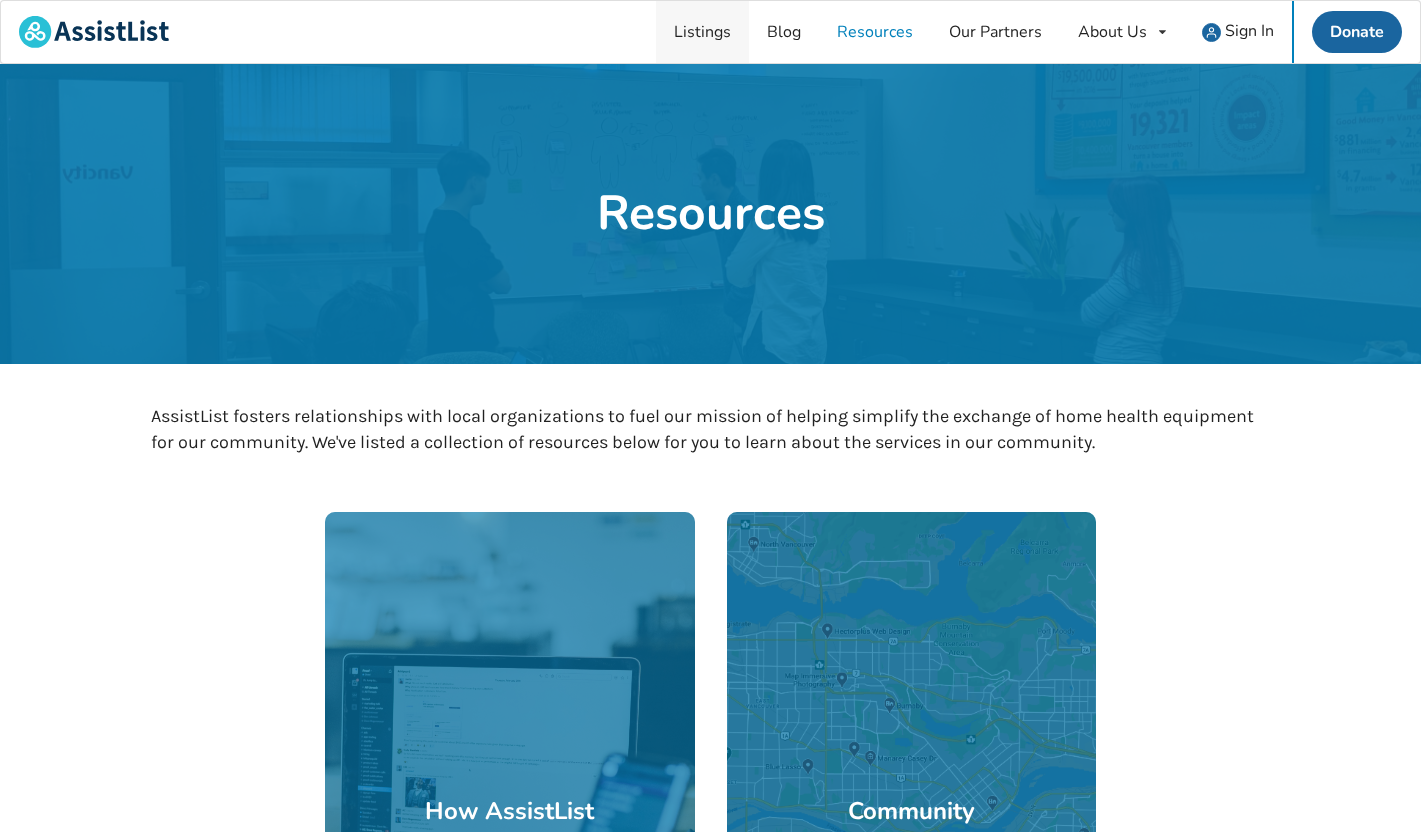 click on "Listings" at bounding box center [702, 32] 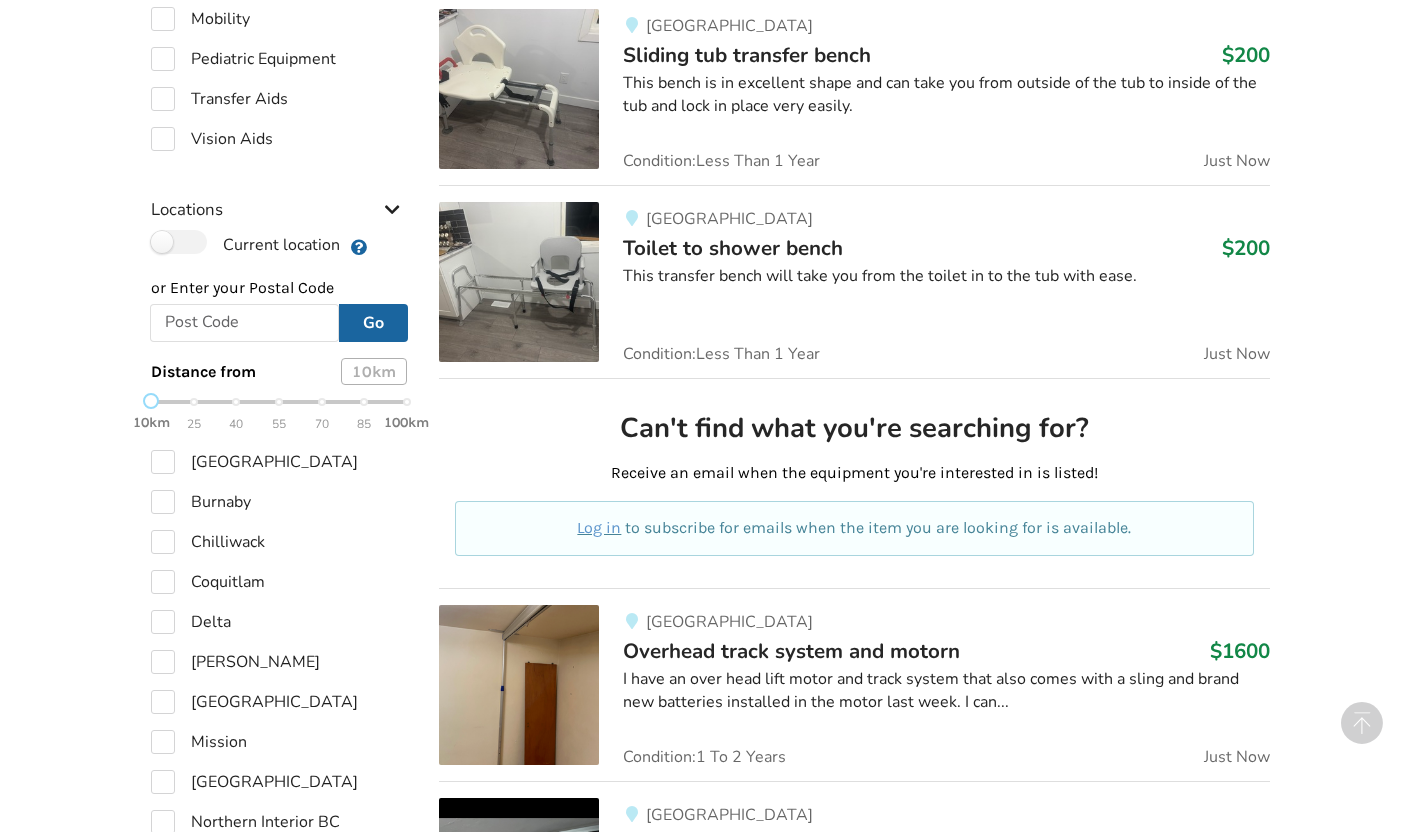 scroll, scrollTop: 0, scrollLeft: 0, axis: both 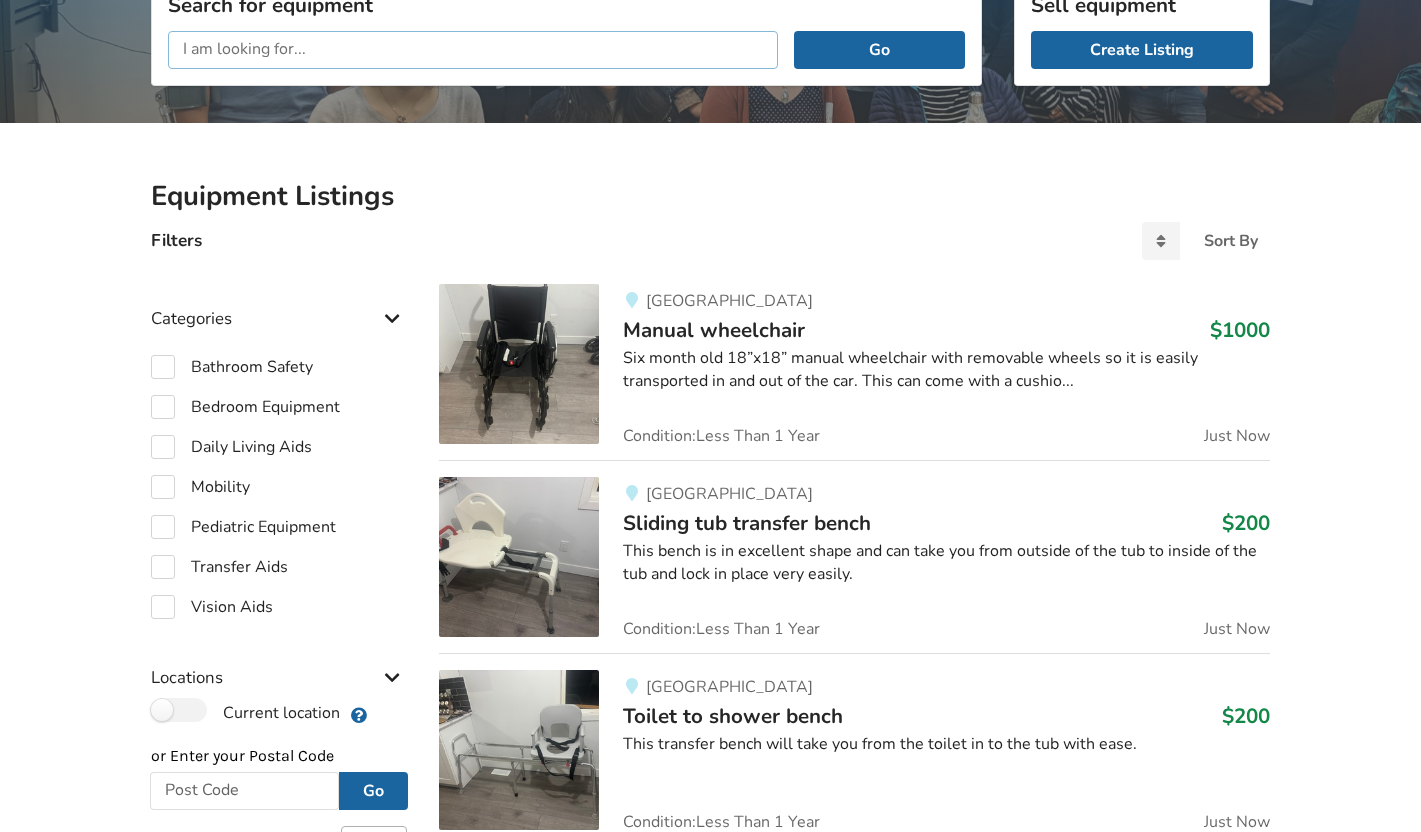 click at bounding box center [473, 50] 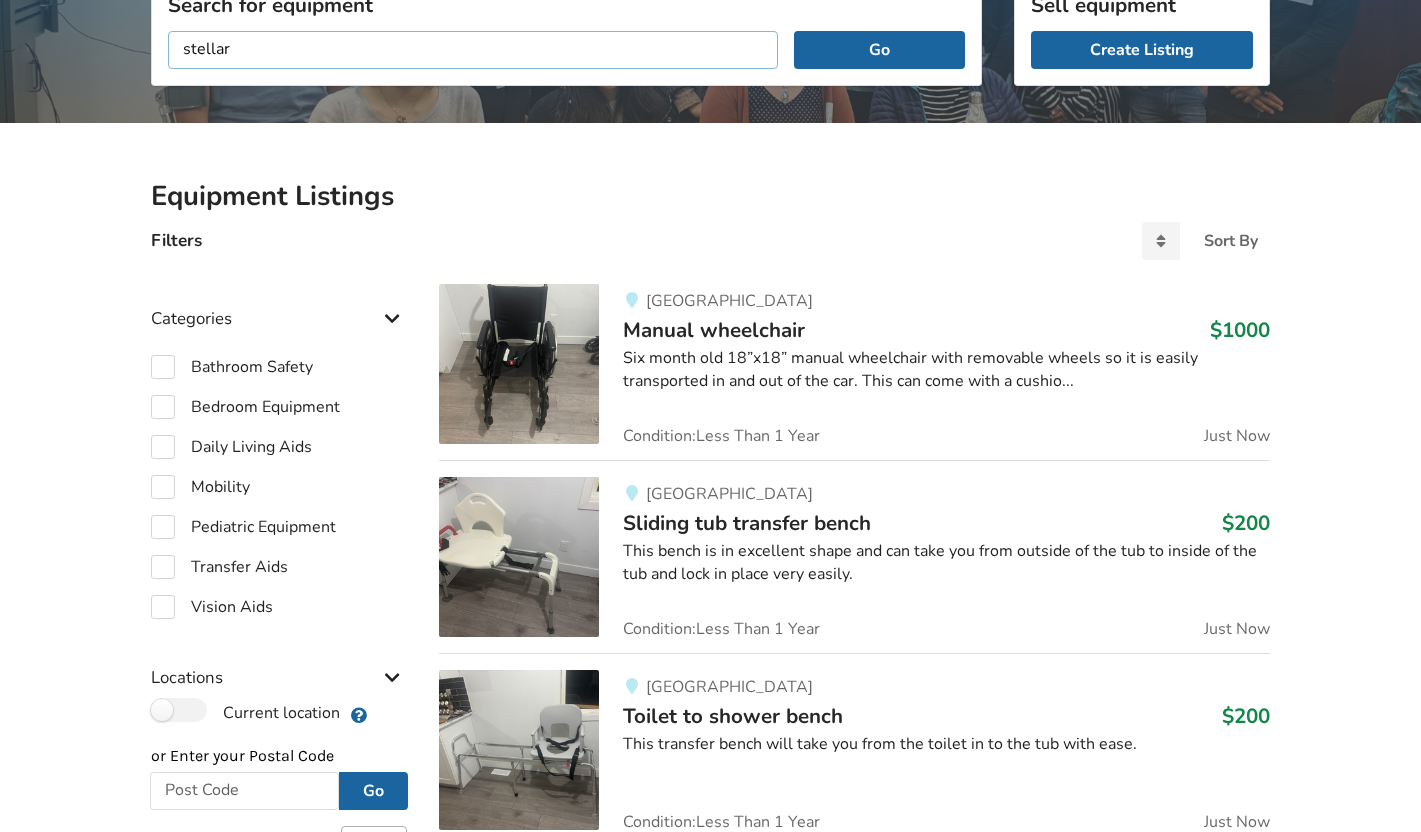 type on "stellar" 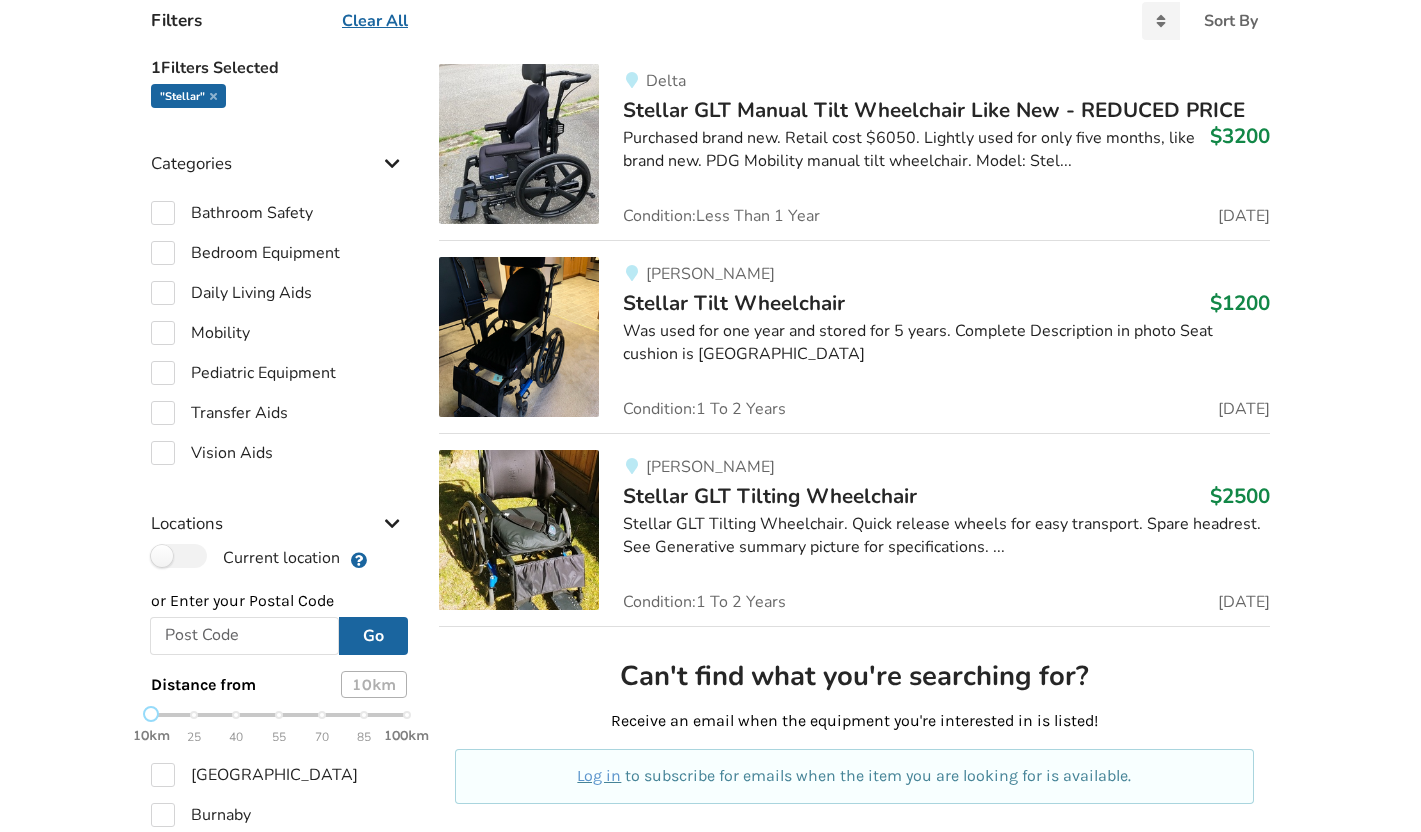 scroll, scrollTop: 479, scrollLeft: 0, axis: vertical 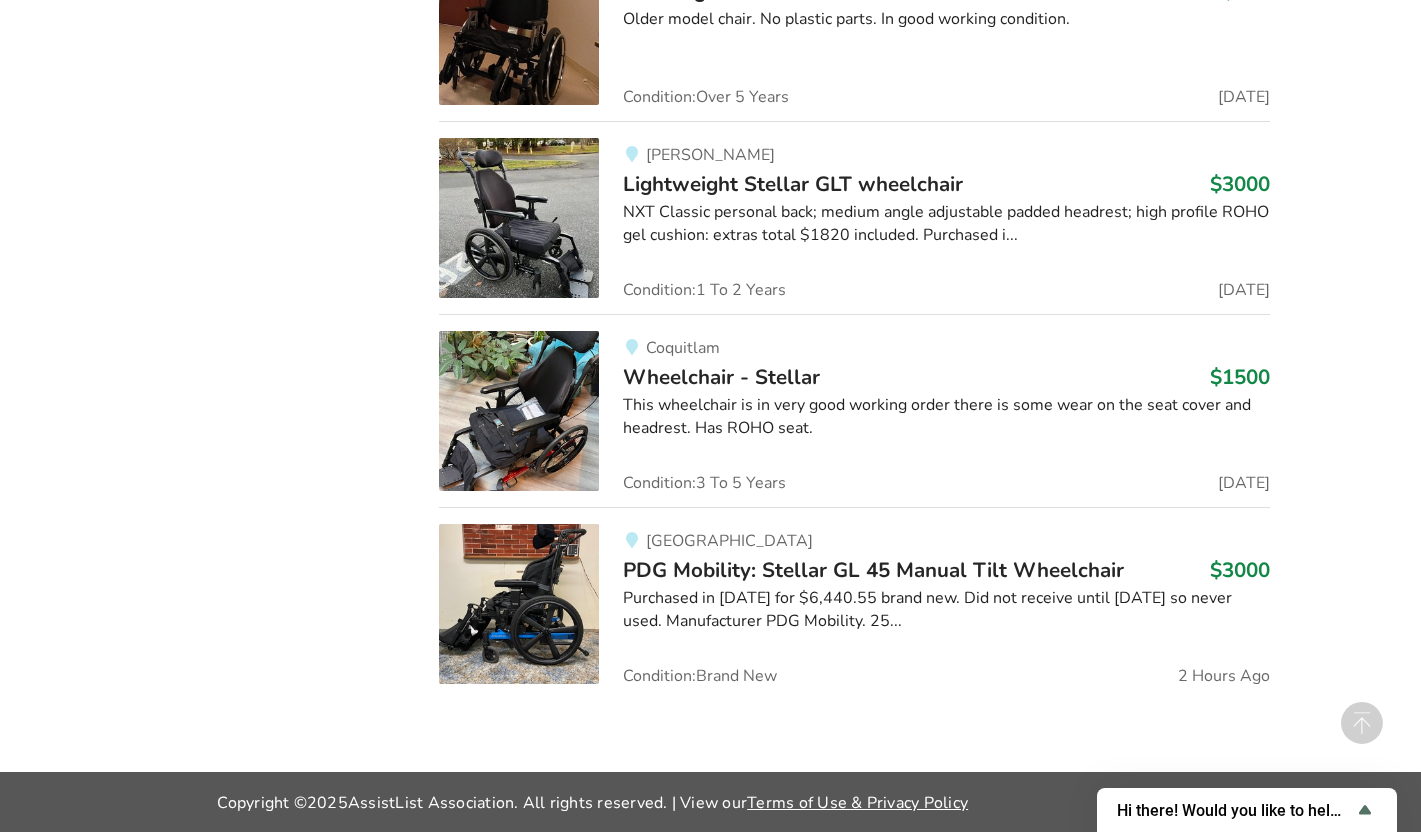 click on "PDG Mobility: Stellar GL 45 Manual Tilt Wheelchair" at bounding box center [873, 570] 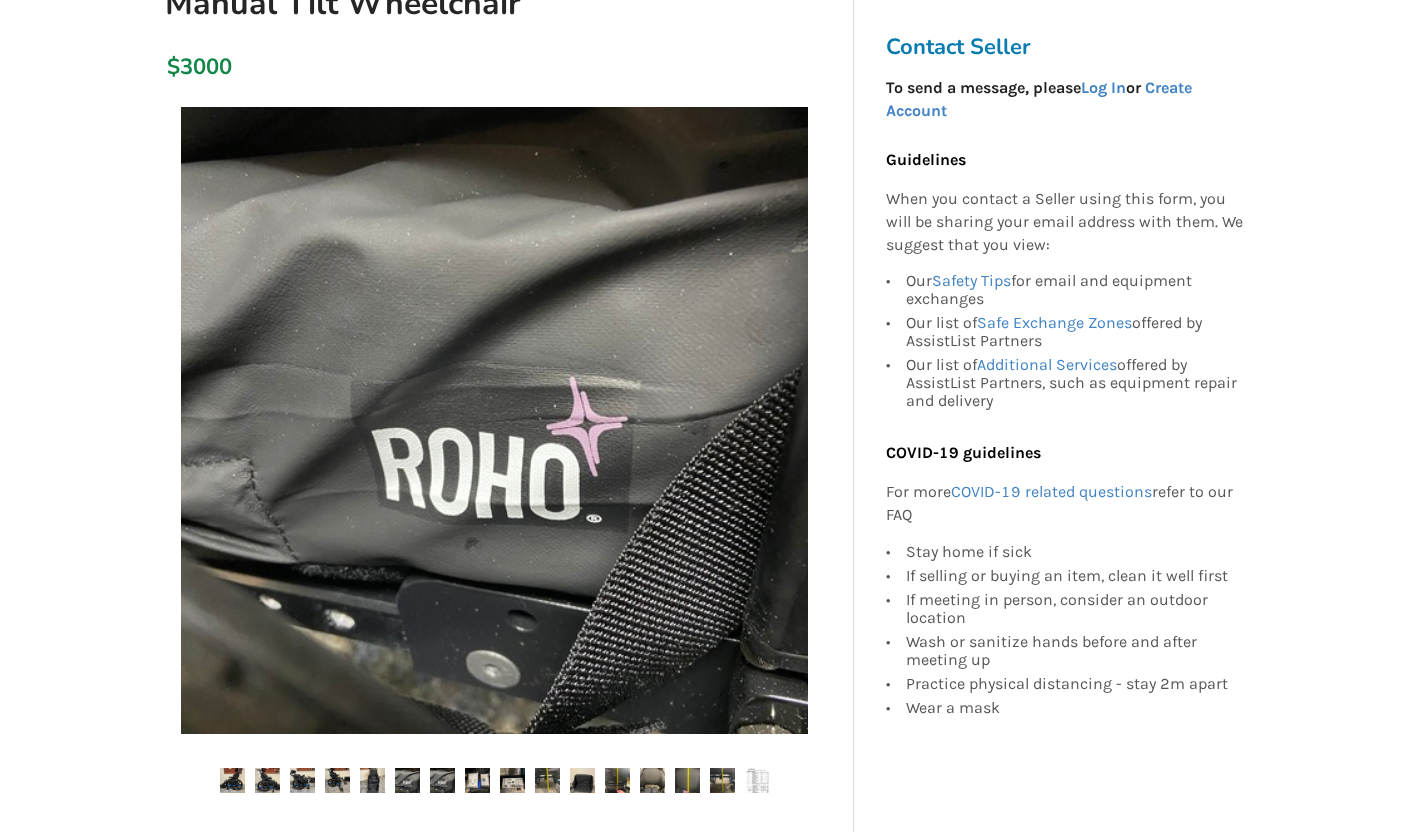 scroll, scrollTop: 0, scrollLeft: 0, axis: both 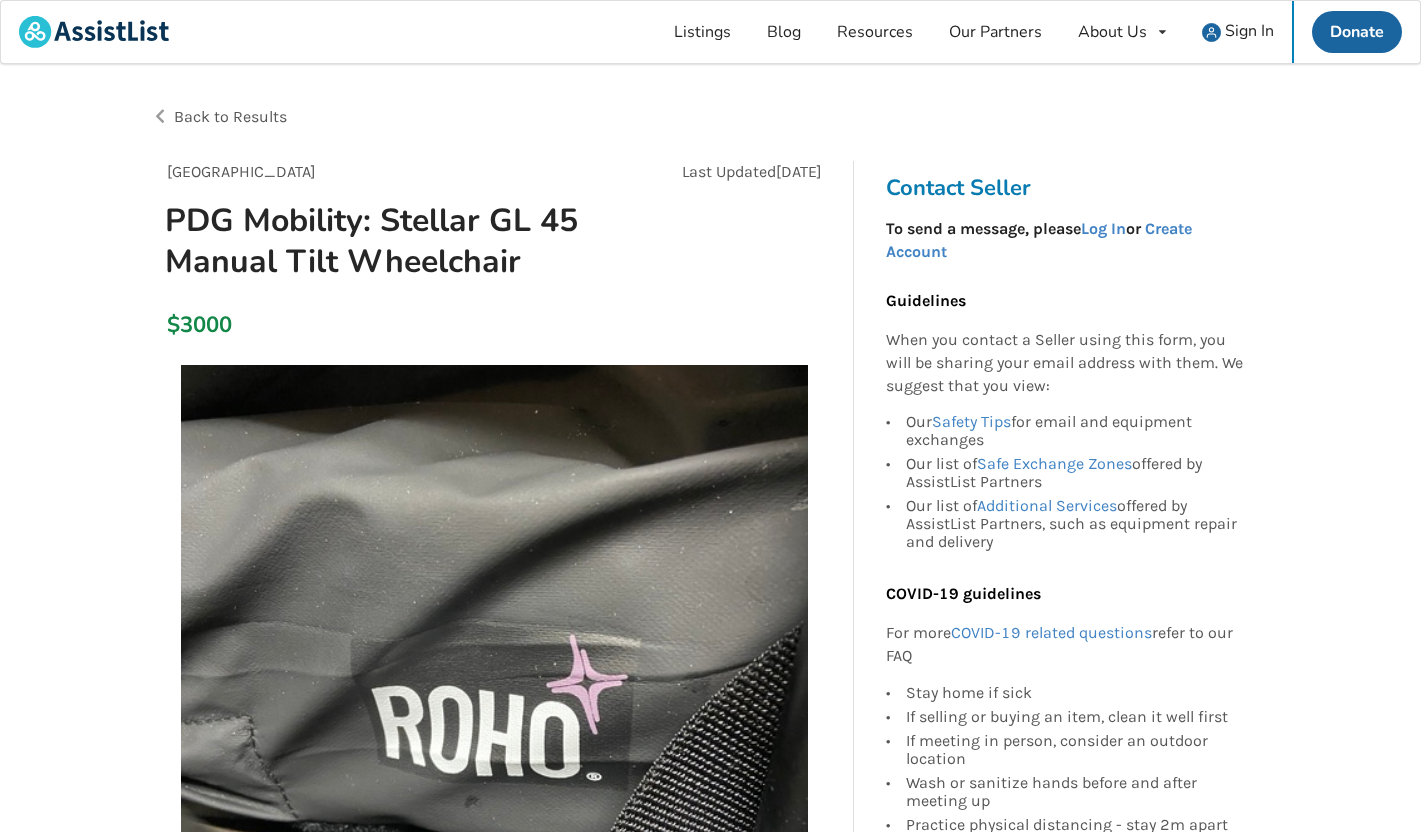 click on "Back to Results" at bounding box center (431, 117) 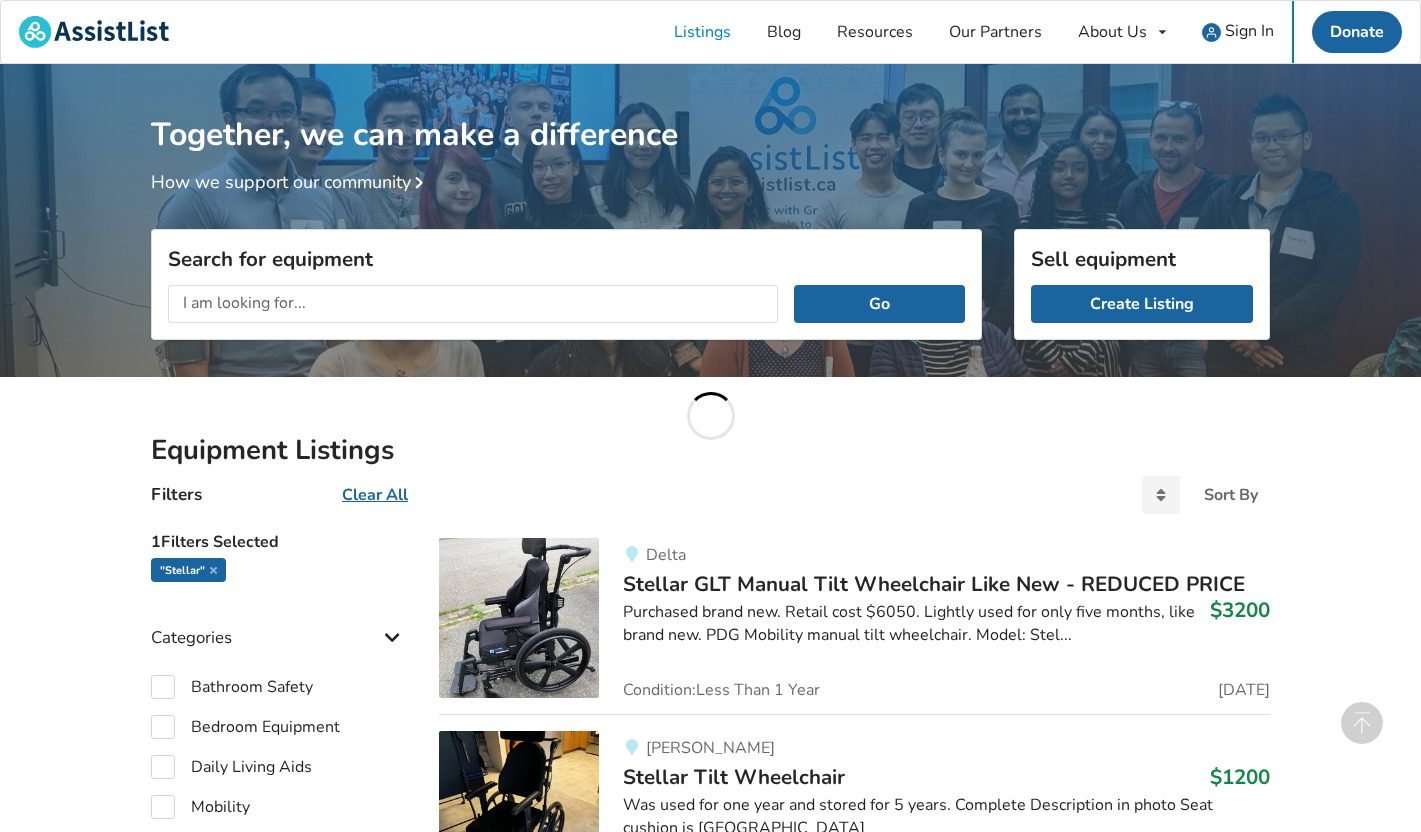 scroll, scrollTop: 2347, scrollLeft: 0, axis: vertical 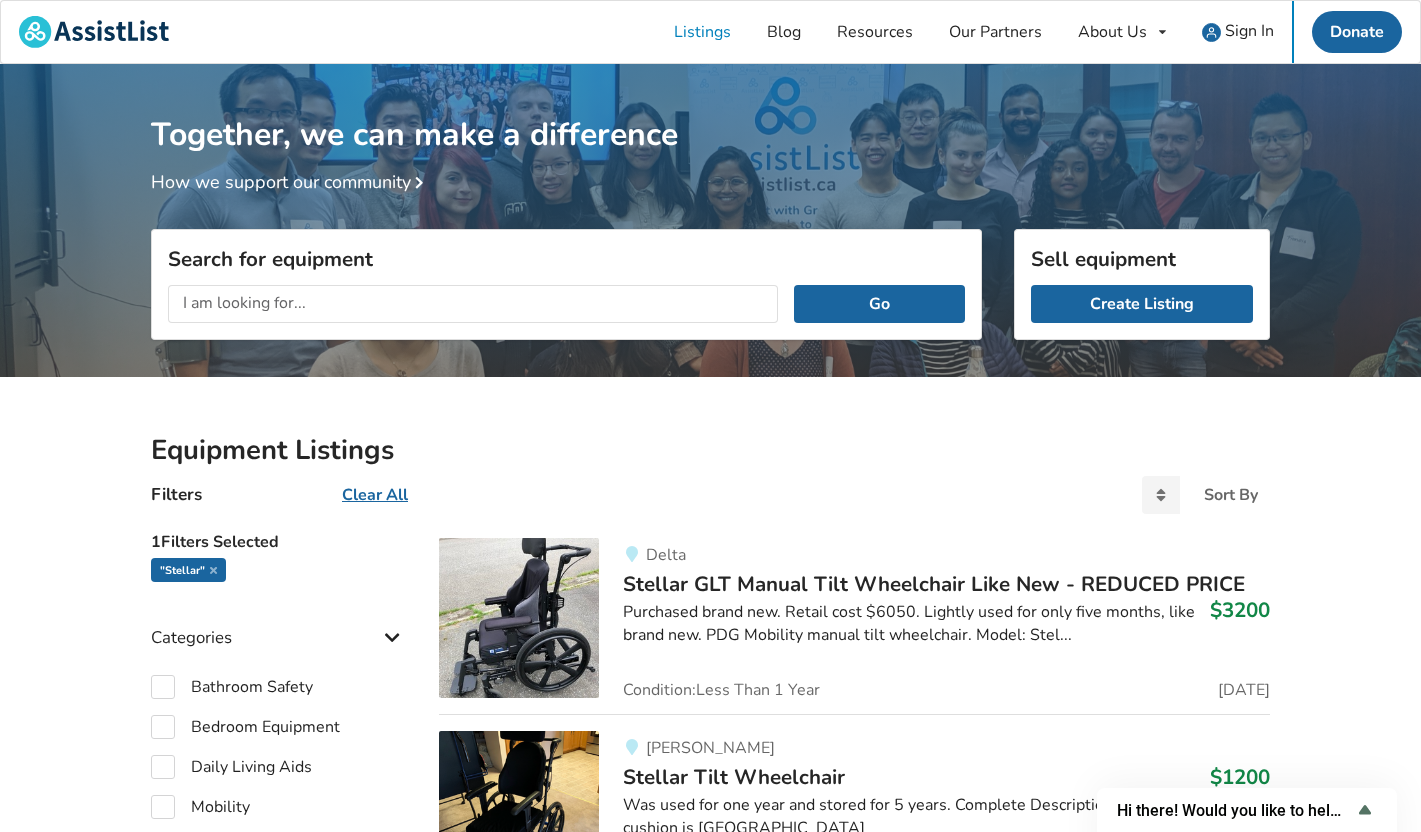 click on "Clear All" at bounding box center (375, 495) 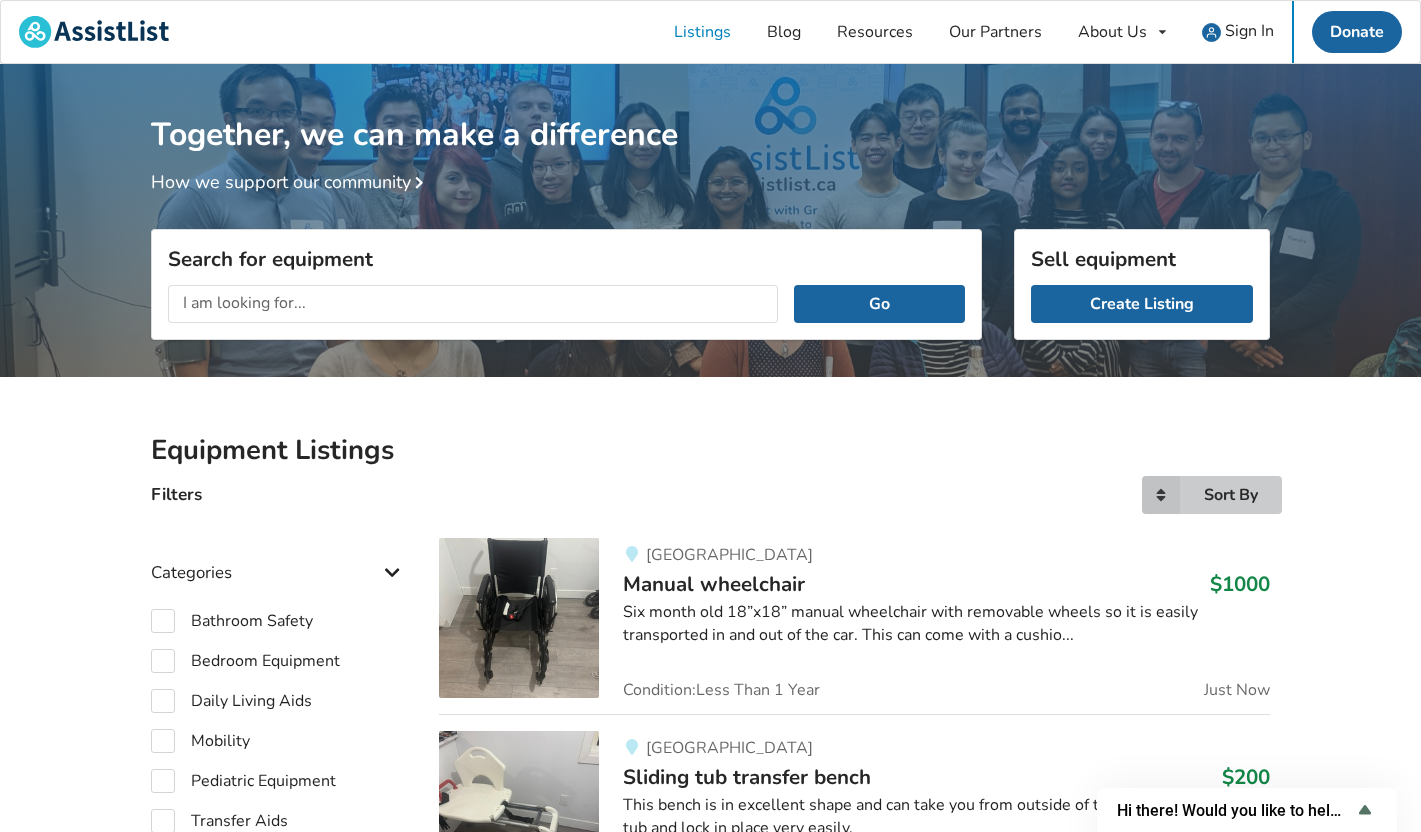 click at bounding box center (1161, 495) 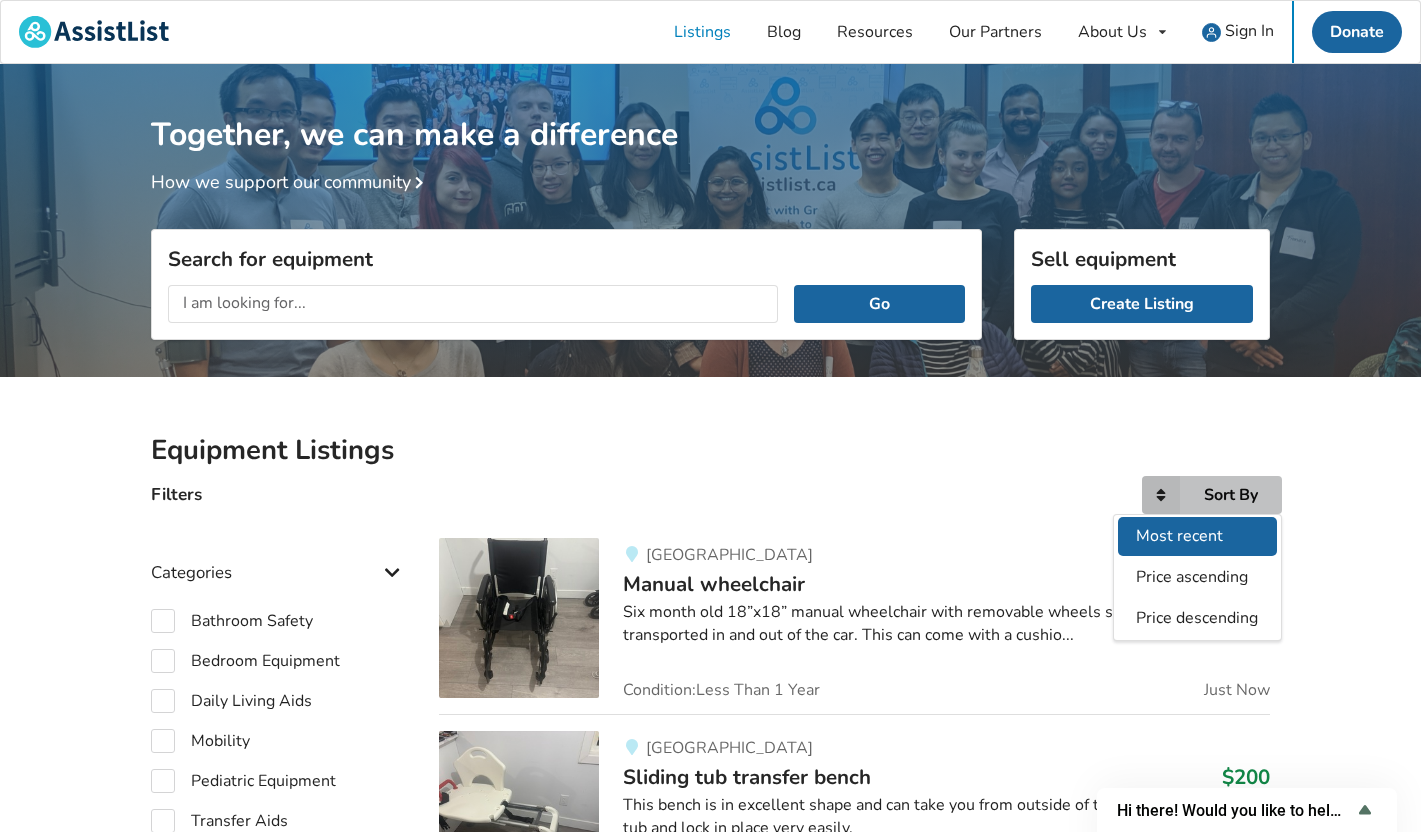 click on "Most recent" at bounding box center [1180, 536] 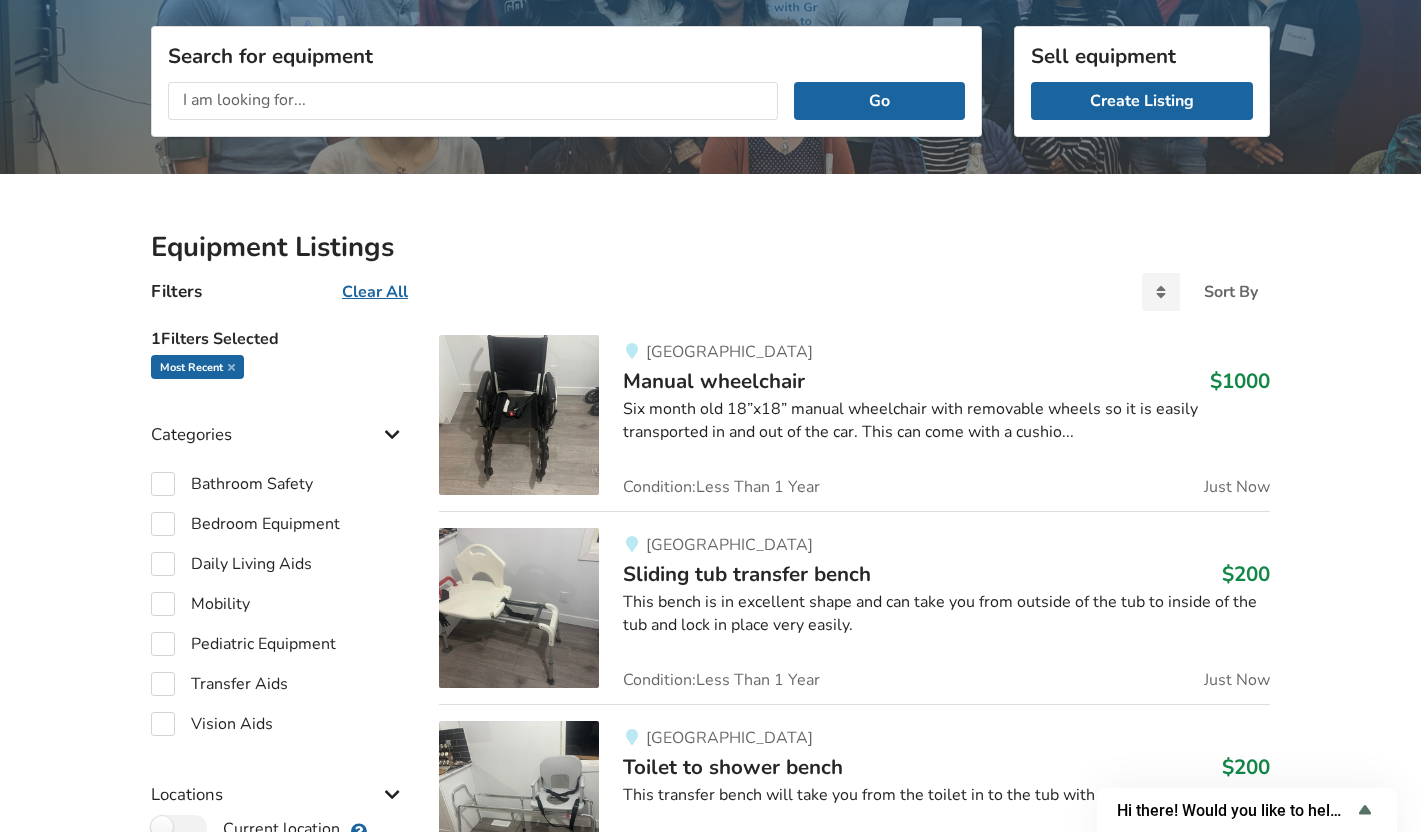 scroll, scrollTop: 254, scrollLeft: 0, axis: vertical 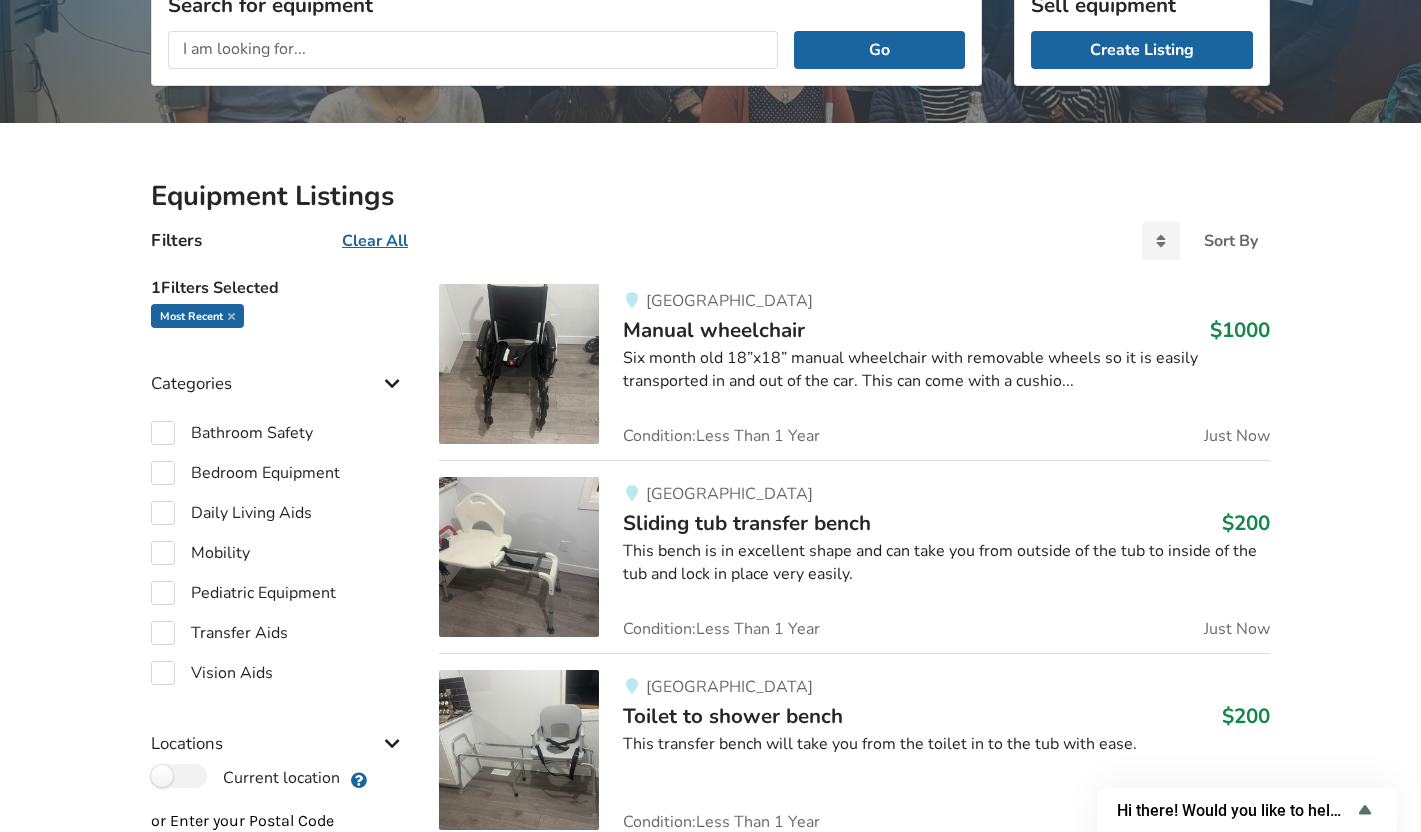 click on "Six month old 18”x18” manual wheelchair with removable wheels so it is easily transported in and out of the car. This can come with a cushio..." at bounding box center (946, 370) 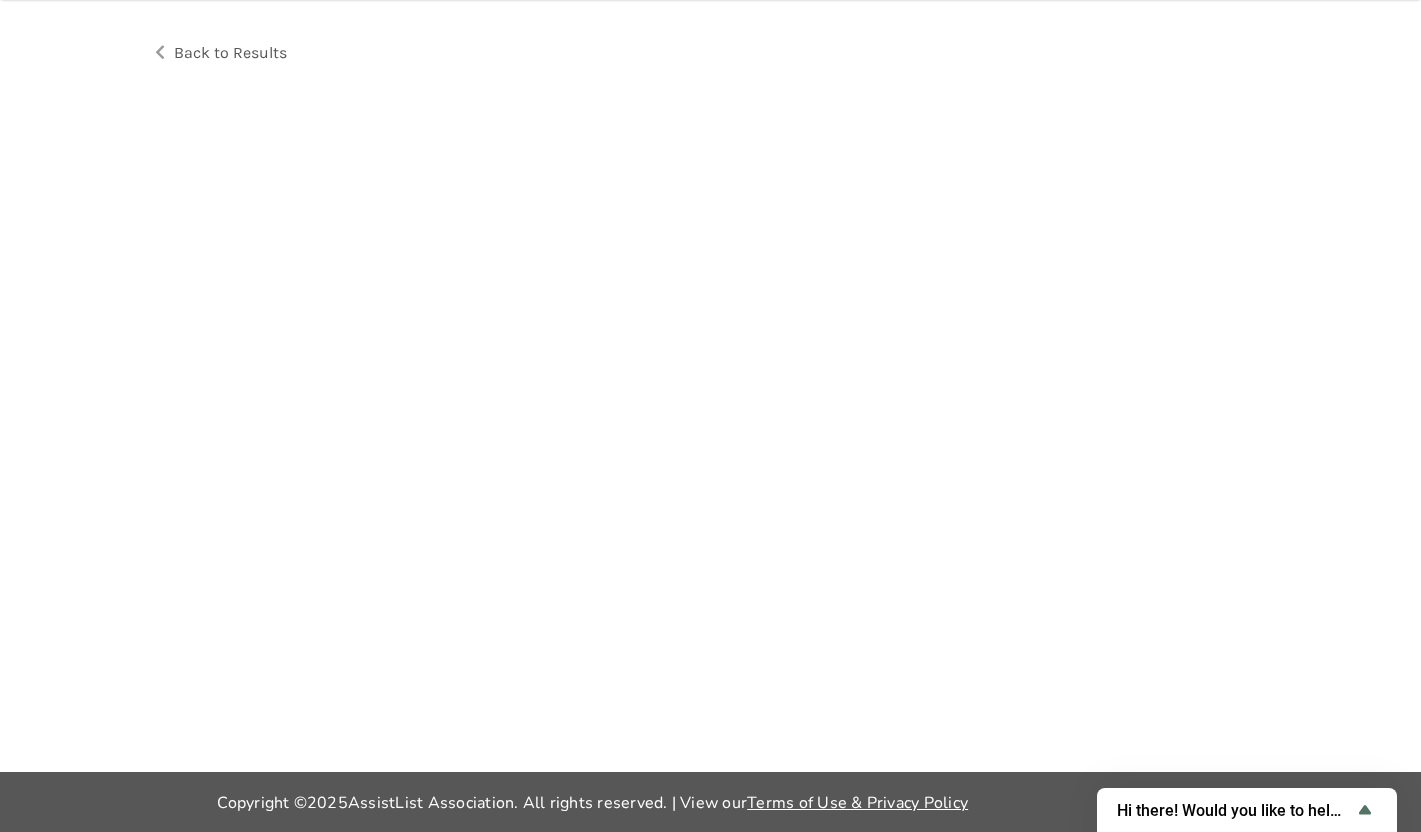 scroll, scrollTop: 0, scrollLeft: 0, axis: both 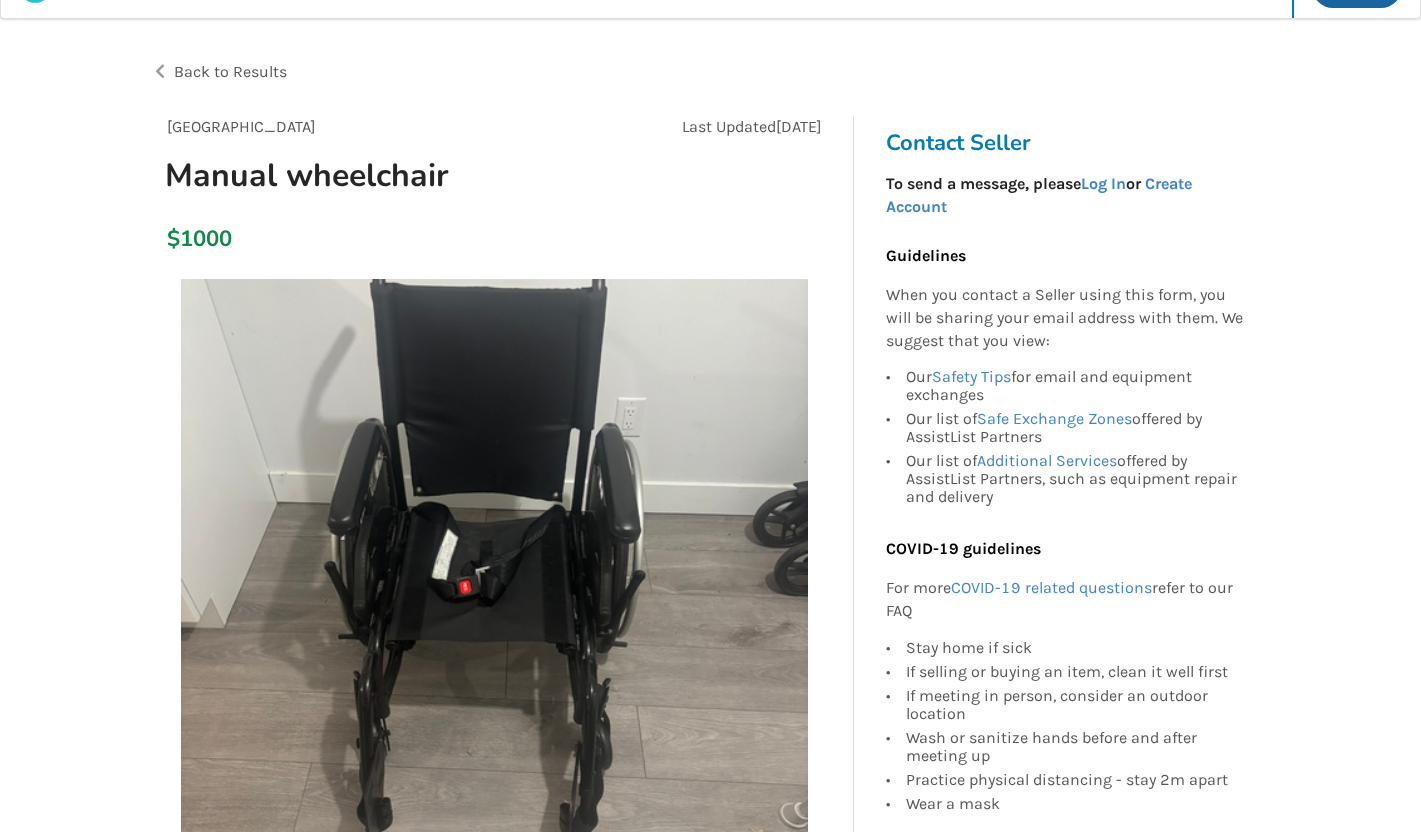 click on "Back to Results" at bounding box center (230, 71) 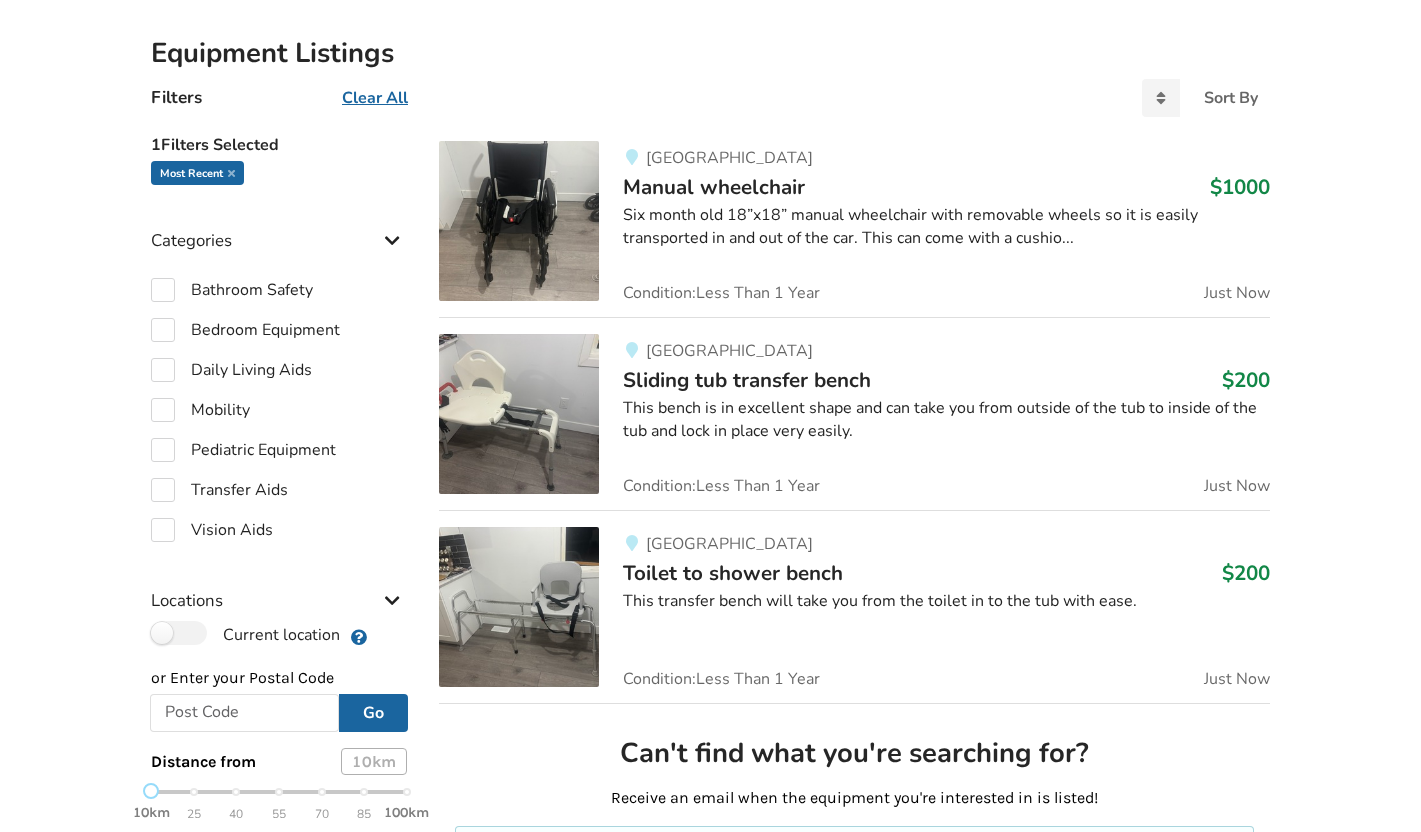 scroll, scrollTop: 409, scrollLeft: 0, axis: vertical 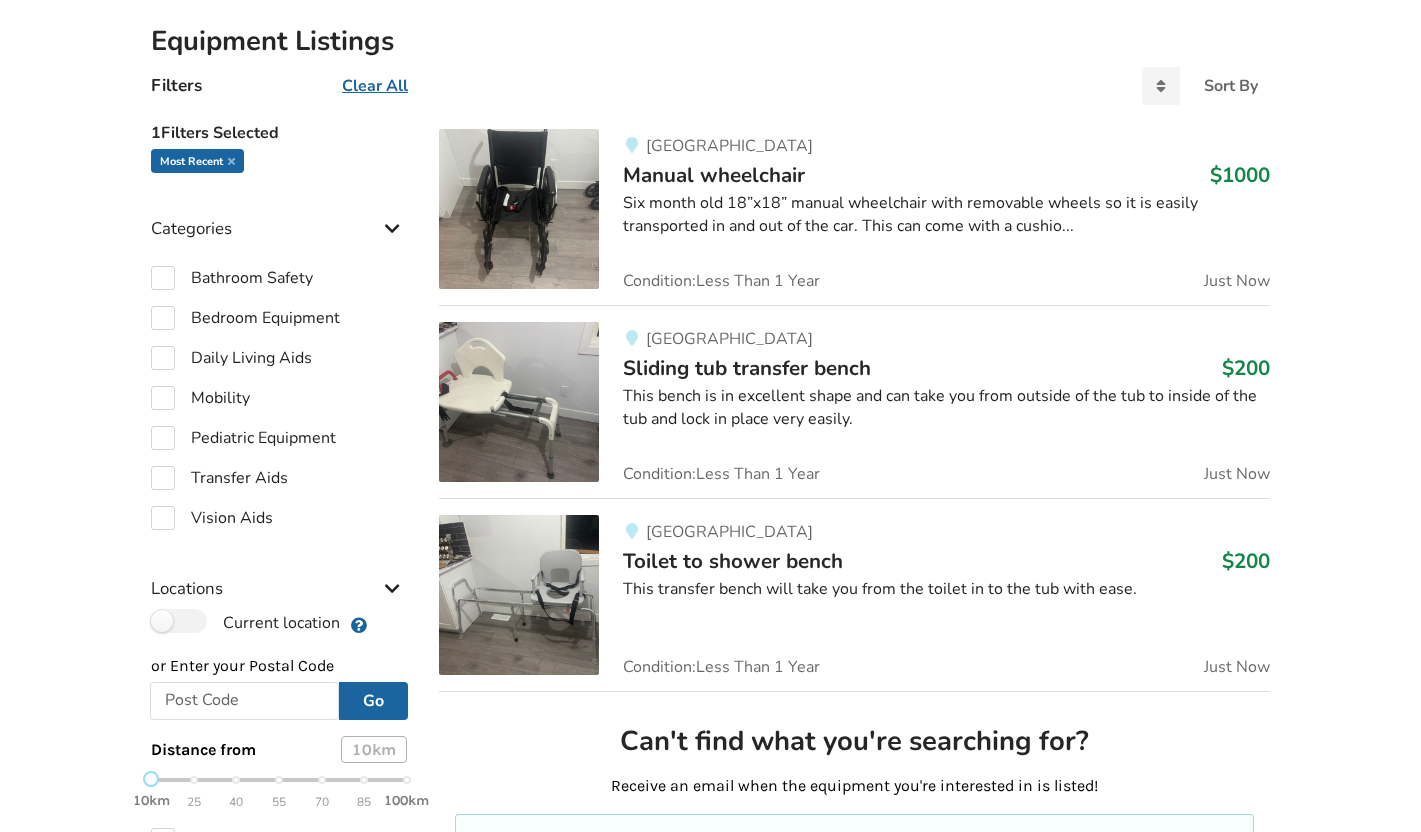 click on "Sliding tub transfer bench" at bounding box center [747, 368] 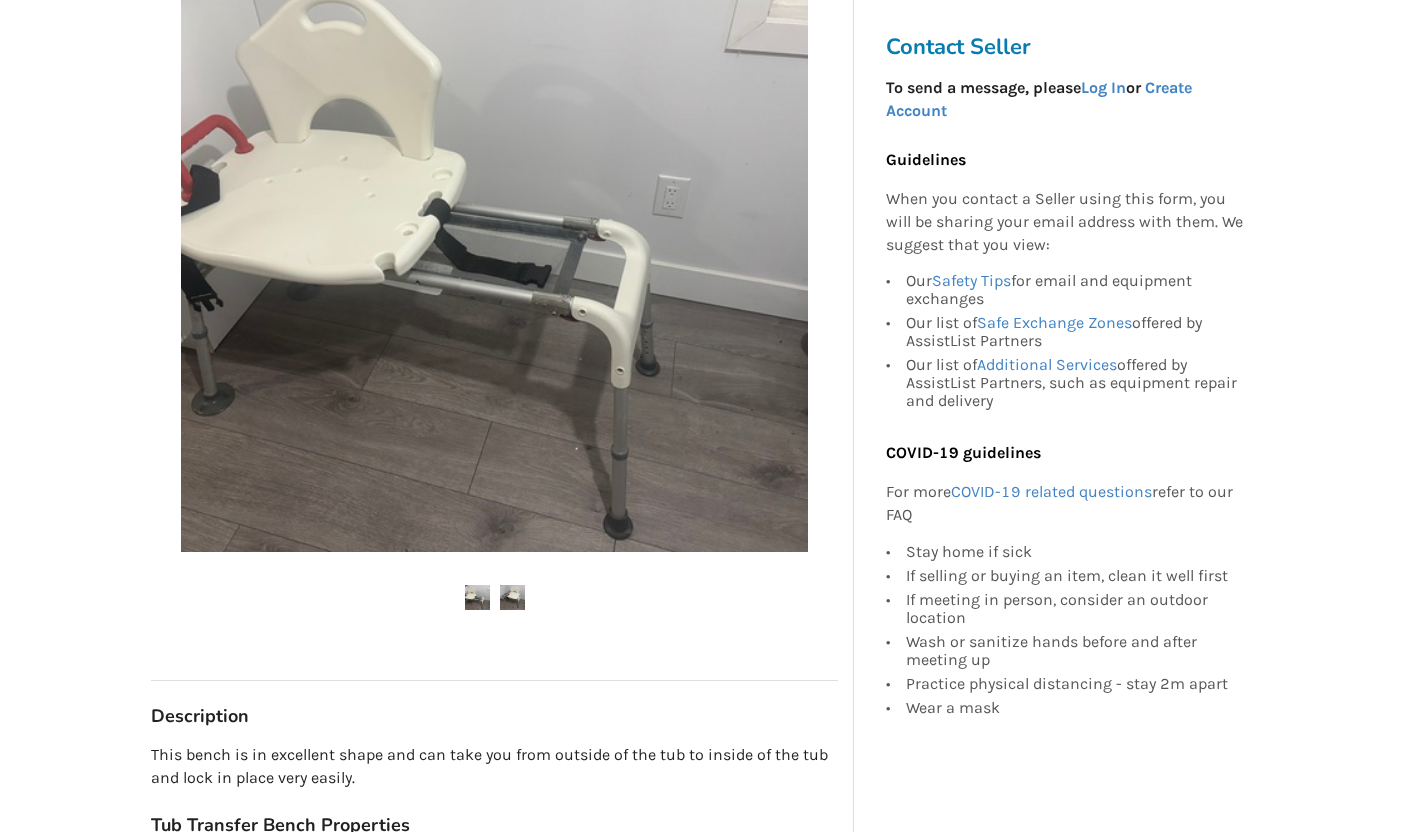 scroll, scrollTop: 0, scrollLeft: 0, axis: both 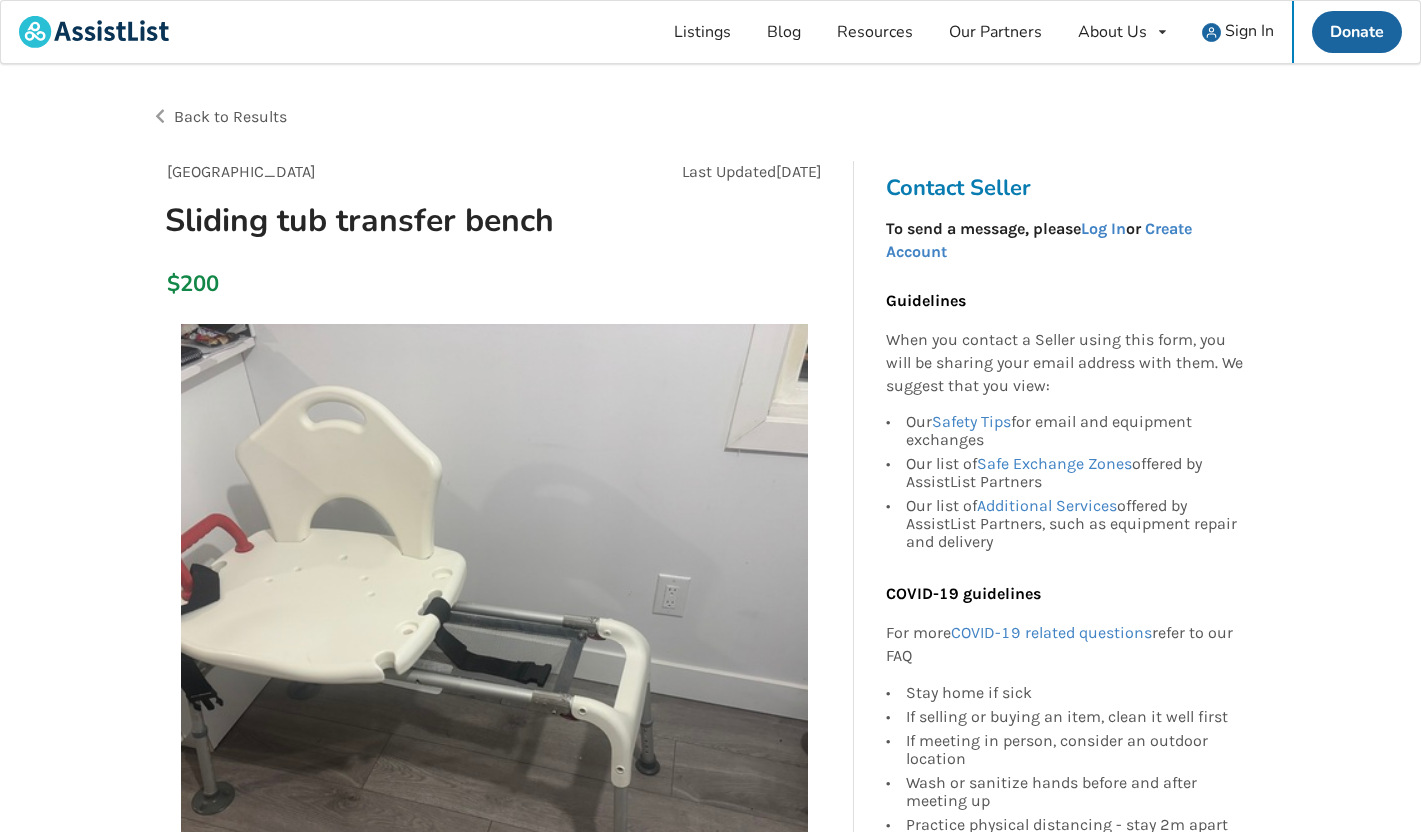 click on "Back to Results" at bounding box center (431, 117) 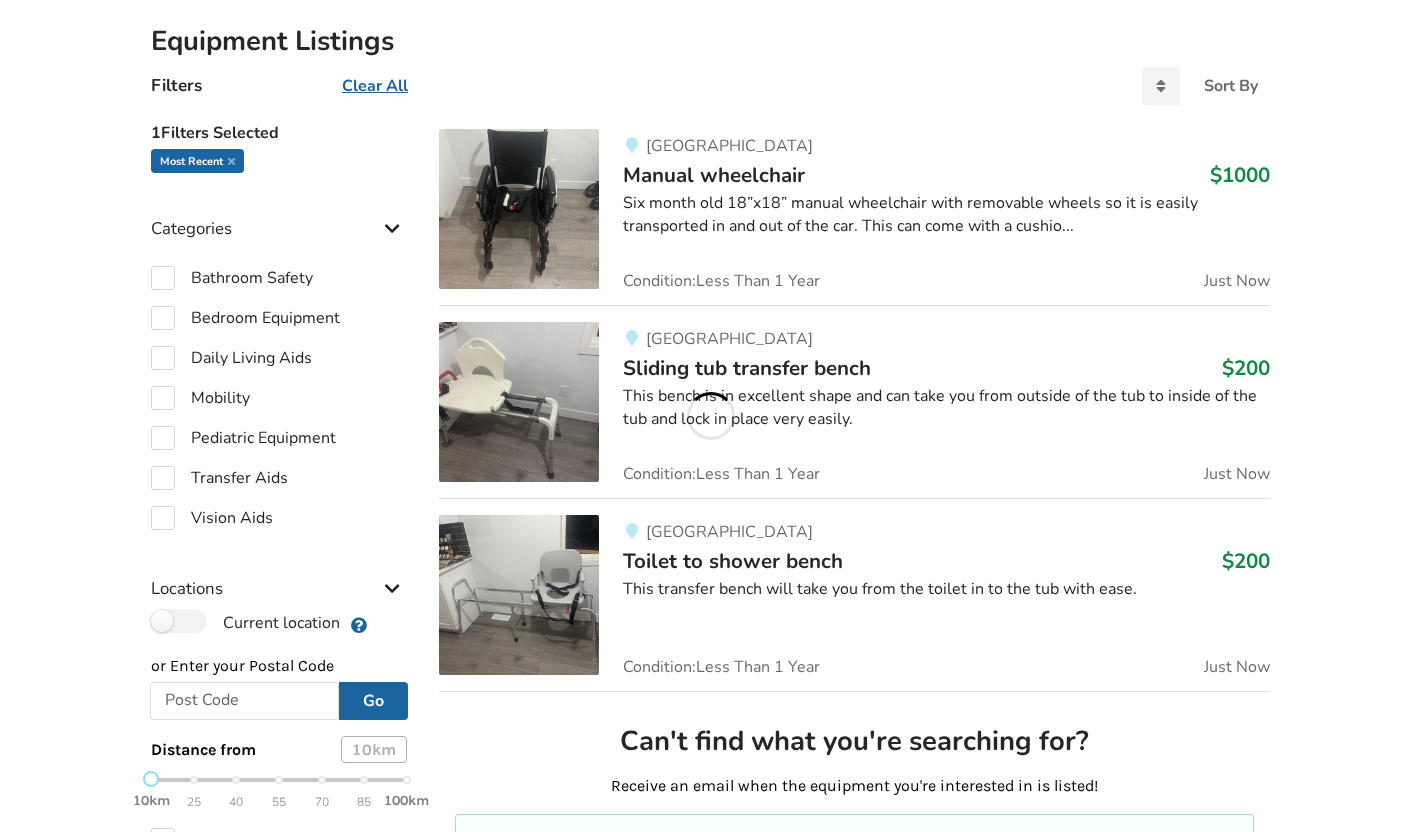 click on "1  Filters Selected" at bounding box center (279, 131) 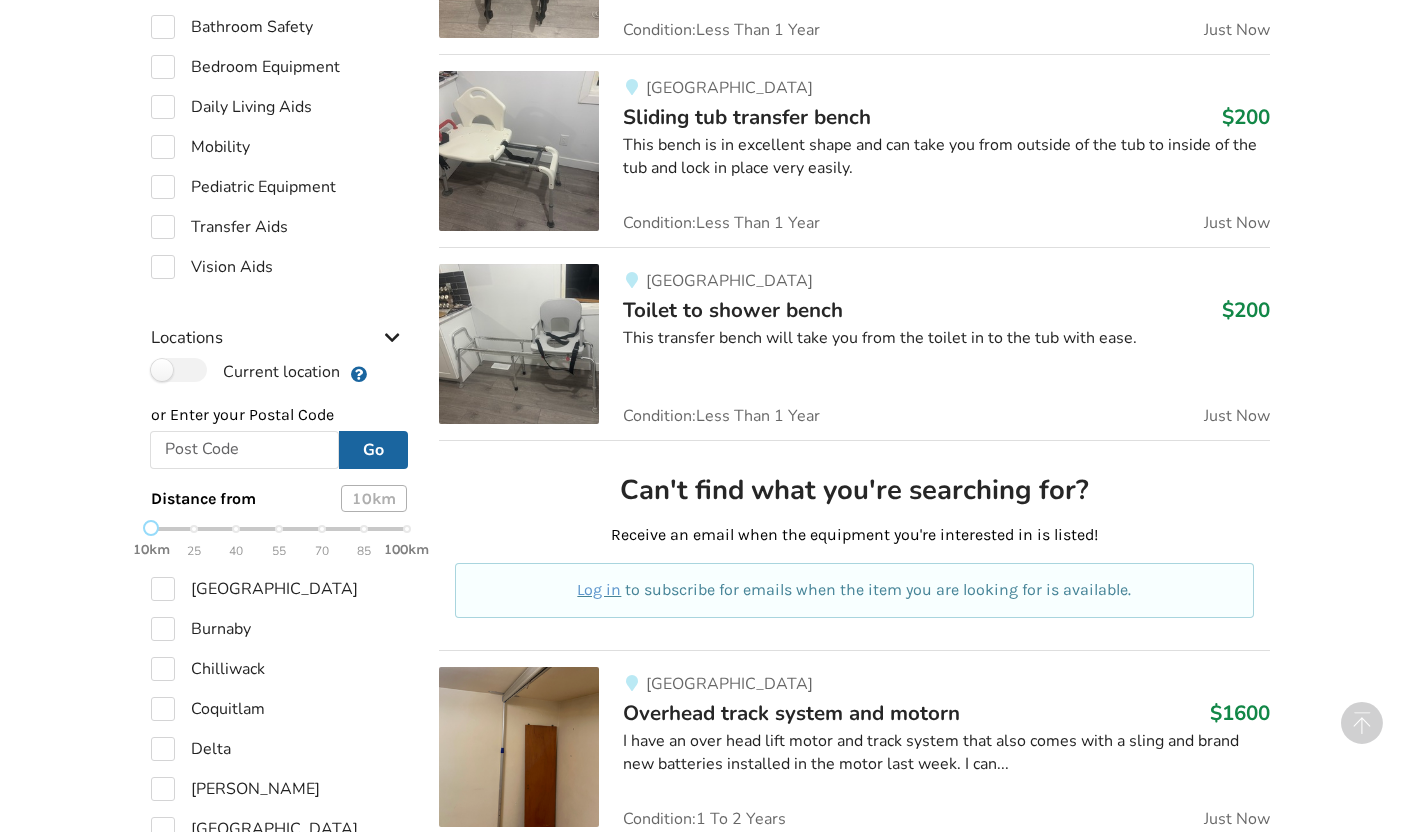 scroll, scrollTop: 699, scrollLeft: 0, axis: vertical 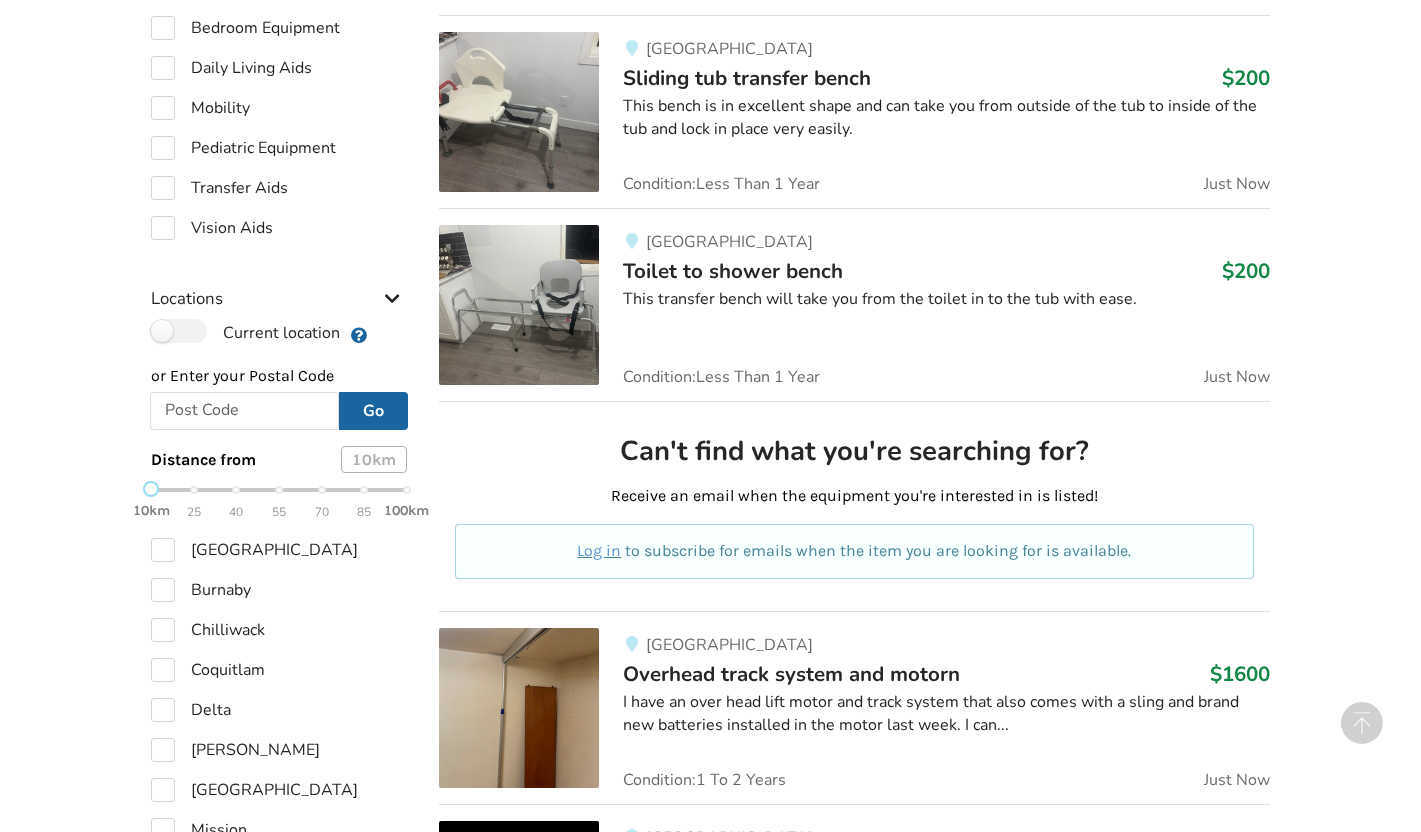 click on "Maple Ridge Toilet to shower bench  $200 This transfer bench will take you from the toilet in to the tub with ease.  Condition:  Less Than 1 Year Just Now" at bounding box center (934, 305) 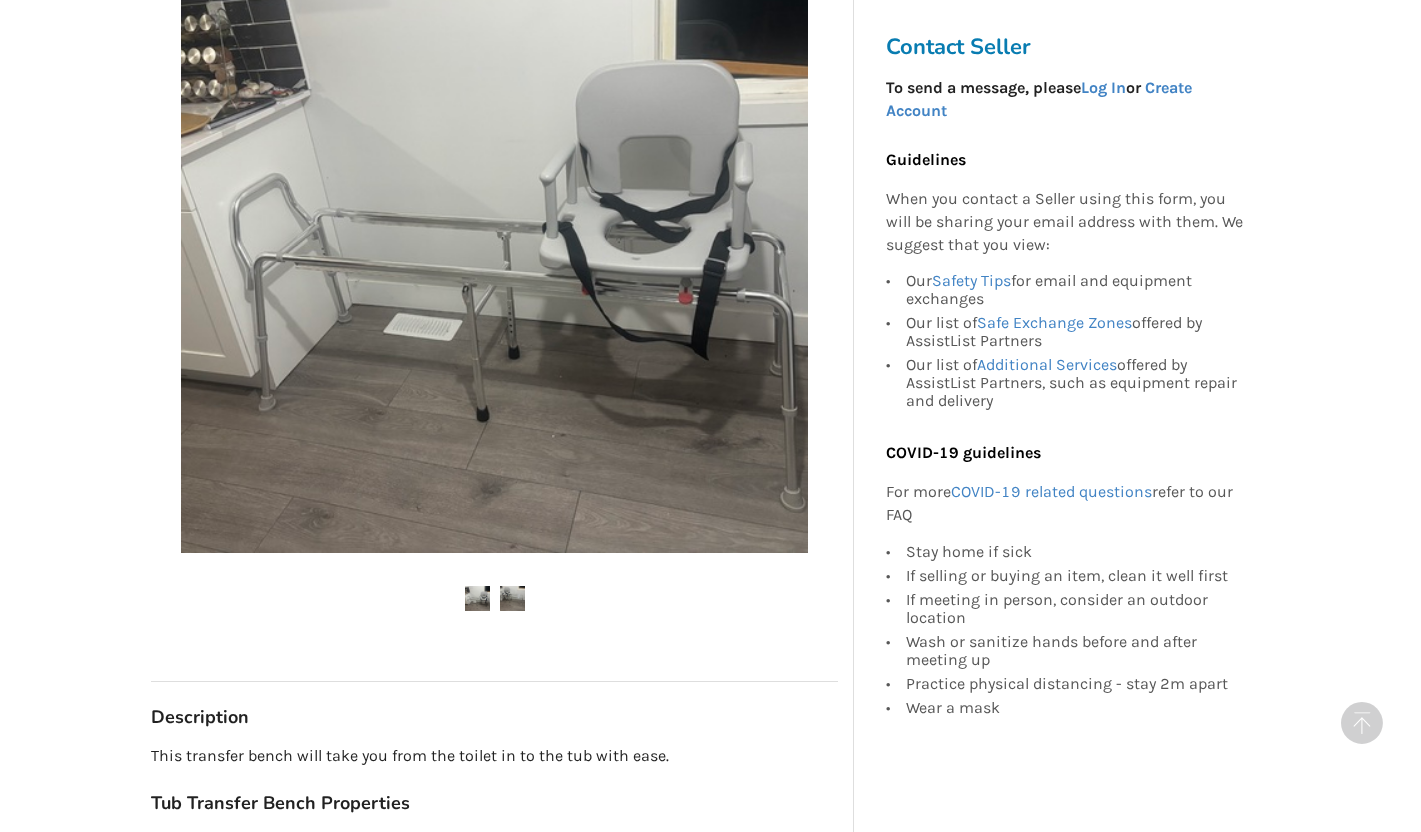 scroll, scrollTop: 0, scrollLeft: 0, axis: both 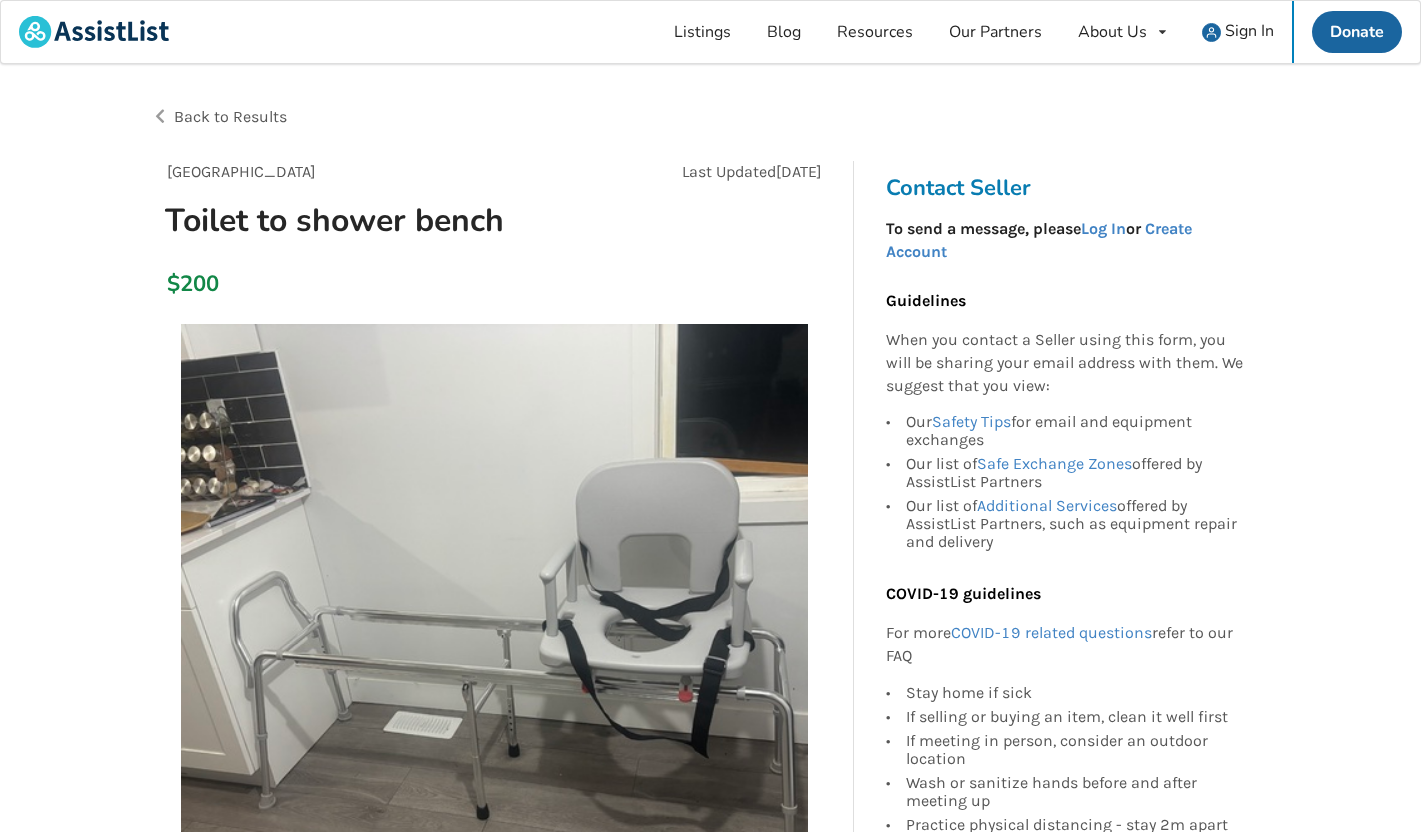 click on "Back to Results" at bounding box center (230, 116) 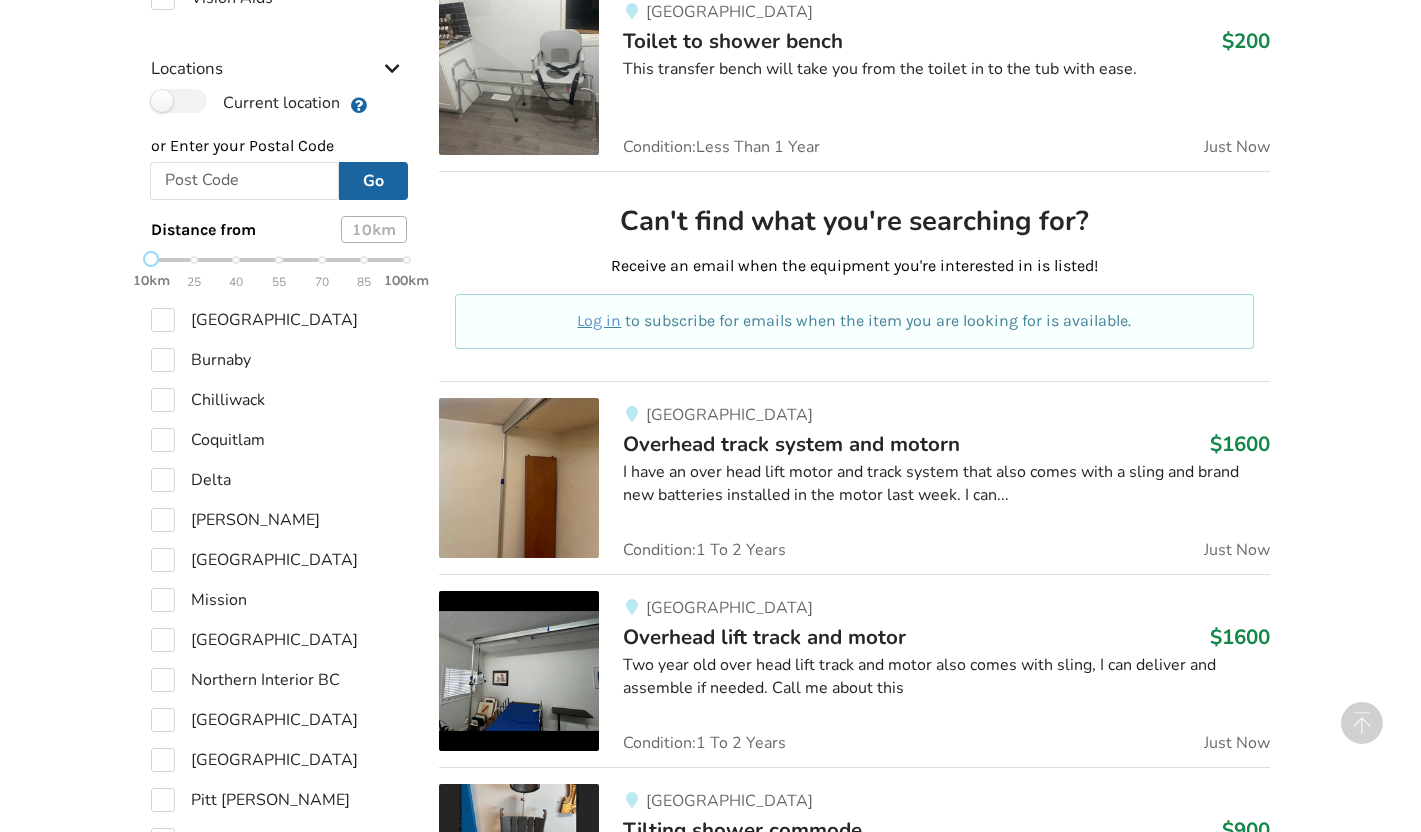 scroll, scrollTop: 945, scrollLeft: 0, axis: vertical 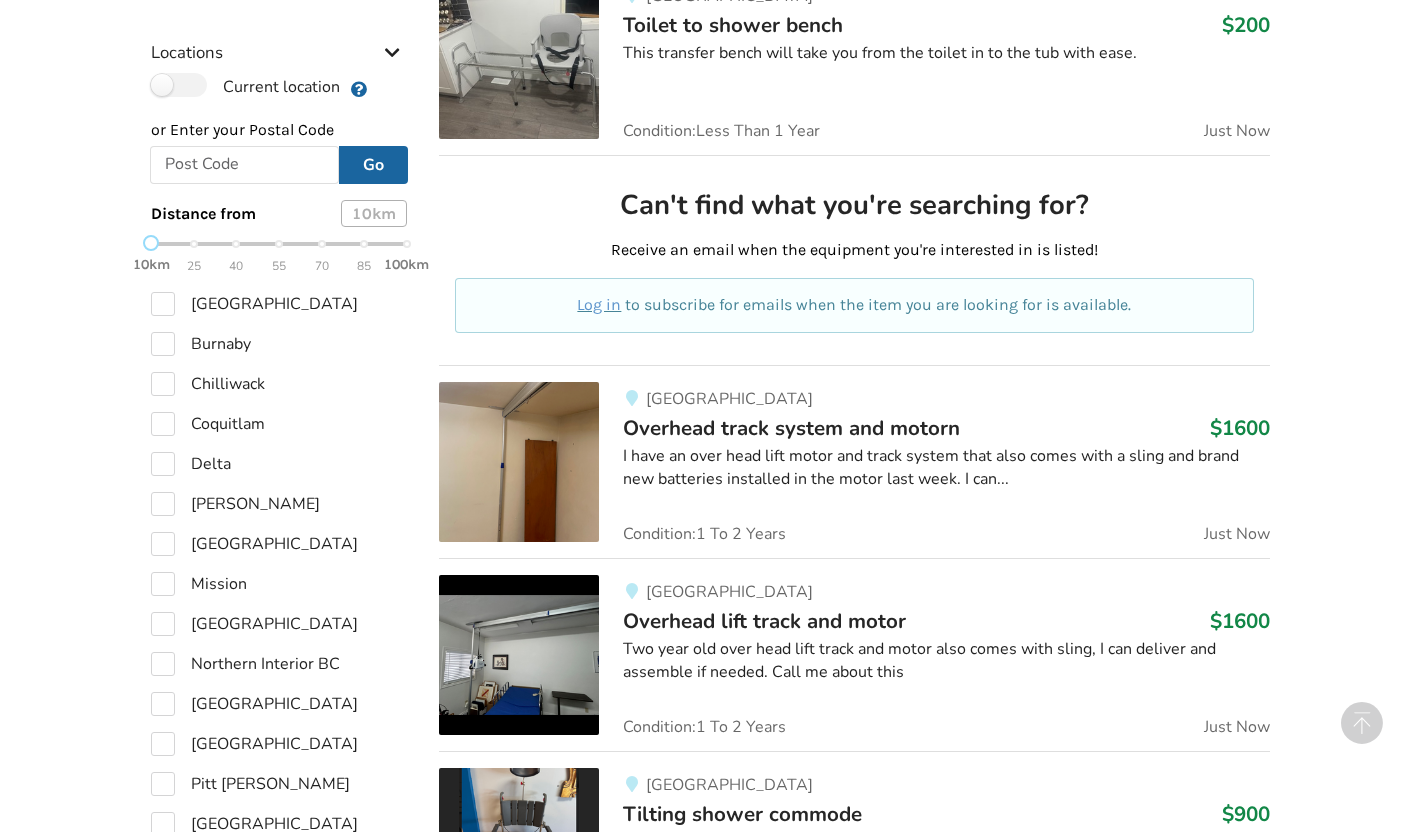 click on "Overhead track system and motorn" at bounding box center (791, 428) 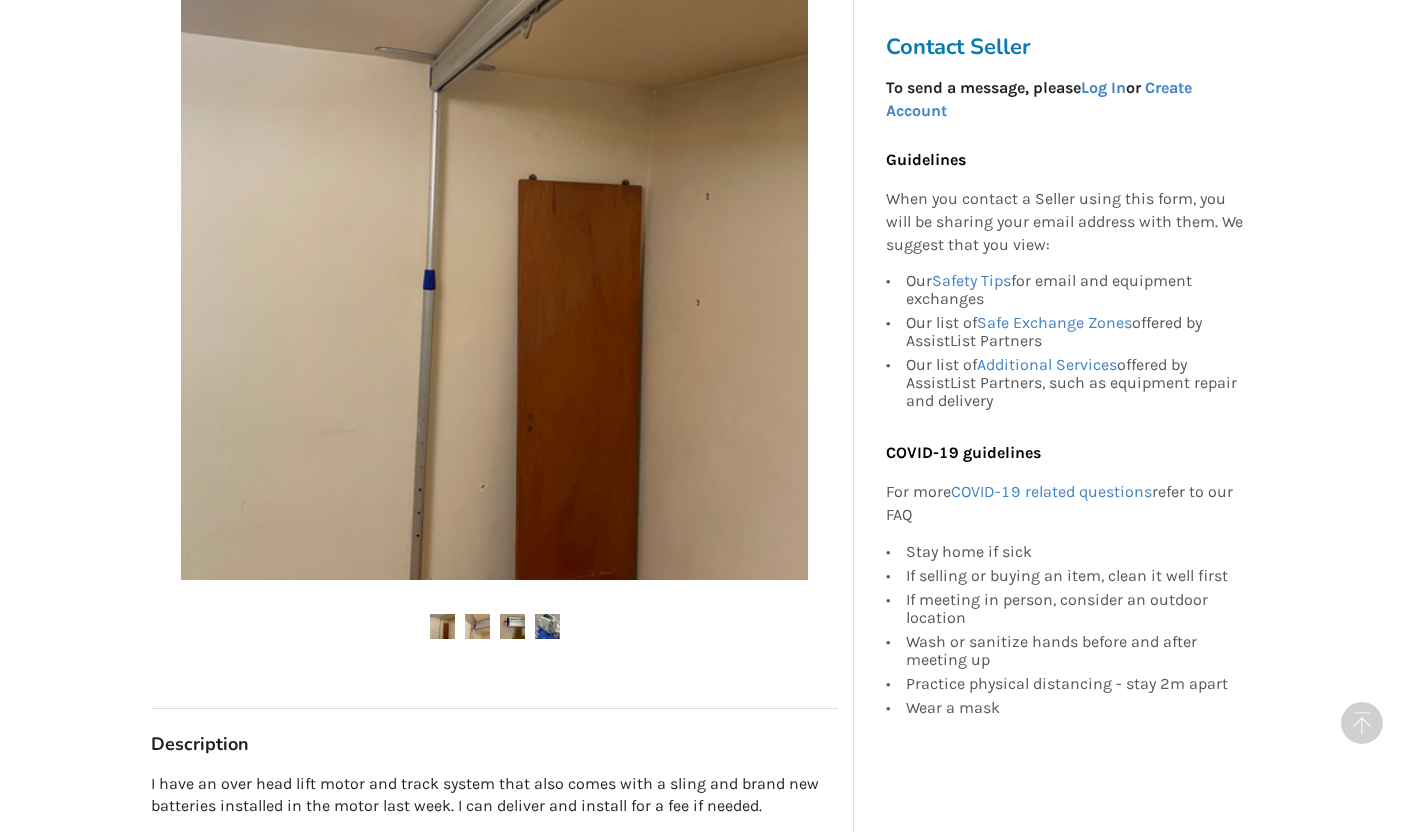 scroll, scrollTop: 0, scrollLeft: 0, axis: both 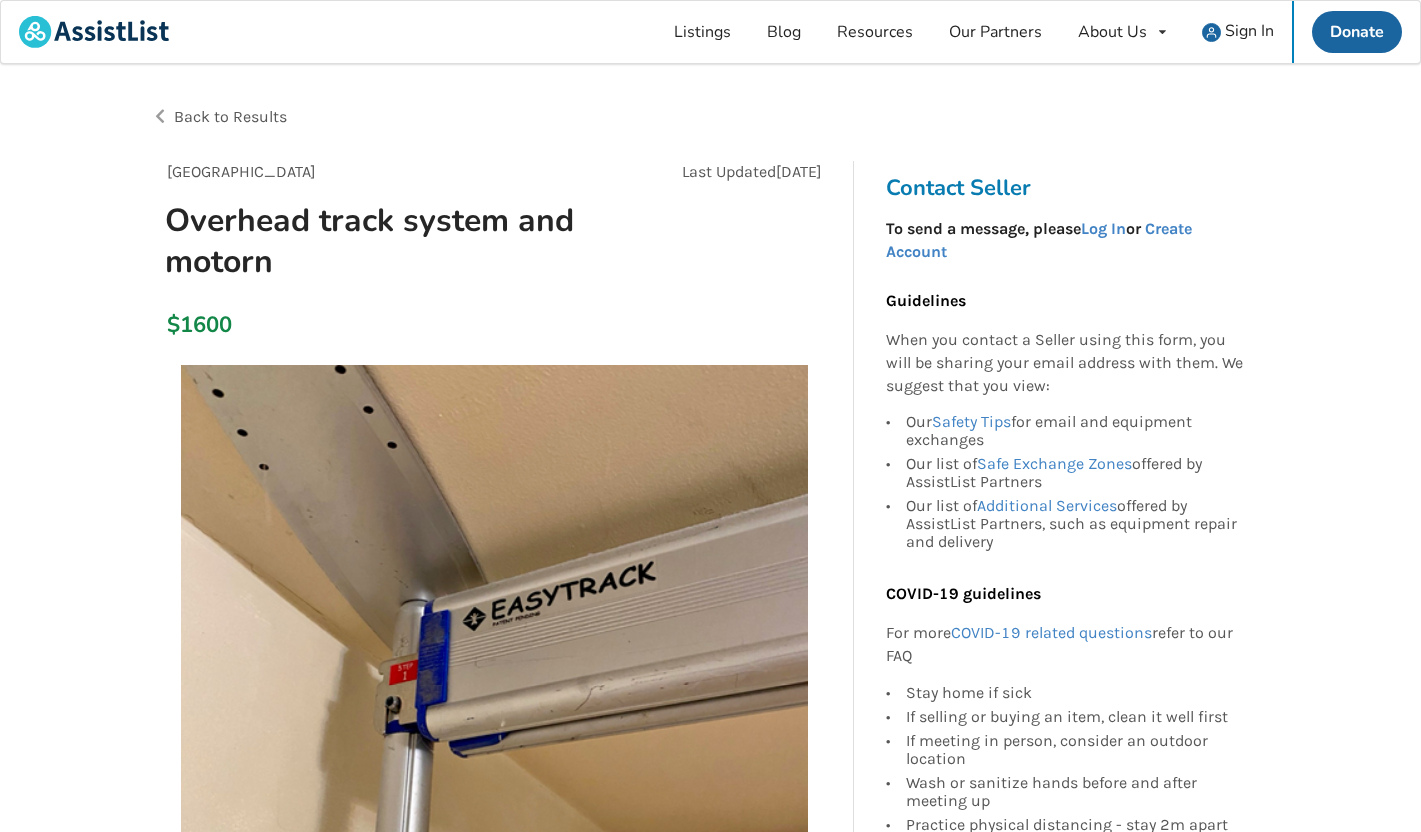 click on "Back to Results" at bounding box center (230, 116) 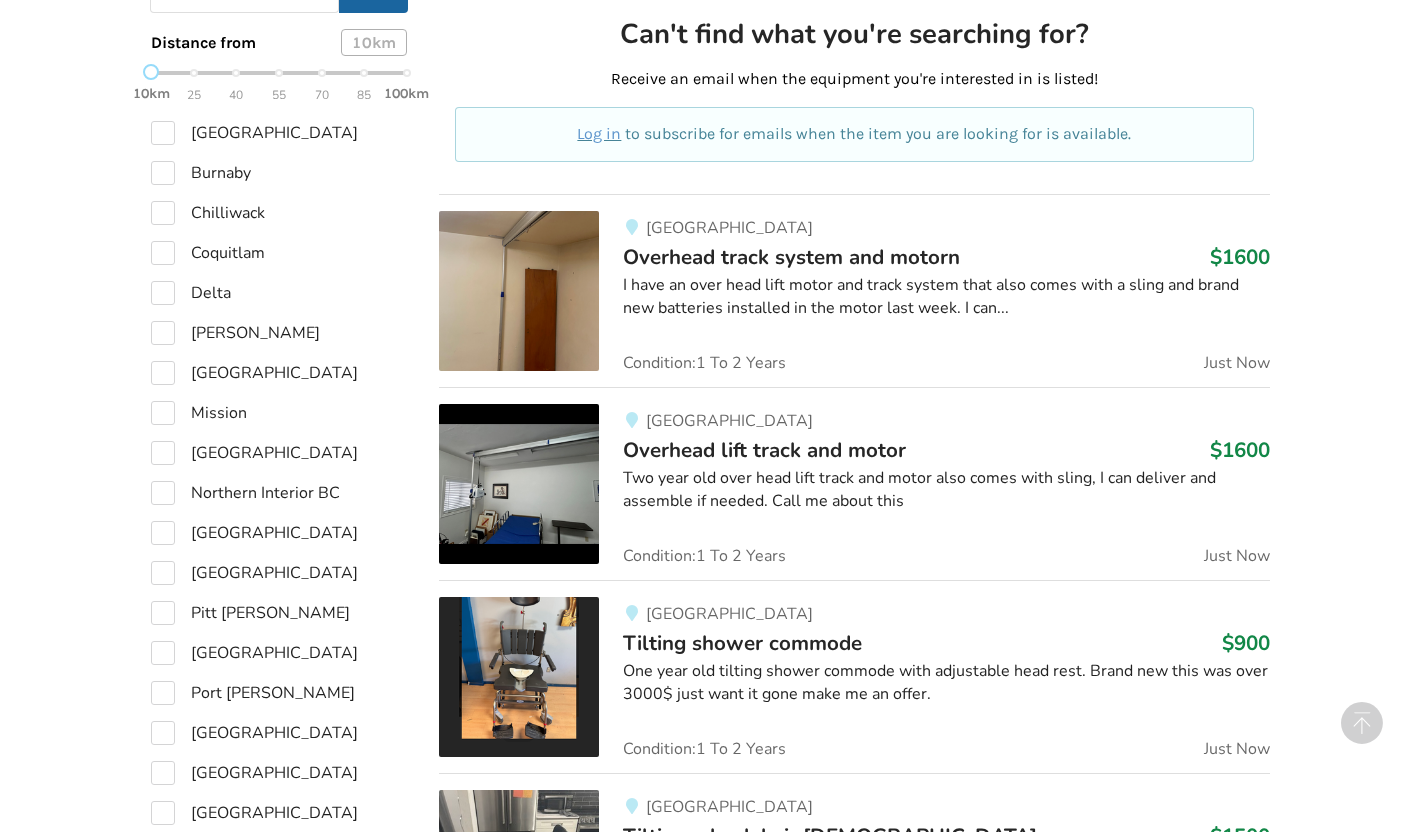 scroll, scrollTop: 1137, scrollLeft: 0, axis: vertical 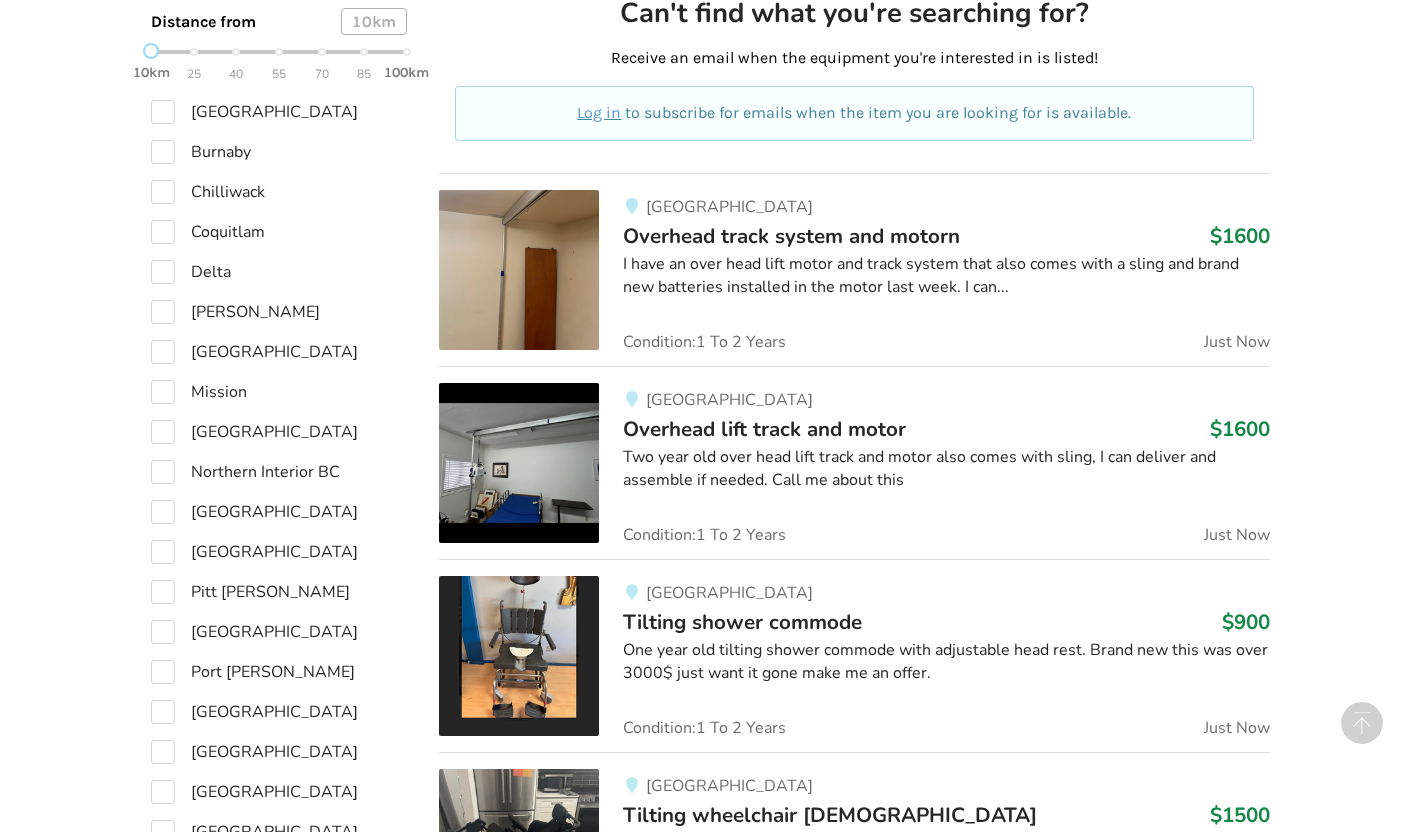 click on "Overhead lift track and motor" at bounding box center [764, 429] 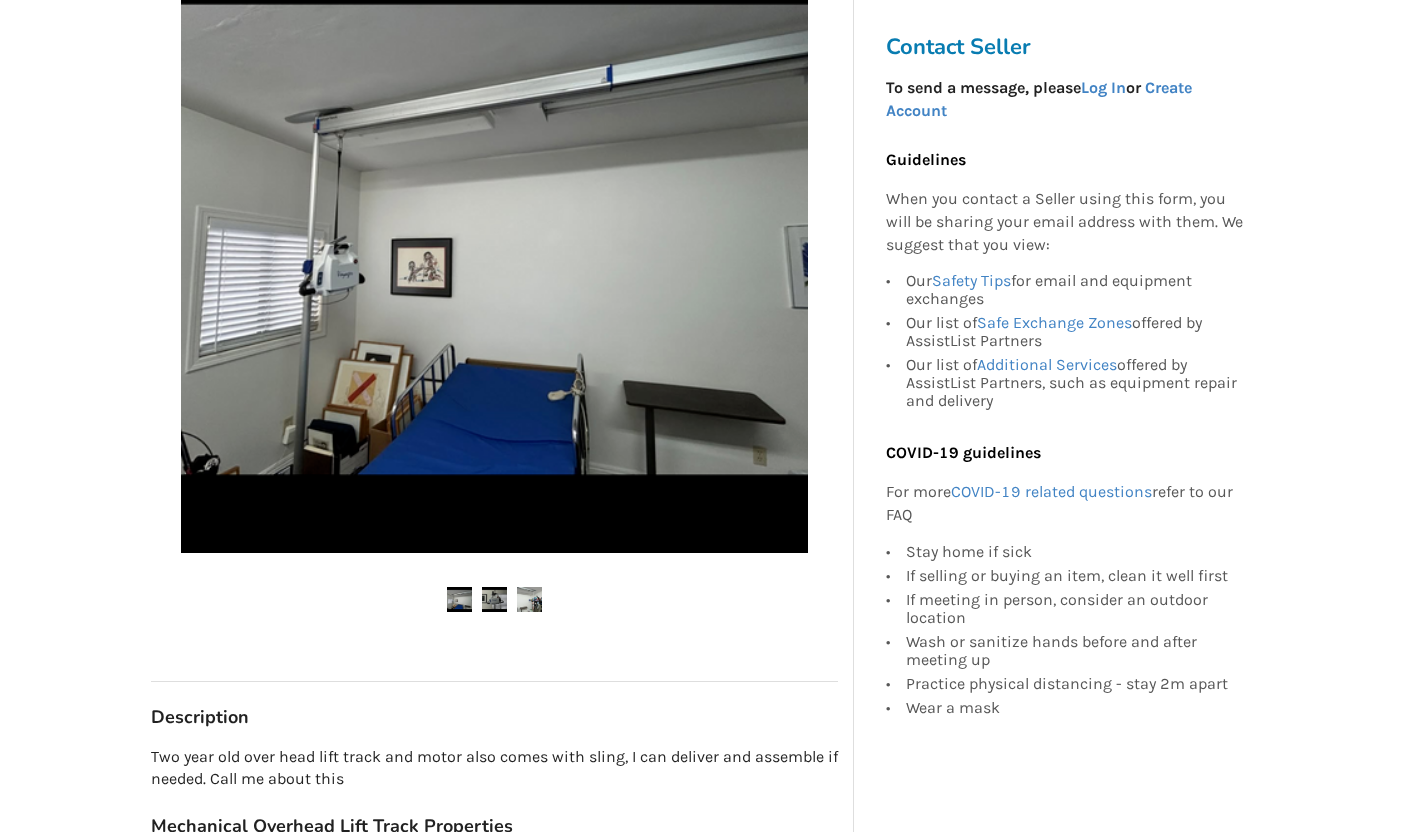 scroll, scrollTop: 446, scrollLeft: 0, axis: vertical 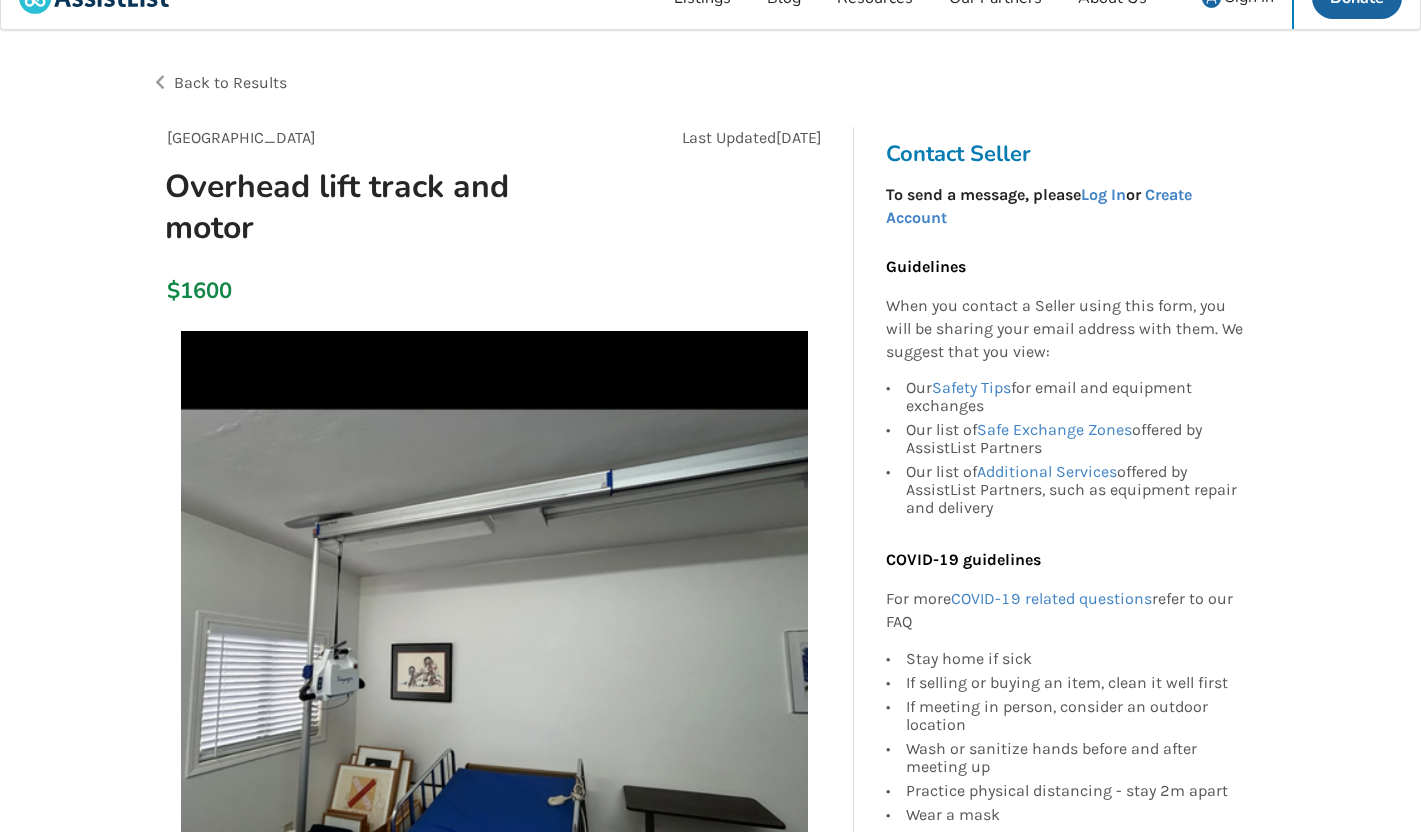 click on "Back to Results" at bounding box center [230, 82] 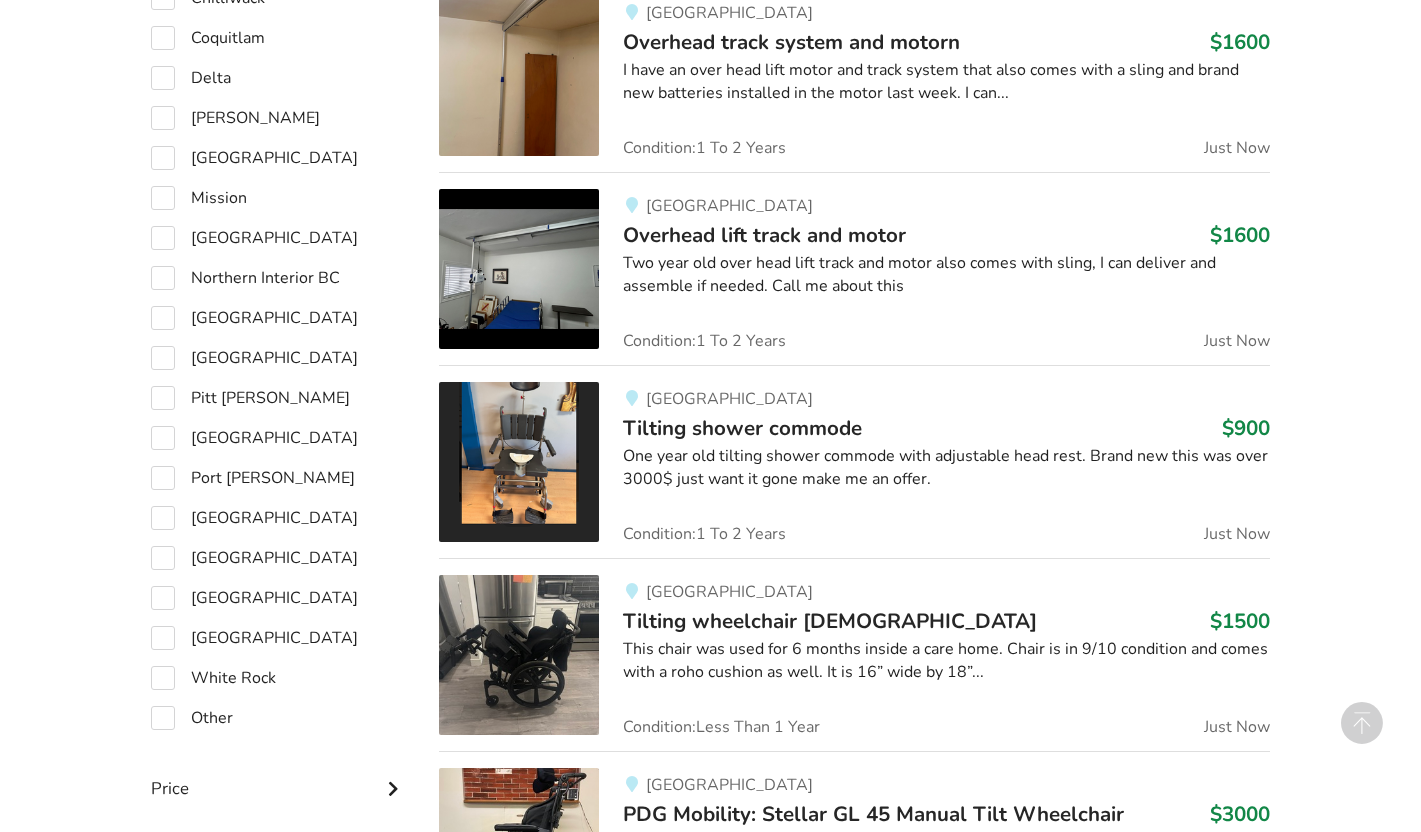 scroll, scrollTop: 1349, scrollLeft: 0, axis: vertical 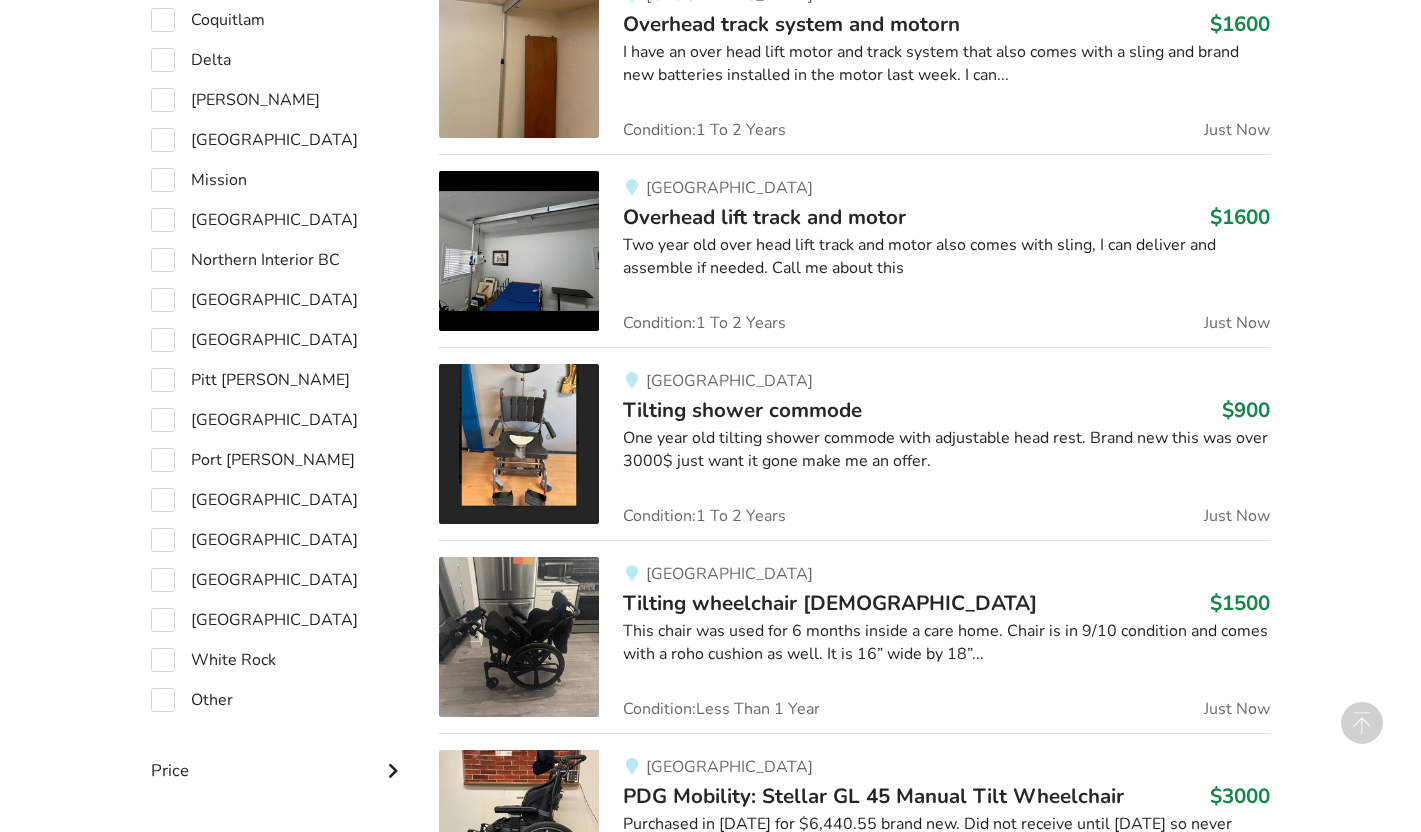 click on "One year old tilting shower commode with adjustable head rest. Brand new this was over 3000$ just want it gone make me an offer." at bounding box center [946, 450] 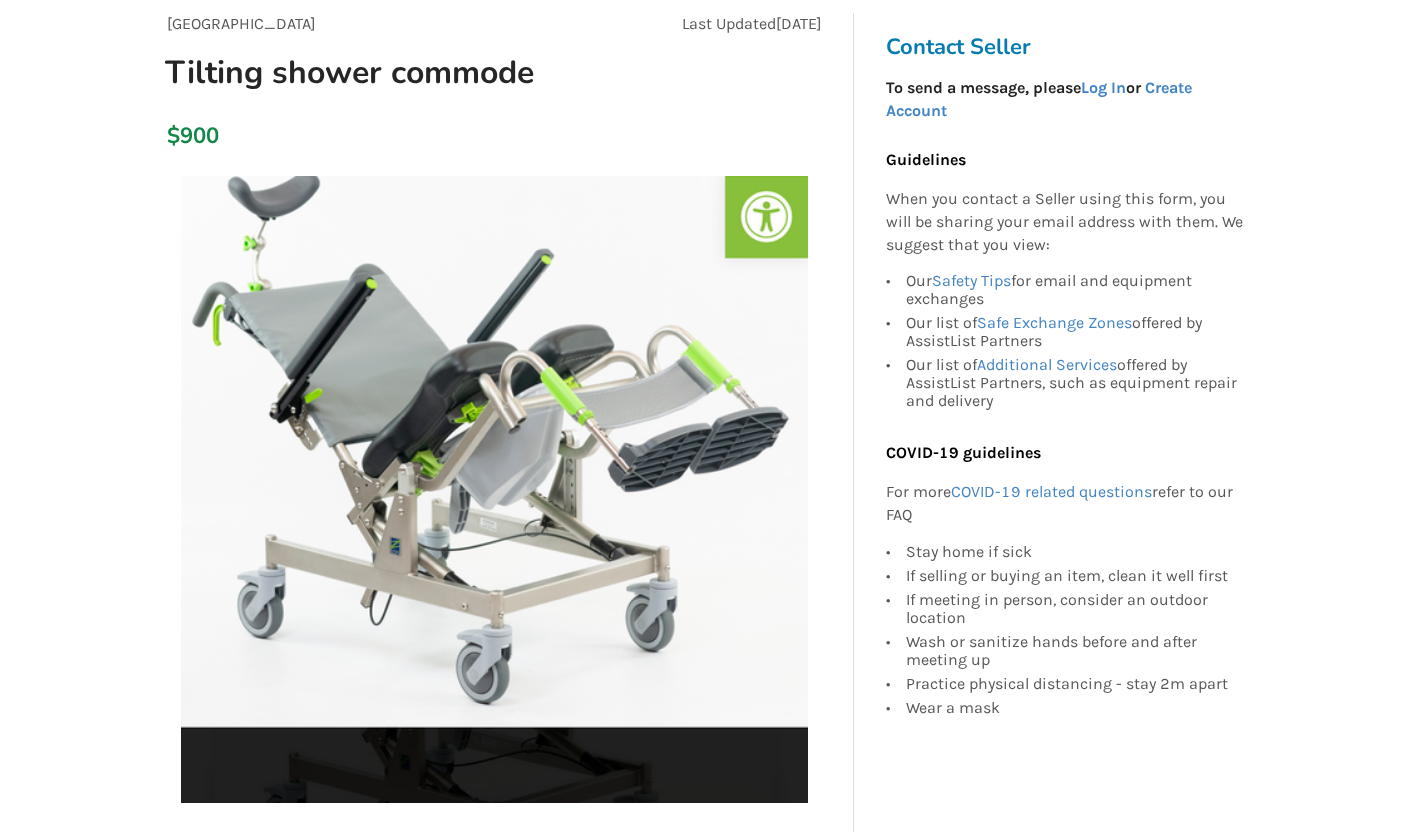 scroll, scrollTop: 28, scrollLeft: 0, axis: vertical 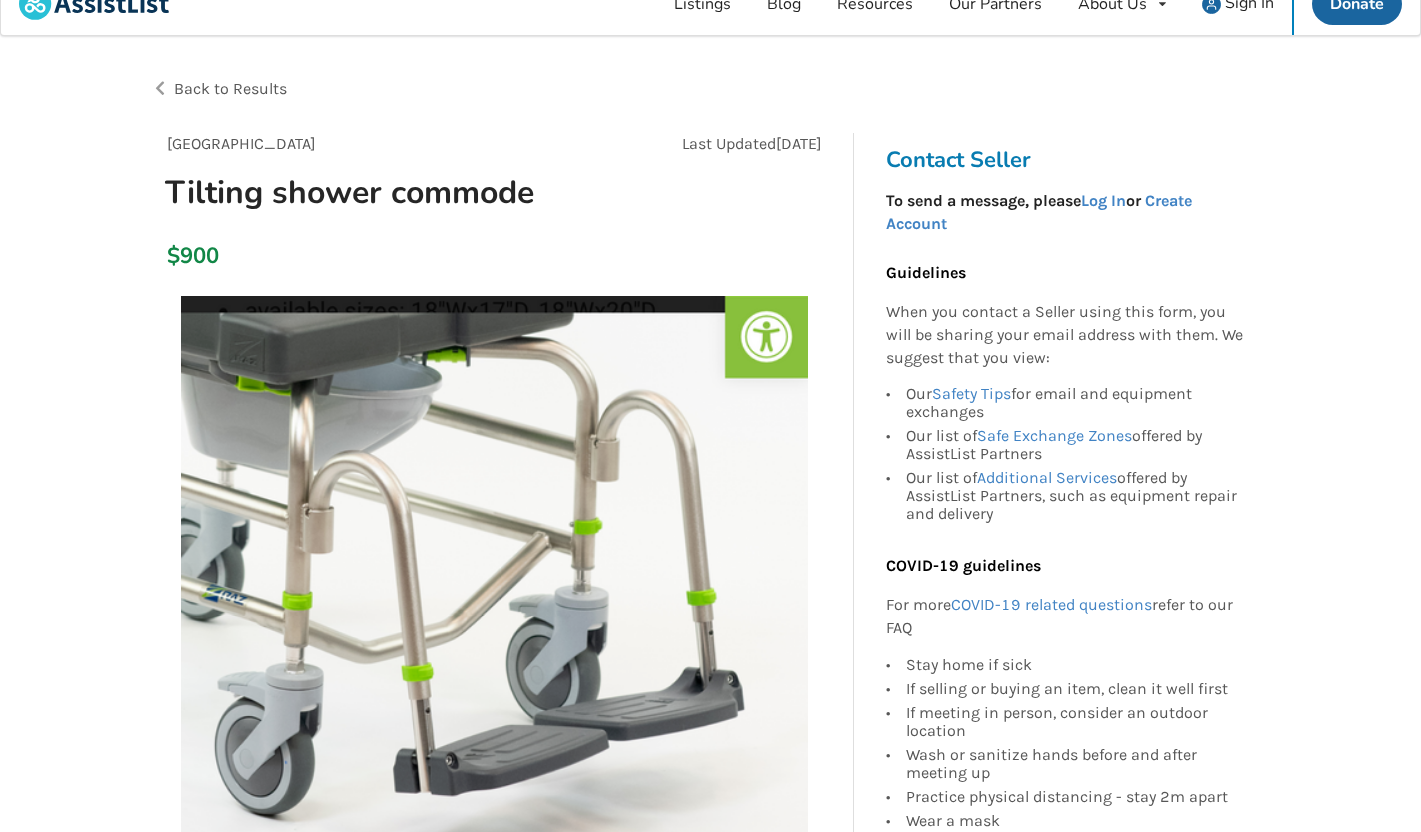 click on "Back to Results" at bounding box center [230, 88] 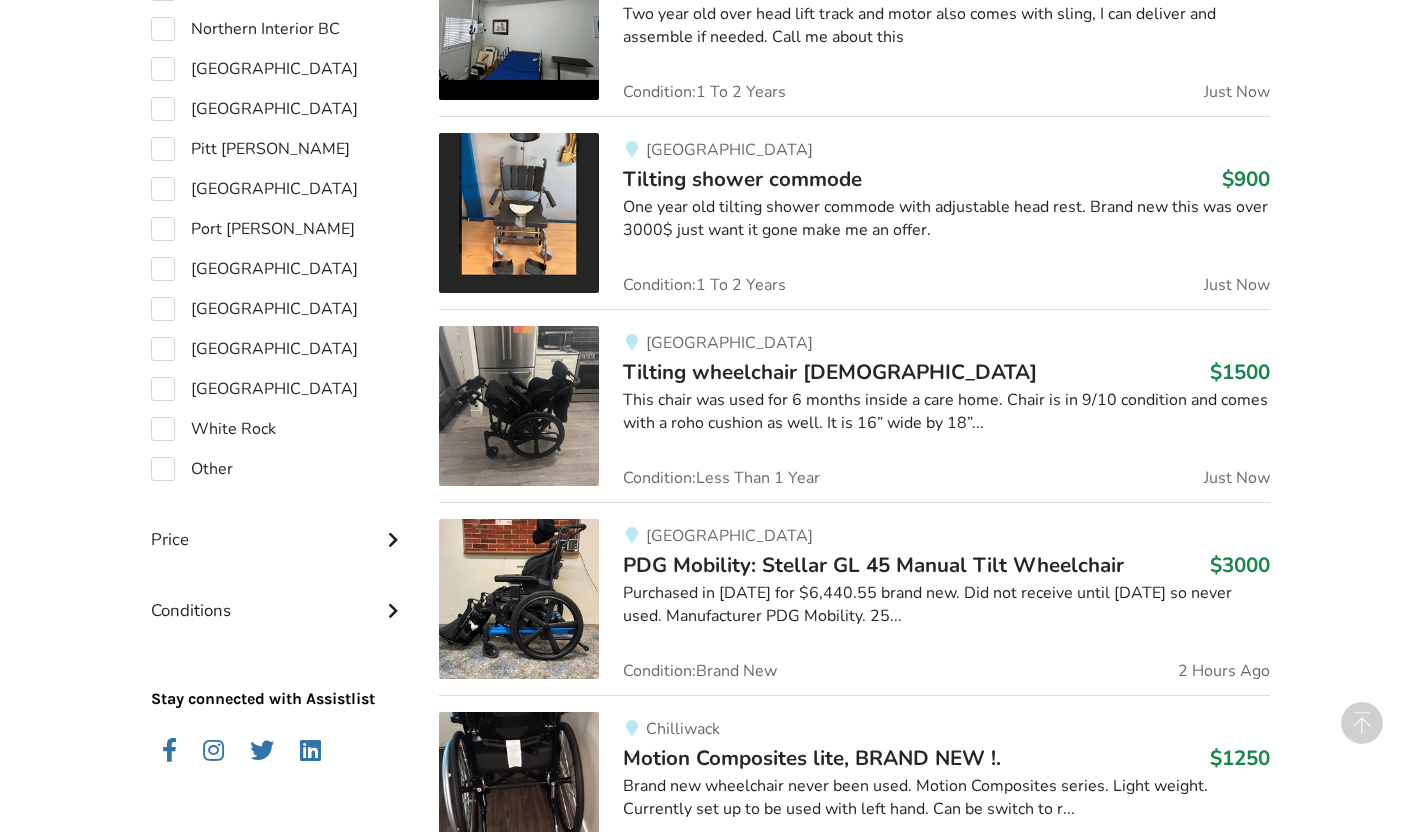 scroll, scrollTop: 1583, scrollLeft: 0, axis: vertical 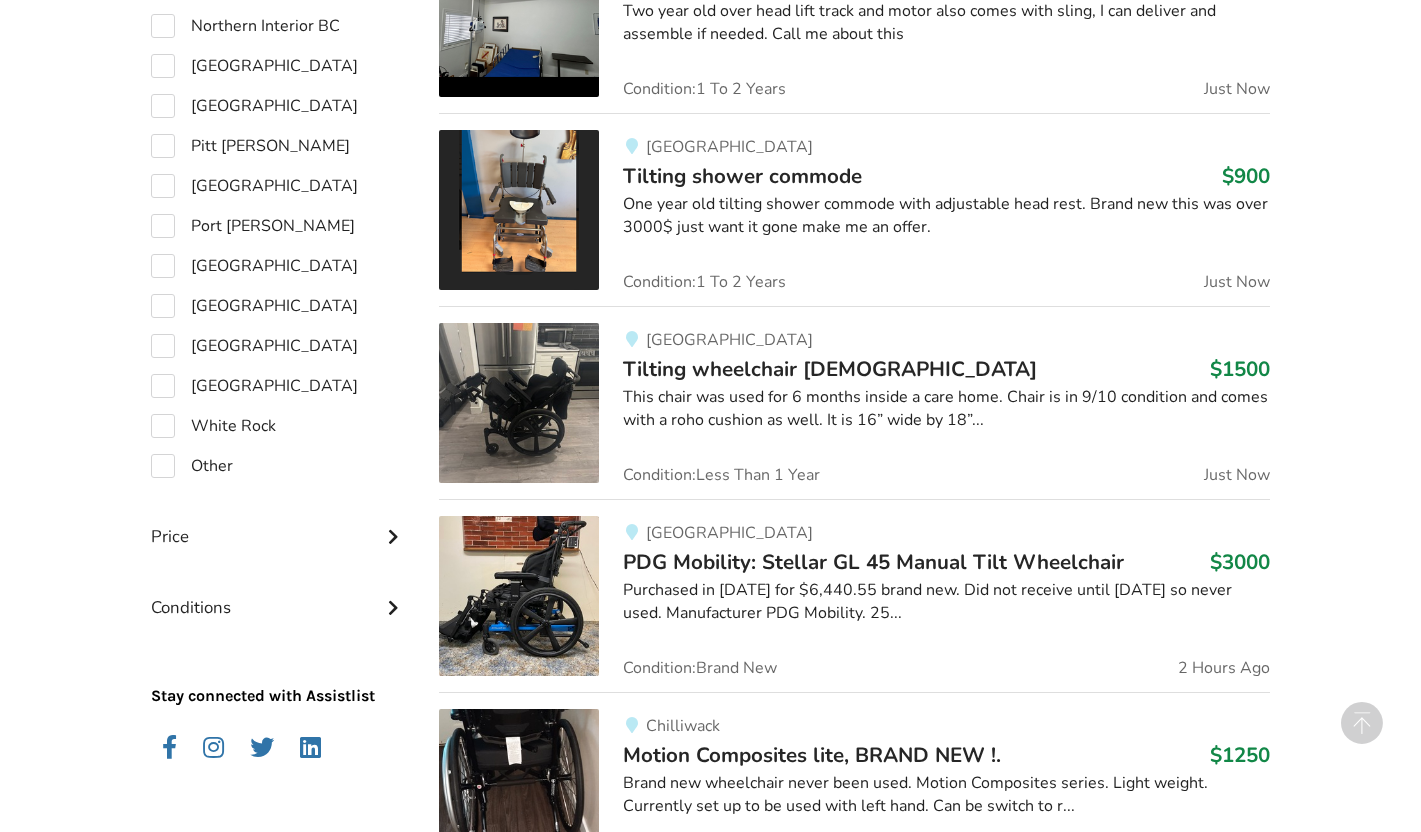 click on "This chair was used for 6 months inside a care home. Chair is in 9/10 condition and comes with a roho cushion as well. It is 16” wide by 18”..." at bounding box center (946, 409) 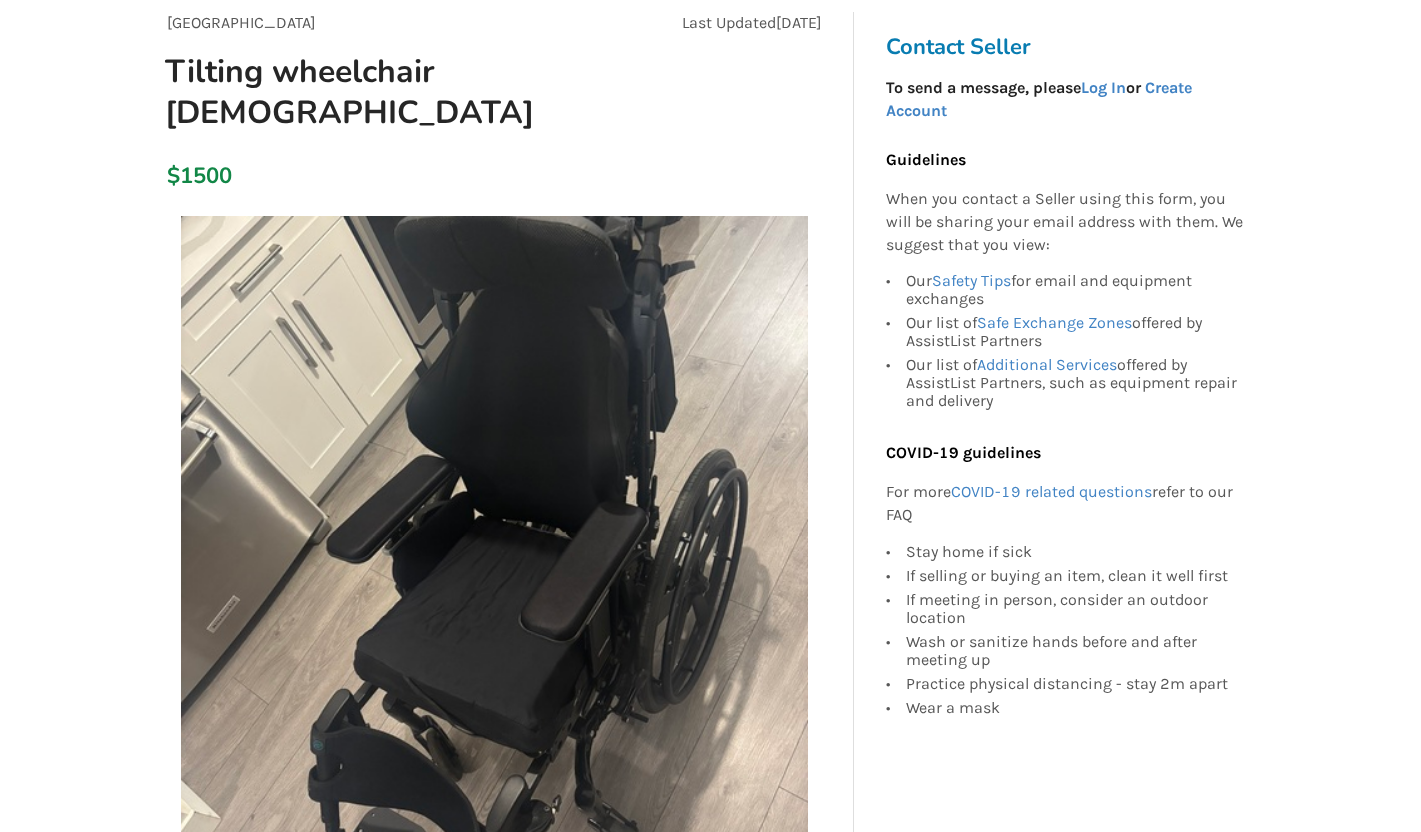 scroll, scrollTop: 0, scrollLeft: 0, axis: both 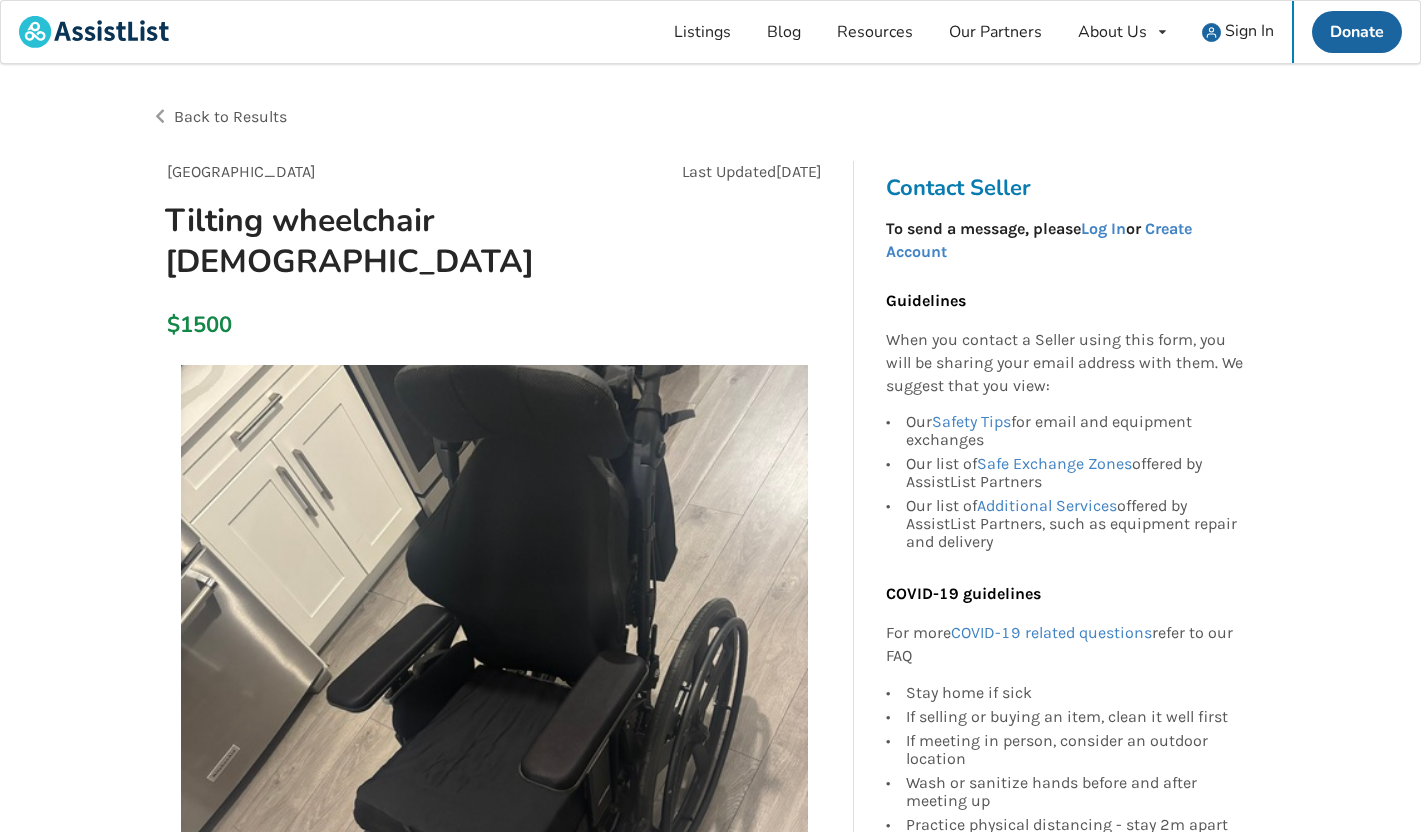 click on "Back to Results" at bounding box center (230, 116) 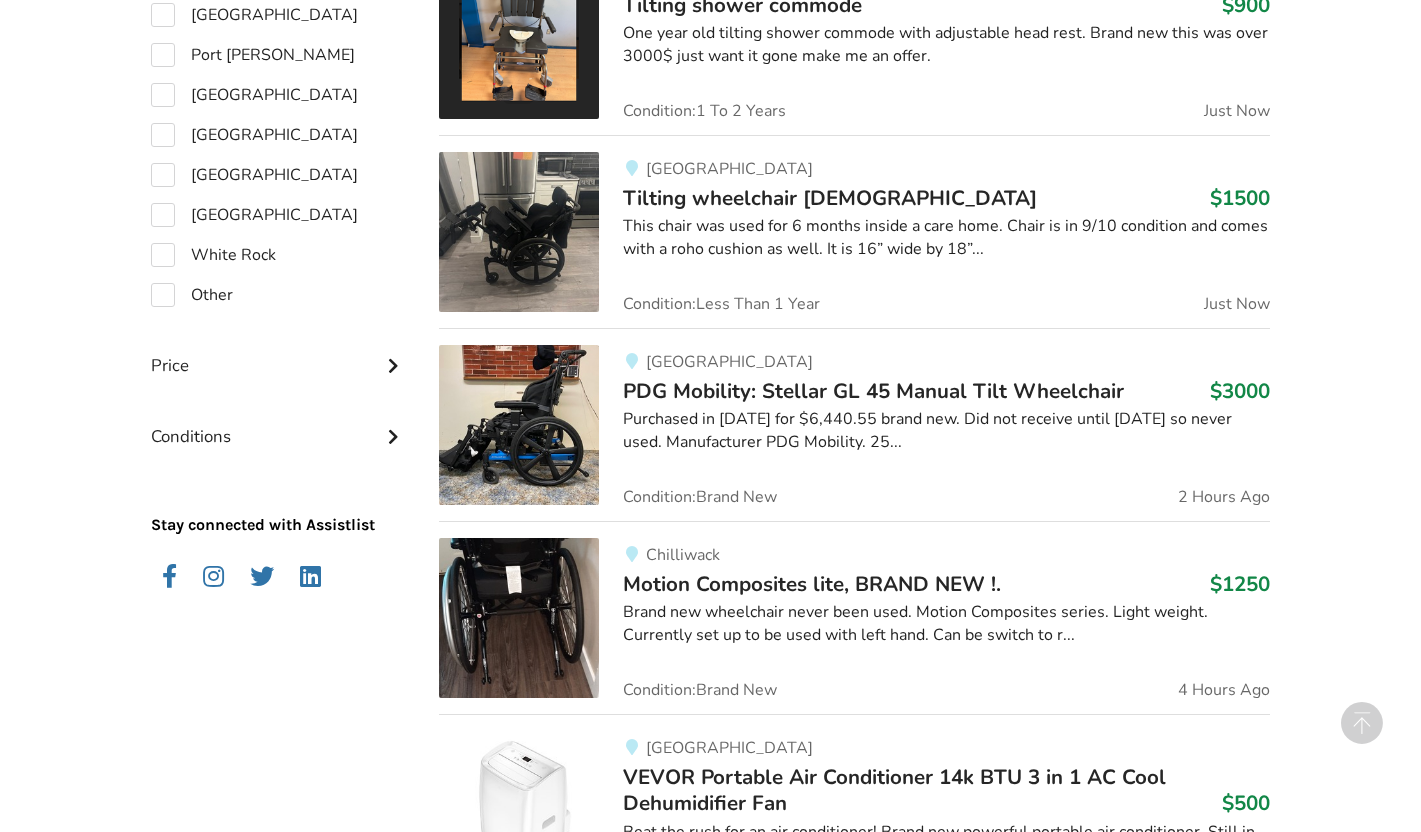 scroll, scrollTop: 1785, scrollLeft: 0, axis: vertical 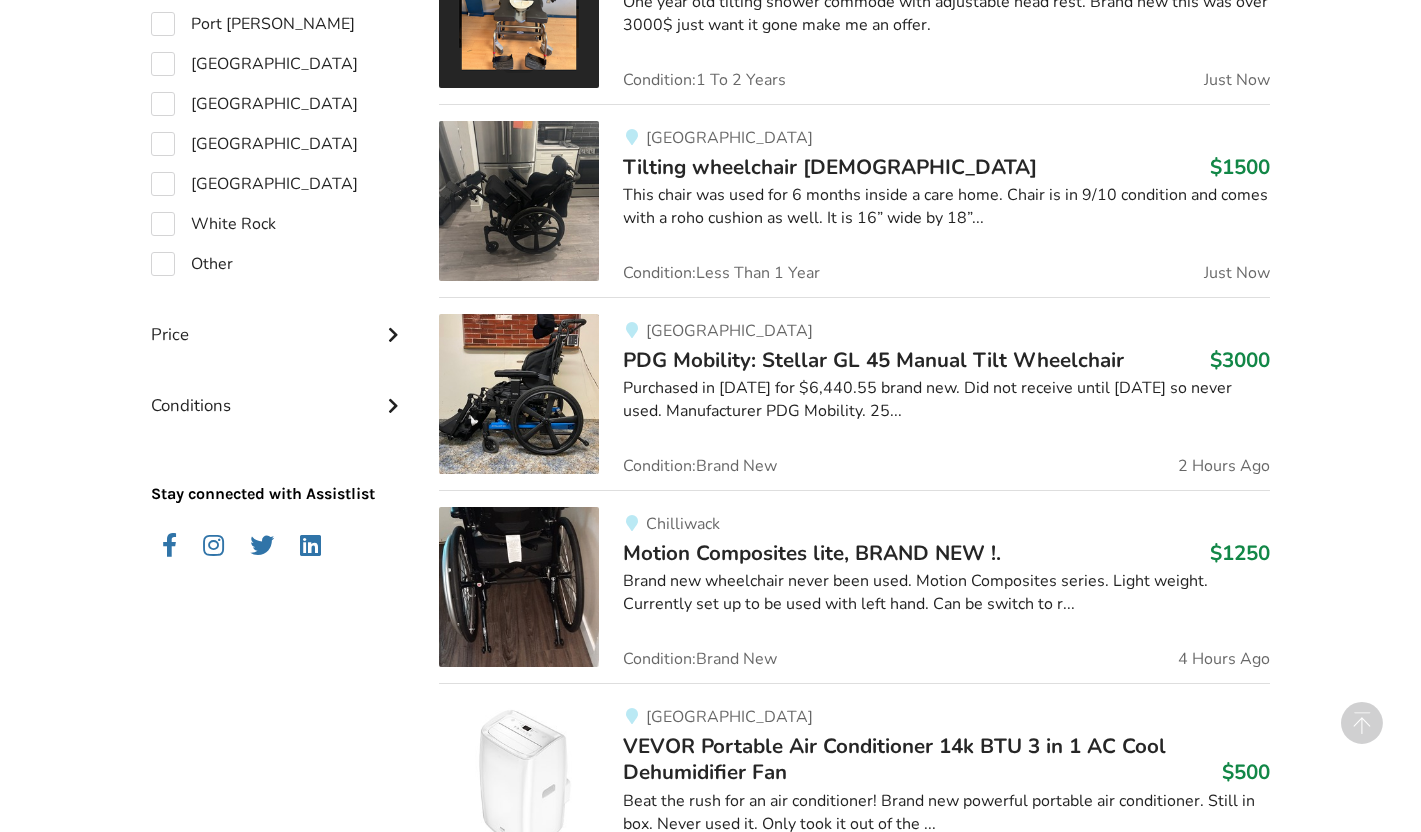click on "PDG Mobility: Stellar GL 45 Manual Tilt Wheelchair" at bounding box center (873, 360) 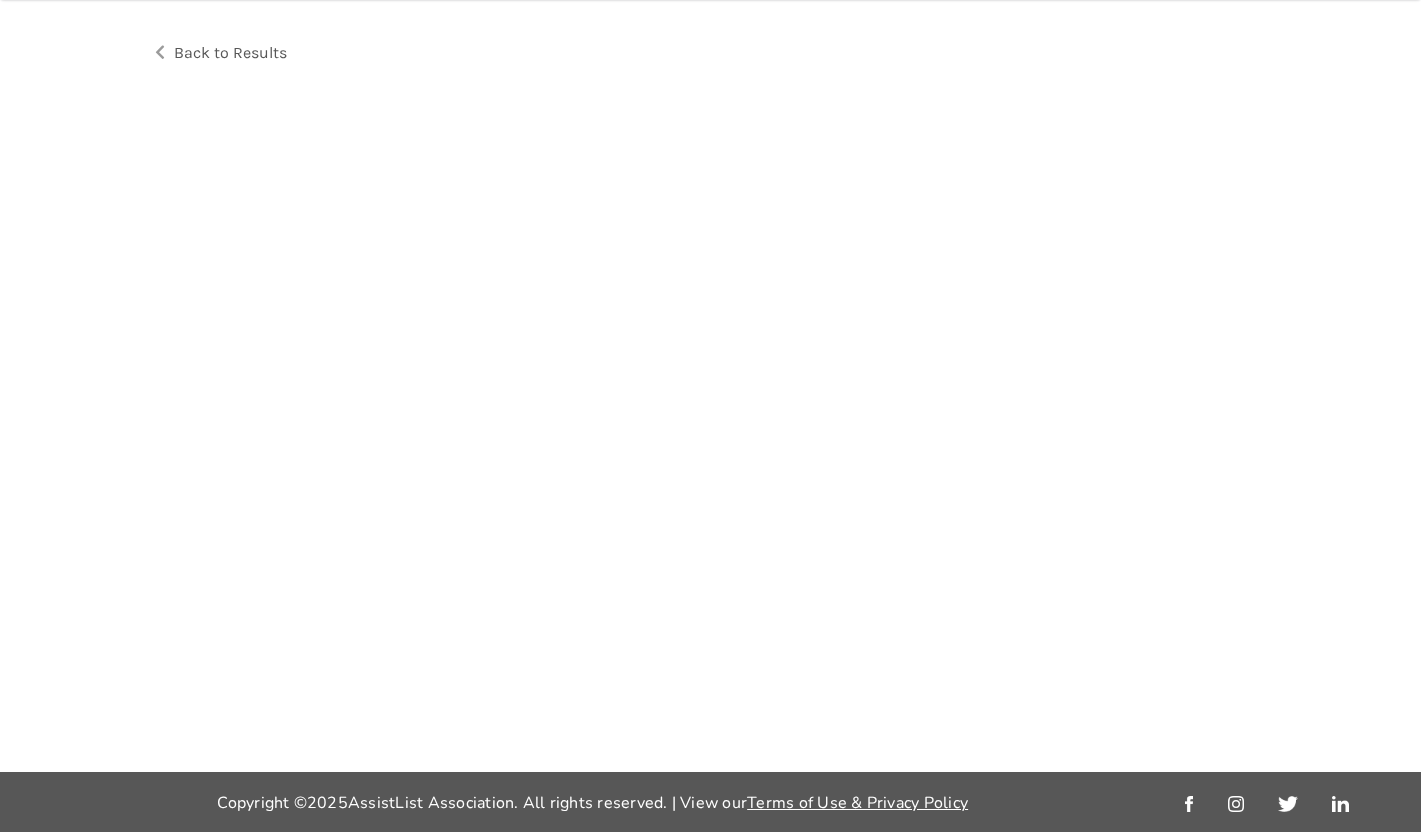 scroll 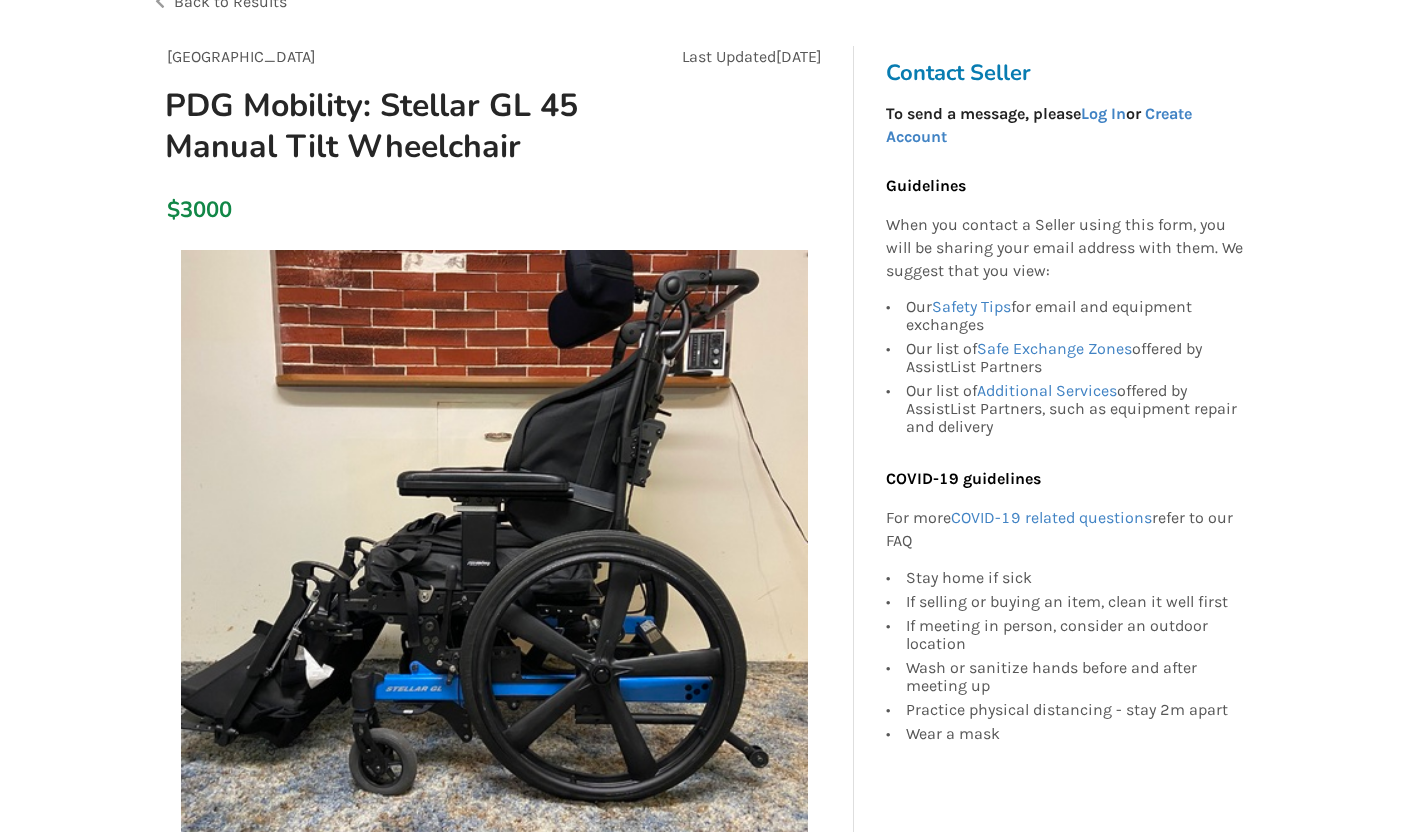 click on "Back to Results" at bounding box center [230, 1] 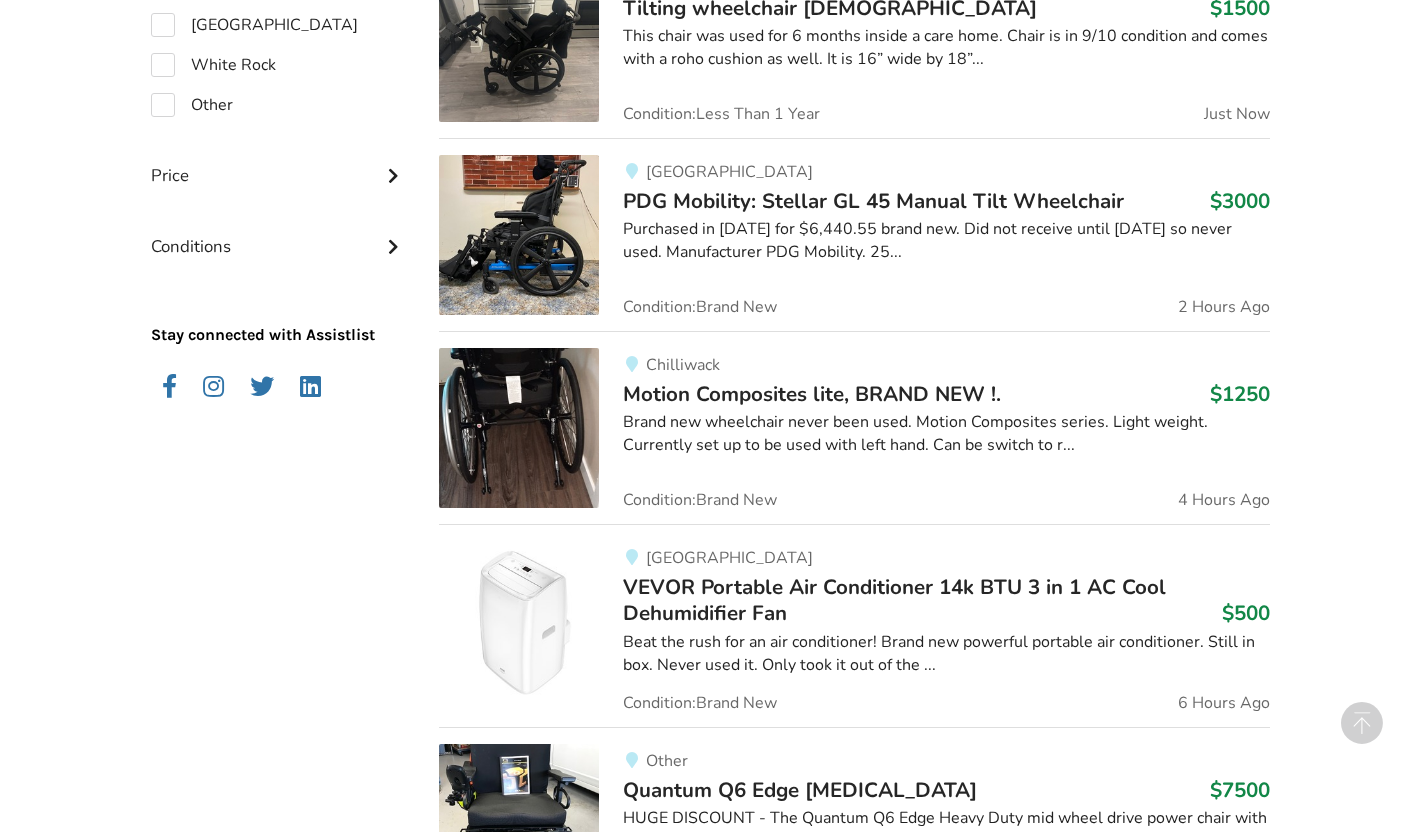 click on "Motion Composites lite, BRAND NEW !." at bounding box center (812, 394) 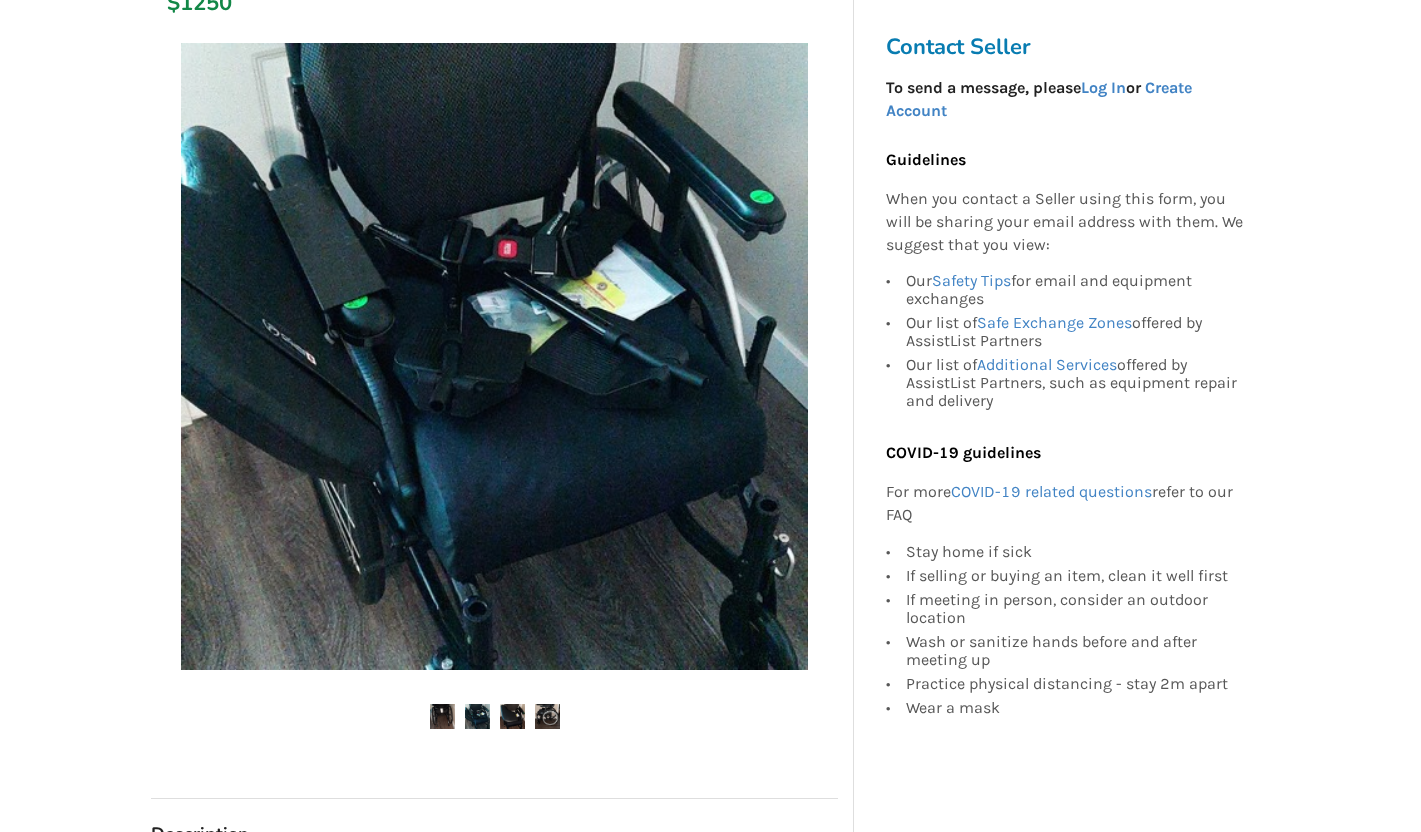 click at bounding box center [512, 716] 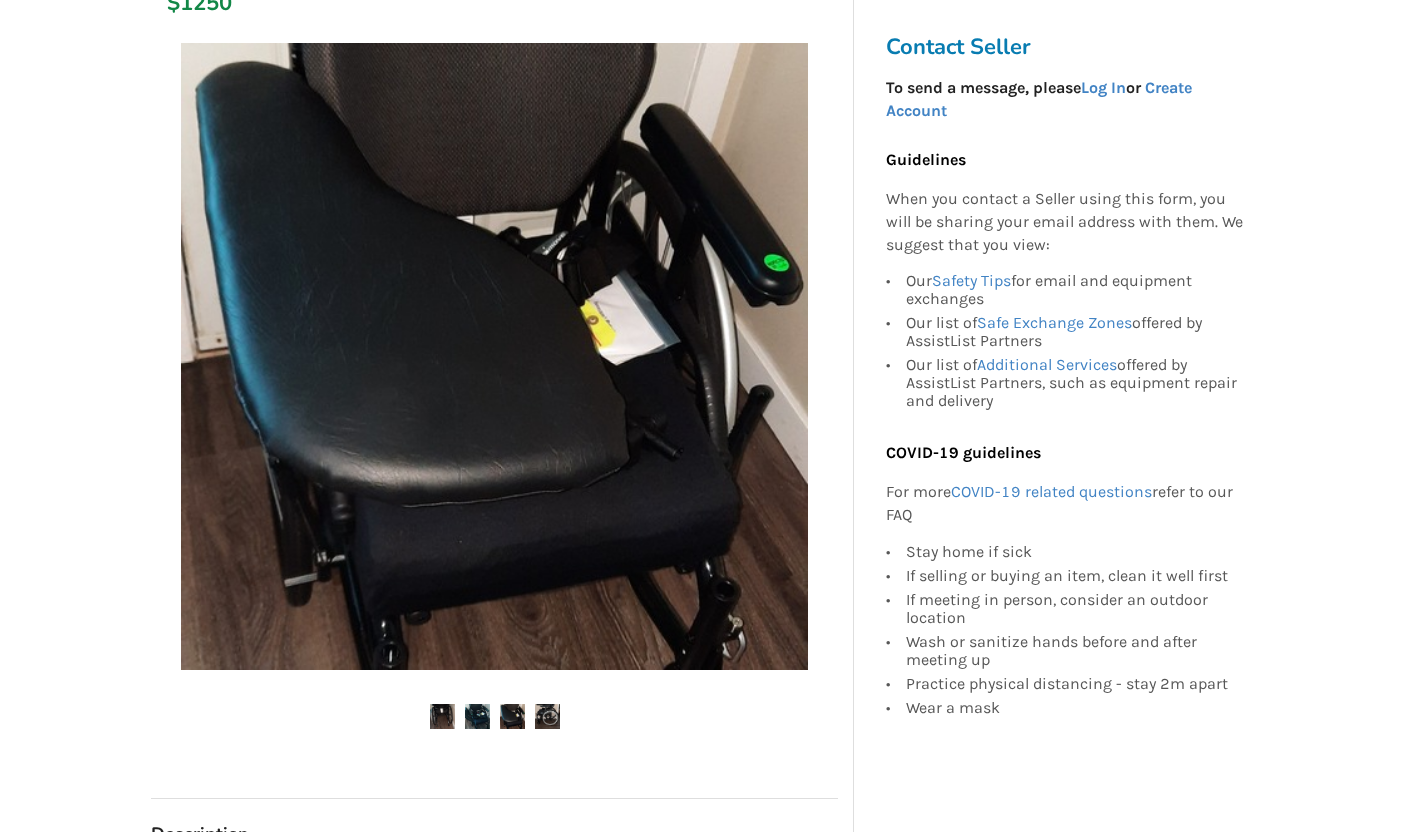 click at bounding box center [547, 716] 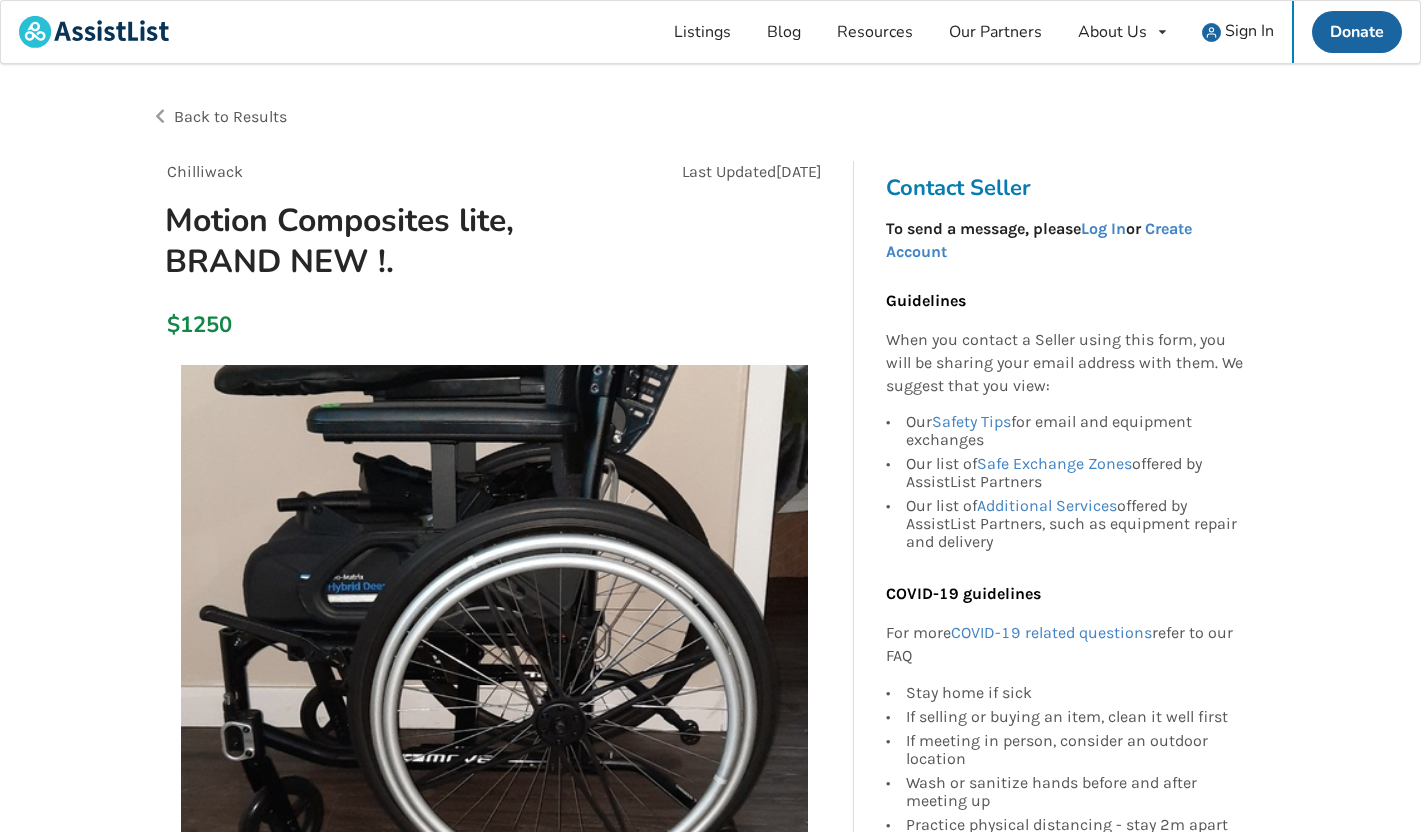 click on "Back to Results" at bounding box center [230, 116] 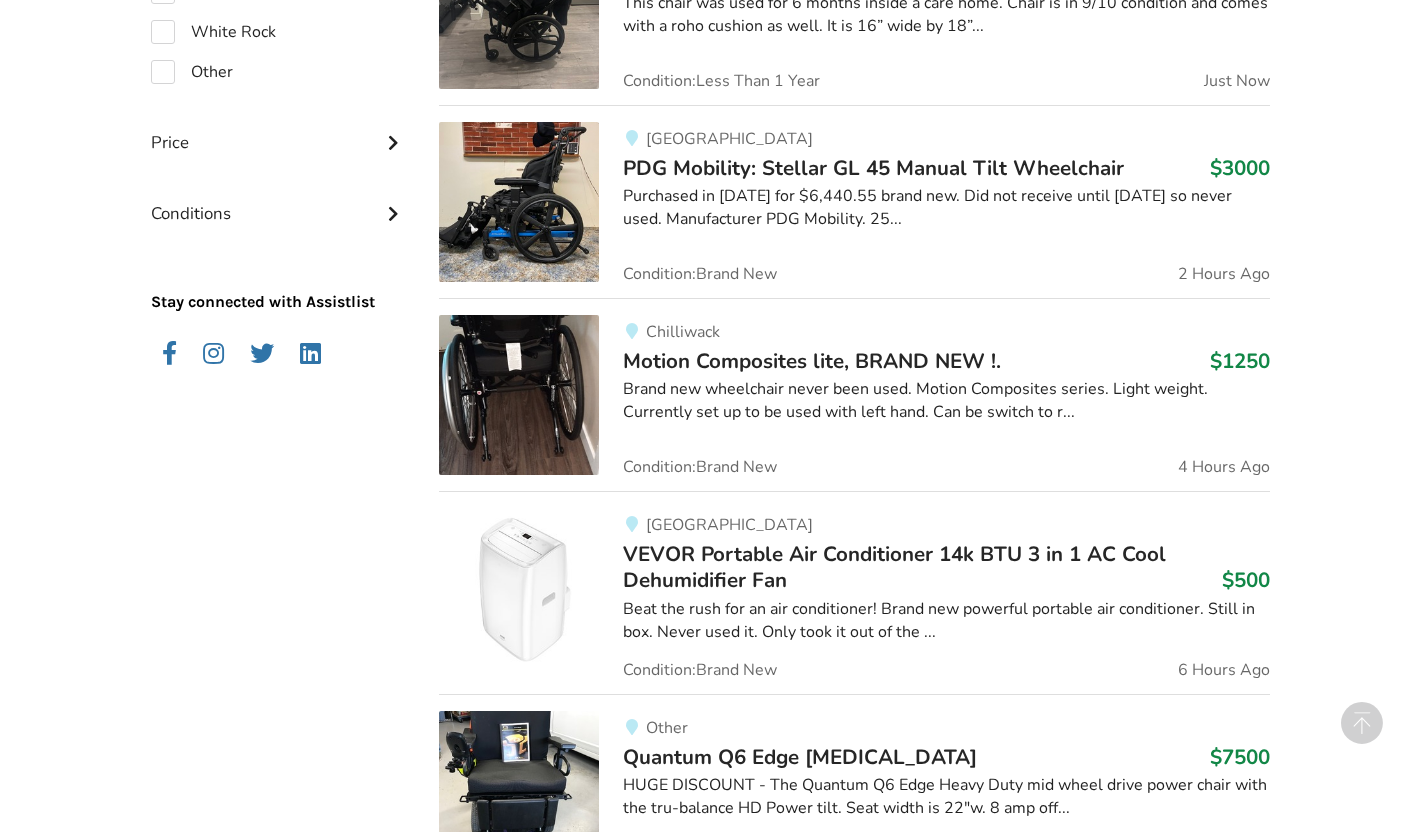 click on "VEVOR Portable Air Conditioner 14k BTU 3 in 1 AC Cool Dehumidifier Fan" at bounding box center (894, 567) 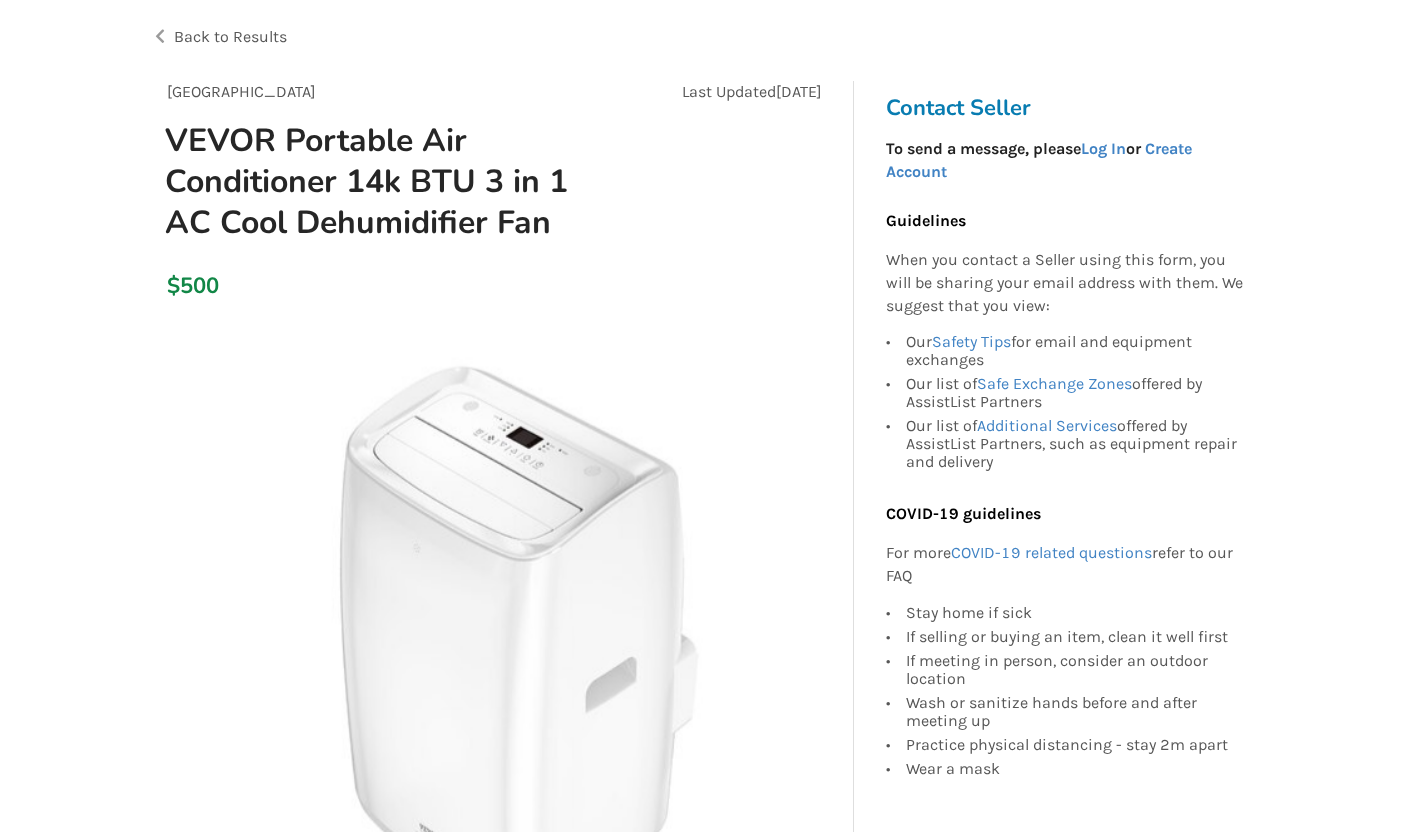 click on "Back to Results" at bounding box center [230, 36] 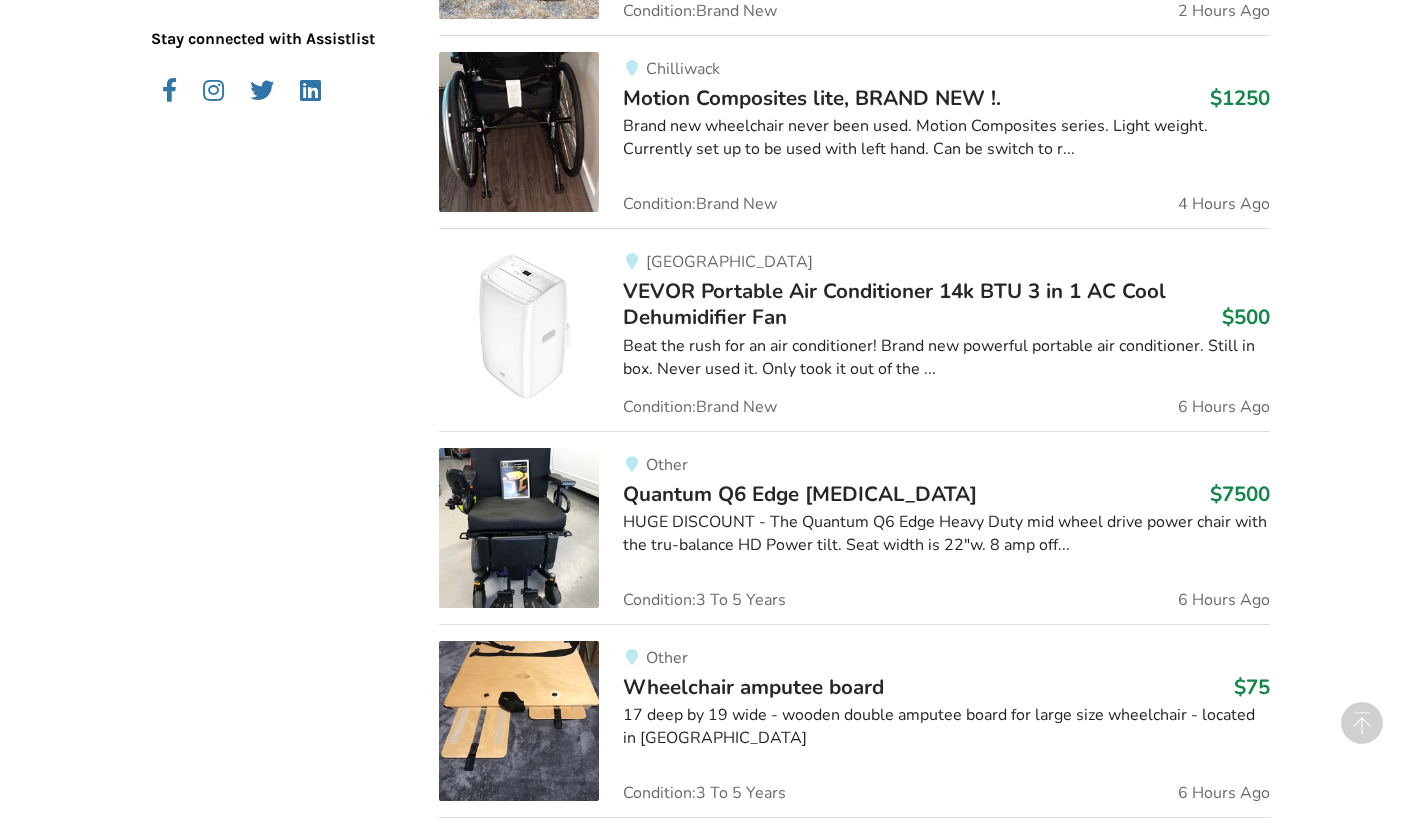 scroll, scrollTop: 2264, scrollLeft: 0, axis: vertical 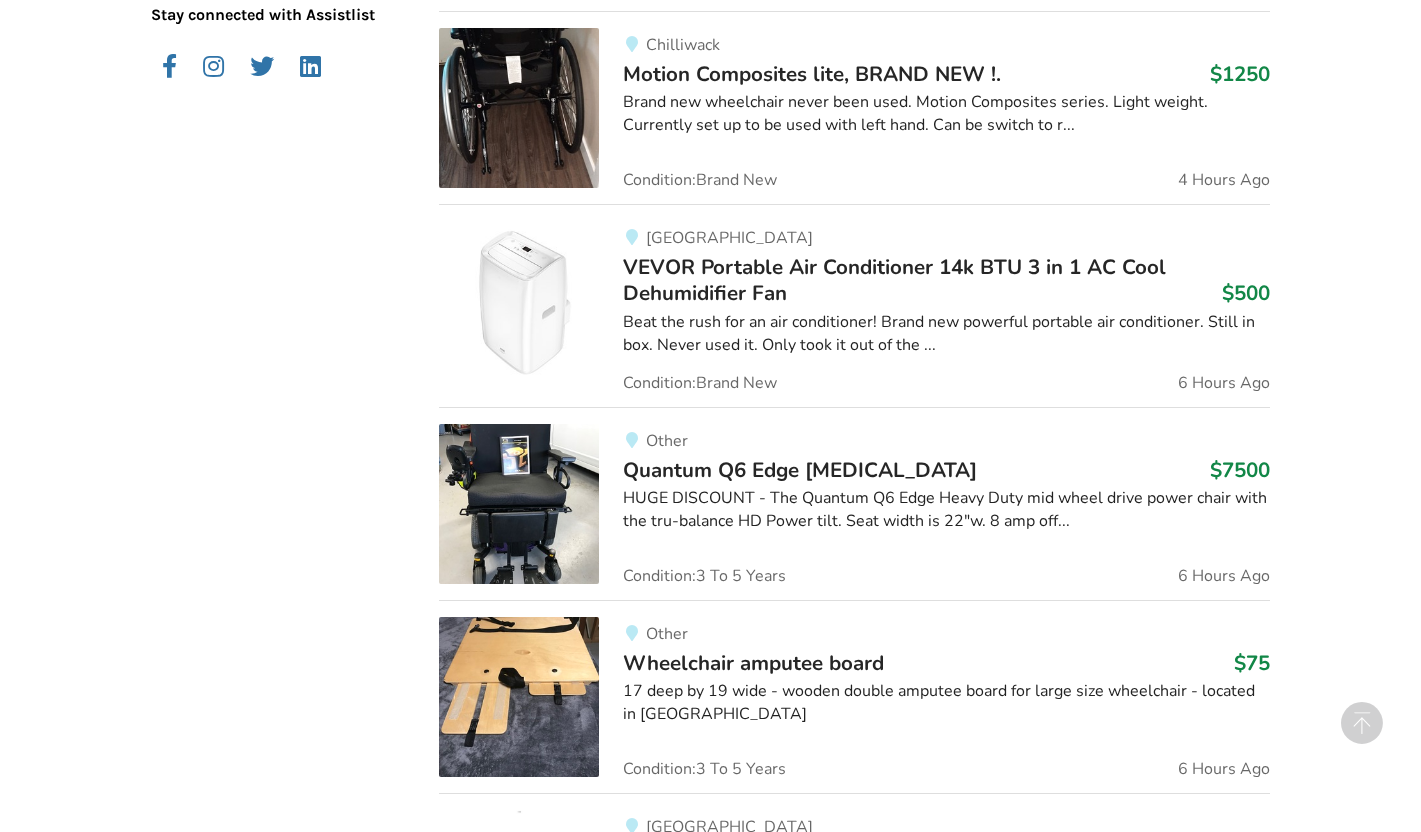 click on "Quantum Q6 Edge [MEDICAL_DATA]" at bounding box center (800, 470) 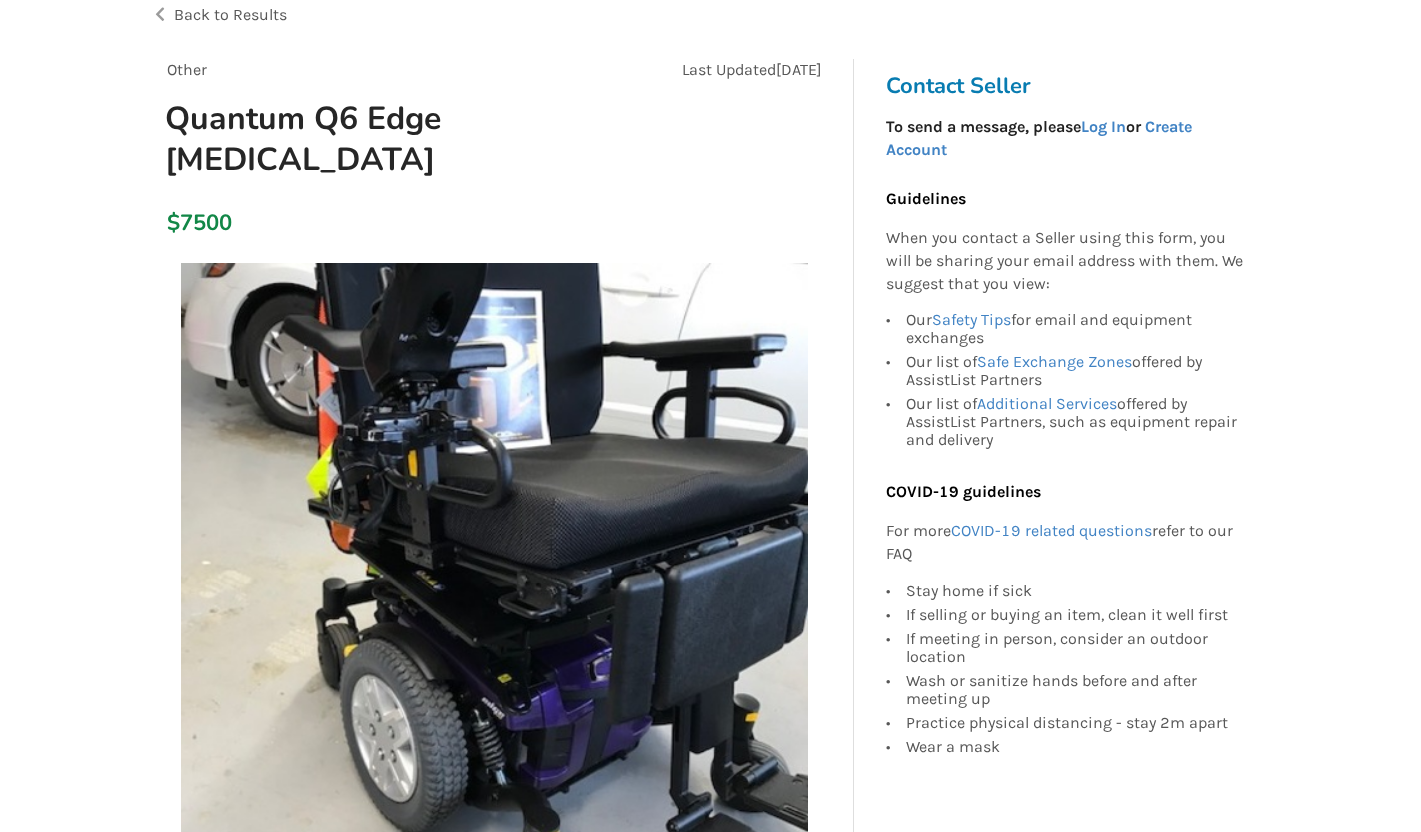 scroll, scrollTop: 0, scrollLeft: 0, axis: both 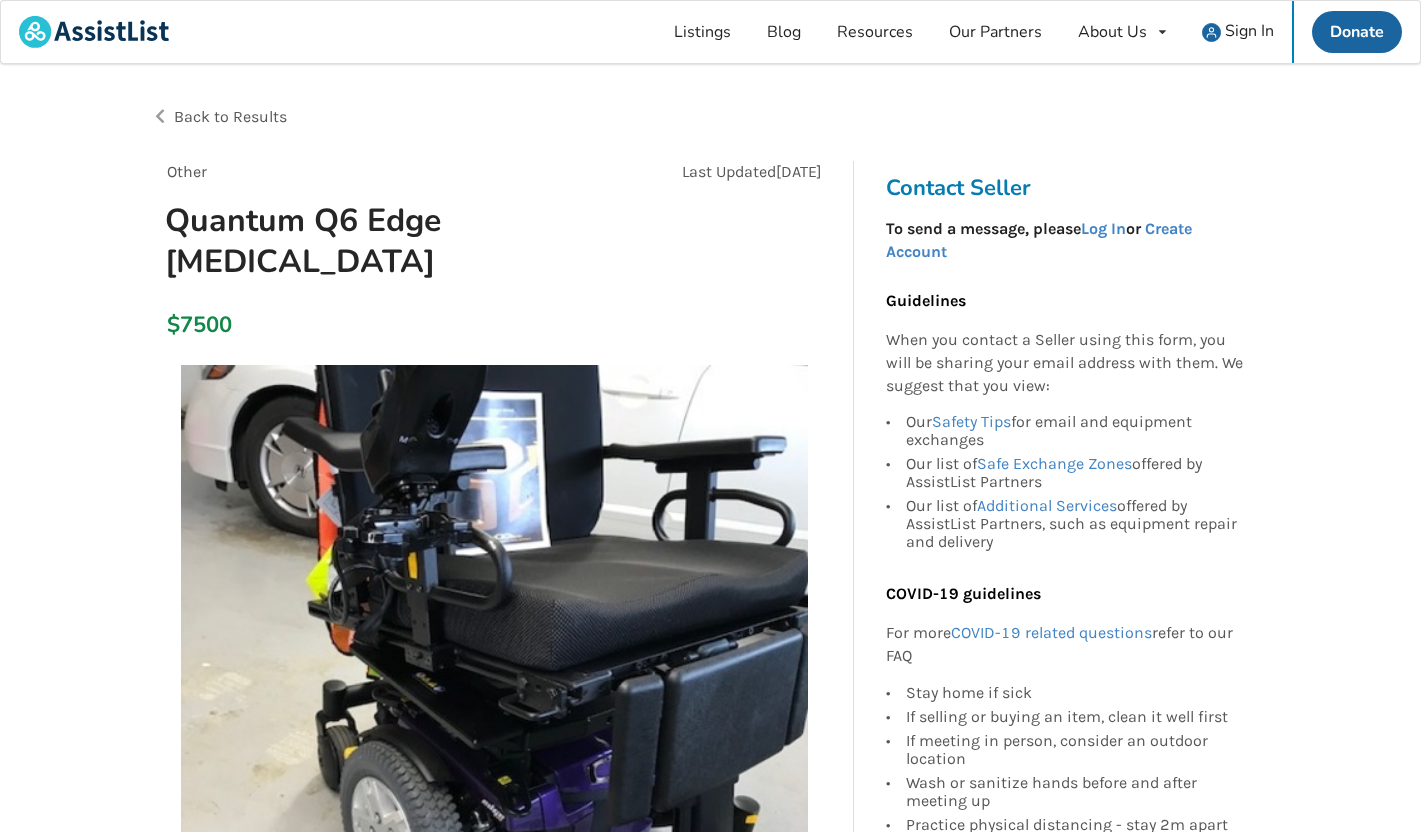 click on "Back to Results" at bounding box center [230, 116] 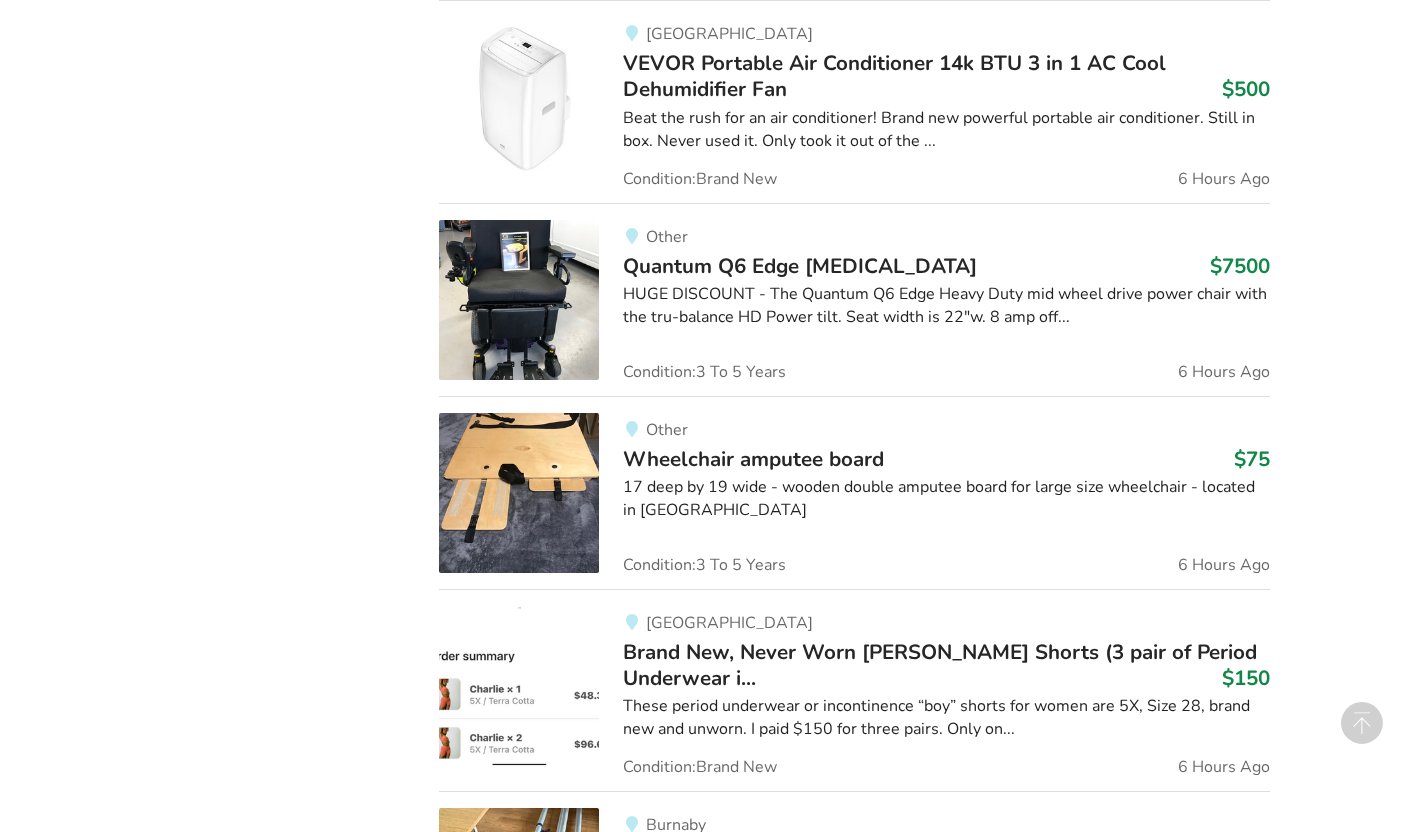 scroll, scrollTop: 2472, scrollLeft: 0, axis: vertical 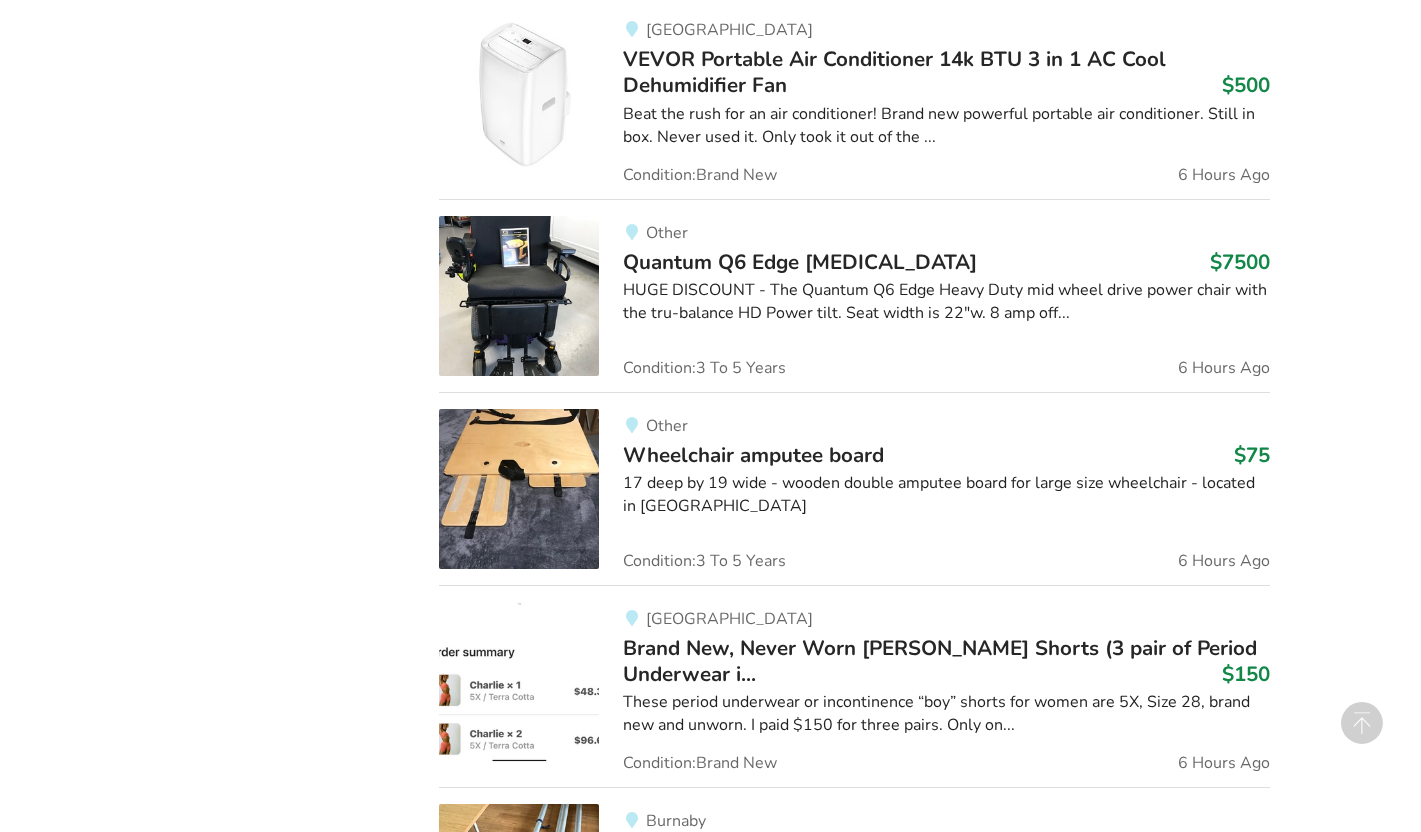 click on "Other Wheelchair amputee board  $75 17 deep by 19 wide - wooden double amputee board for large size wheelchair - located in Nanaimo Condition:  3 To 5 Years 6 Hours Ago" at bounding box center (934, 489) 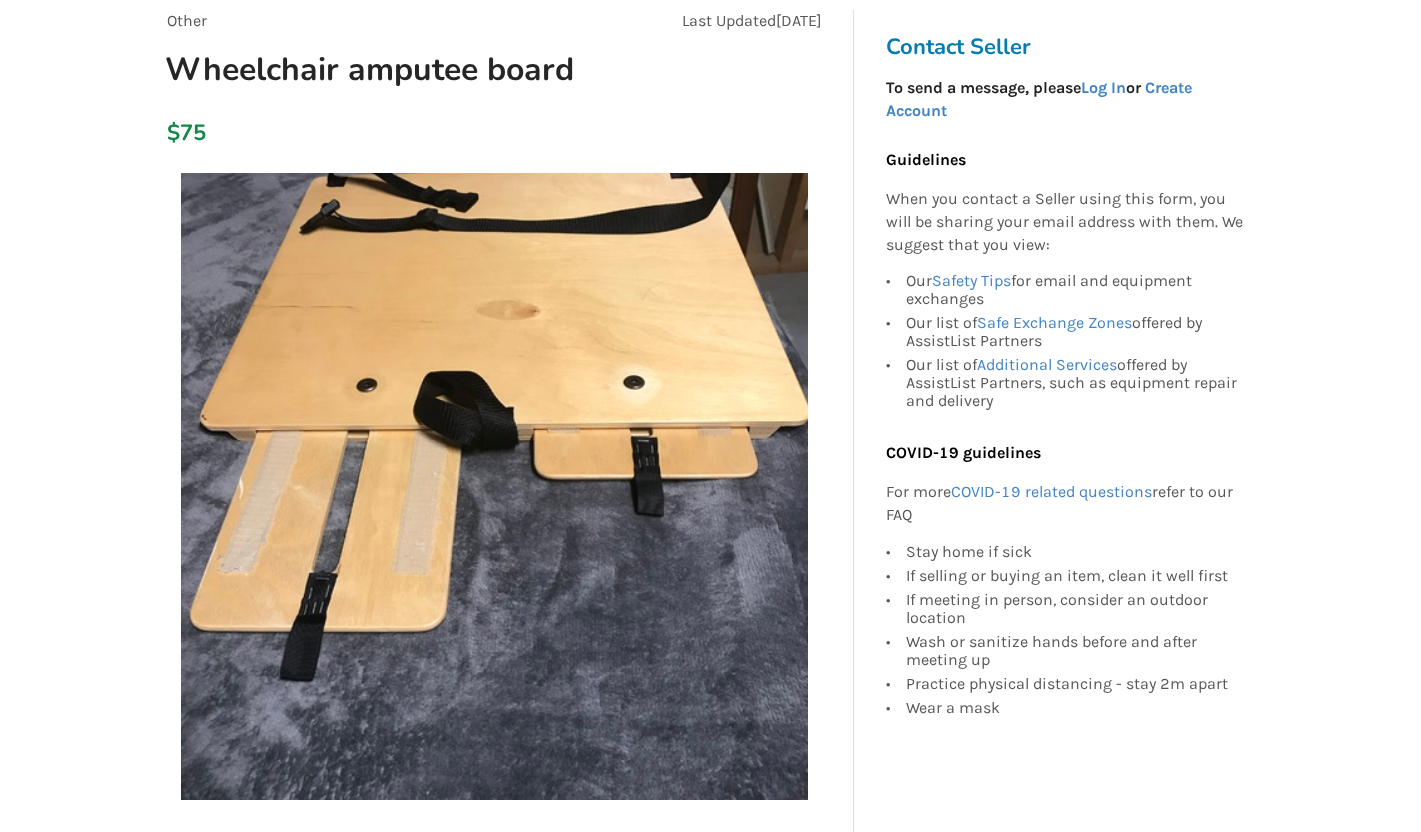 scroll, scrollTop: 117, scrollLeft: 0, axis: vertical 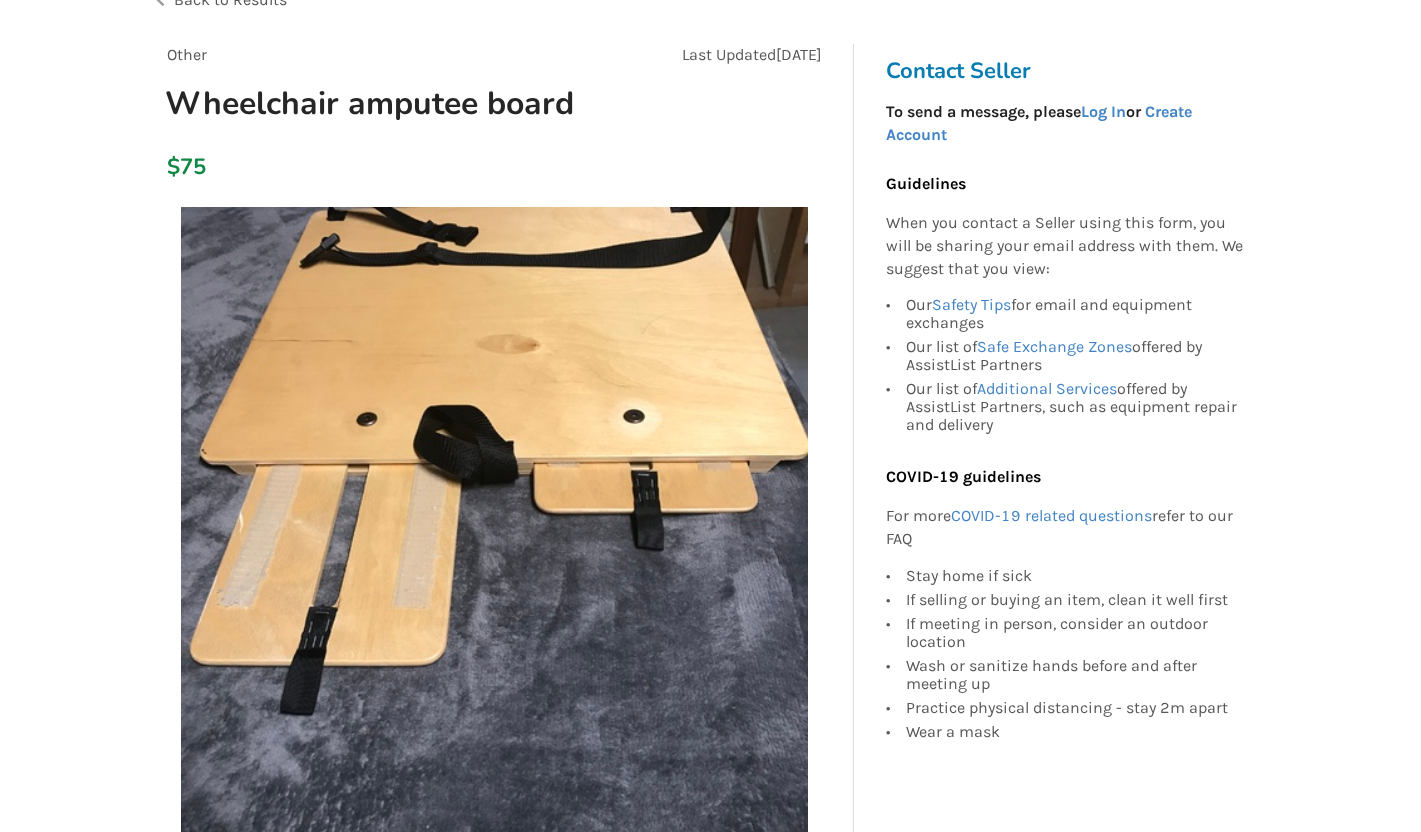 click on "Back to Results" at bounding box center [230, -1] 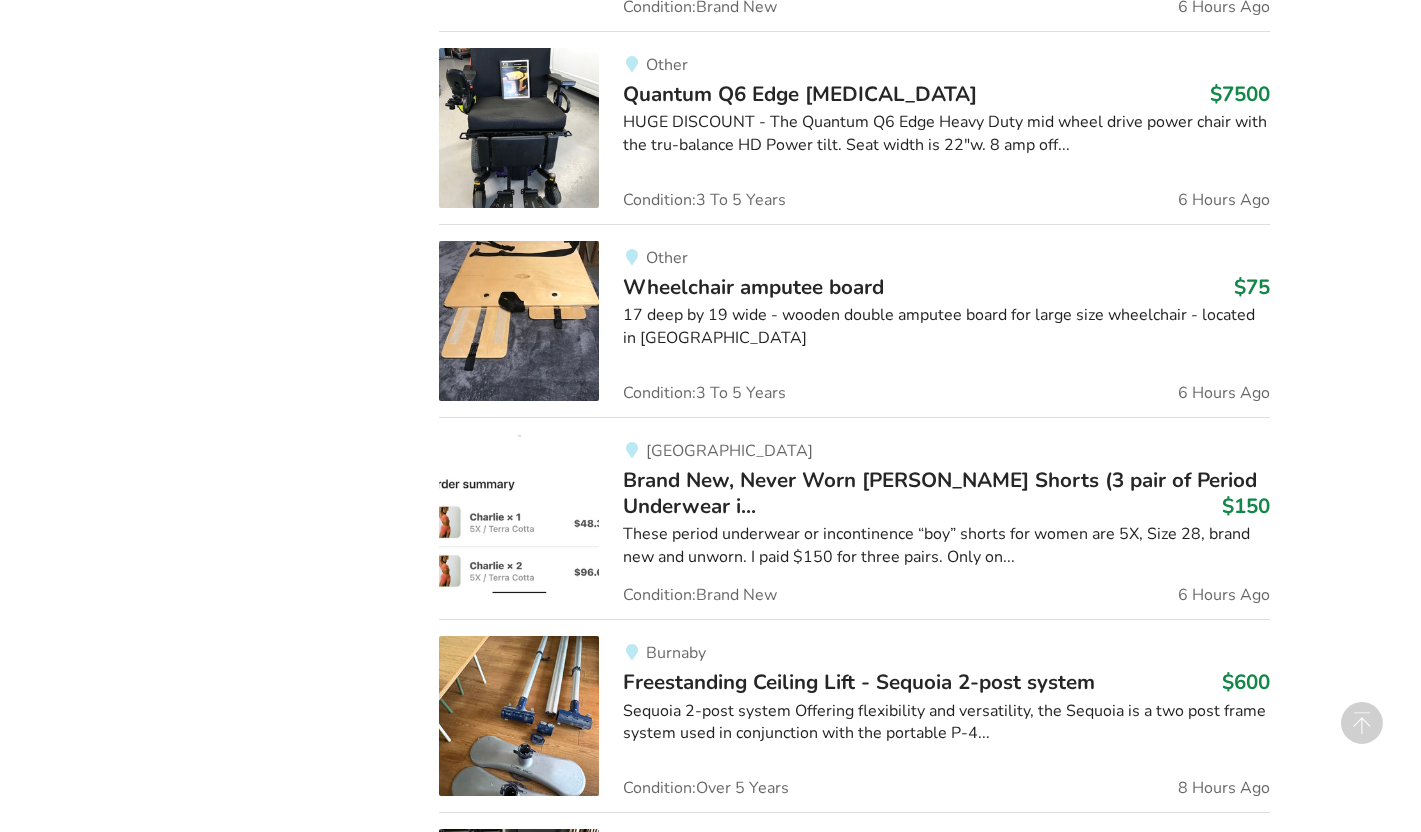 scroll, scrollTop: 2641, scrollLeft: 0, axis: vertical 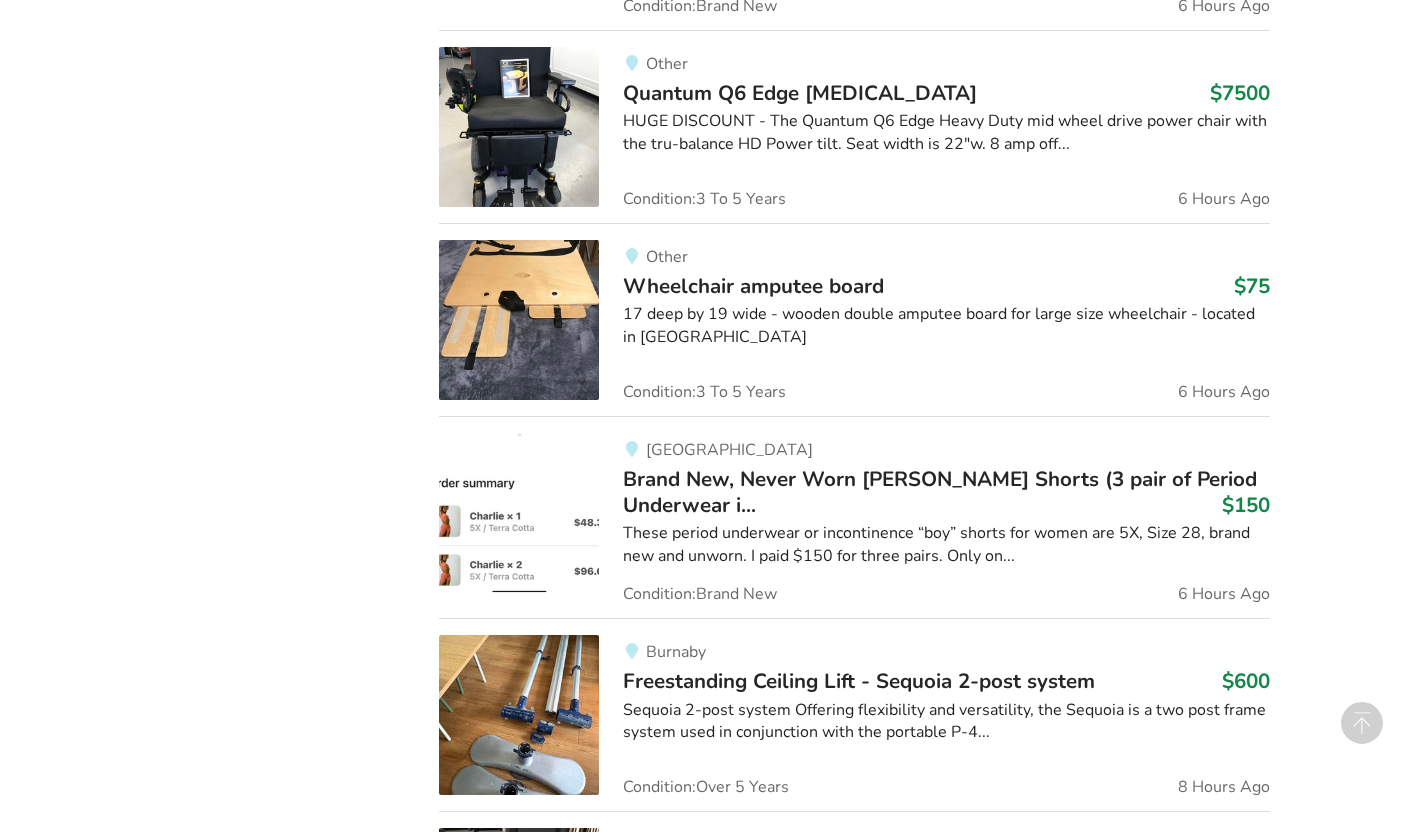 click on "Brand New, Never Worn Charlie Boy Shorts (3 pair of Period Underwear i..." at bounding box center [940, 492] 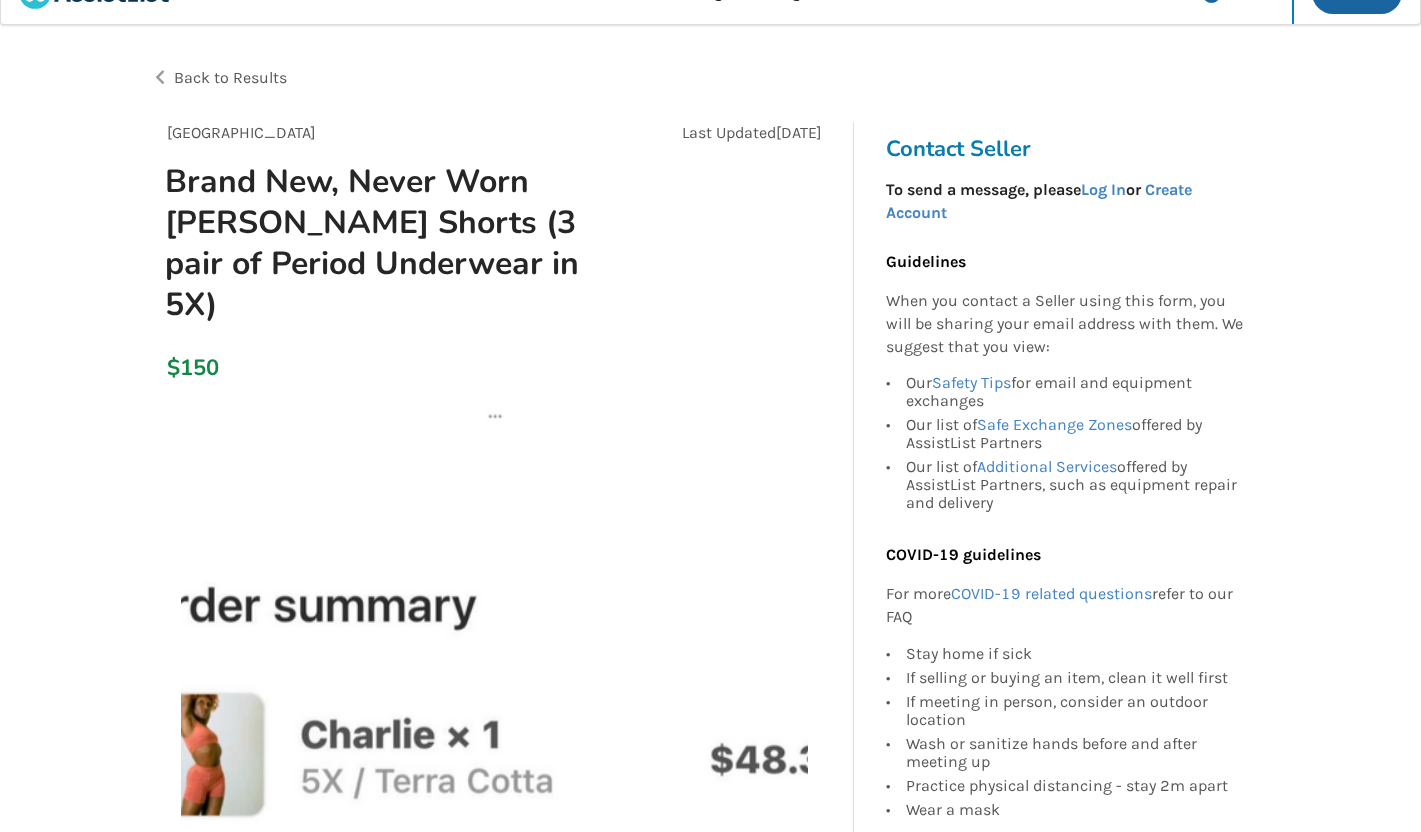 scroll, scrollTop: 7, scrollLeft: 0, axis: vertical 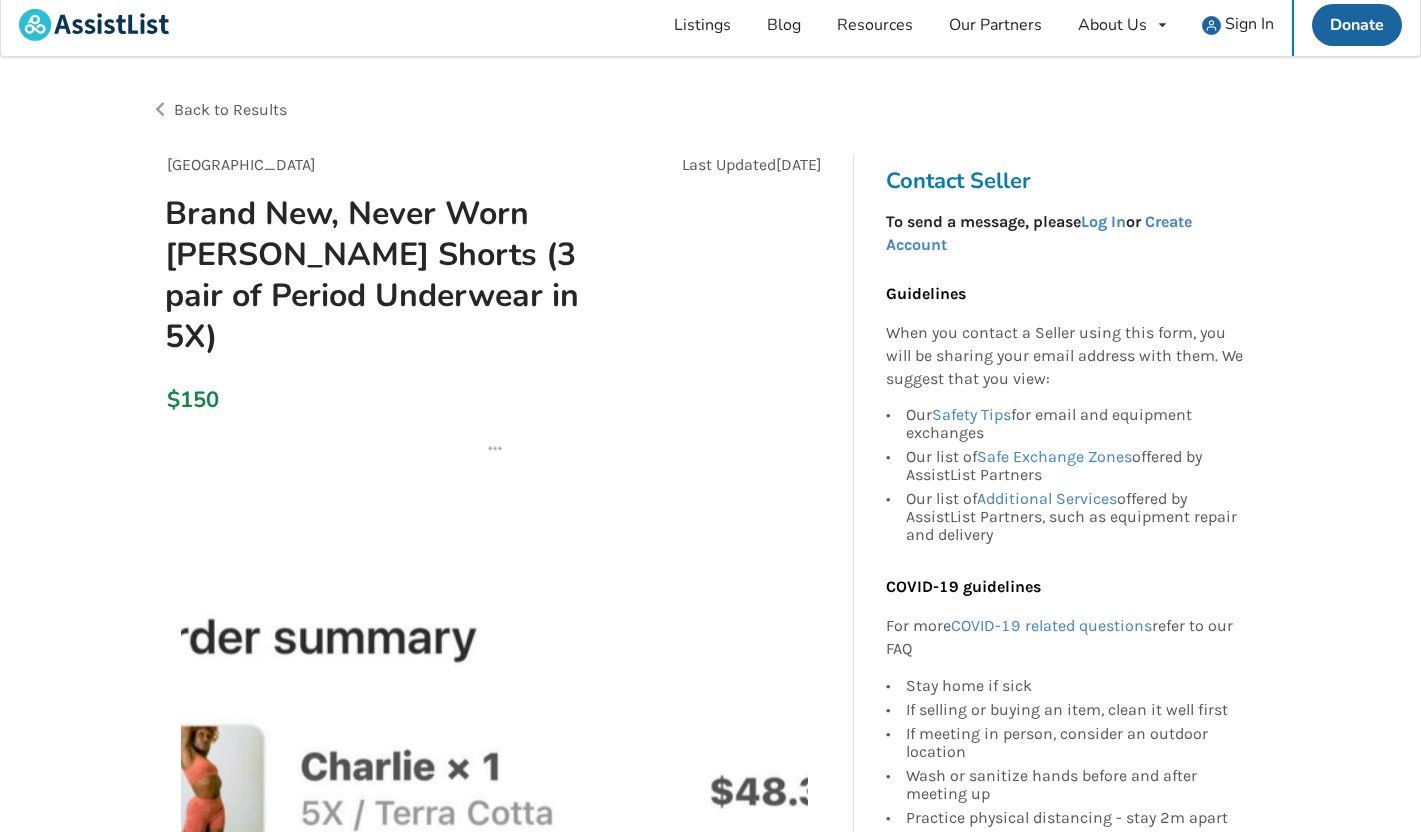 click on "Back to Results" at bounding box center (230, 109) 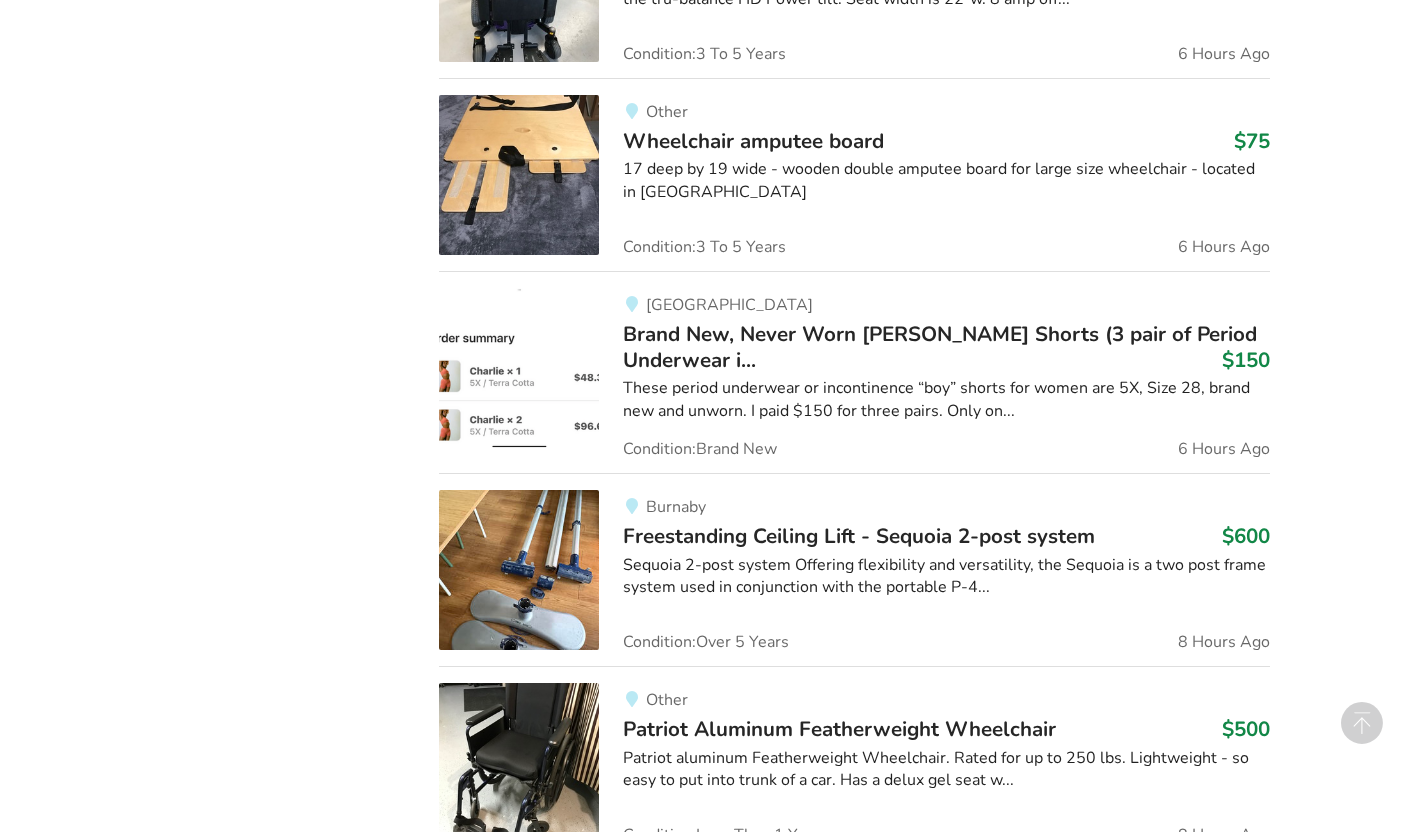 scroll, scrollTop: 2789, scrollLeft: 0, axis: vertical 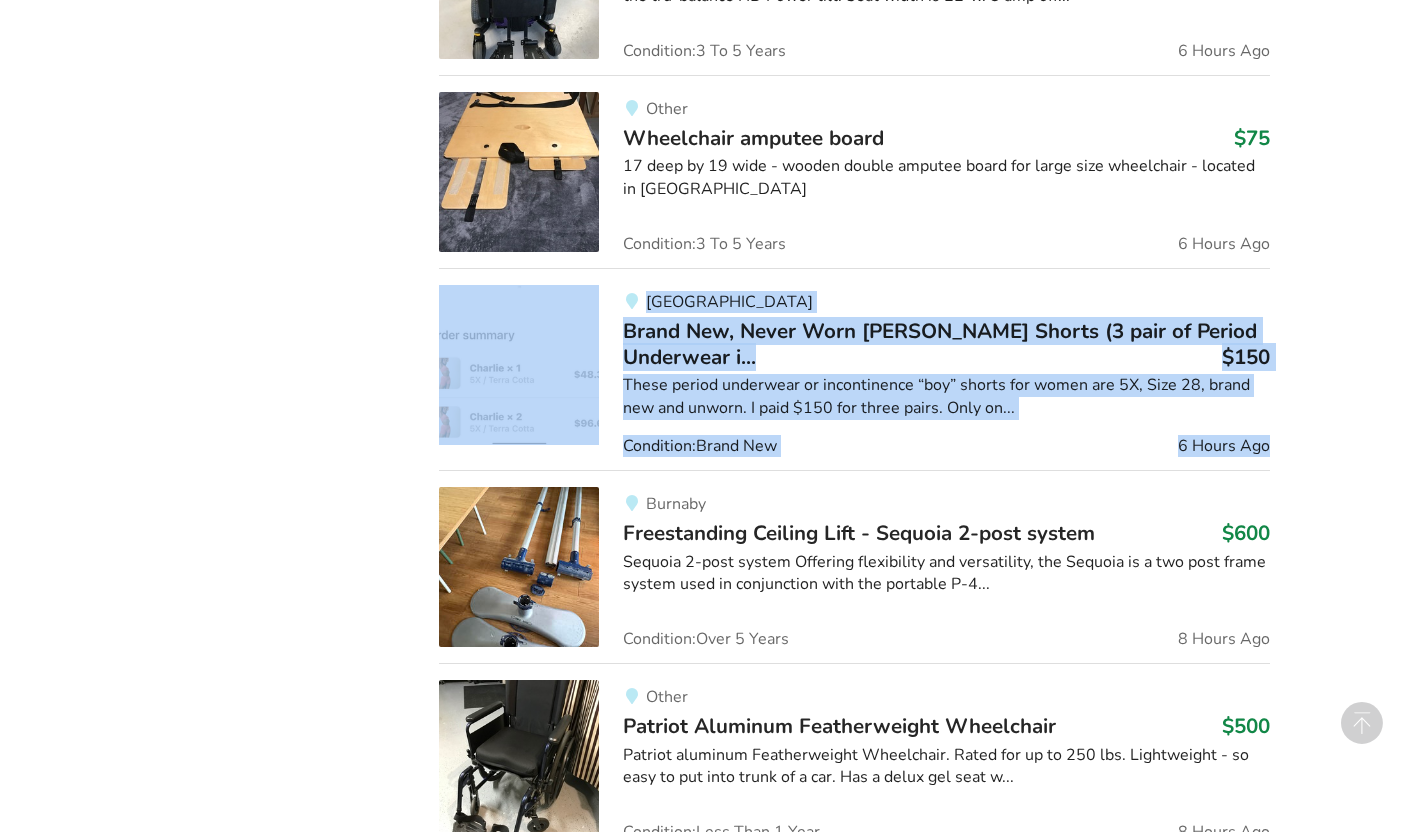 click on "1  Filters Selected Most recent Categories Bathroom Safety Bedroom Equipment Daily Living Aids Mobility Pediatric Equipment Transfer Aids Vision Aids Locations Current location or Enter your Postal Code Go Distance from  10  km 10km 25 40 55 70 85 100km Abbotsford Burnaby Chilliwack Coquitlam Delta Langley Maple Ridge Mission New Westminster Northern Interior BC North Vancouver Northwest BC Pitt Meadows Port Coquitlam Port Moody Richmond Surrey Vancouver West Vancouver White Rock Other Price Min Price Max Price Apply Conditions Brand New Less Than 1 Year 1 To 2 Years 3 To 5 Years Over 5 Years Stay connected with Assistlist" at bounding box center [279, -206] 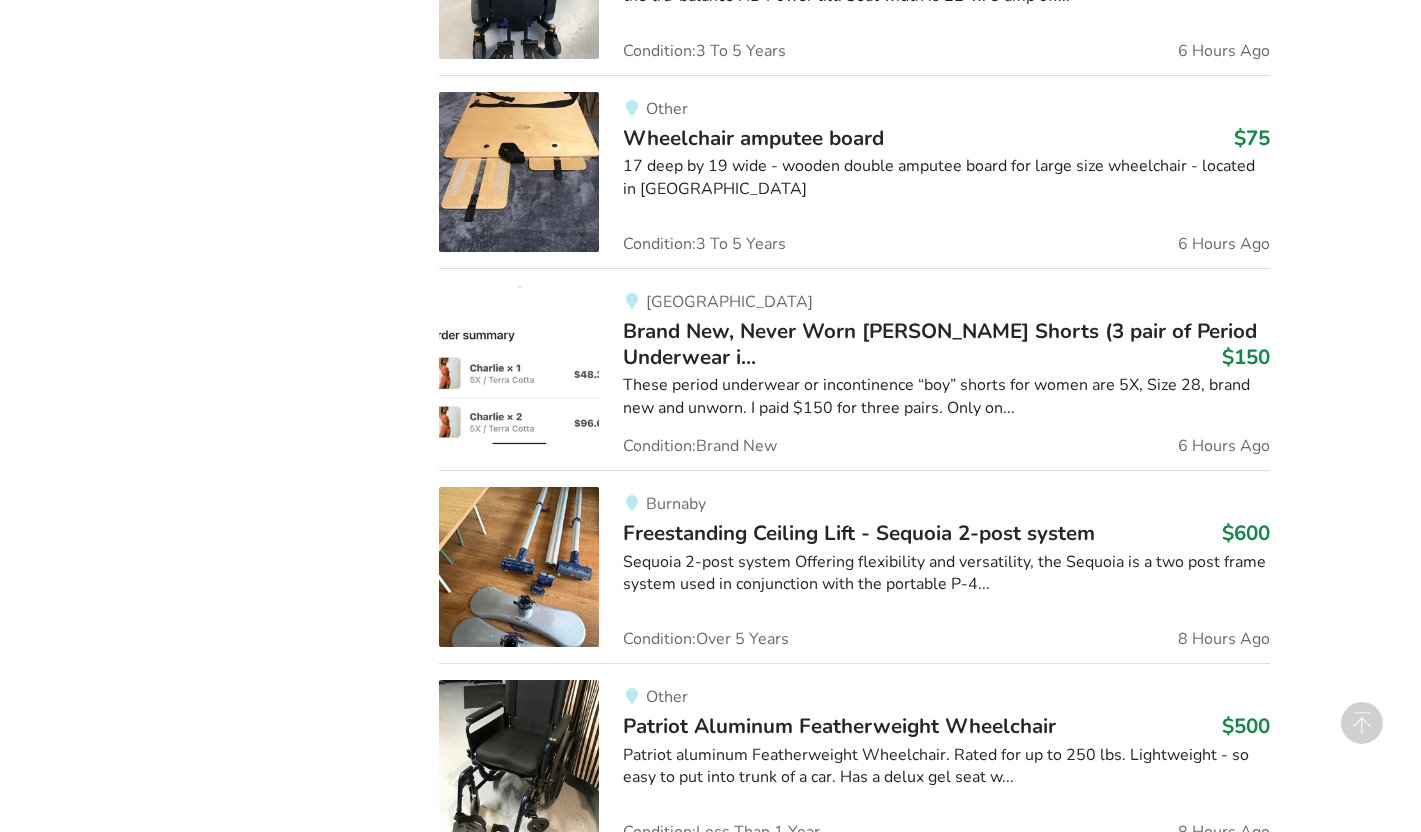 click on "Freestanding Ceiling Lift - Sequoia 2-post system" at bounding box center (859, 533) 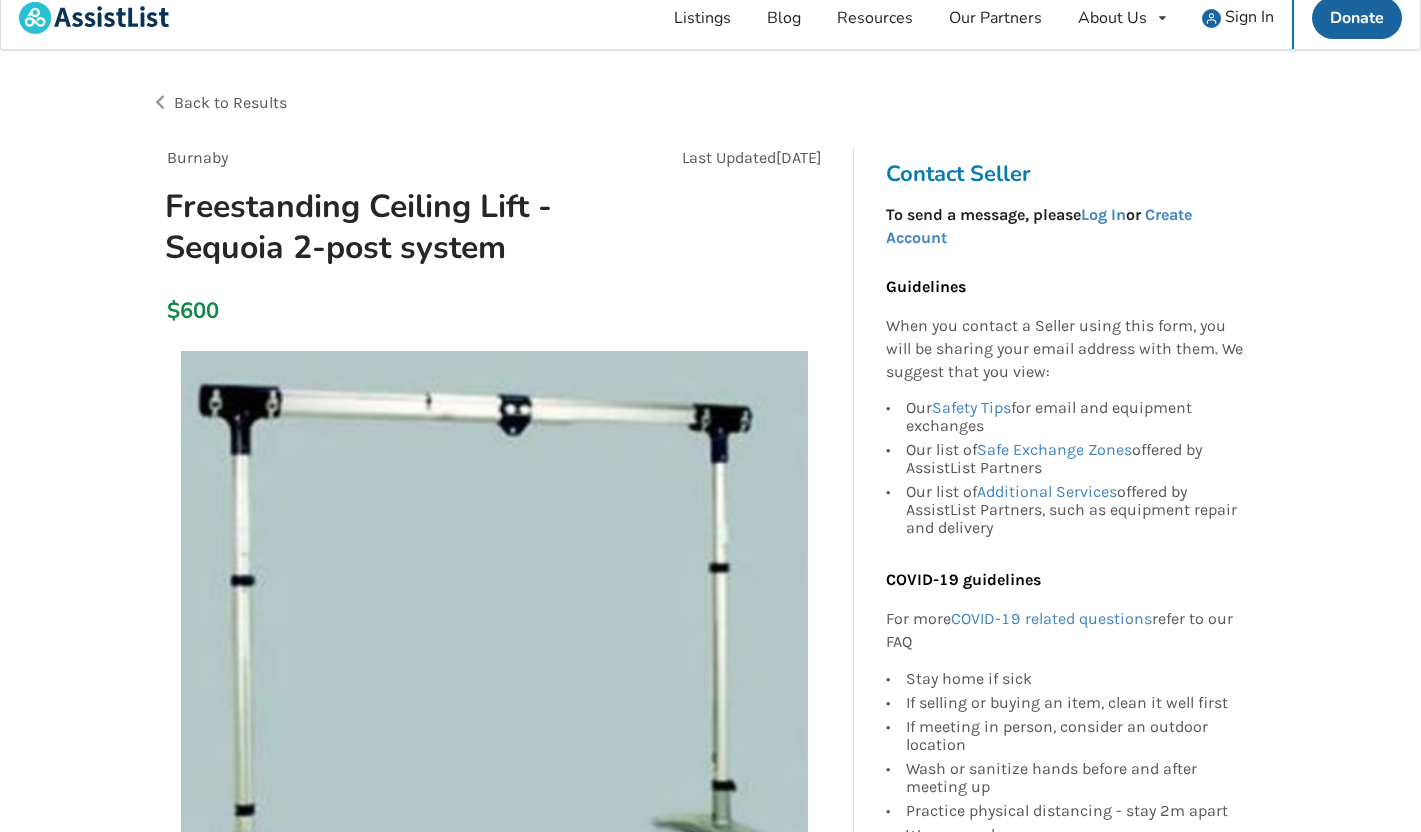 scroll, scrollTop: 0, scrollLeft: 0, axis: both 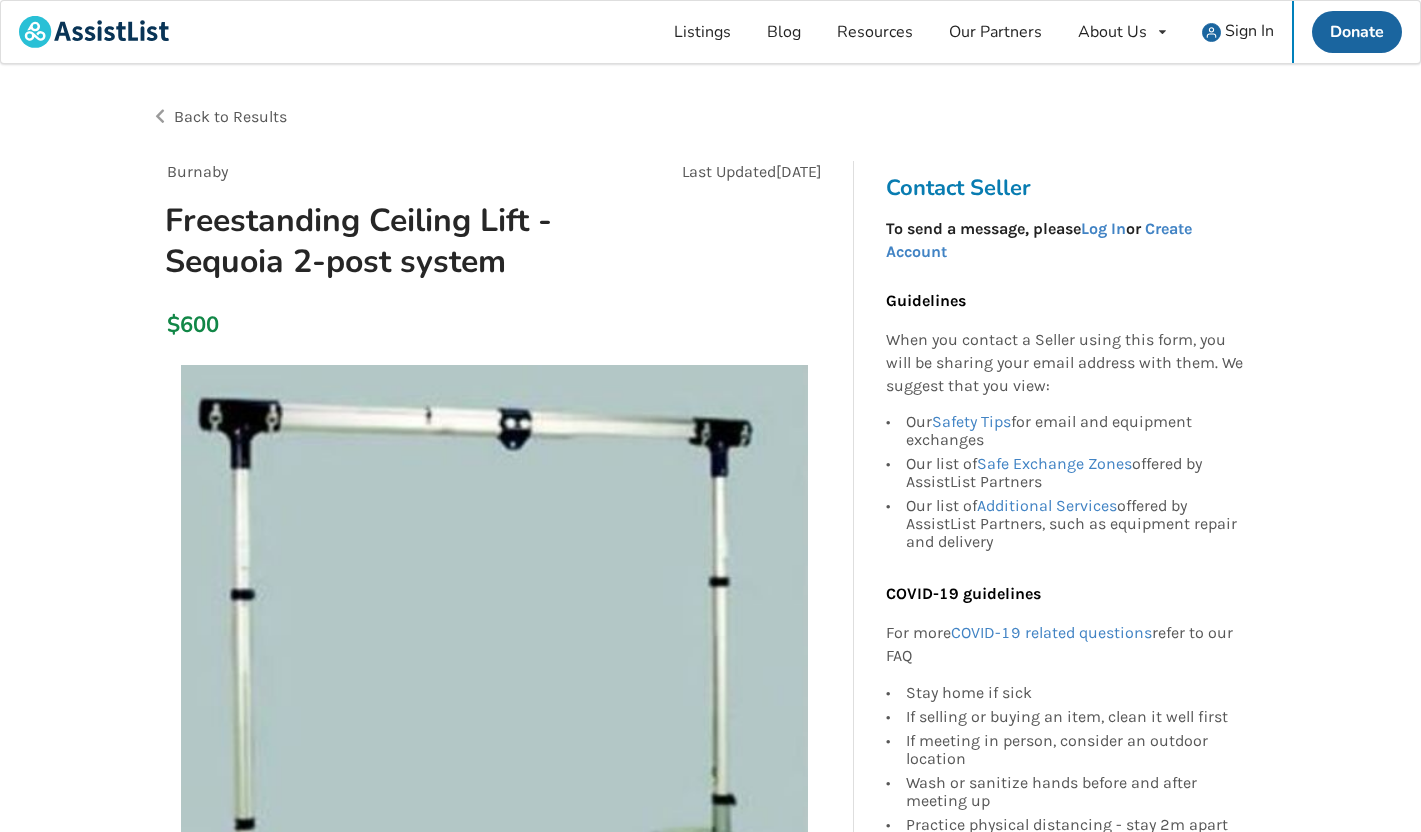 click on "Back to Results" at bounding box center (230, 116) 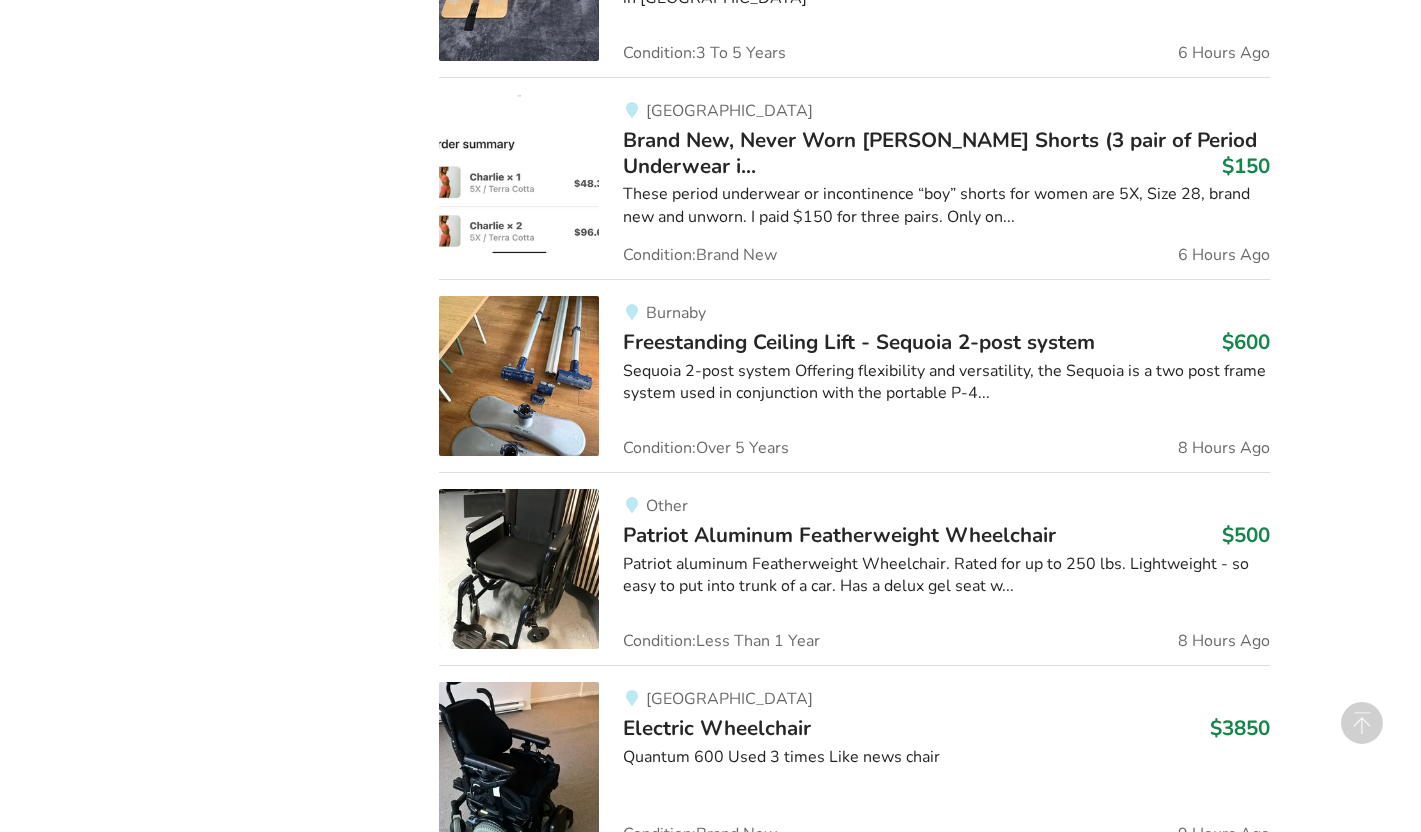 scroll, scrollTop: 2991, scrollLeft: 0, axis: vertical 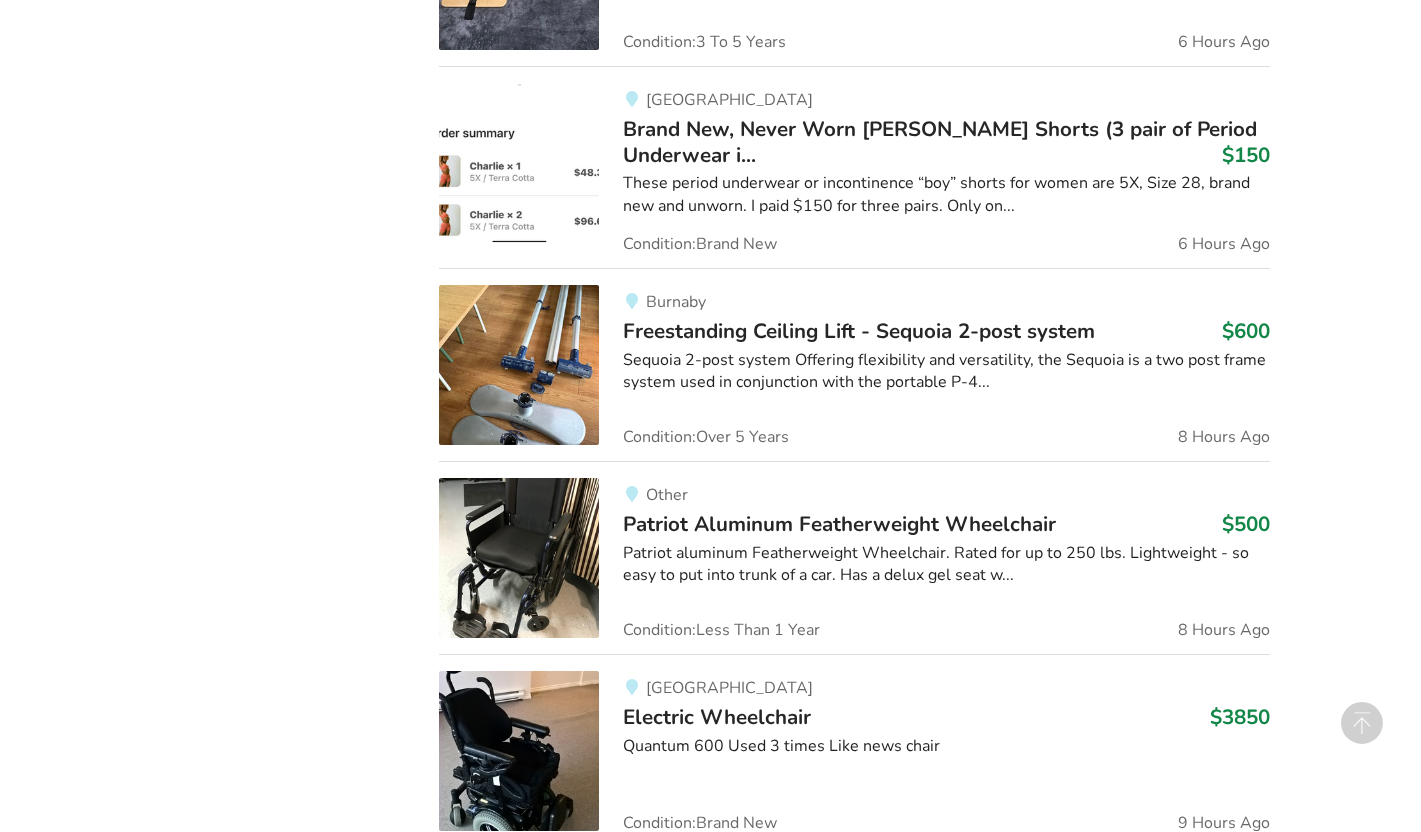 click on "Patriot Aluminum Featherweight Wheelchair" at bounding box center [839, 524] 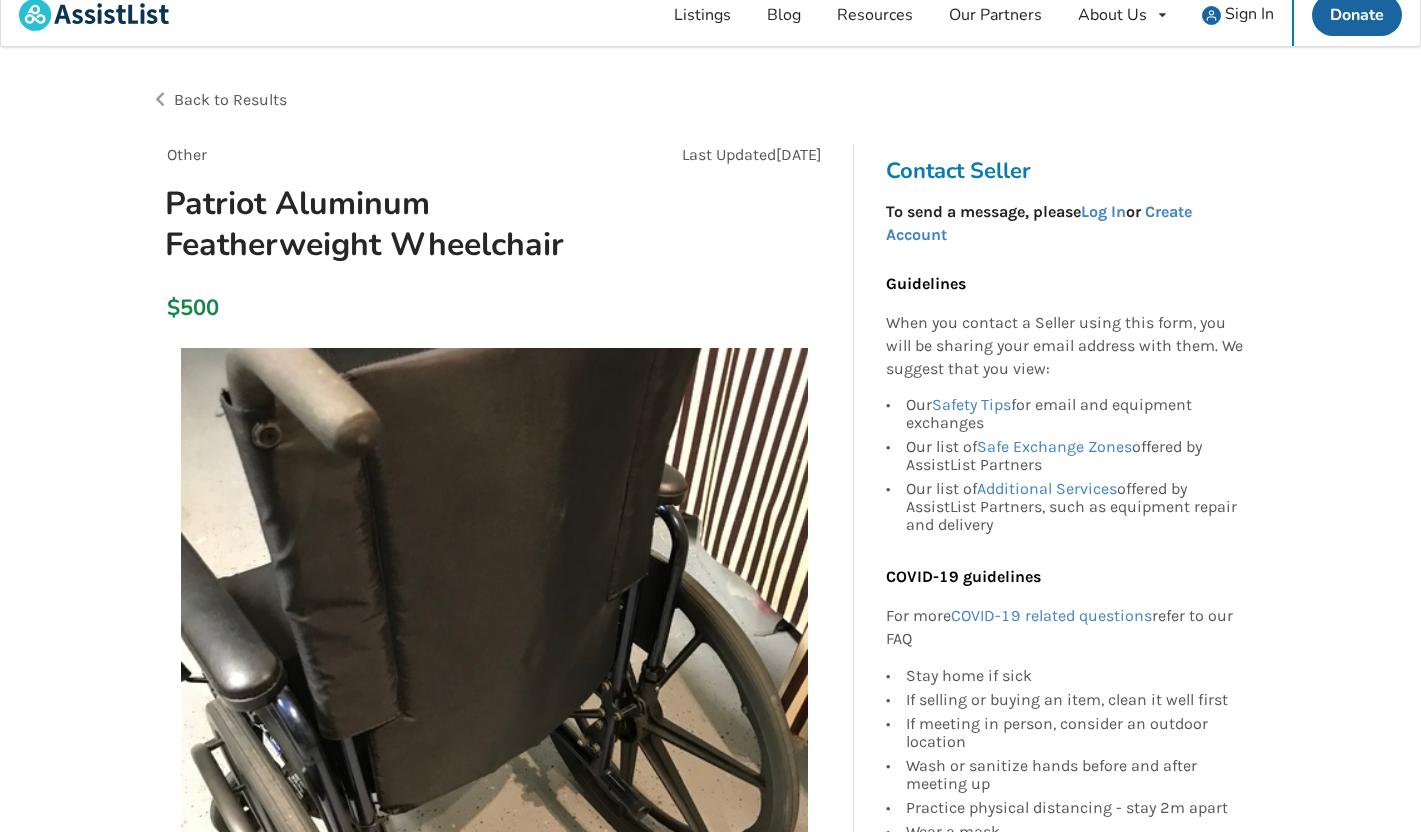 scroll, scrollTop: 0, scrollLeft: 0, axis: both 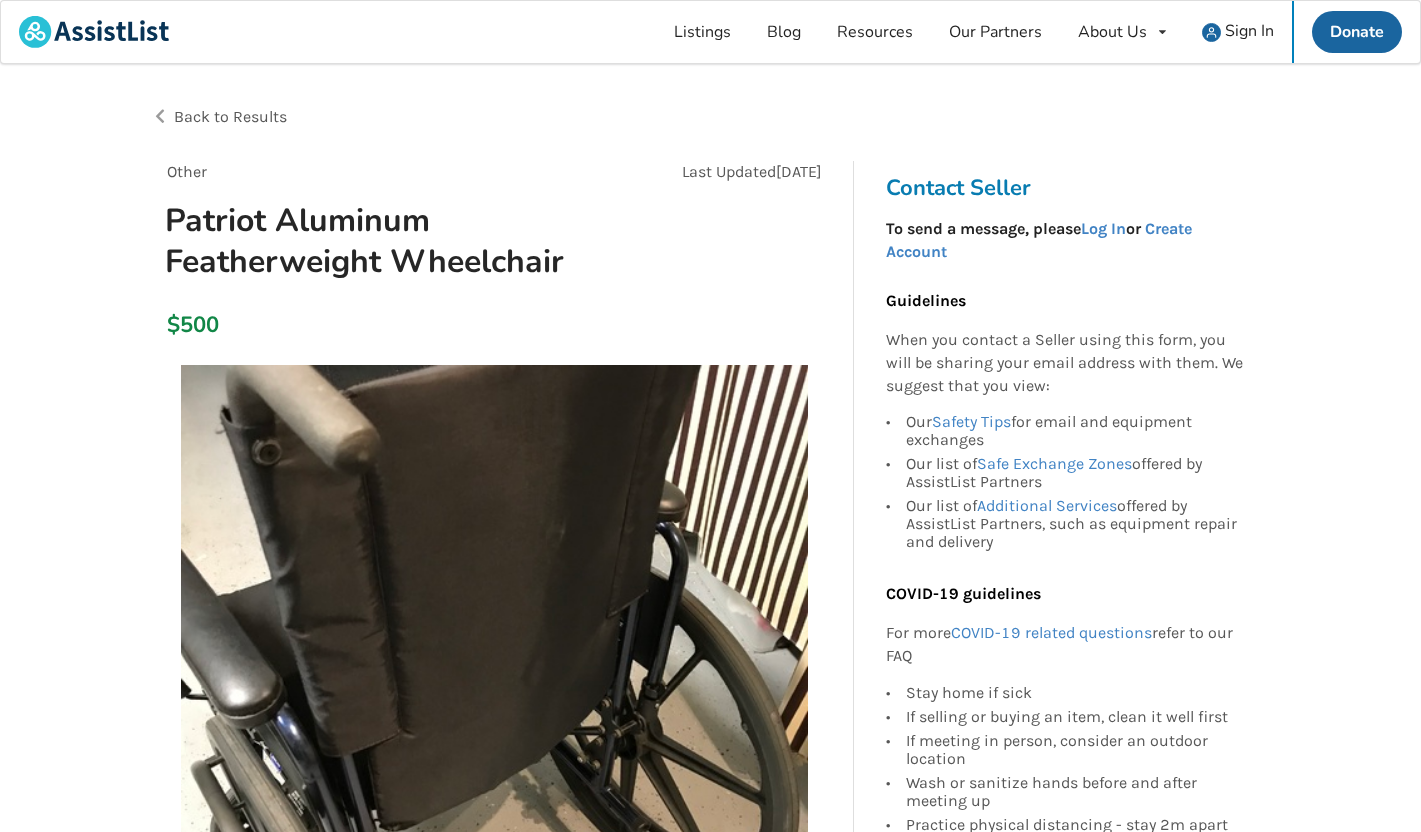 click on "Back to Results" at bounding box center [230, 116] 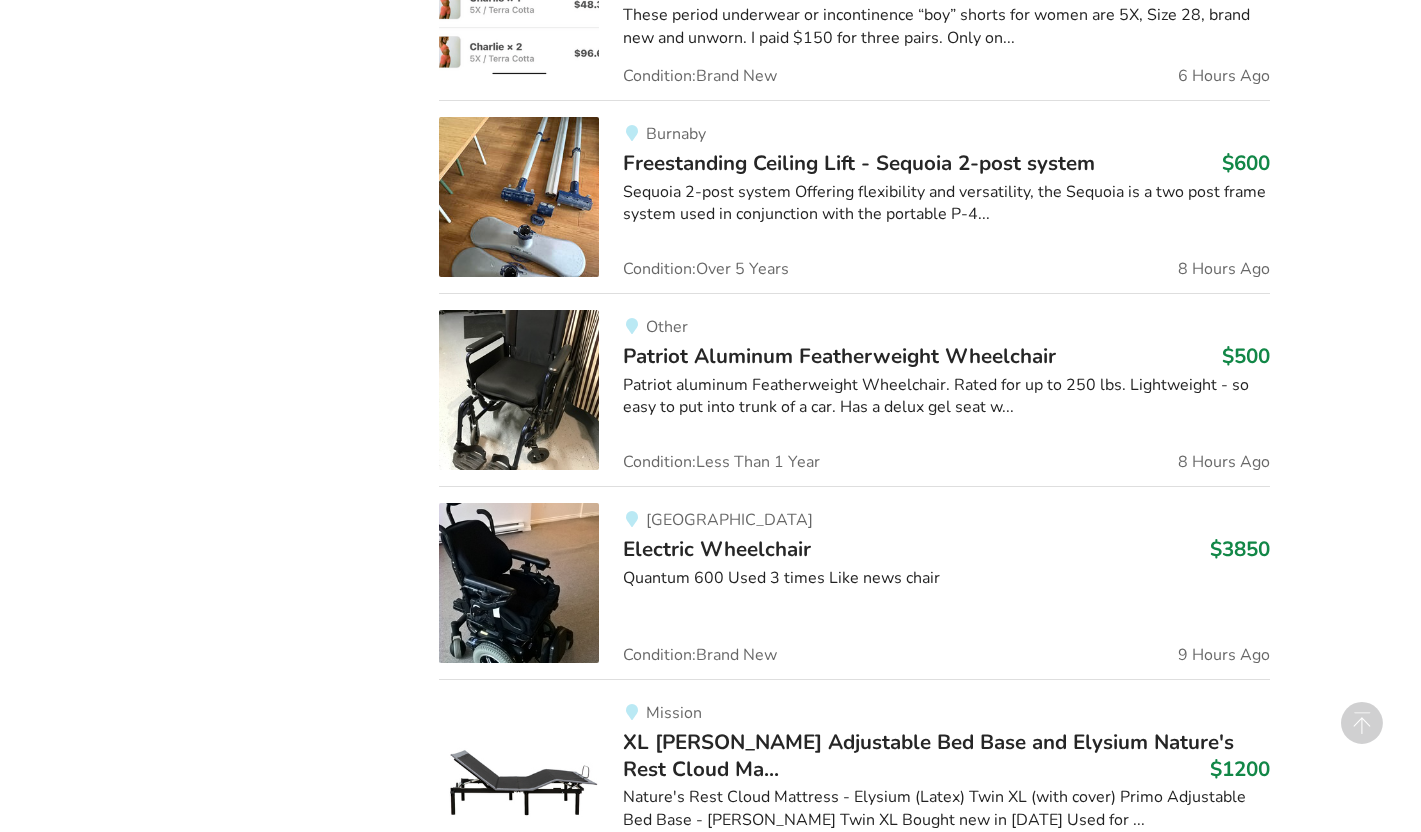 scroll, scrollTop: 3167, scrollLeft: 0, axis: vertical 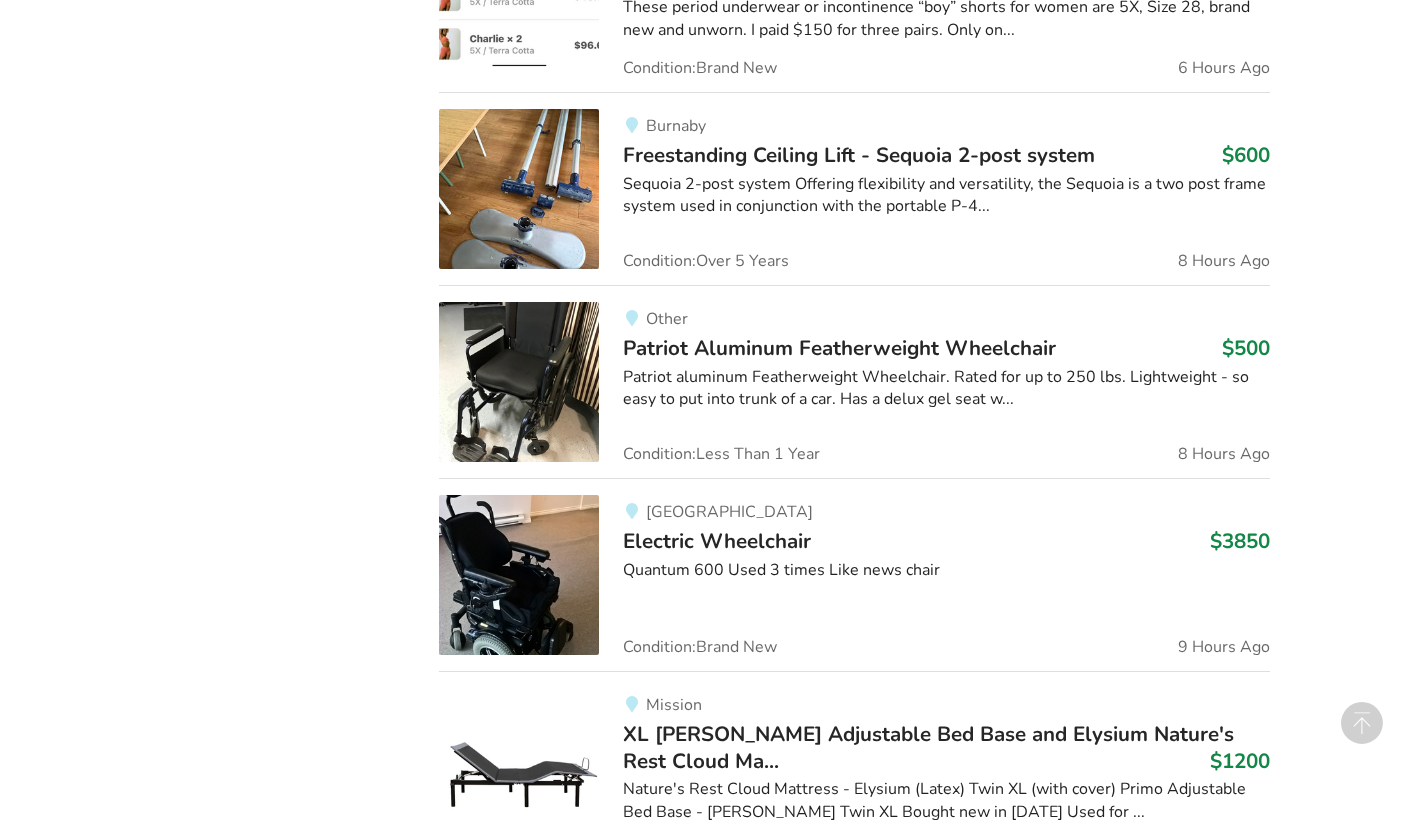 click on "Electric Wheelchair" at bounding box center (717, 541) 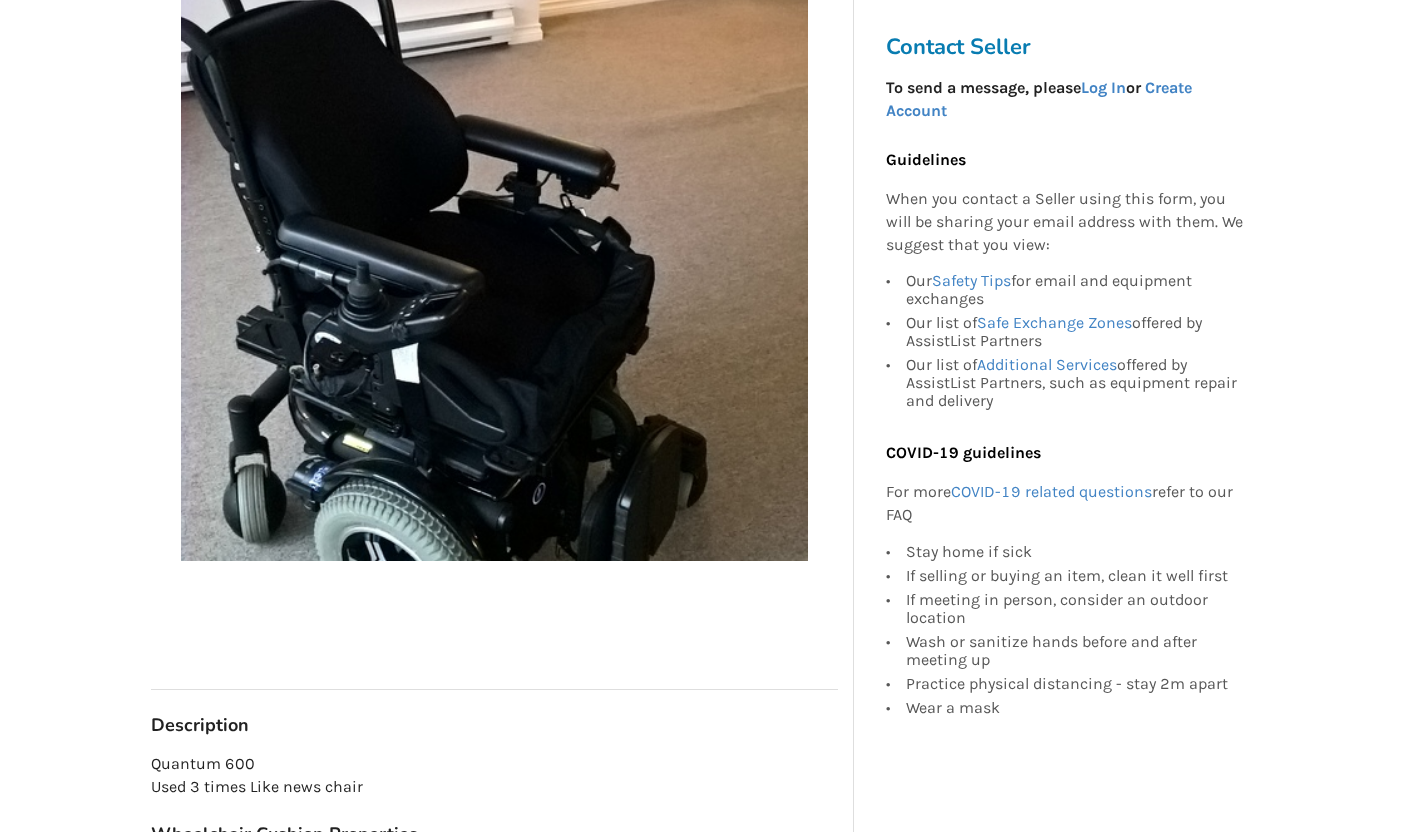scroll, scrollTop: 0, scrollLeft: 0, axis: both 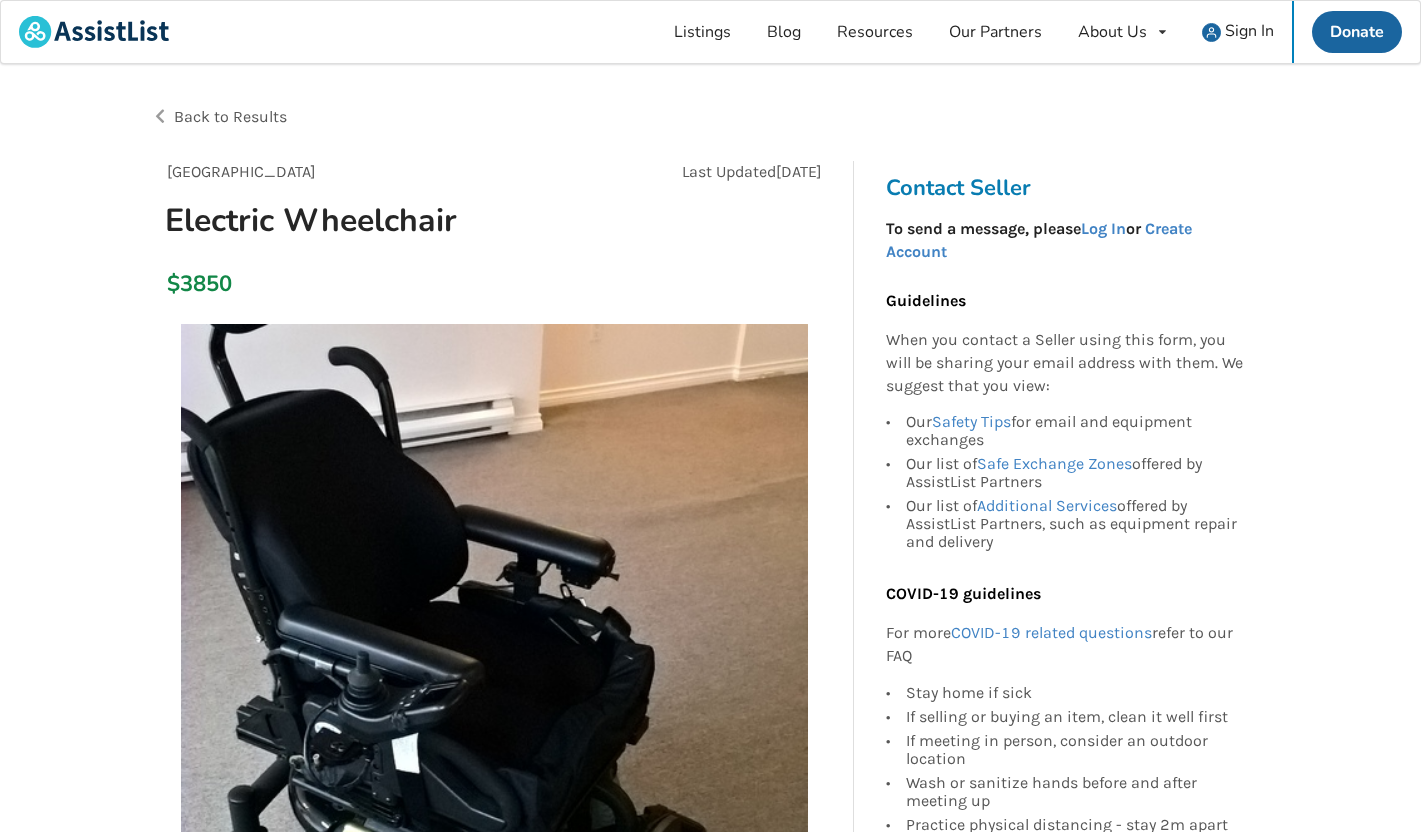 click on "Back to Results" at bounding box center [230, 116] 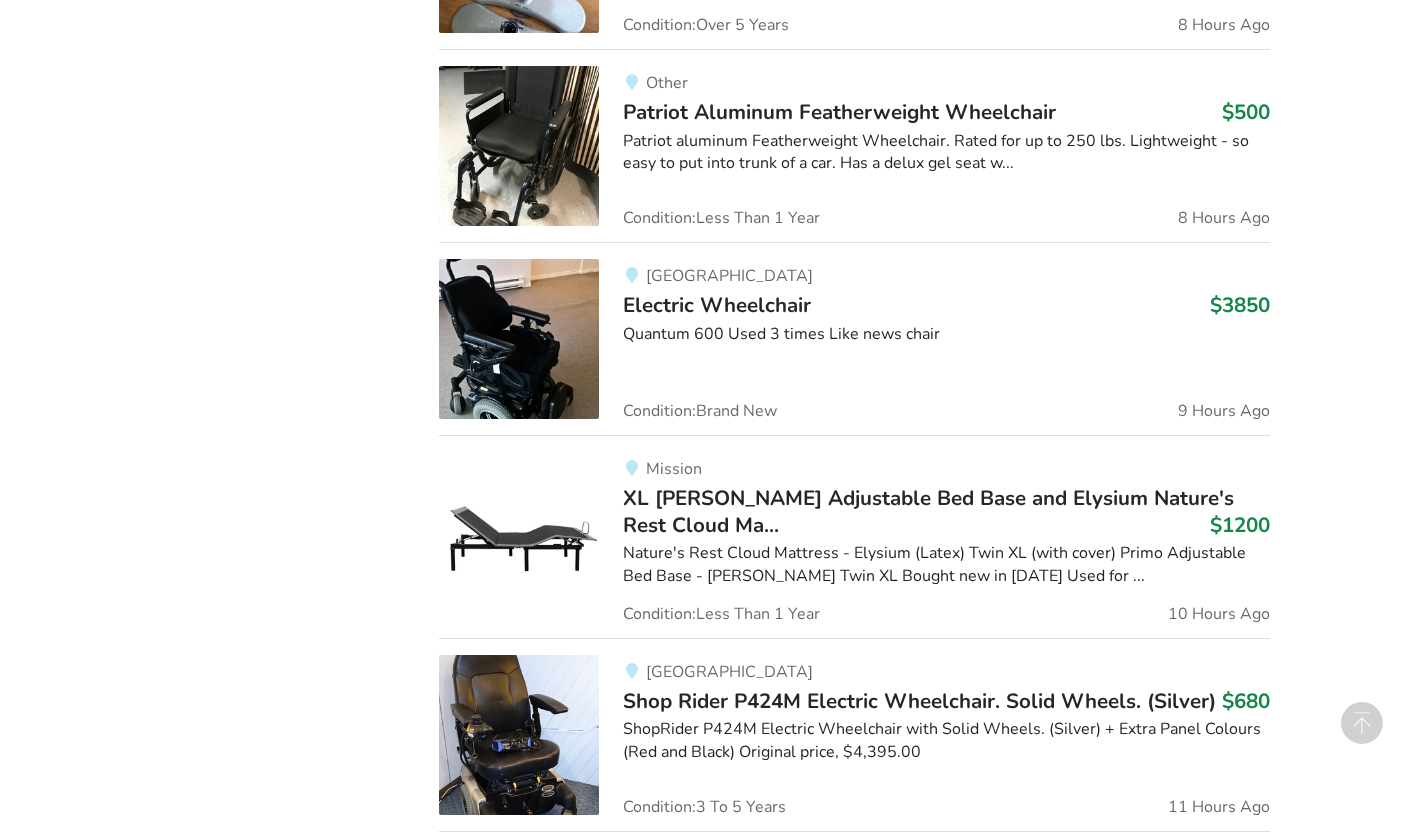 scroll, scrollTop: 3413, scrollLeft: 0, axis: vertical 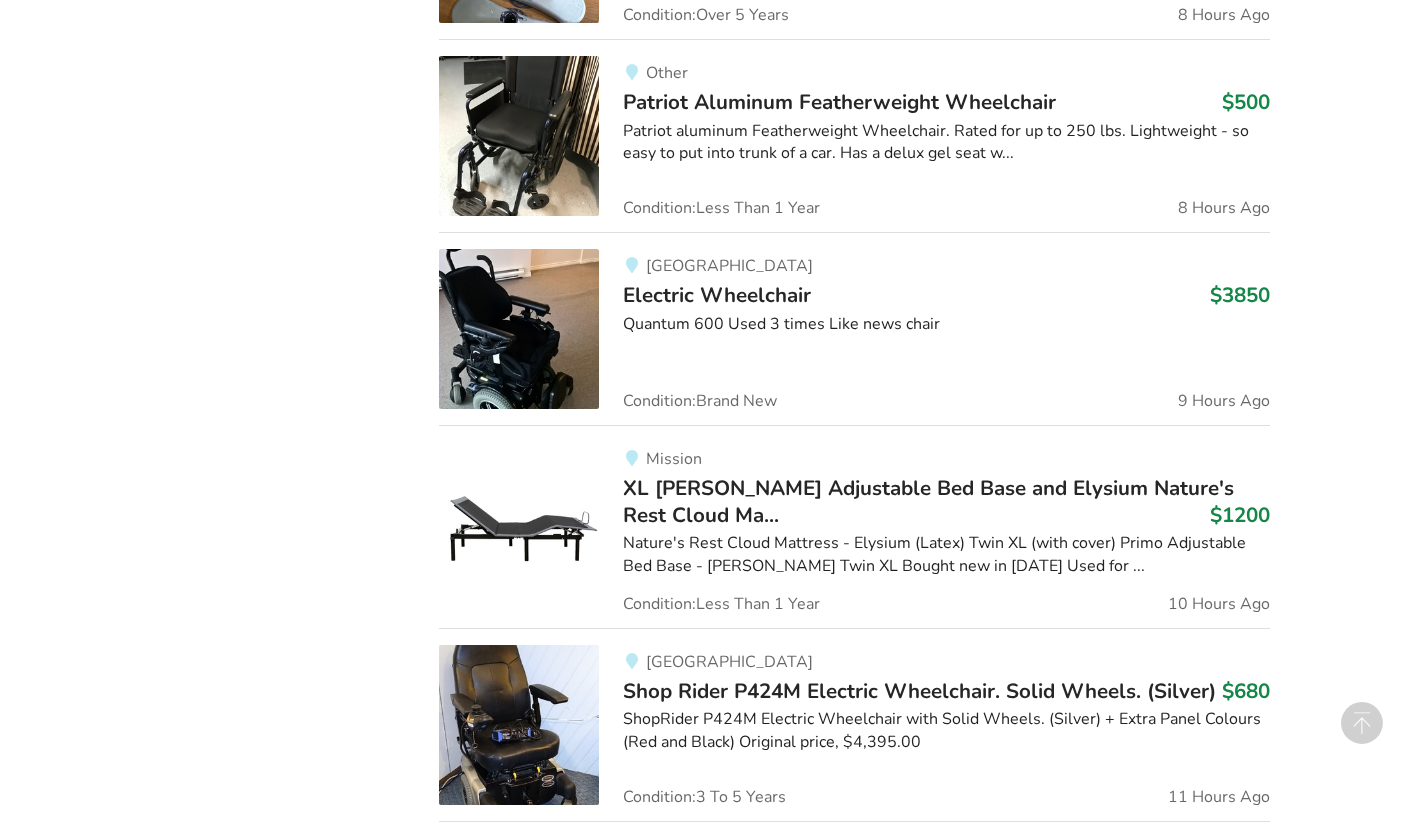 click on "XL Primo Malani Adjustable Bed Base and Elysium Nature's Rest Cloud Ma..." at bounding box center [928, 501] 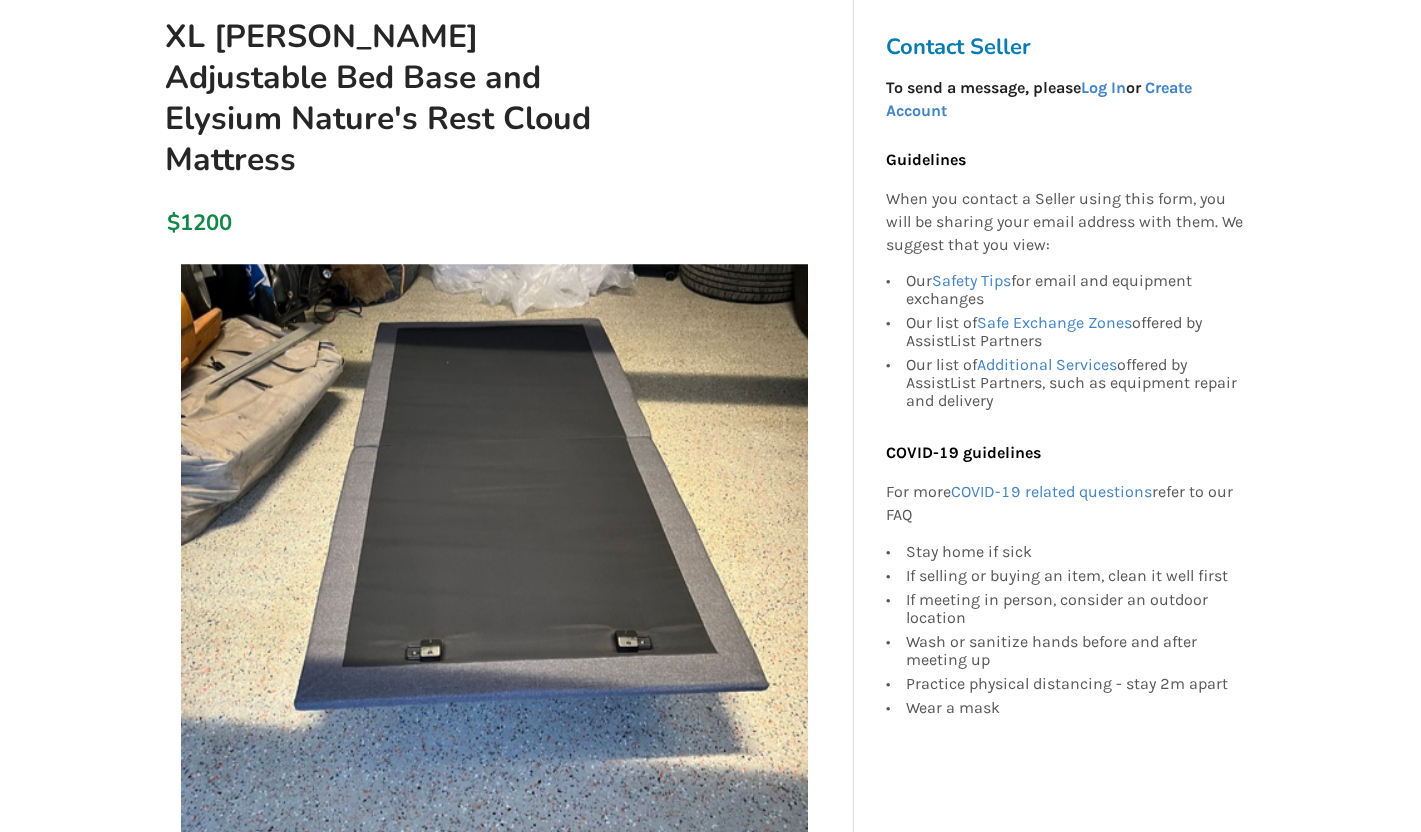 scroll, scrollTop: 0, scrollLeft: 0, axis: both 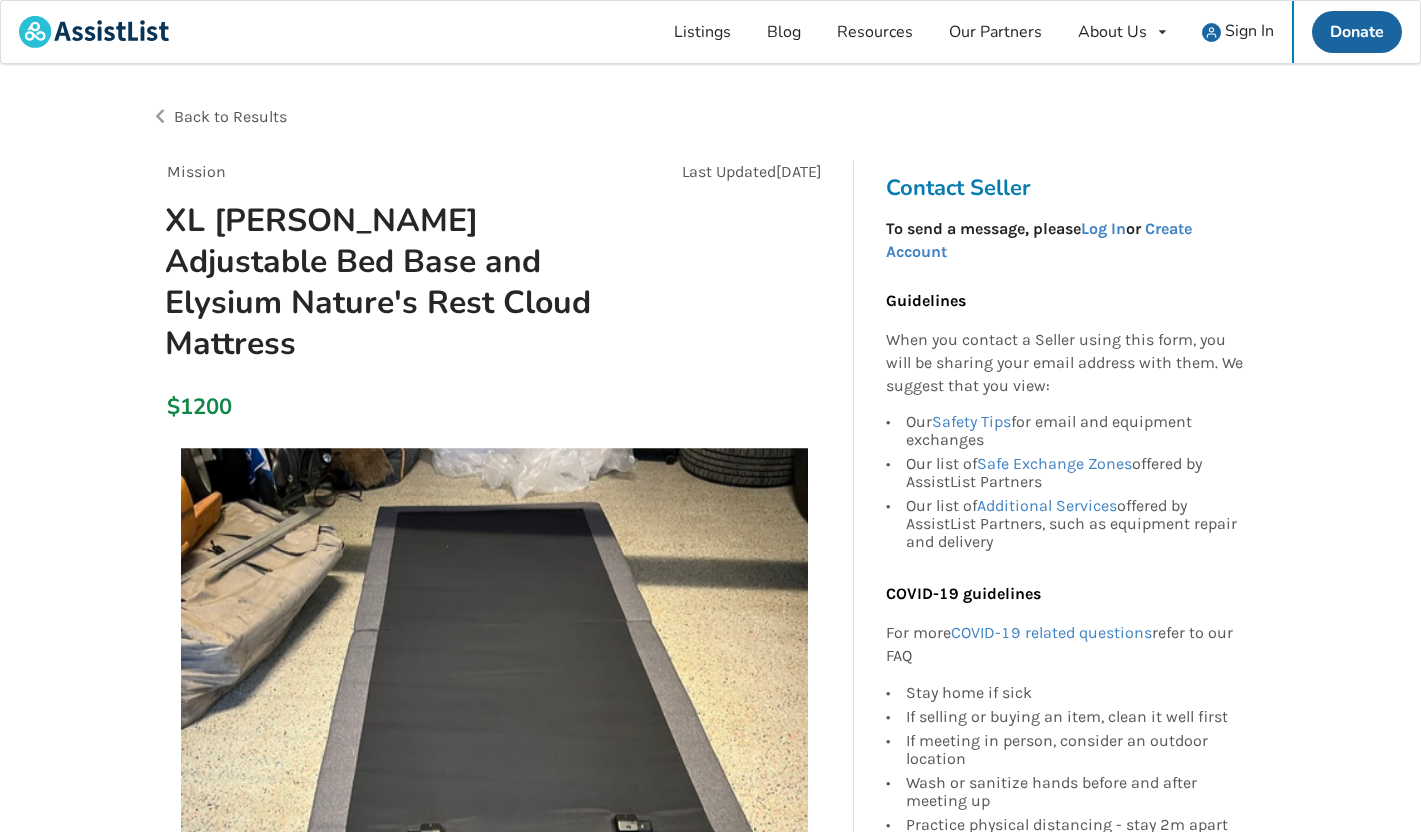 click on "Back to Results" at bounding box center (230, 116) 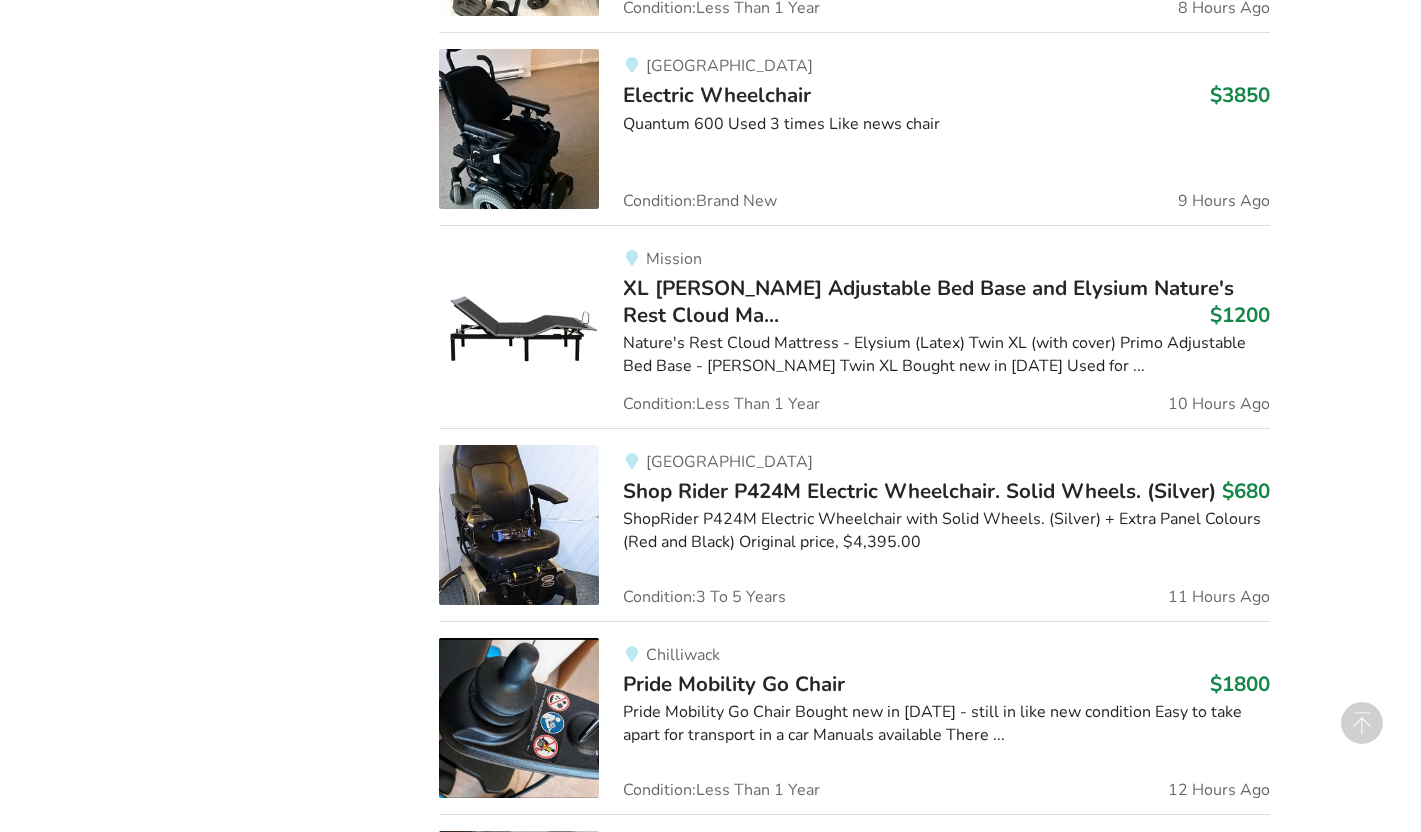scroll, scrollTop: 3644, scrollLeft: 0, axis: vertical 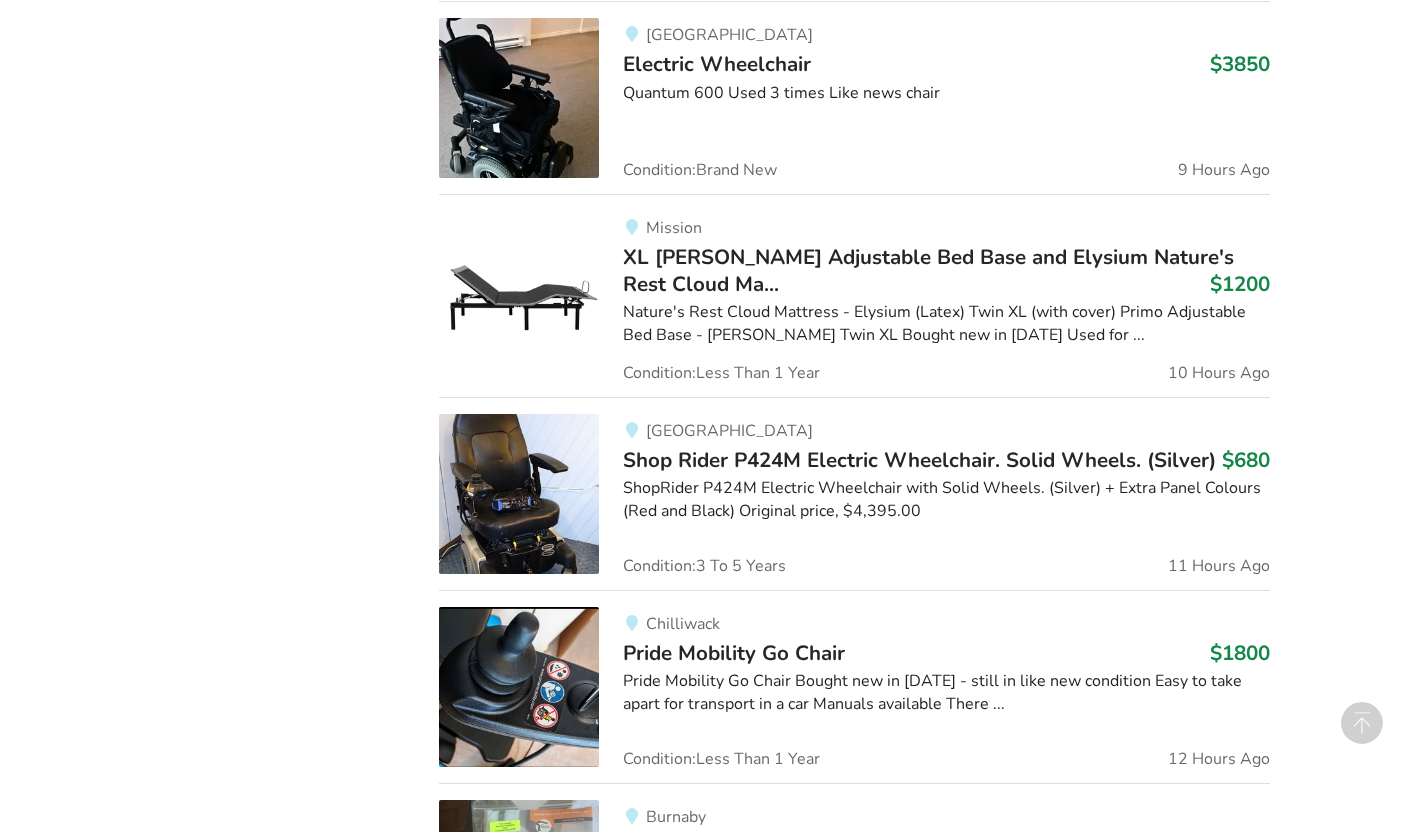 click on "Shop Rider P424M Electric Wheelchair. Solid Wheels. (Silver)" at bounding box center [919, 460] 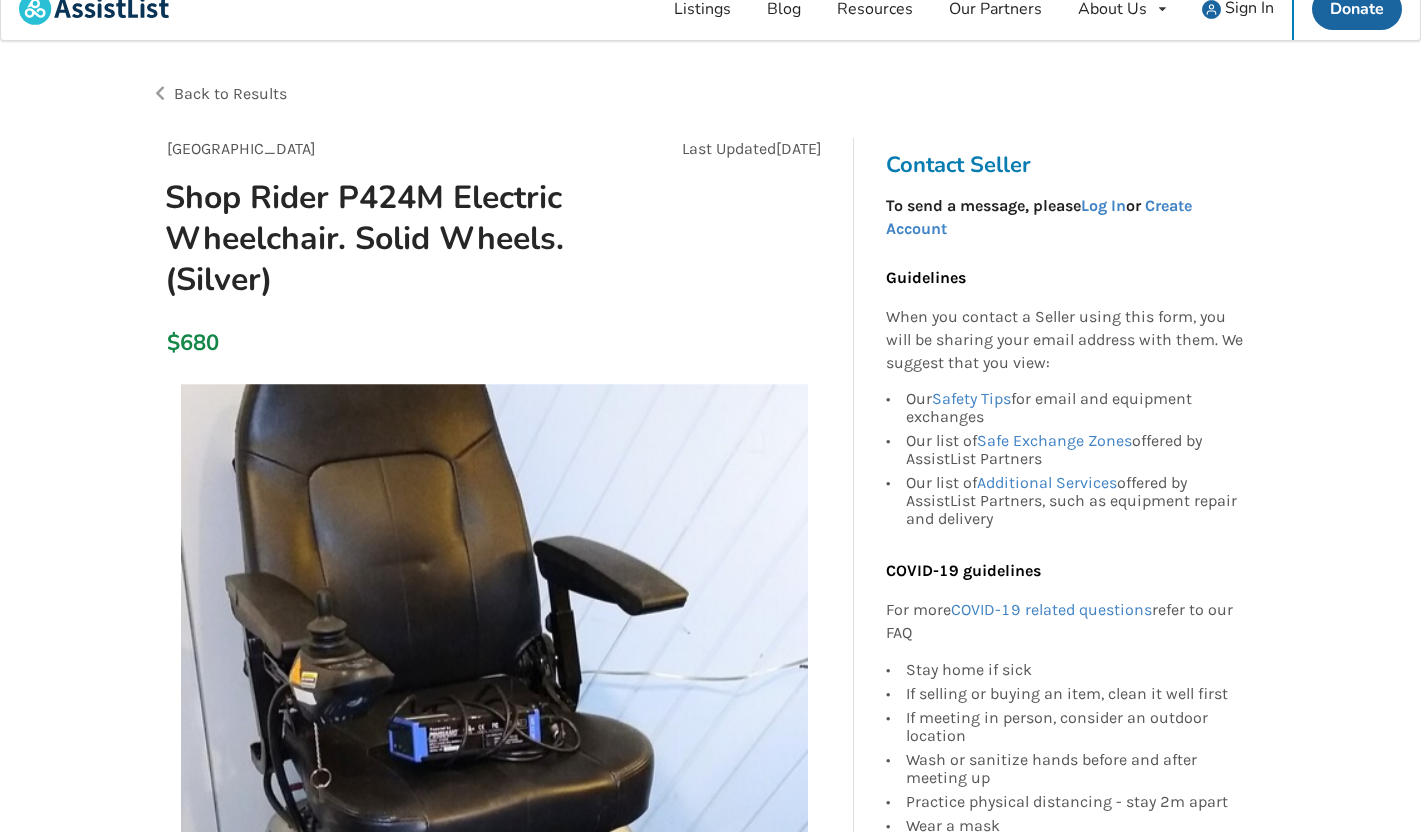 click on "Back to Results" at bounding box center [230, 93] 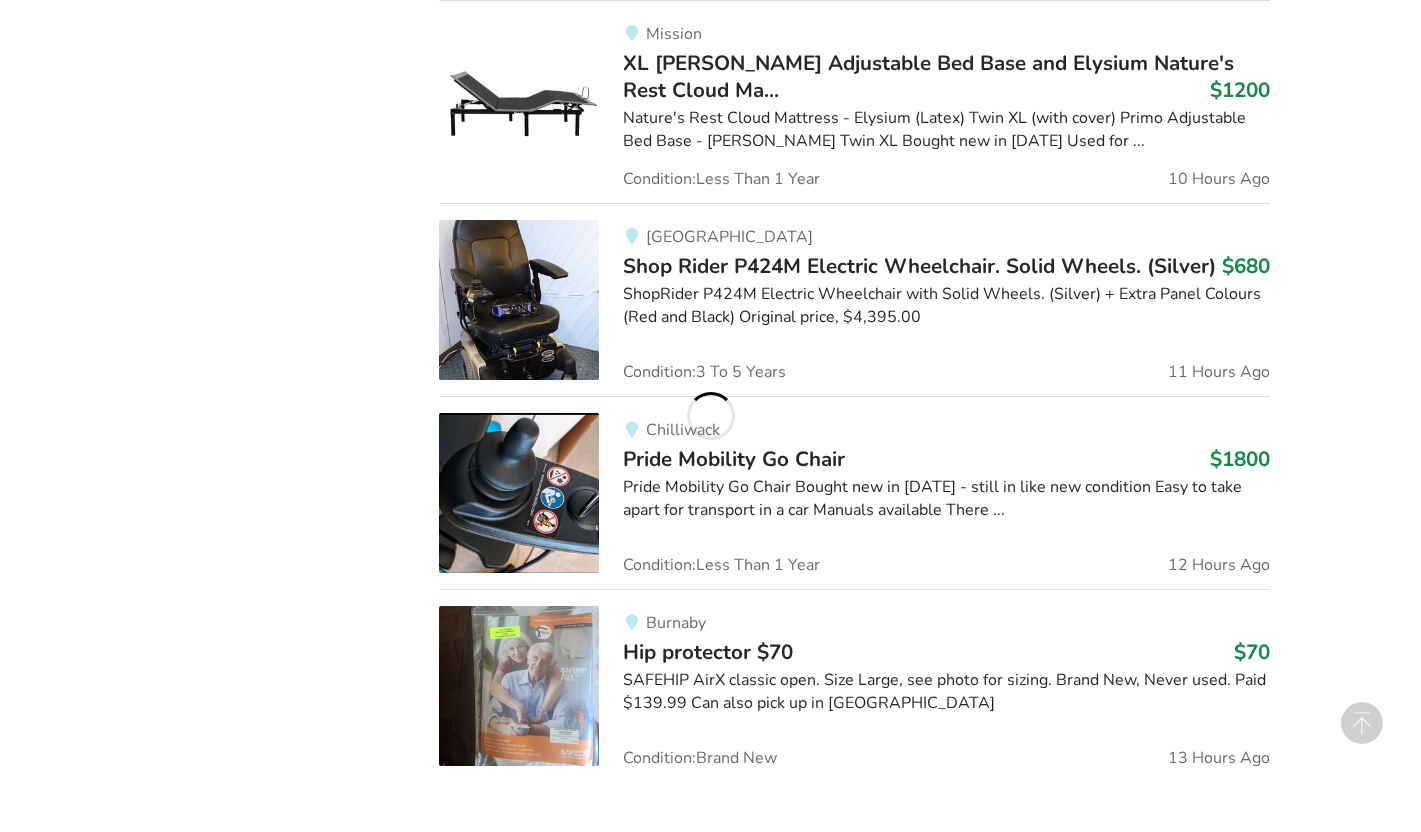 scroll, scrollTop: 3845, scrollLeft: 0, axis: vertical 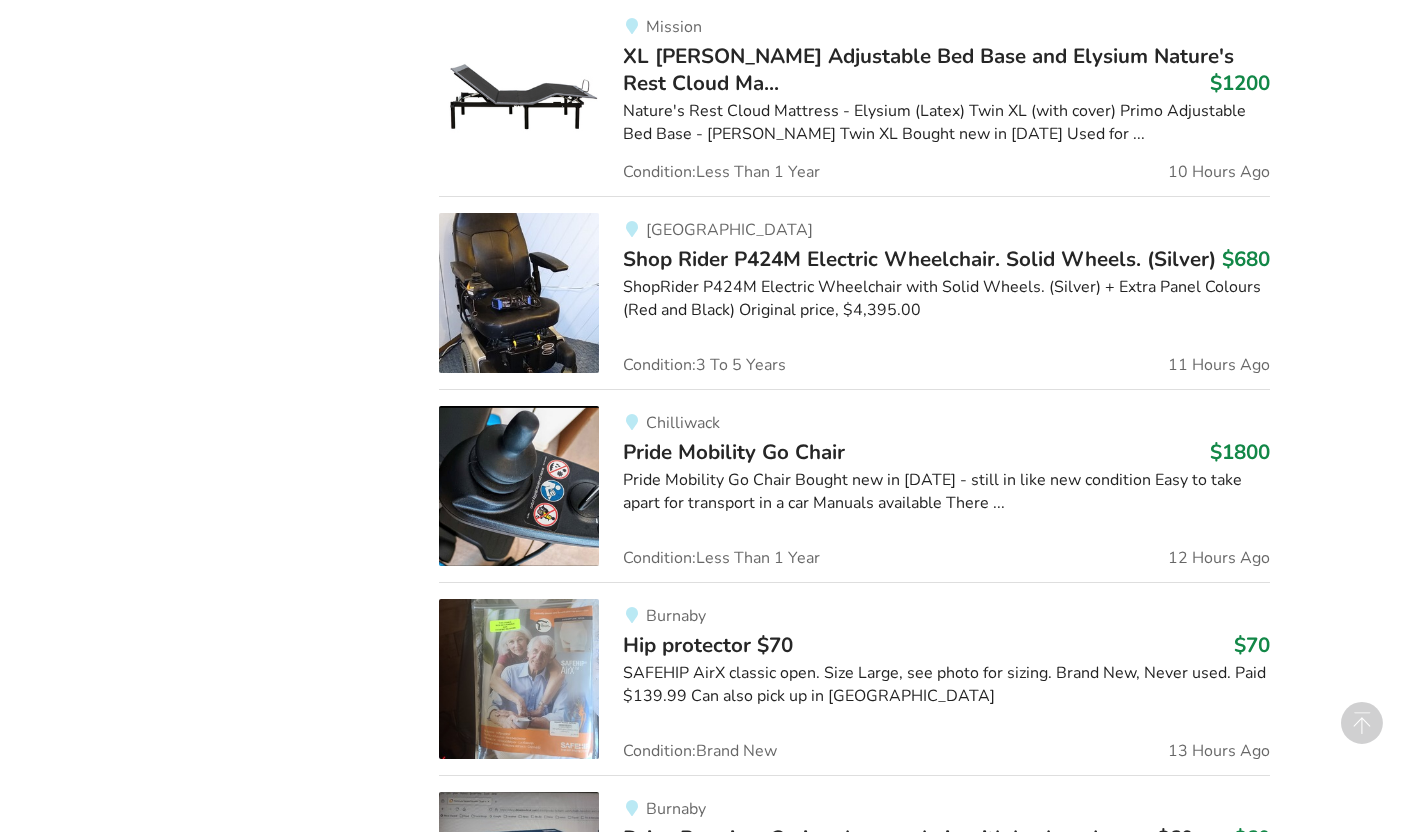 click on "Pride Mobility Go Chair" at bounding box center [734, 452] 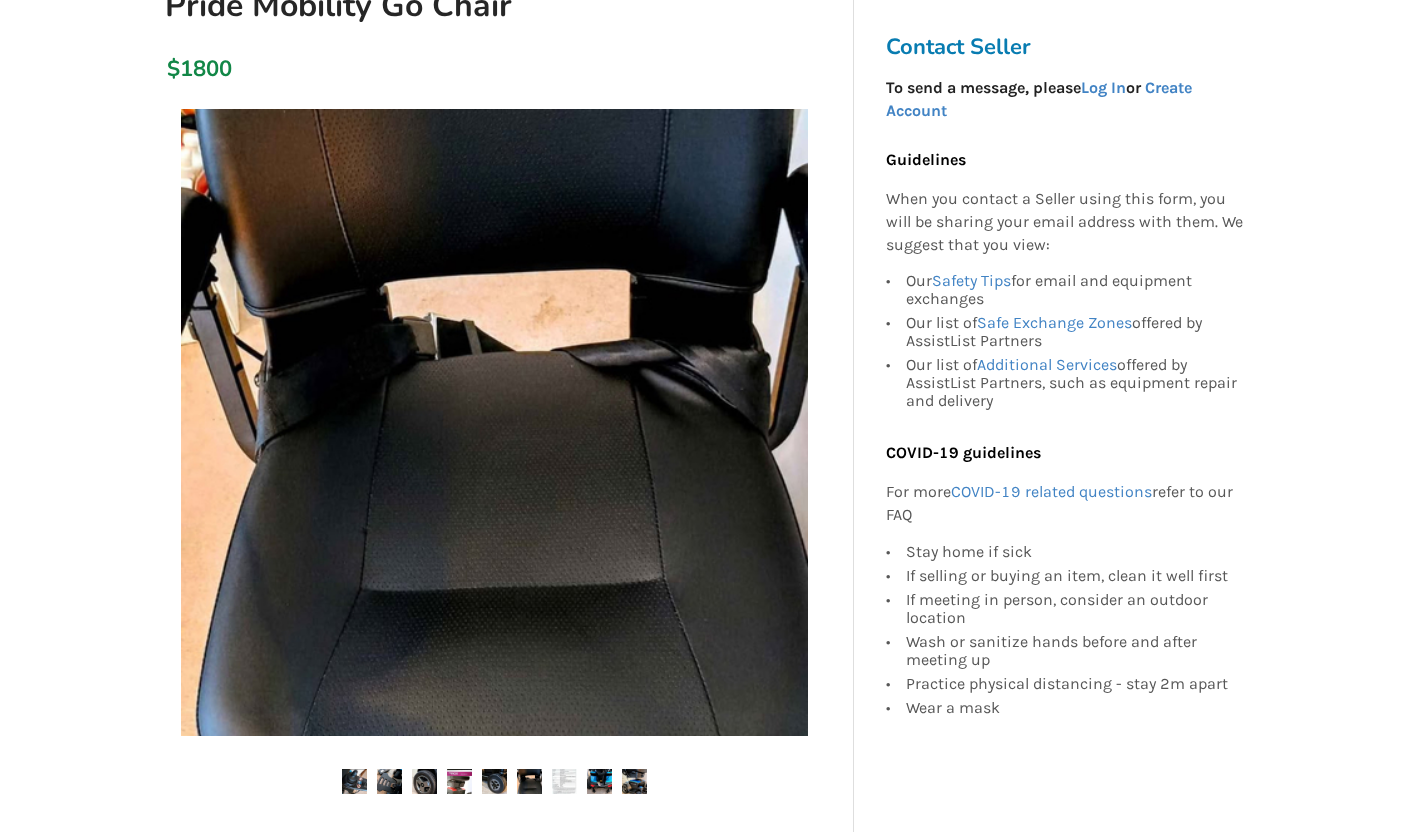scroll, scrollTop: 222, scrollLeft: 0, axis: vertical 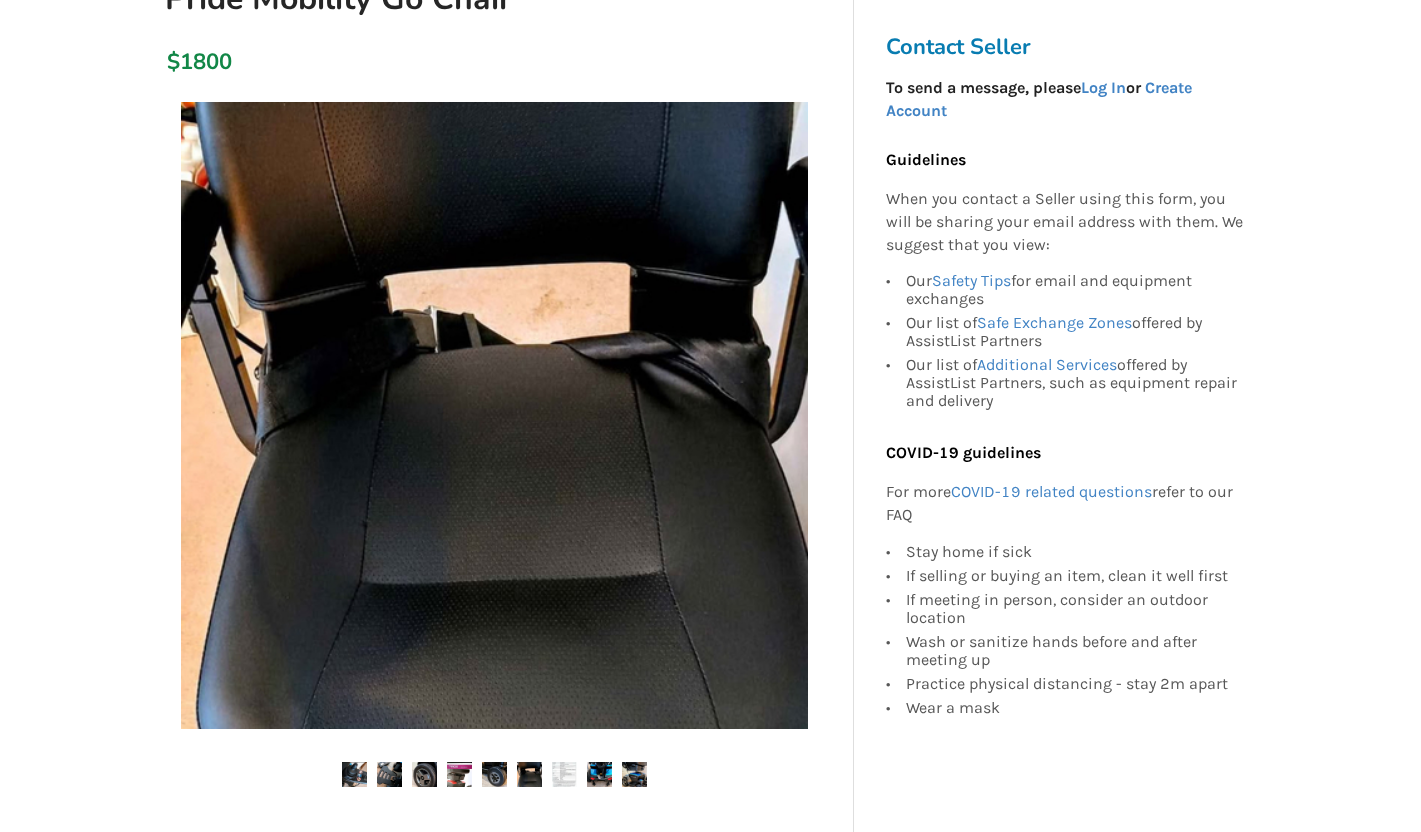 click at bounding box center [459, 774] 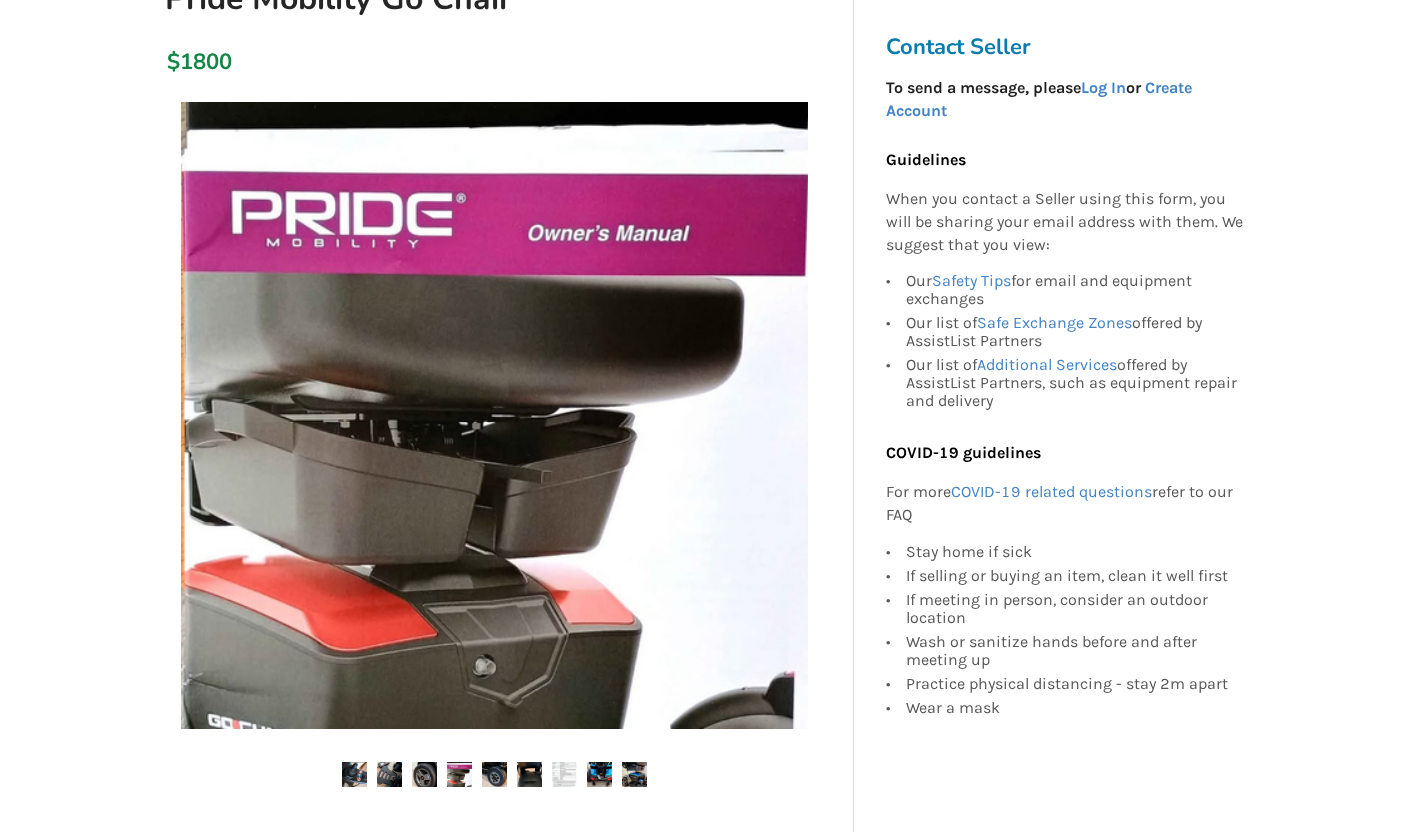 click at bounding box center (494, 774) 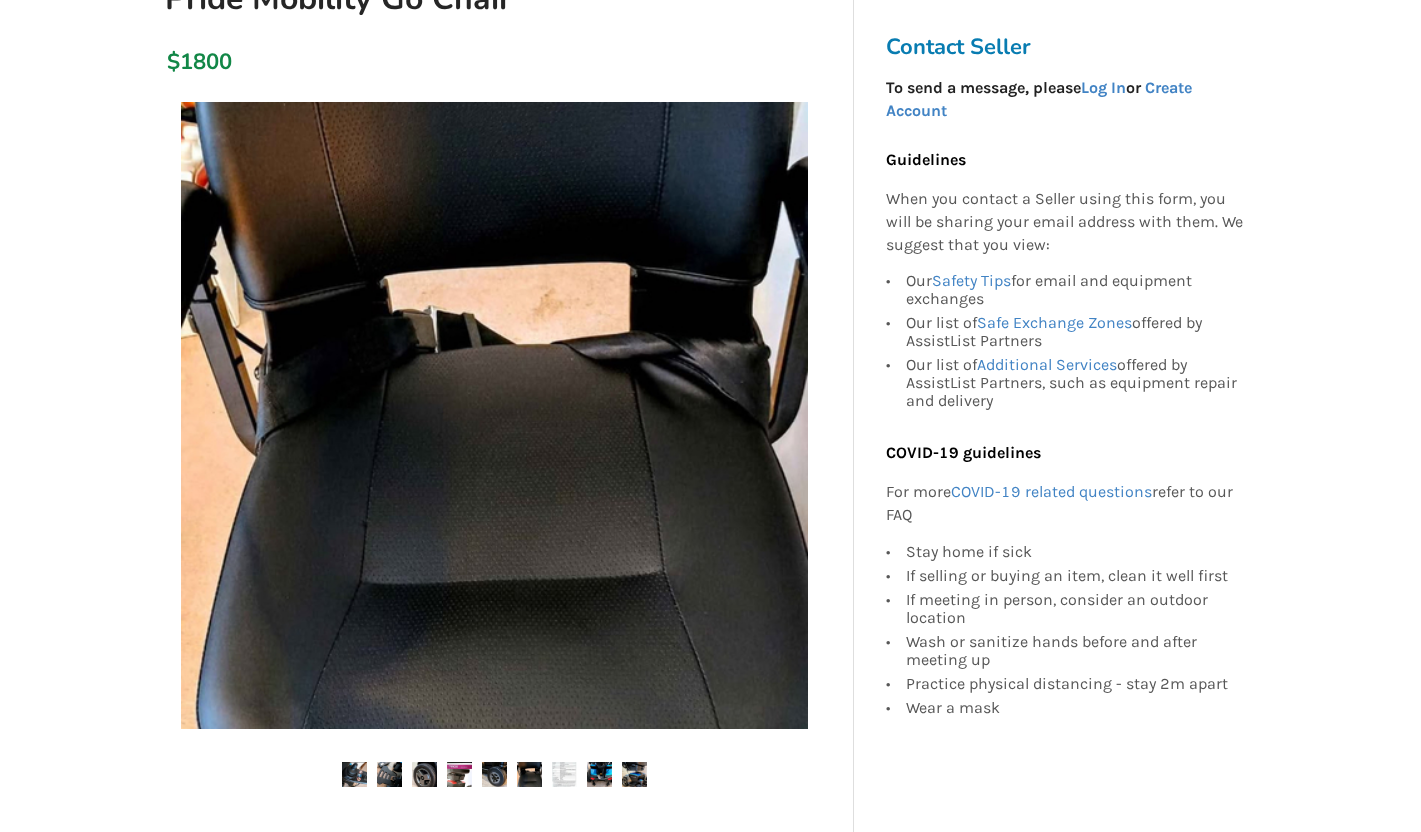 click at bounding box center (564, 774) 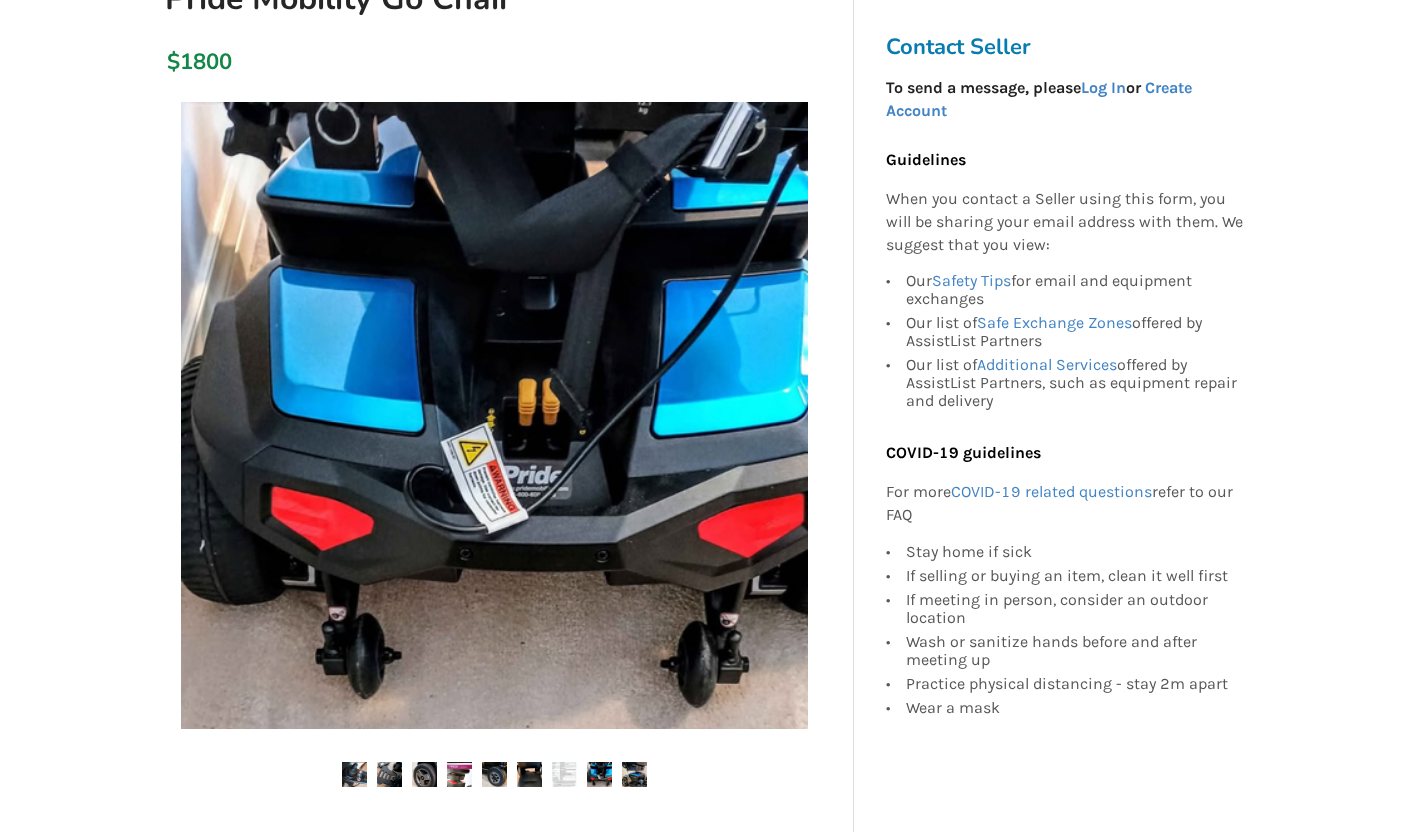 click at bounding box center [634, 774] 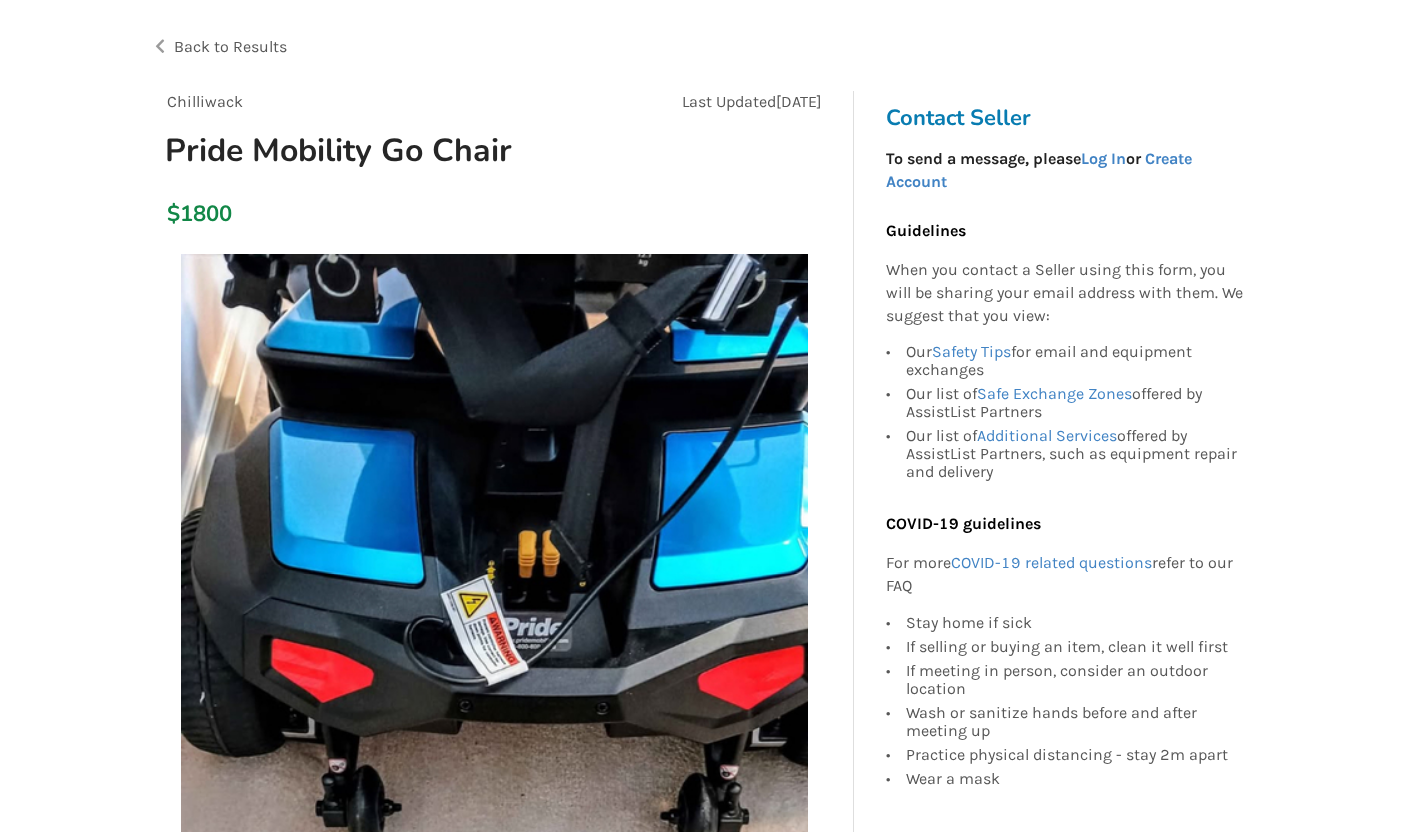 click on "Back to Results" at bounding box center [230, 46] 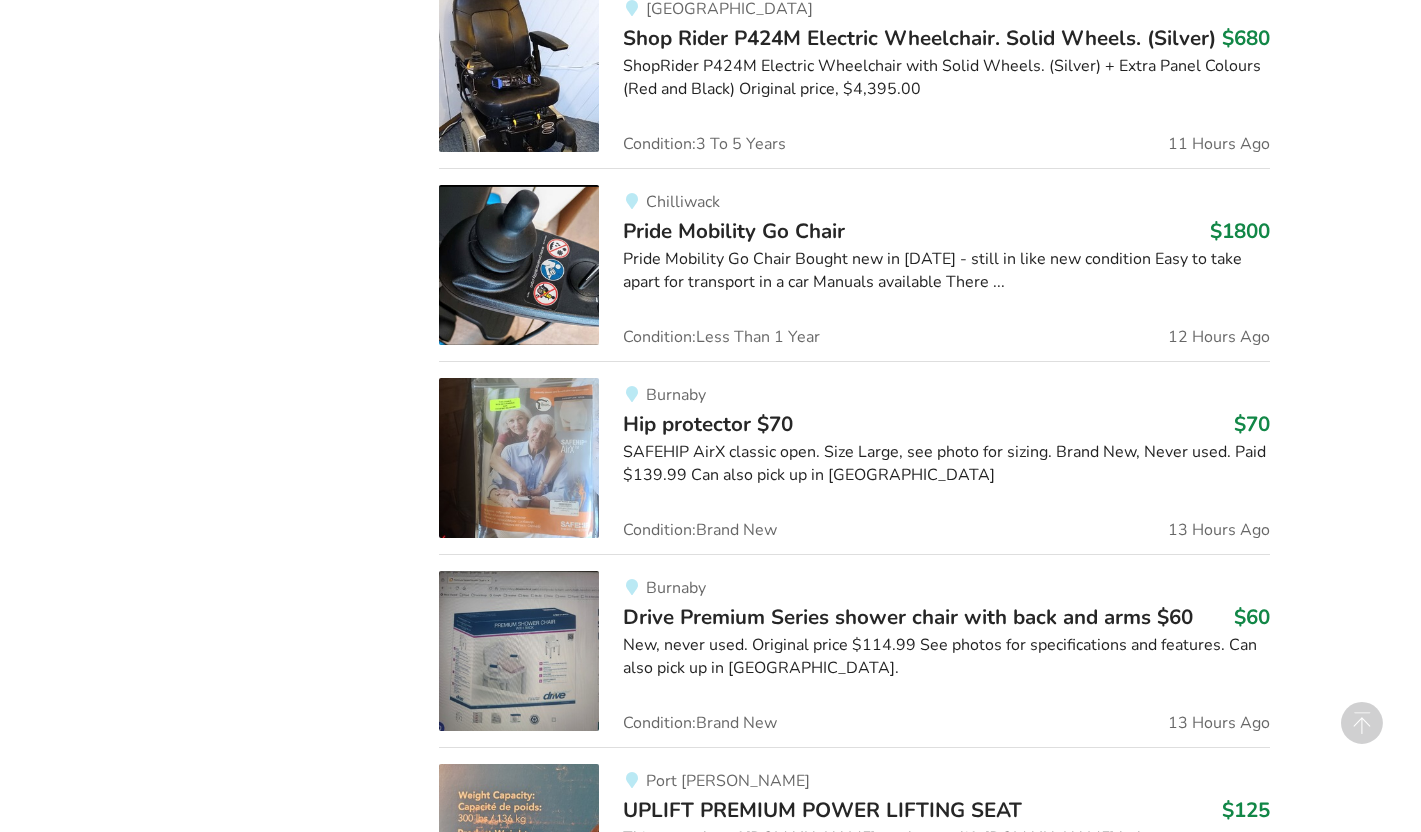 scroll, scrollTop: 4125, scrollLeft: 0, axis: vertical 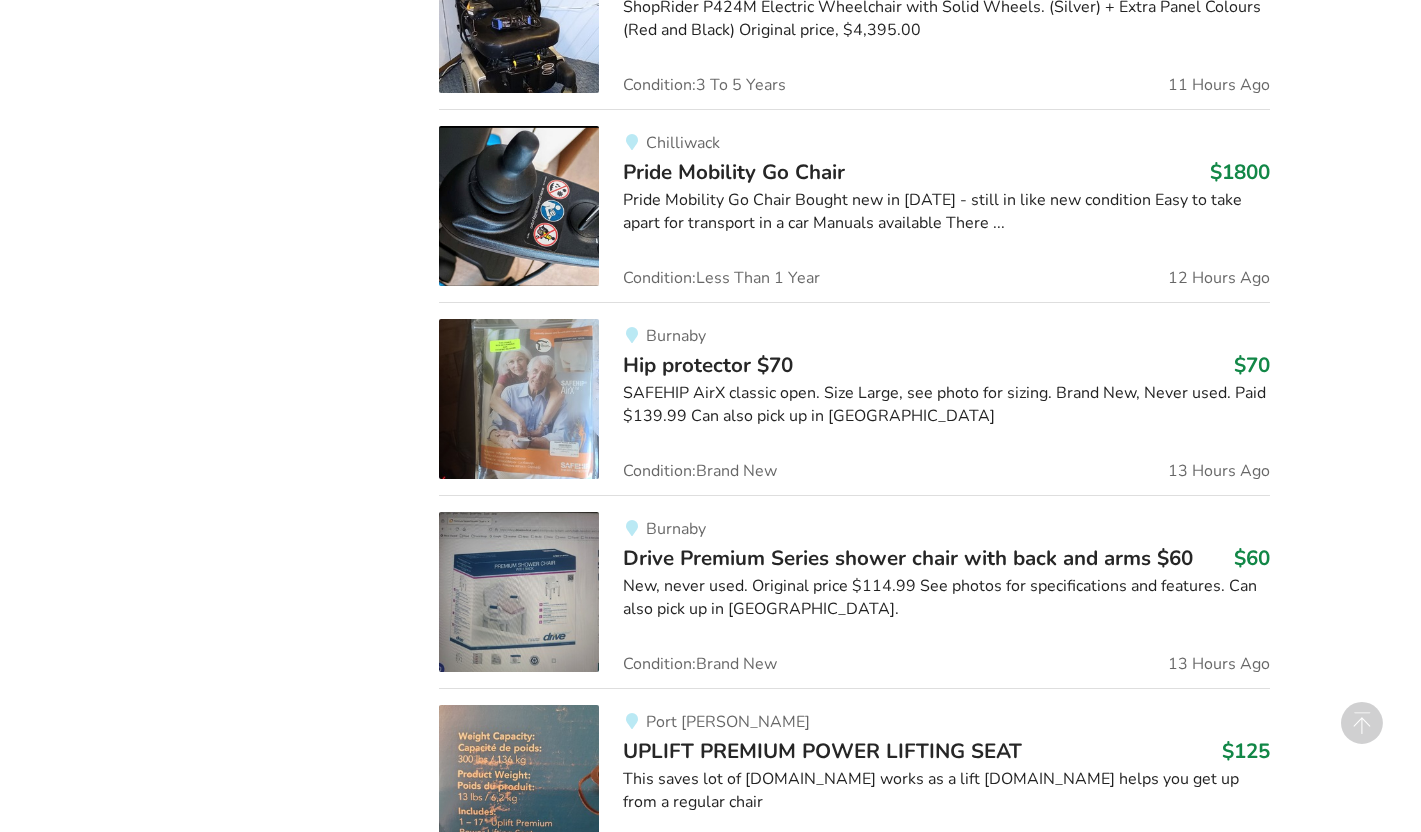 click on "Hip protector  $70" at bounding box center (708, 365) 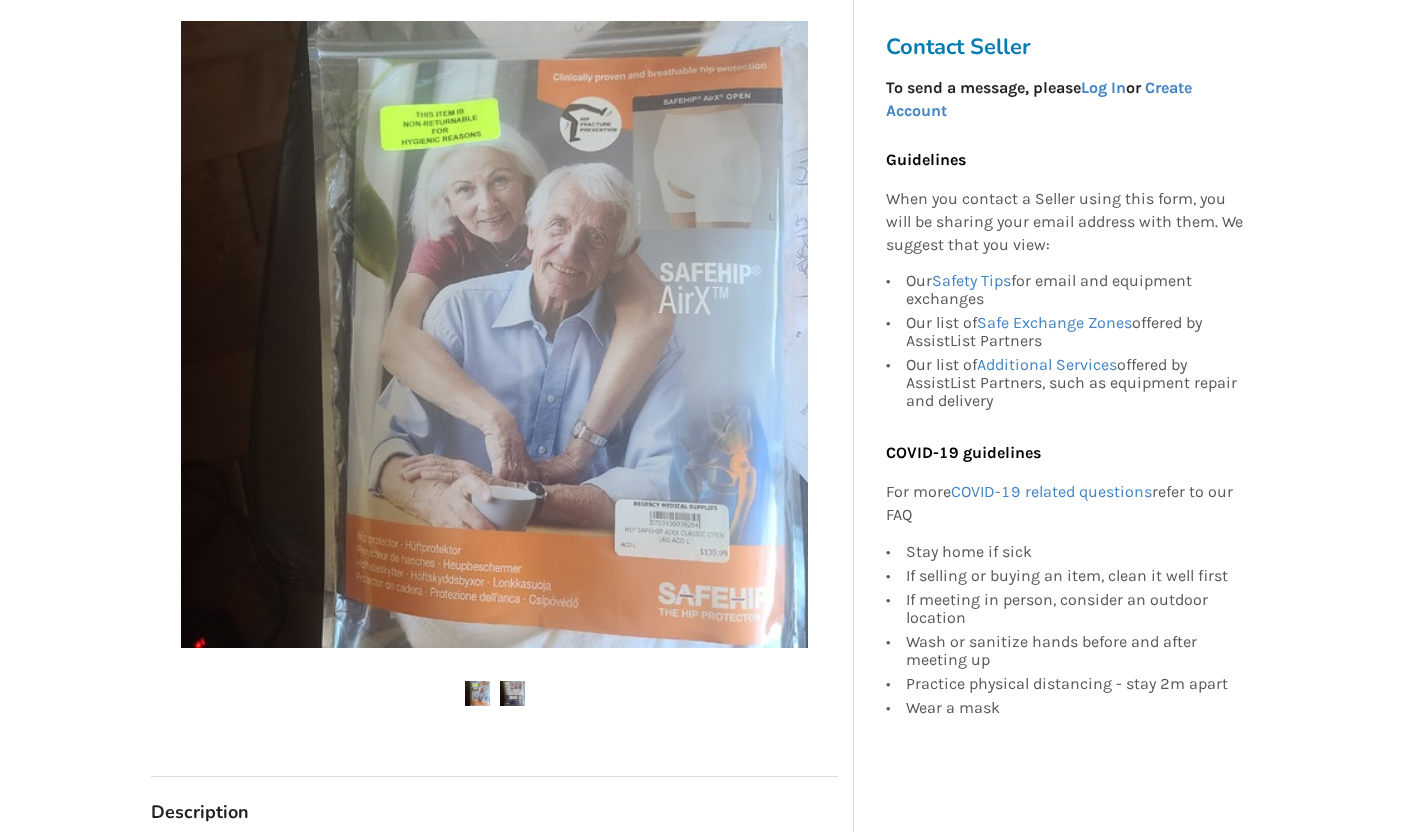 scroll, scrollTop: 0, scrollLeft: 0, axis: both 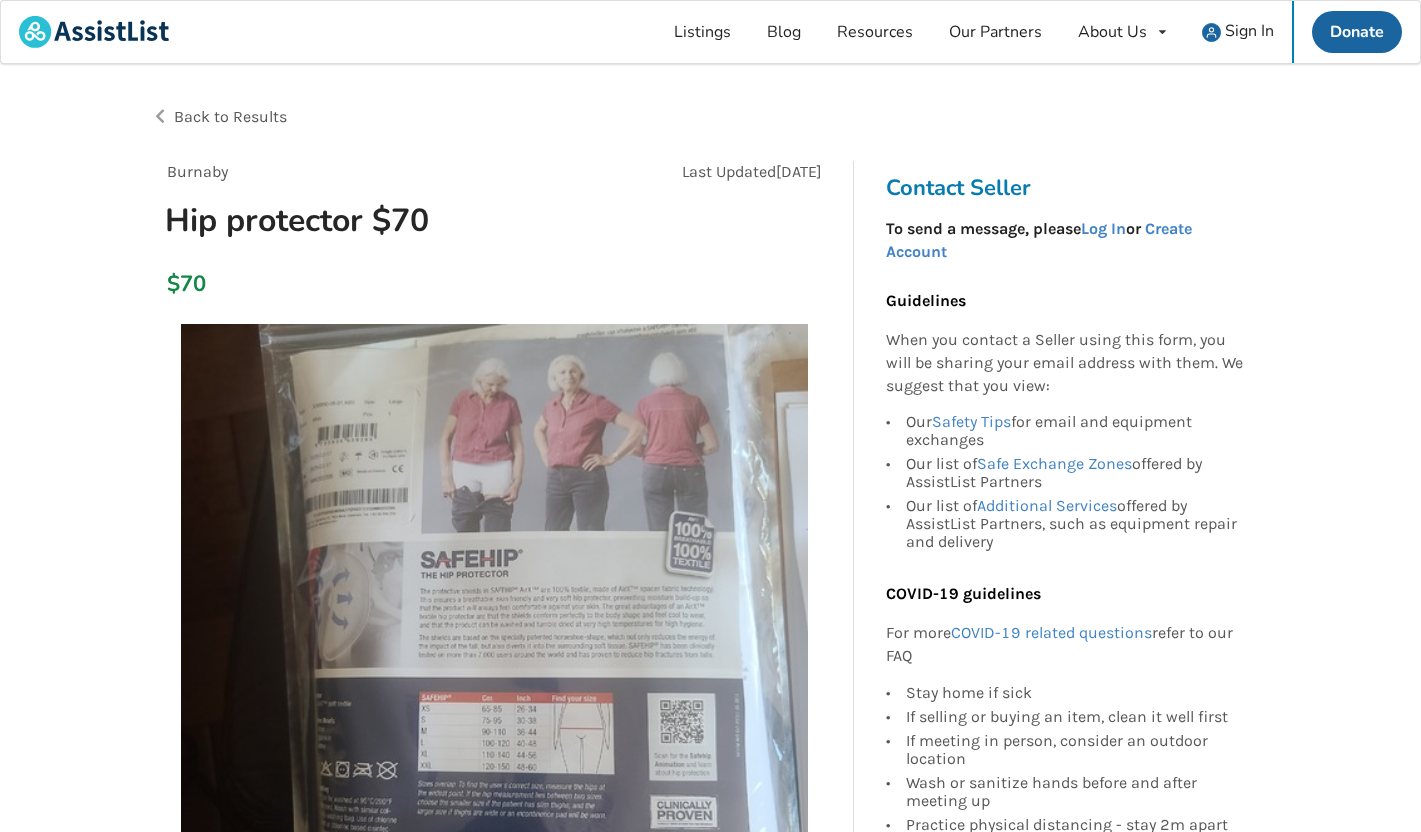 click on "Back to Results" at bounding box center (230, 116) 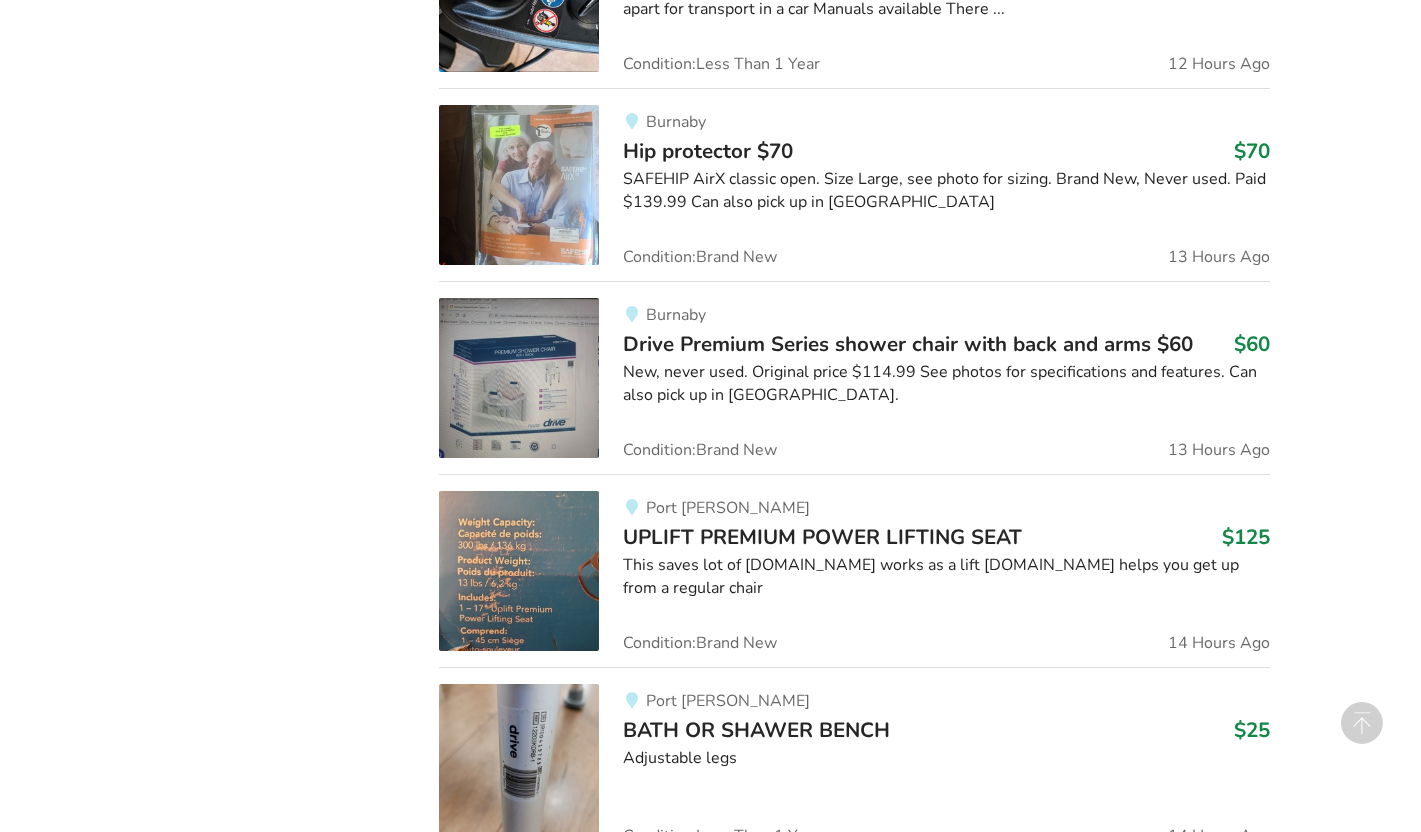 scroll, scrollTop: 4342, scrollLeft: 0, axis: vertical 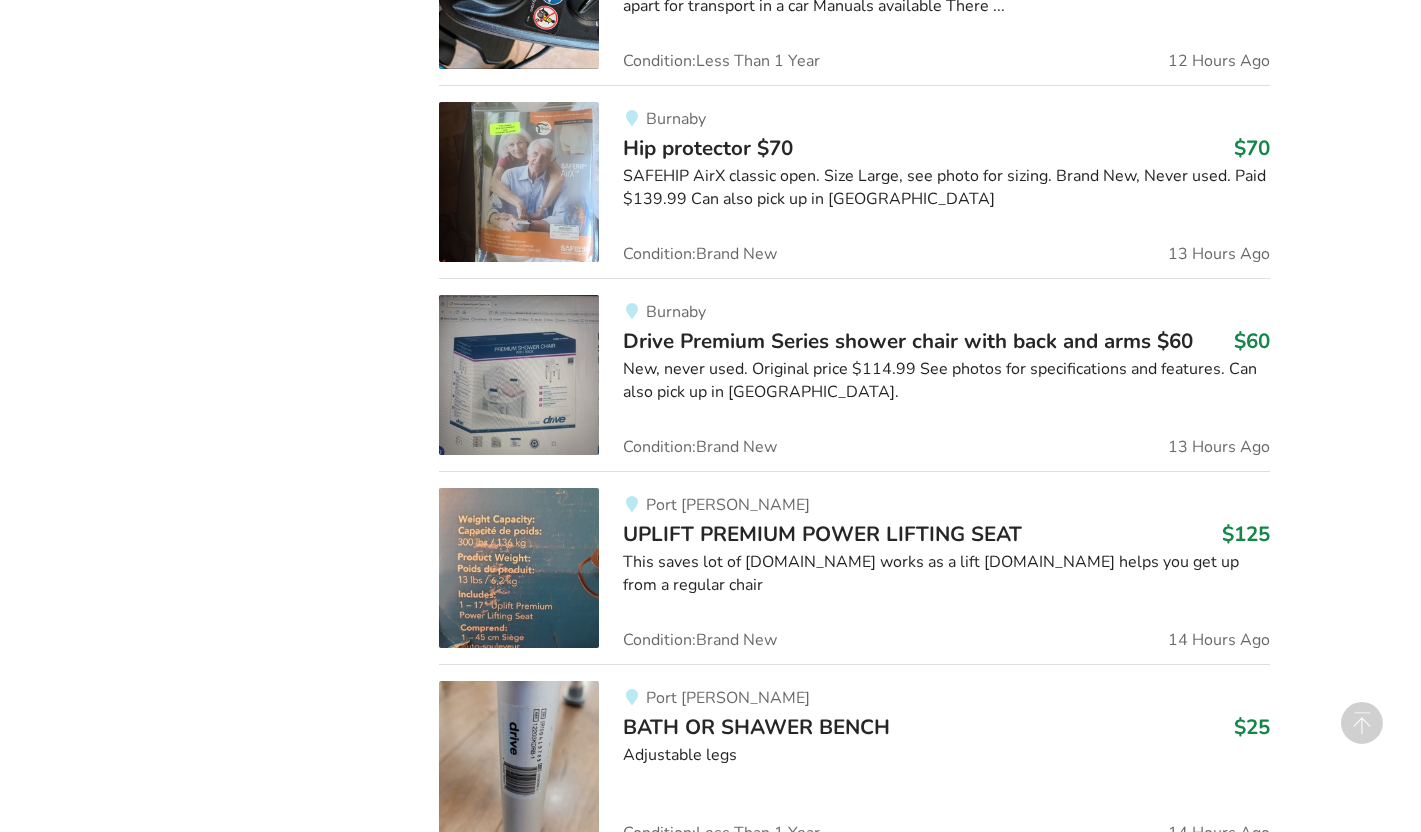 click on "Drive Premium Series shower chair with back and arms $60" at bounding box center [908, 341] 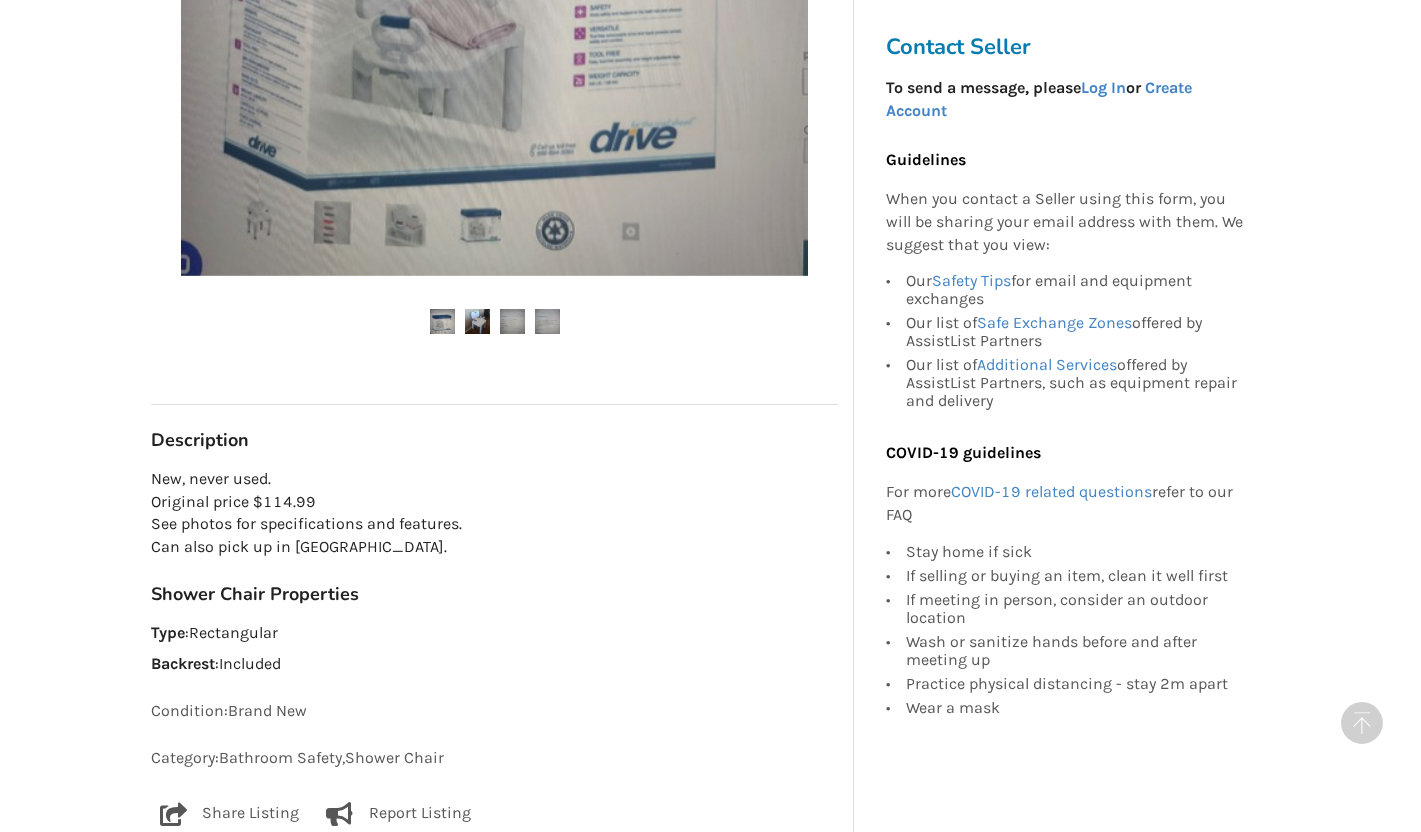 scroll, scrollTop: 789, scrollLeft: 0, axis: vertical 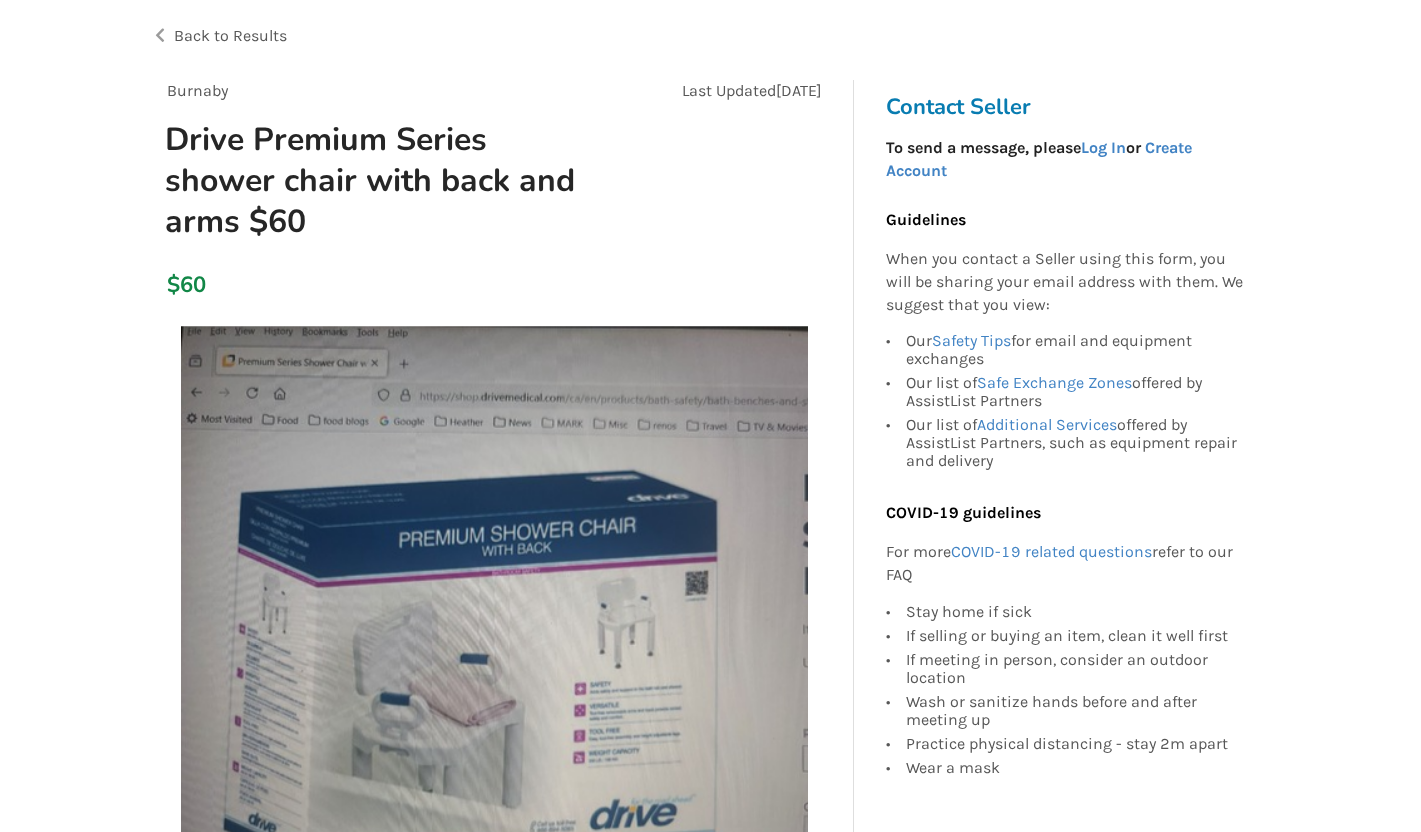 click on "Back to Results" at bounding box center [230, 35] 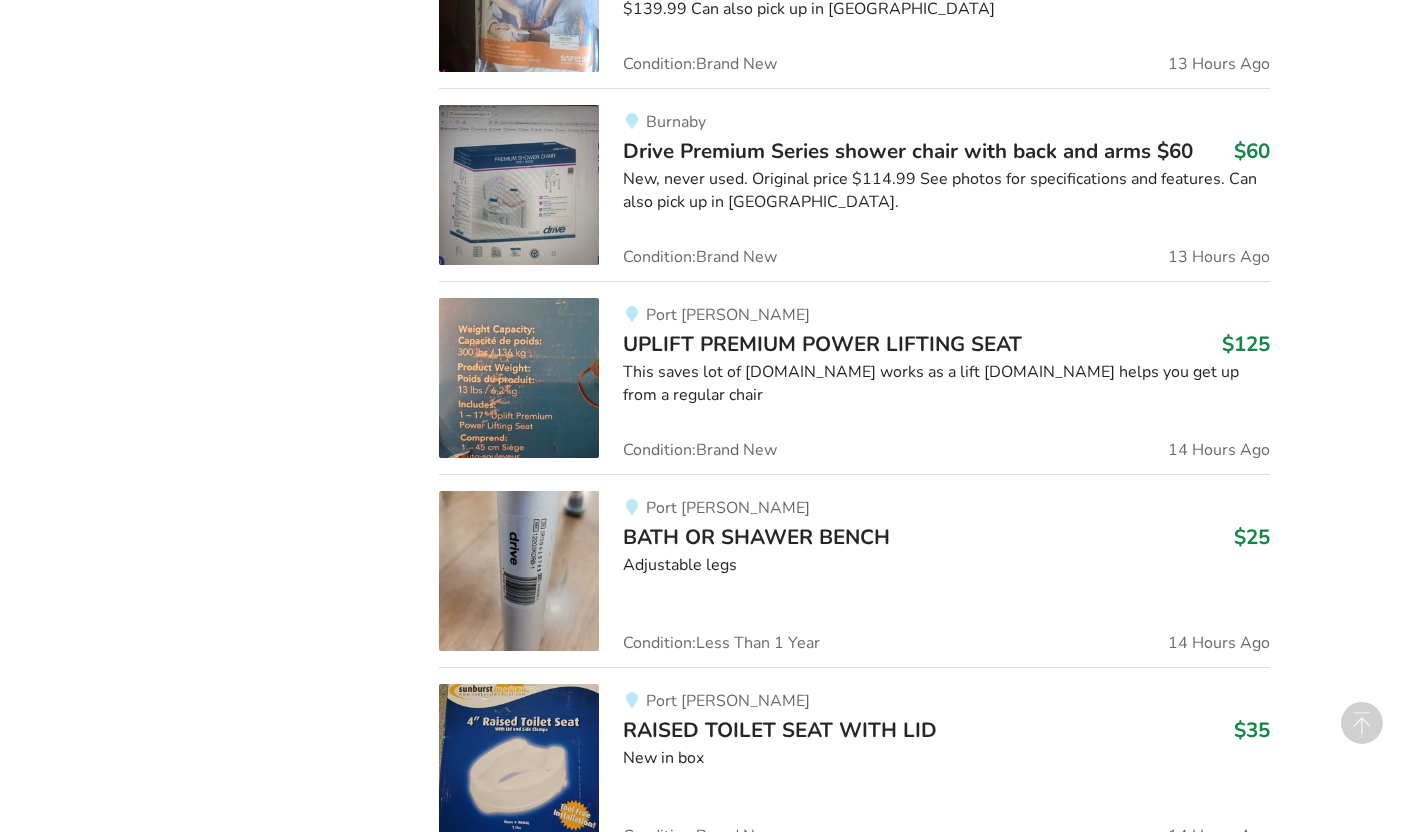 scroll, scrollTop: 4556, scrollLeft: 0, axis: vertical 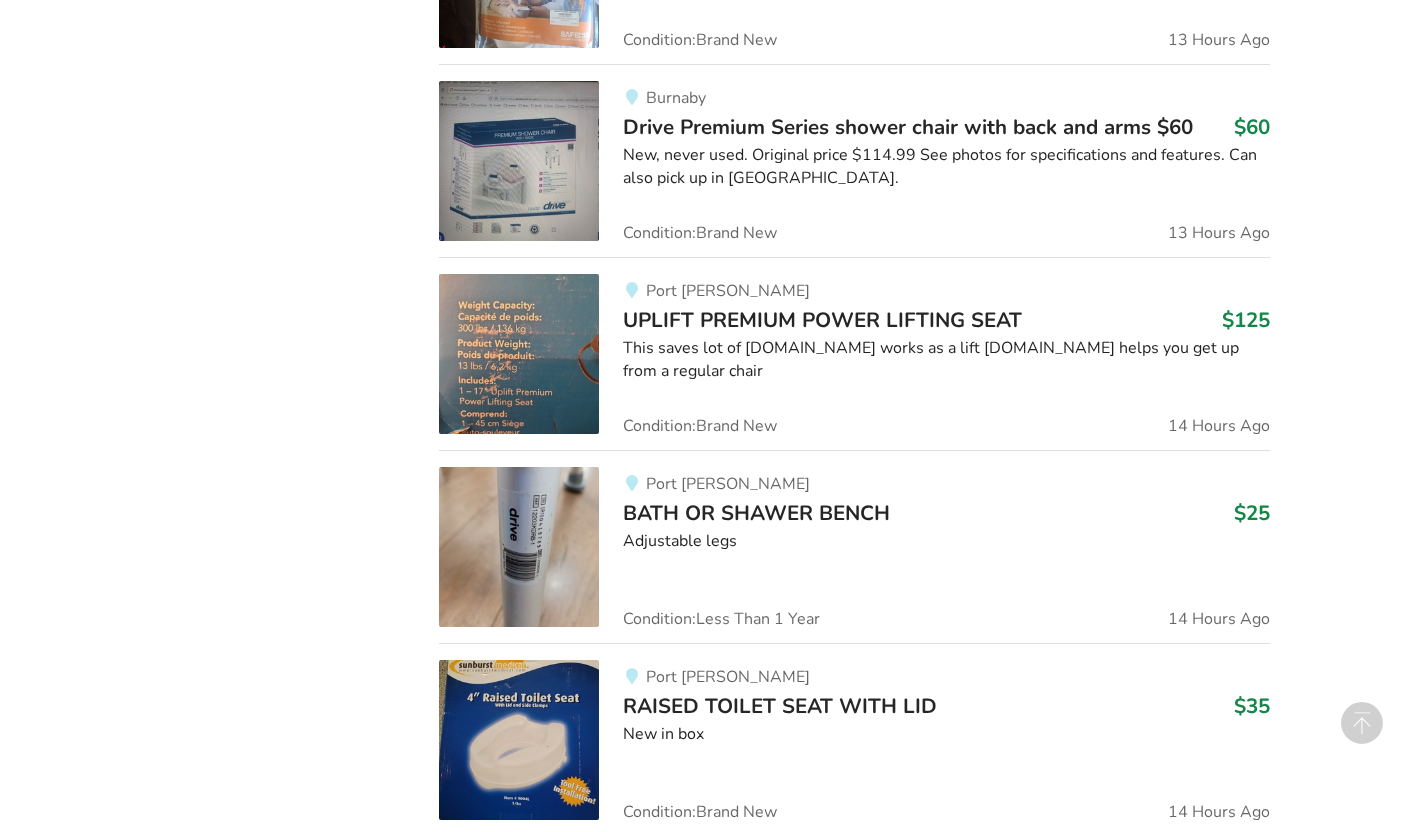 click on "UPLIFT PREMIUM POWER LIFTING SEAT" at bounding box center (822, 320) 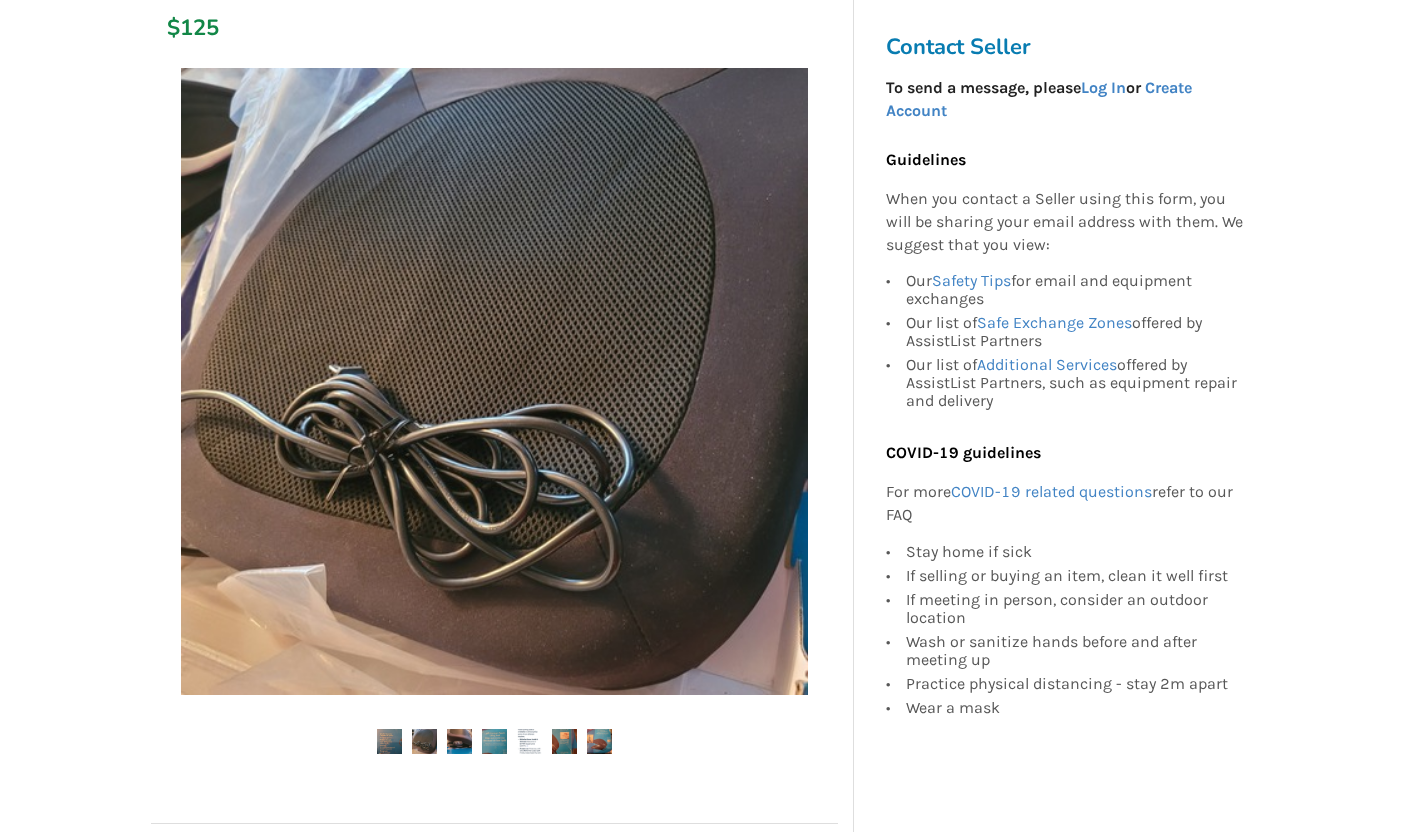 scroll, scrollTop: 291, scrollLeft: 0, axis: vertical 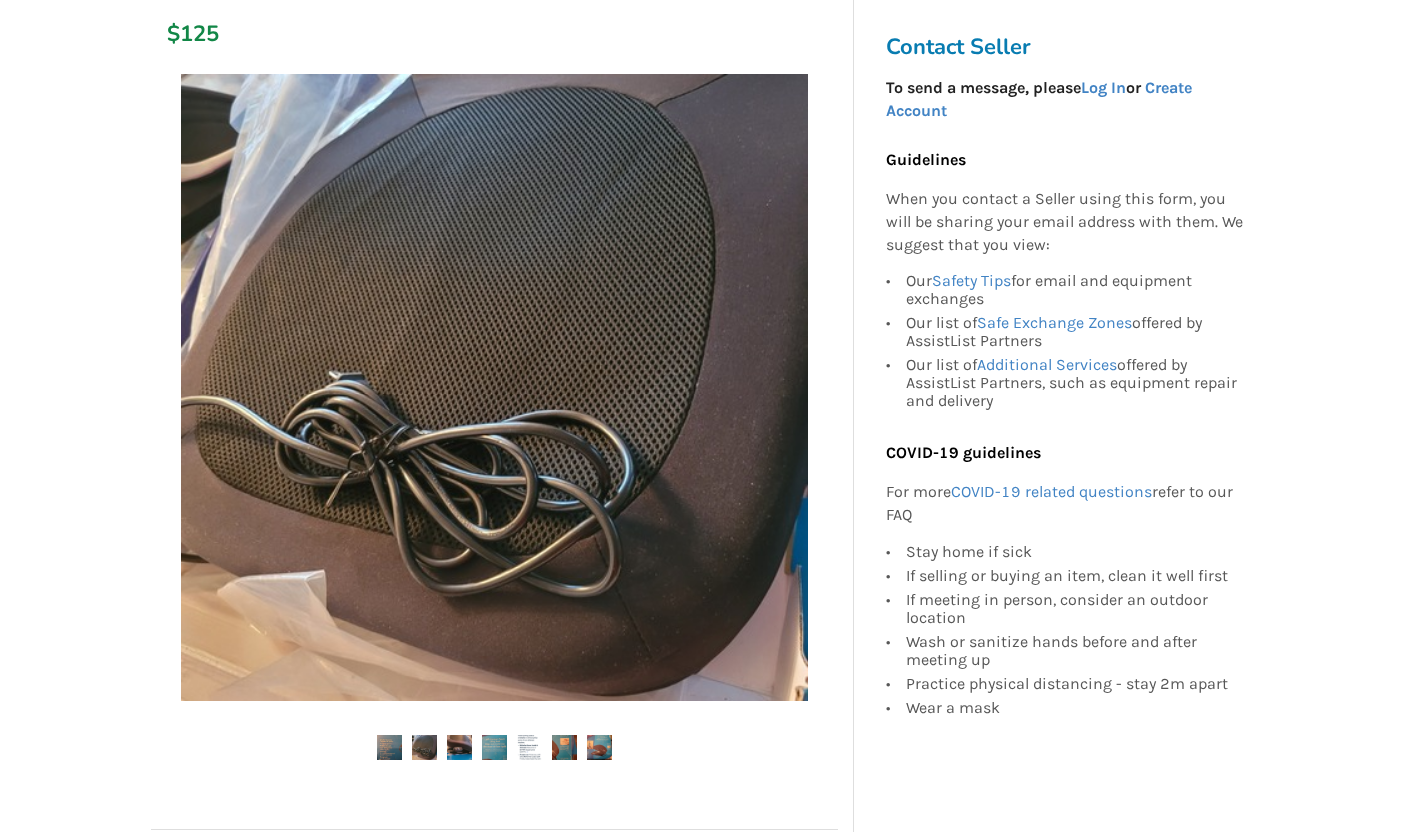 click at bounding box center (459, 747) 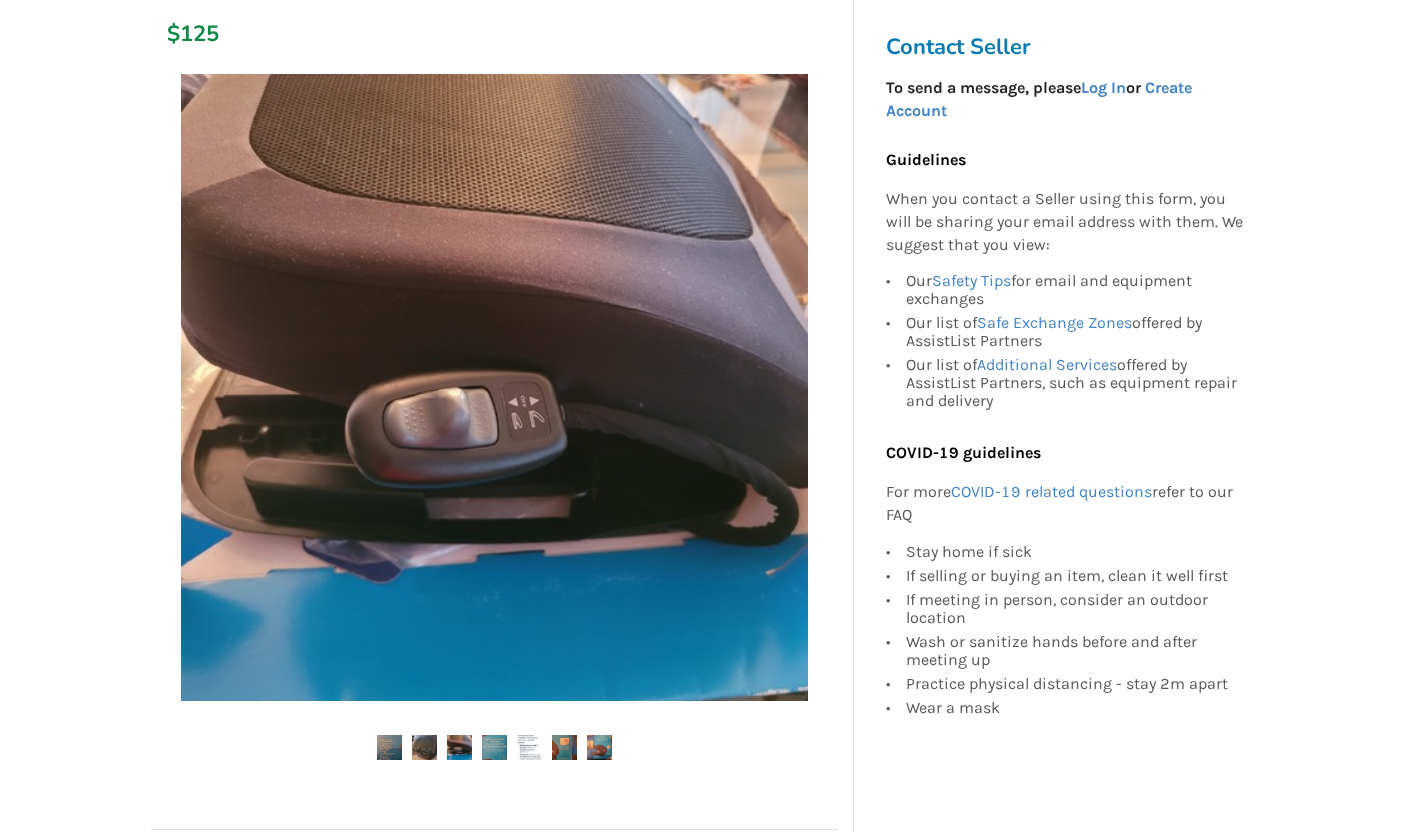 click at bounding box center [494, 747] 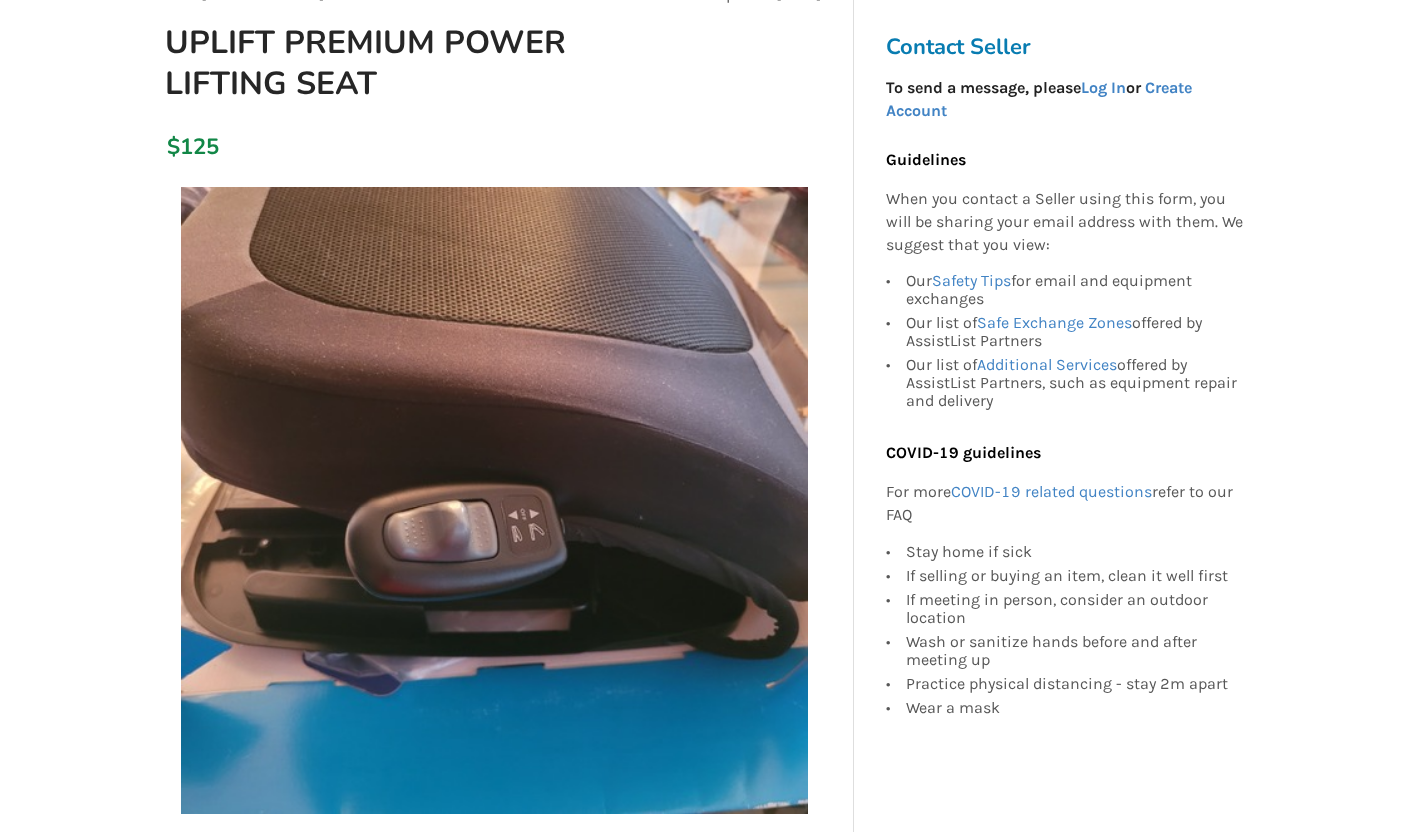 scroll, scrollTop: 0, scrollLeft: 0, axis: both 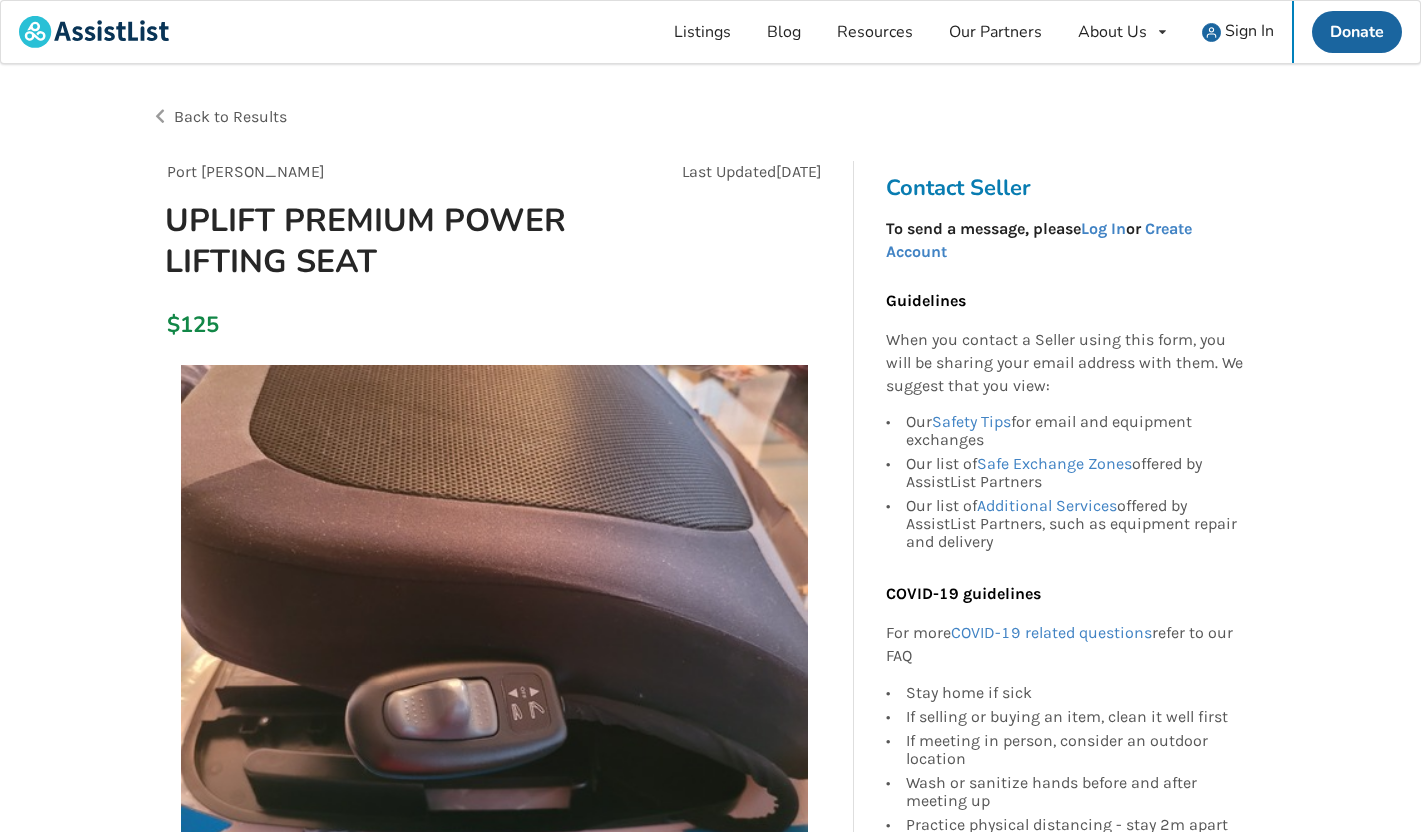 click on "Back to Results" at bounding box center (230, 116) 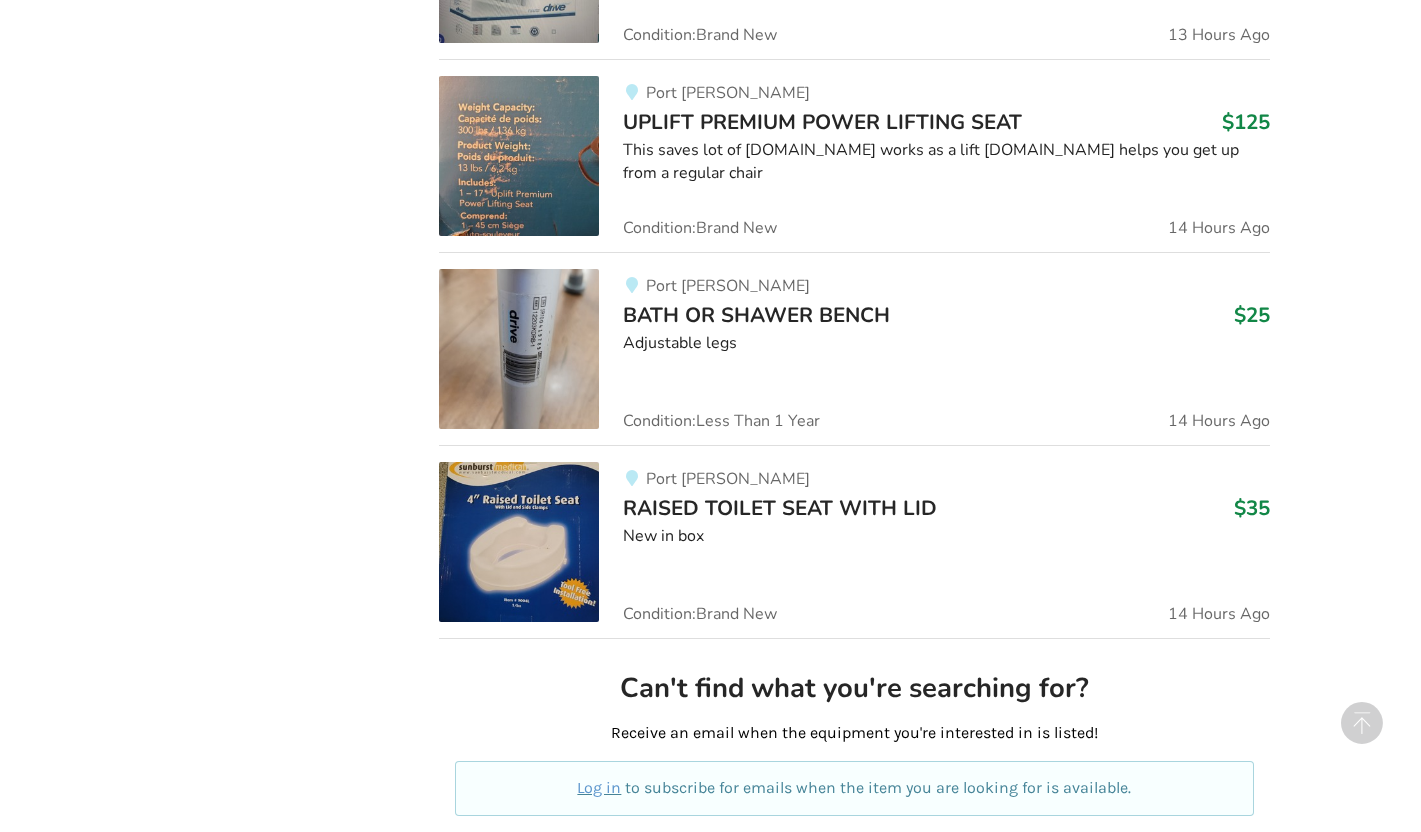 scroll, scrollTop: 4779, scrollLeft: 0, axis: vertical 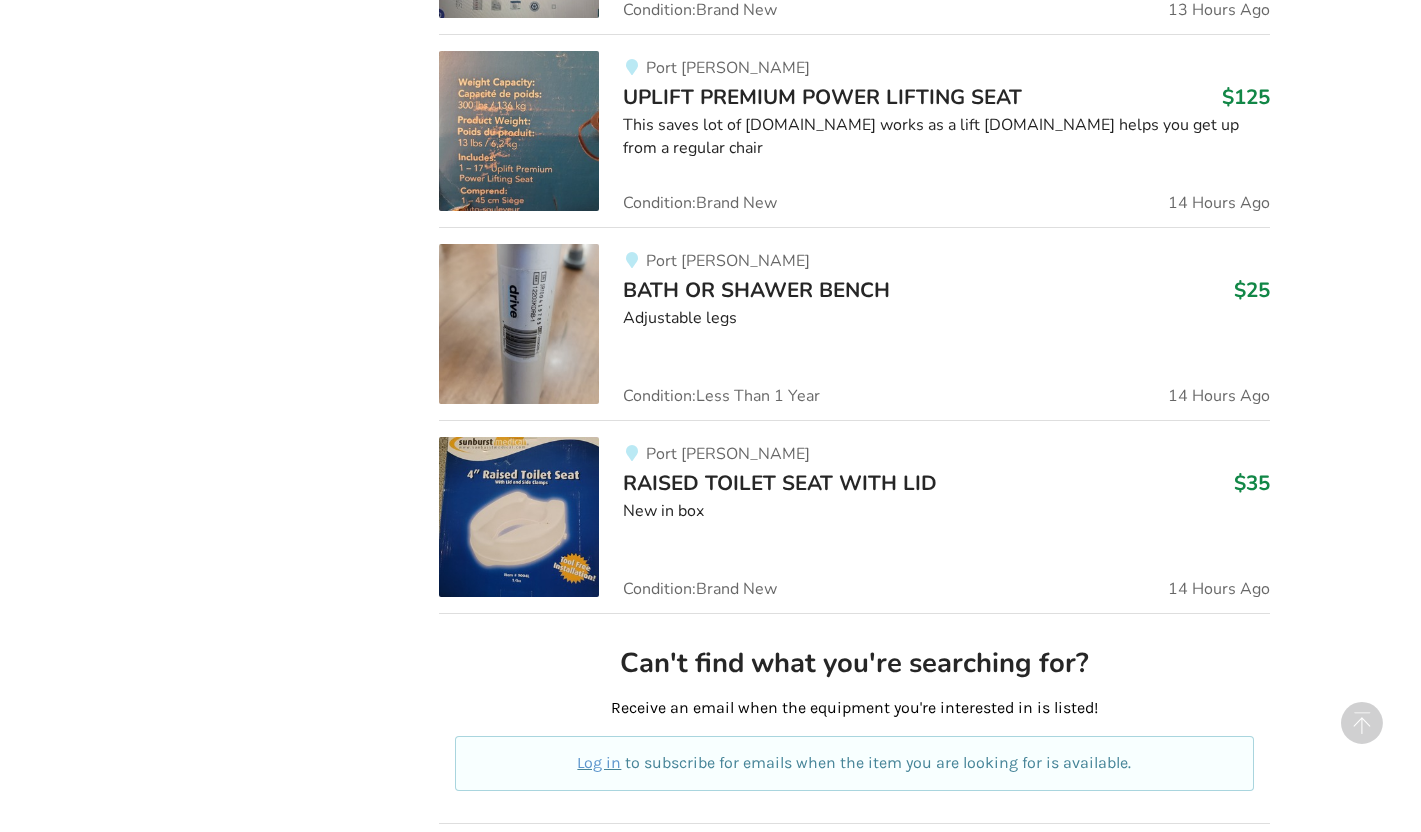 click on "BATH OR SHAWER BENCH" at bounding box center (756, 290) 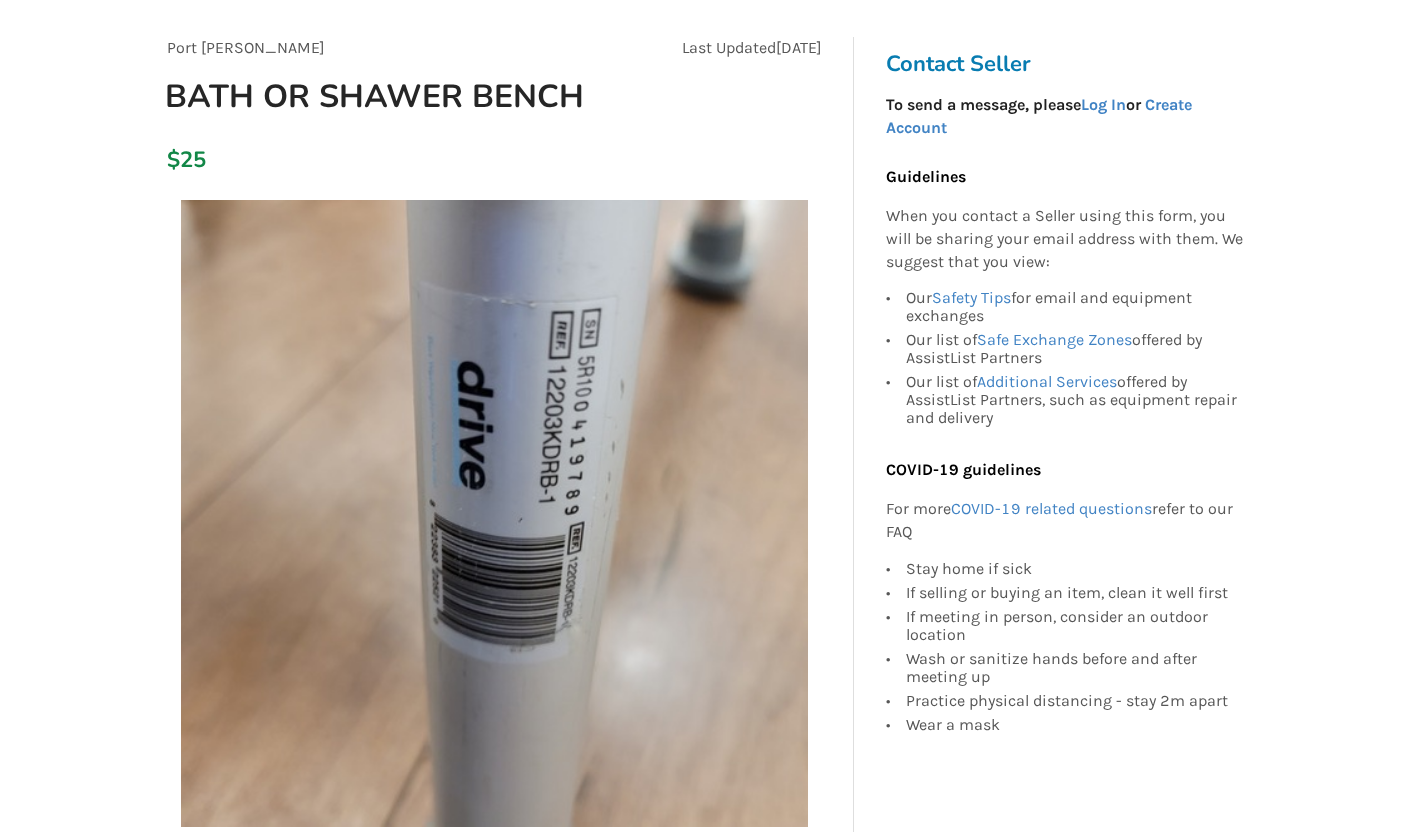 scroll, scrollTop: 0, scrollLeft: 0, axis: both 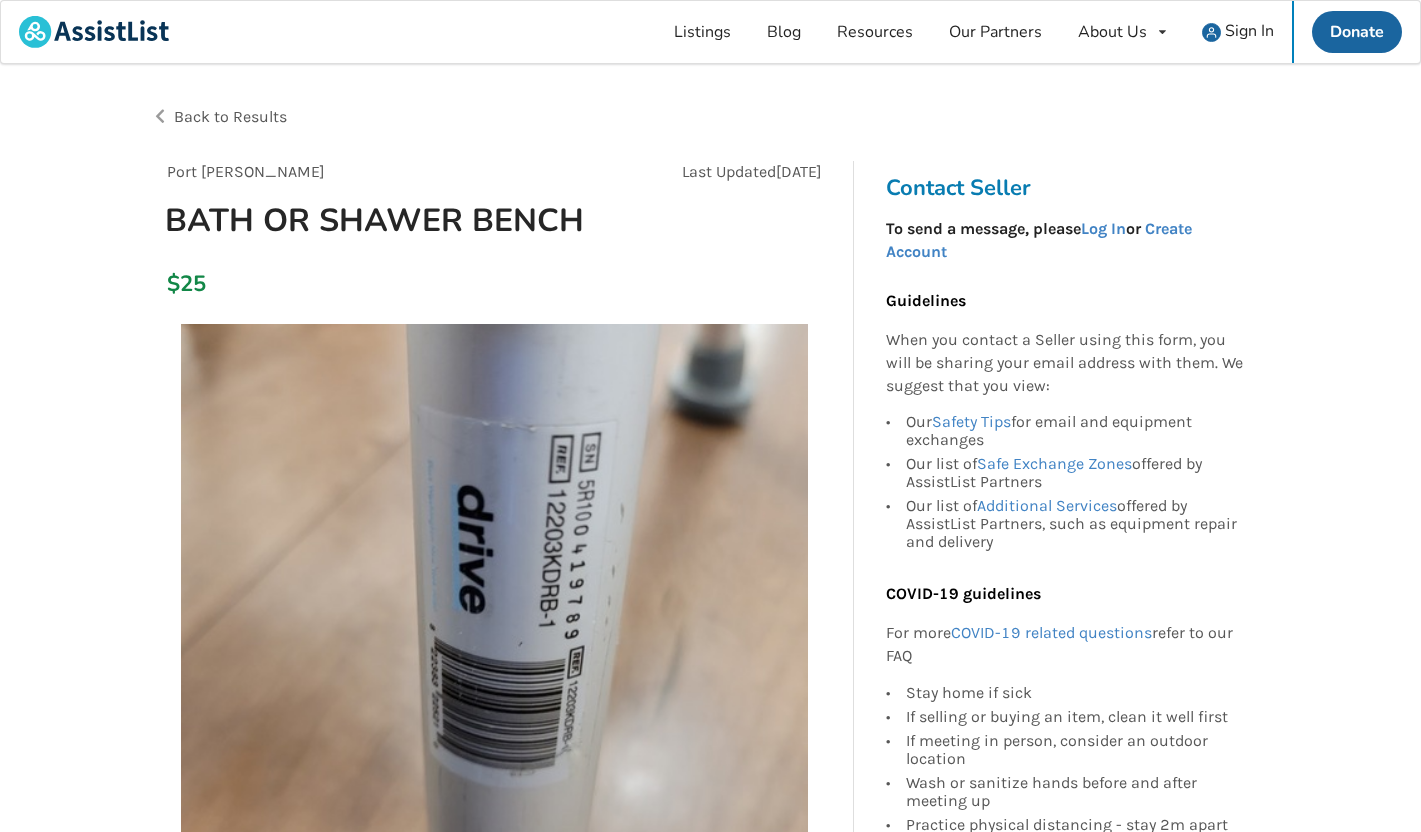 click on "Back to Results" at bounding box center (230, 116) 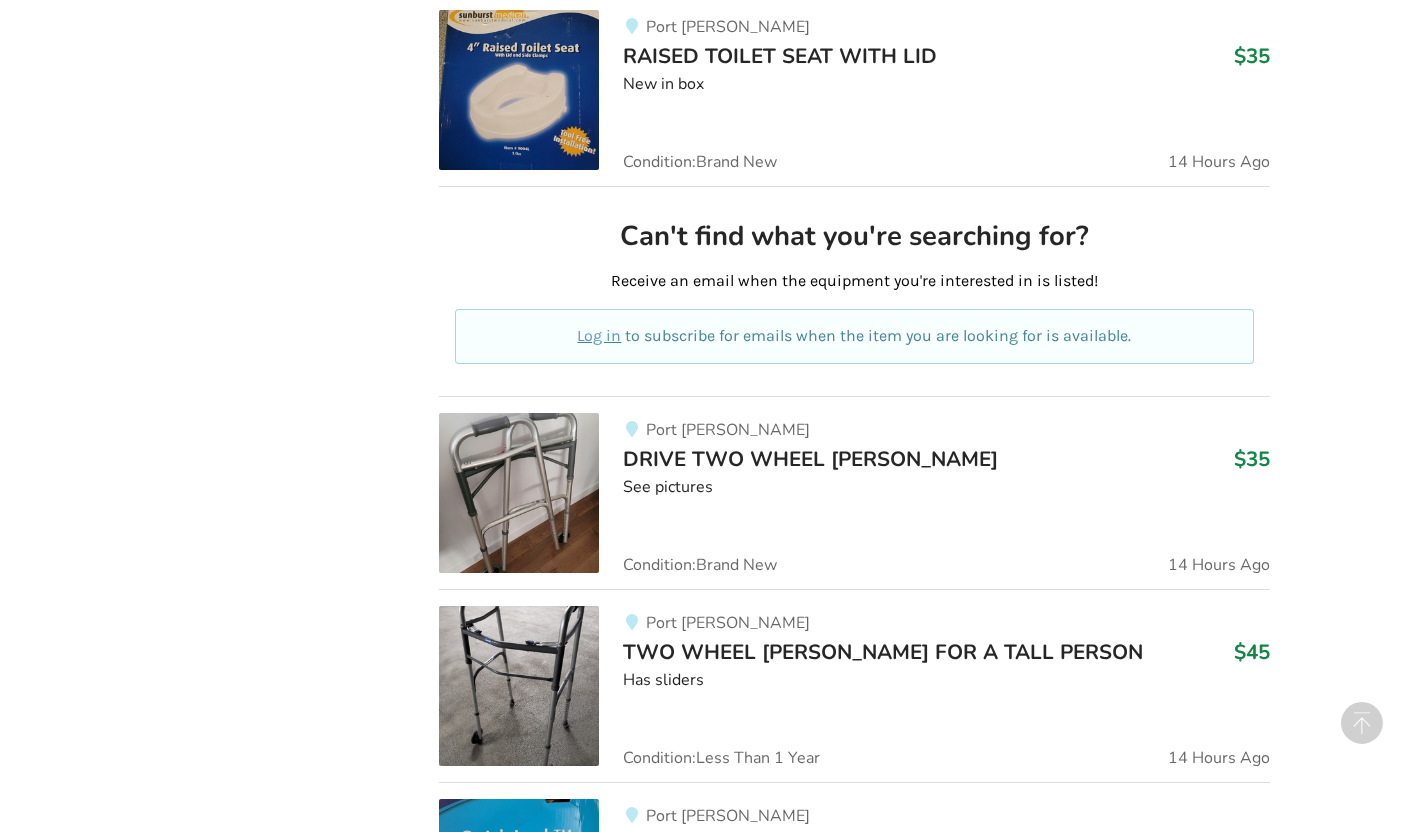 scroll, scrollTop: 5125, scrollLeft: 0, axis: vertical 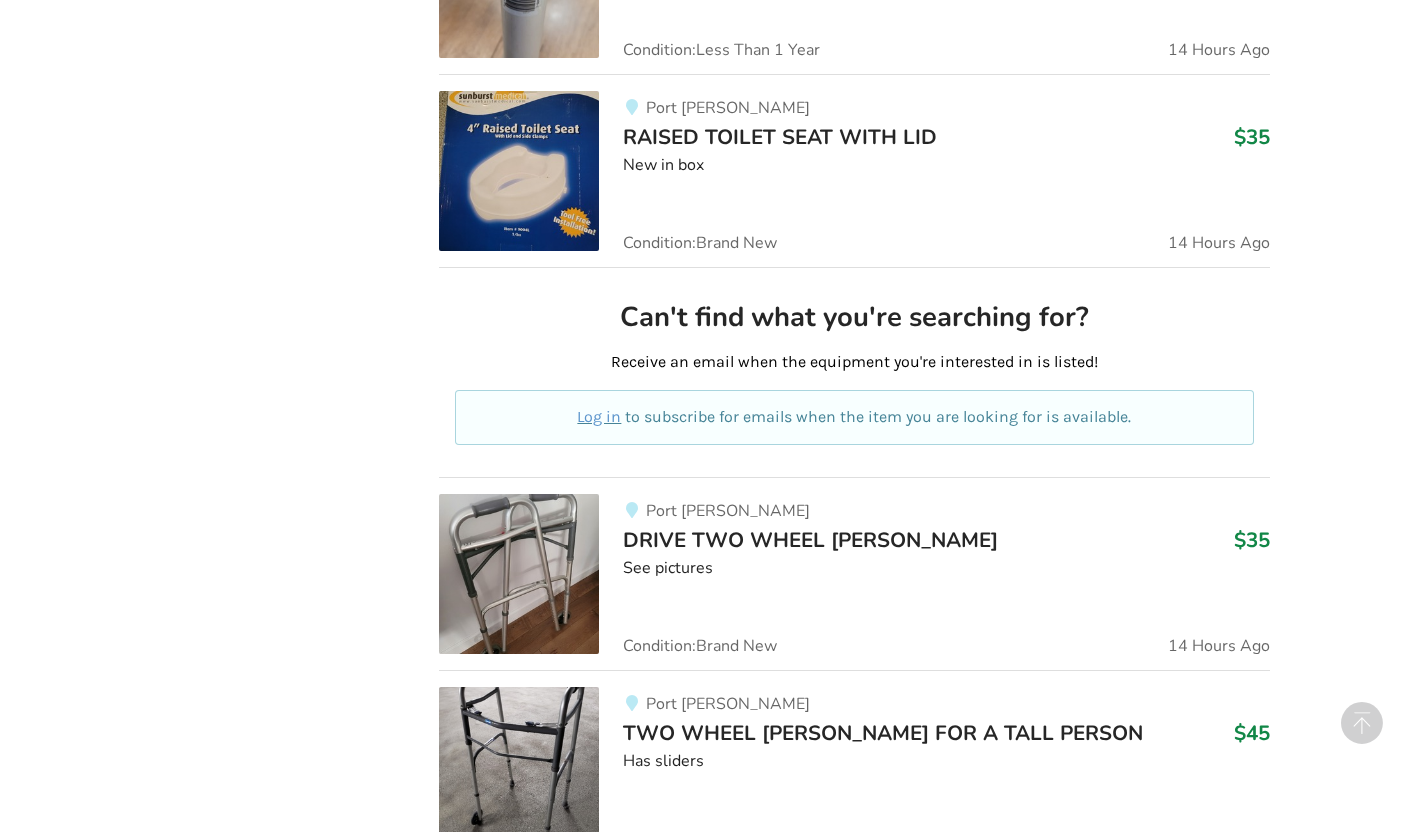 click on "RAISED TOILET SEAT WITH LID" at bounding box center [780, 137] 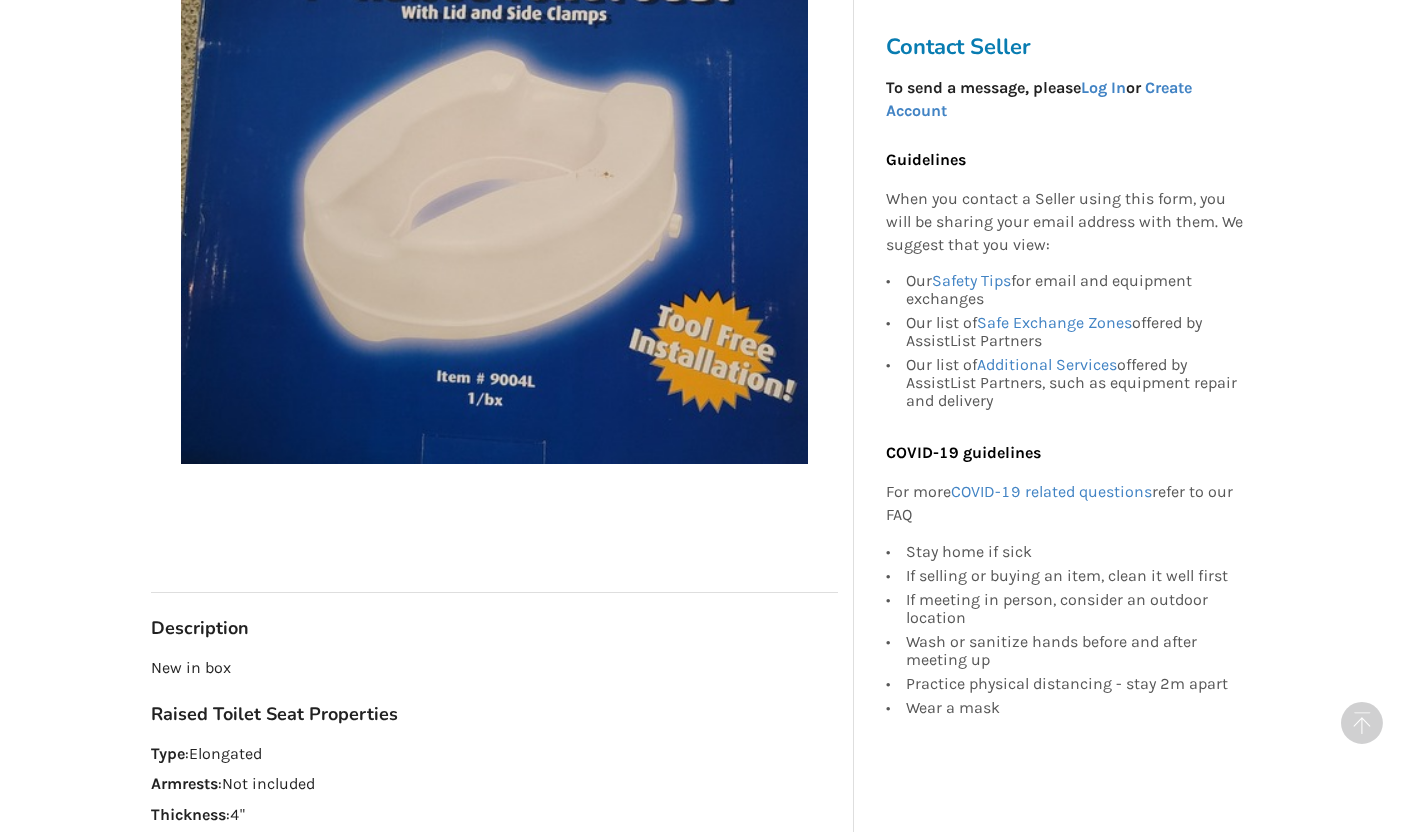 scroll, scrollTop: 0, scrollLeft: 0, axis: both 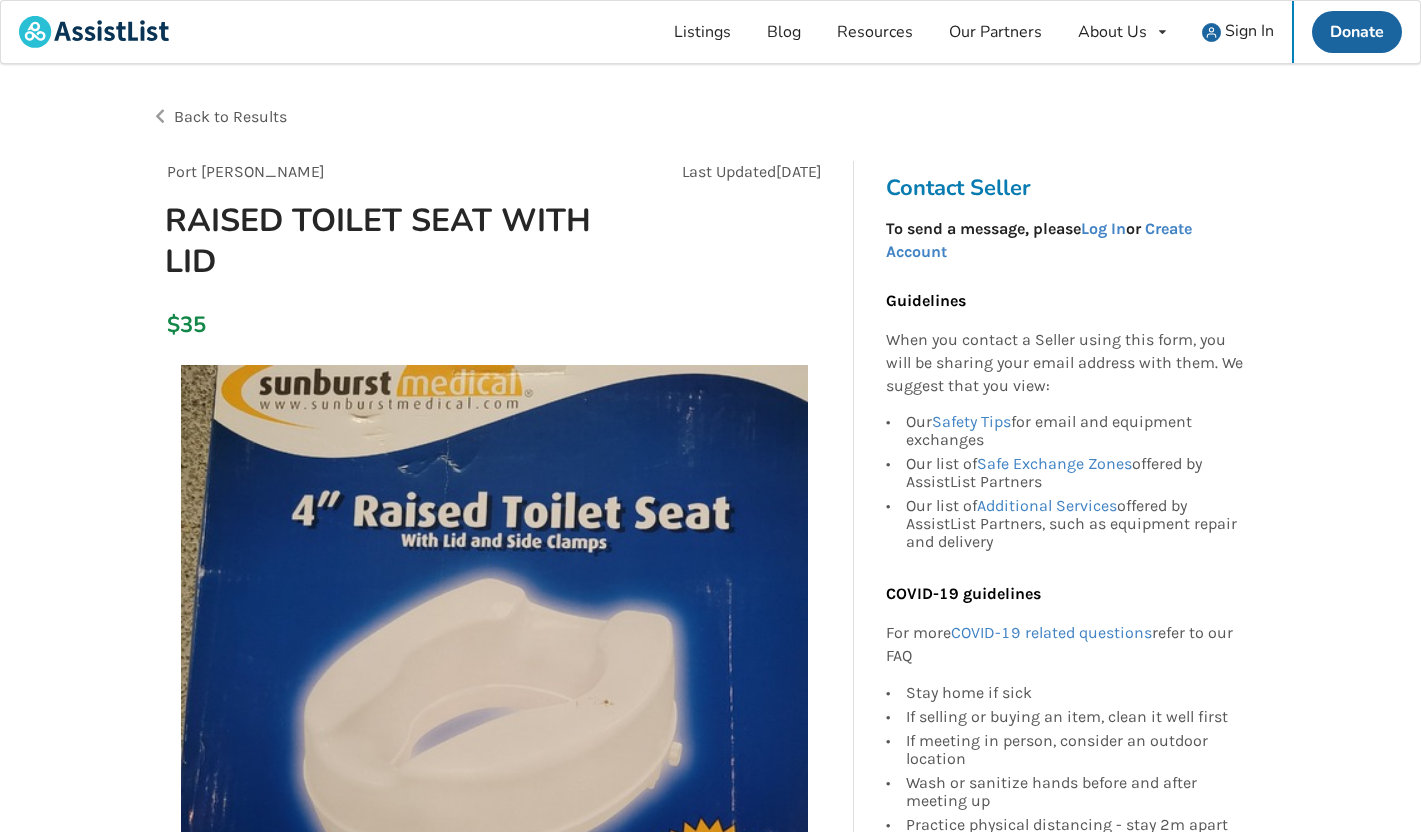 click on "Back to Results" at bounding box center (230, 116) 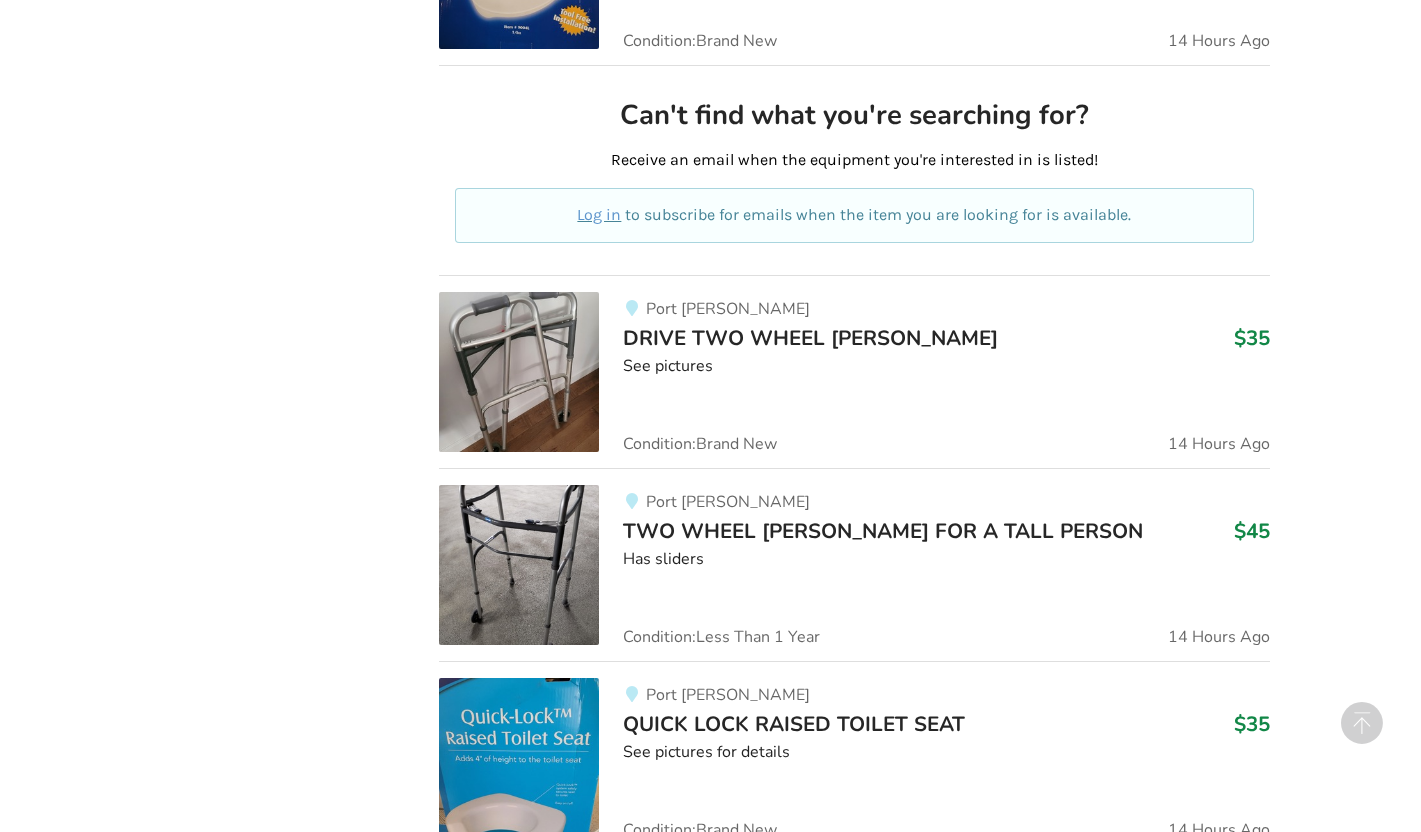 scroll, scrollTop: 5328, scrollLeft: 0, axis: vertical 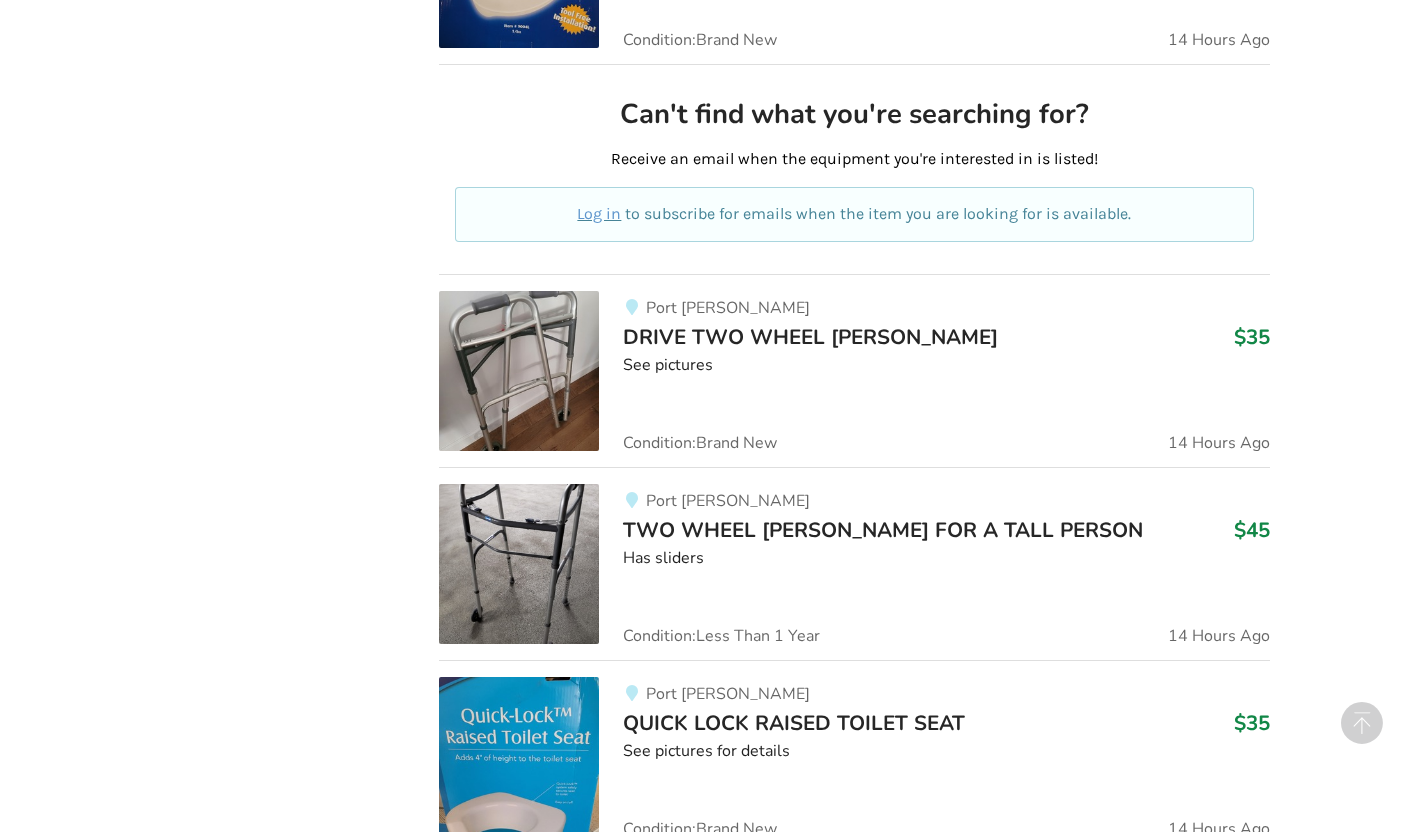 click on "Port Moody DRIVE TWO WHEEL WALKER $35 See pictures  Condition:  Brand New 14 Hours Ago" at bounding box center (934, 371) 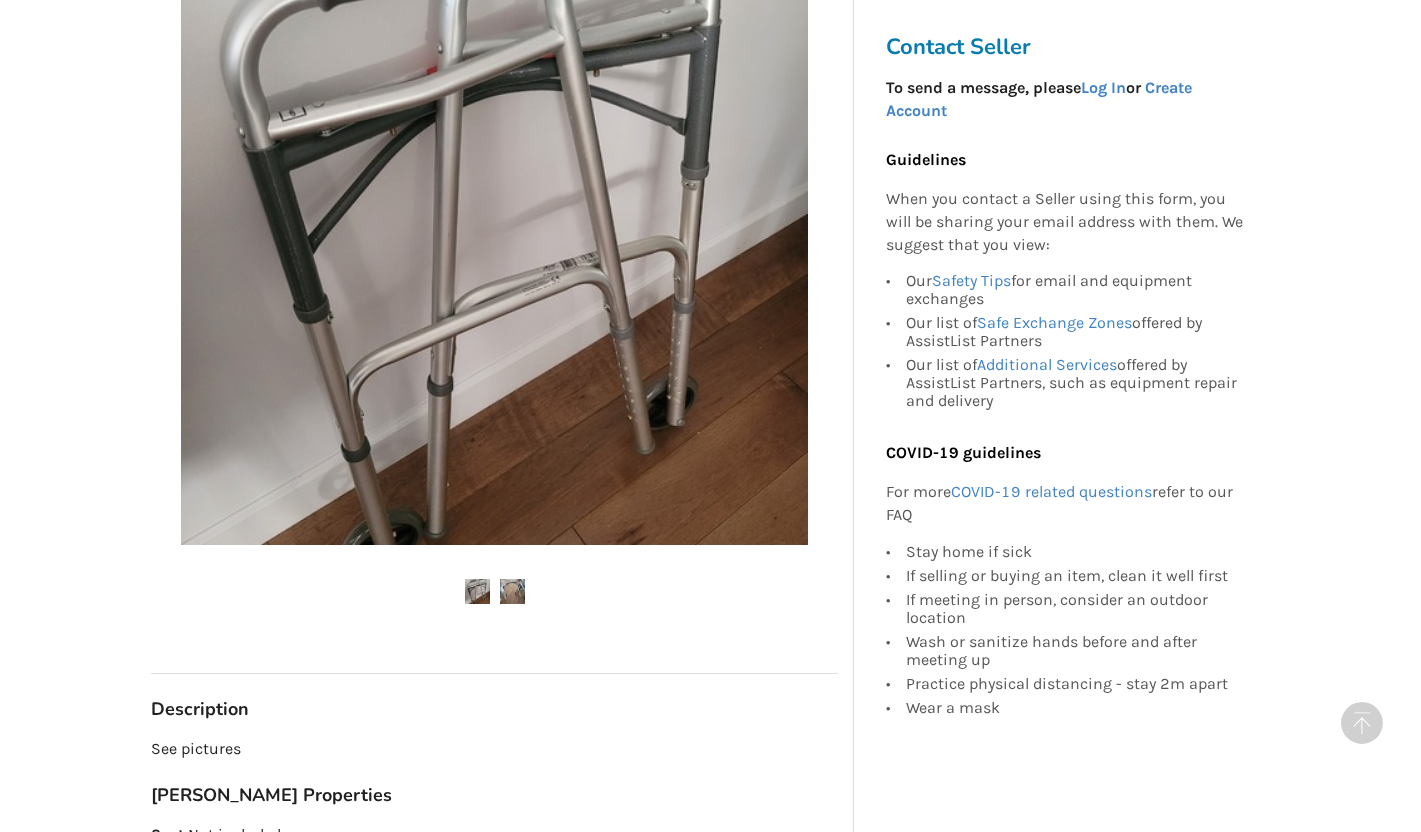 scroll, scrollTop: 0, scrollLeft: 0, axis: both 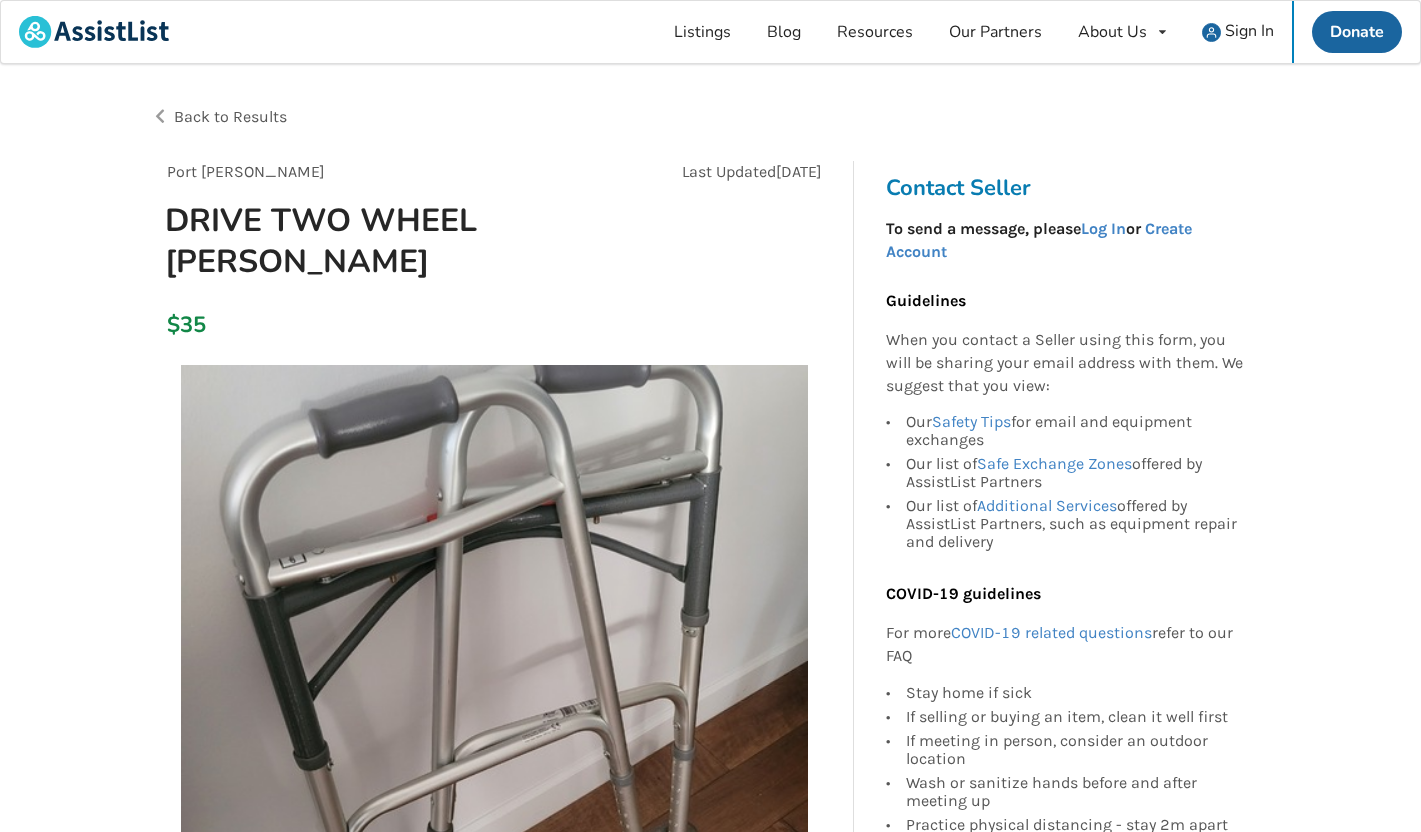 click on "Back to Results" at bounding box center (230, 116) 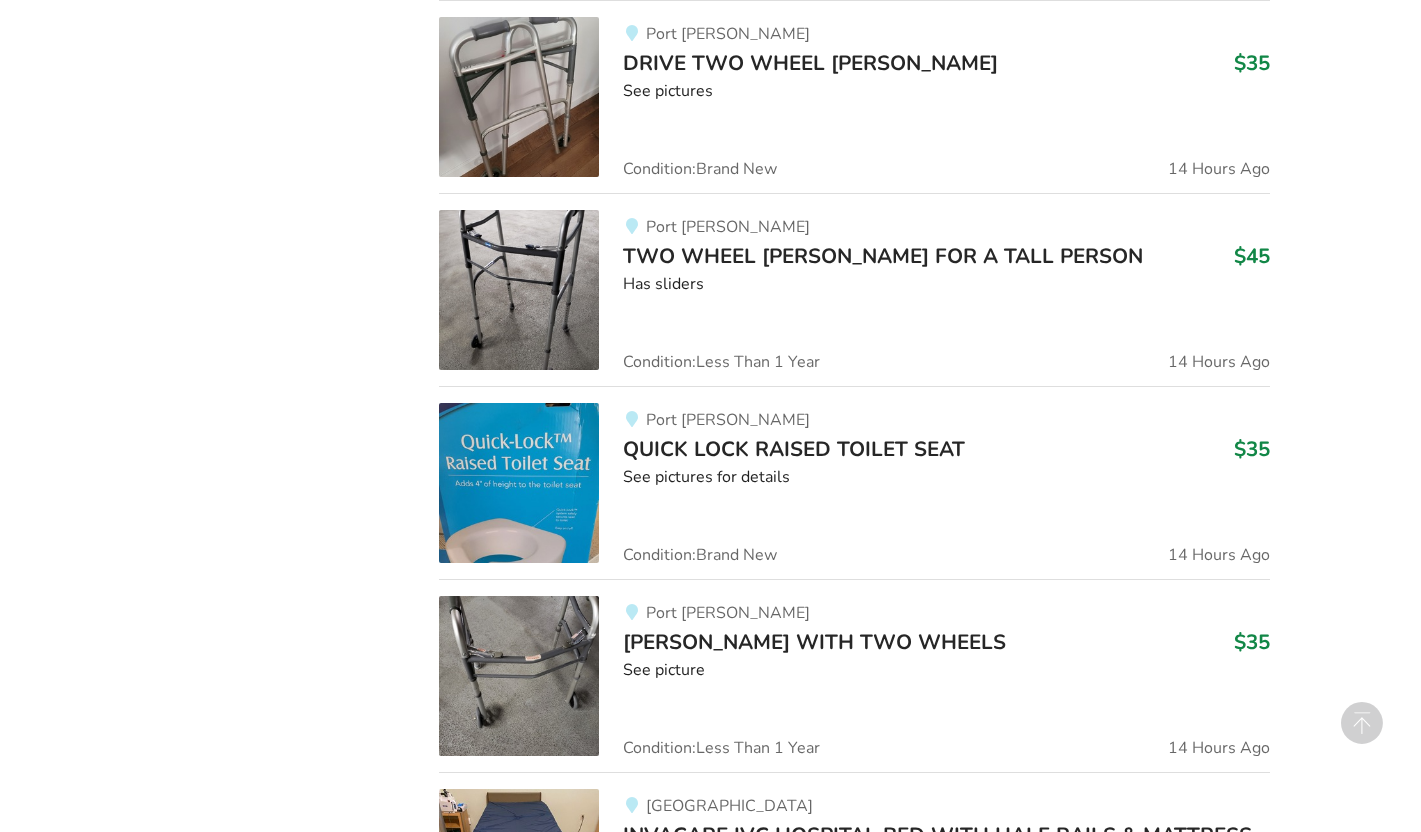 scroll, scrollTop: 5618, scrollLeft: 0, axis: vertical 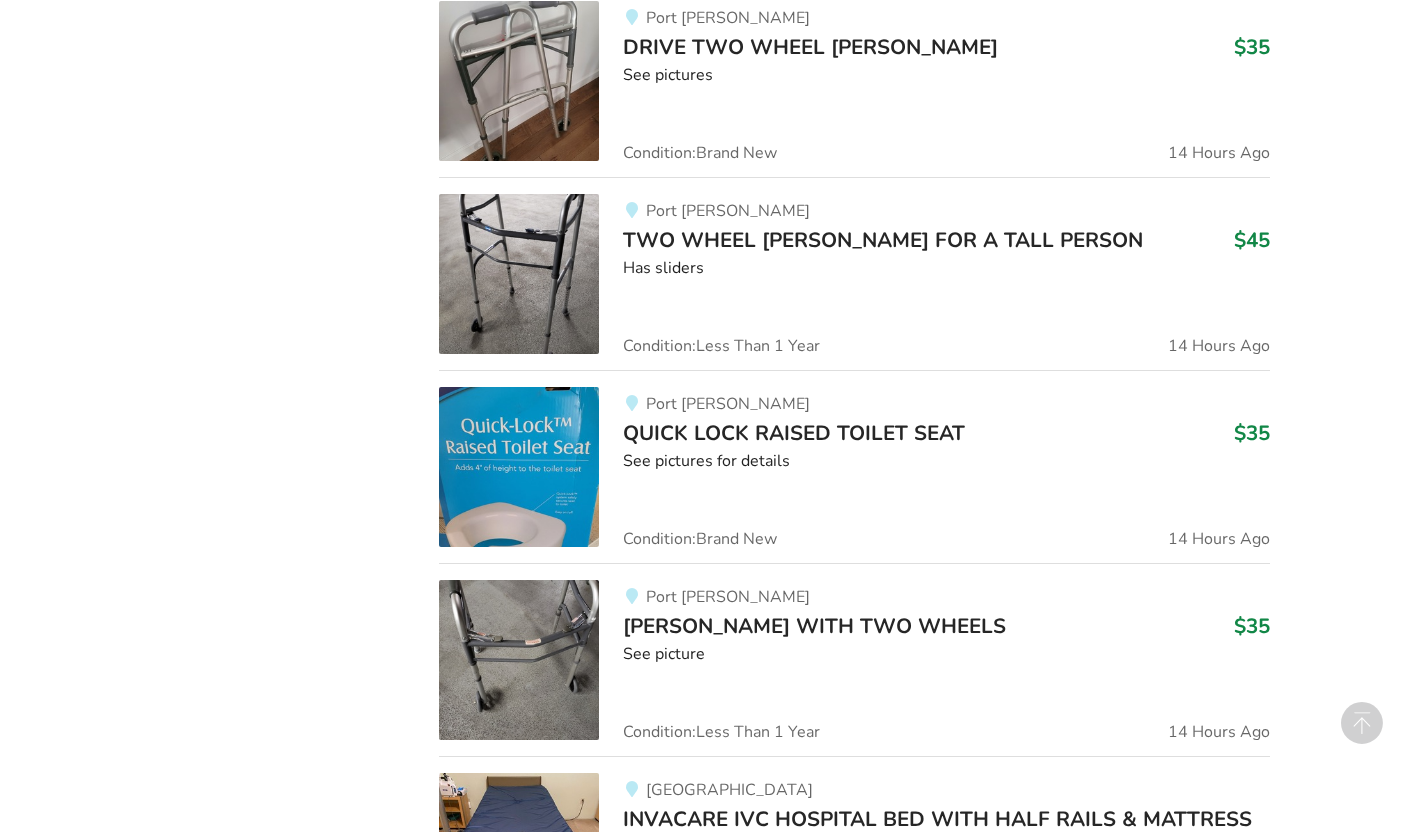 click on "QUICK LOCK RAISED TOILET SEAT" at bounding box center (794, 433) 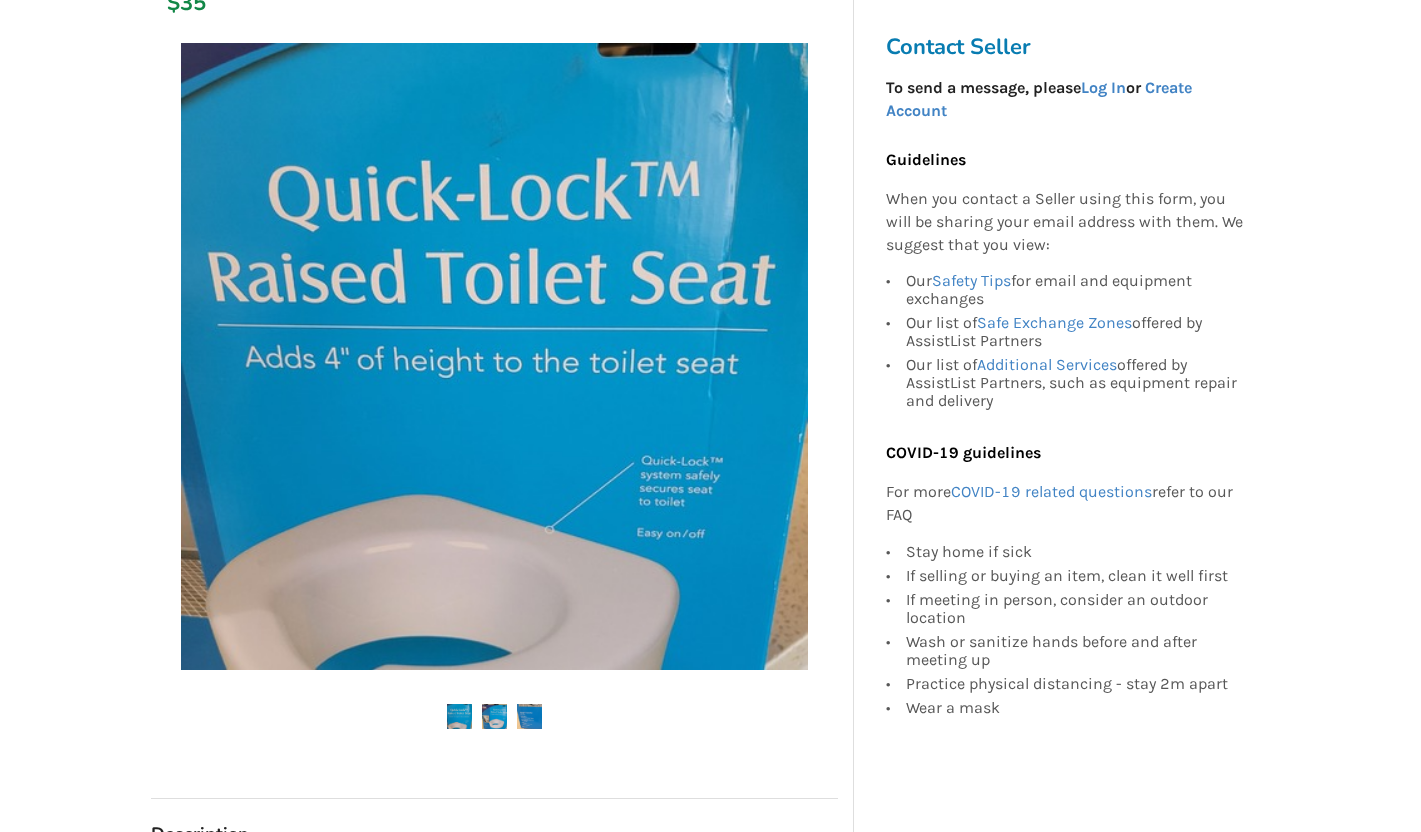 scroll, scrollTop: 0, scrollLeft: 0, axis: both 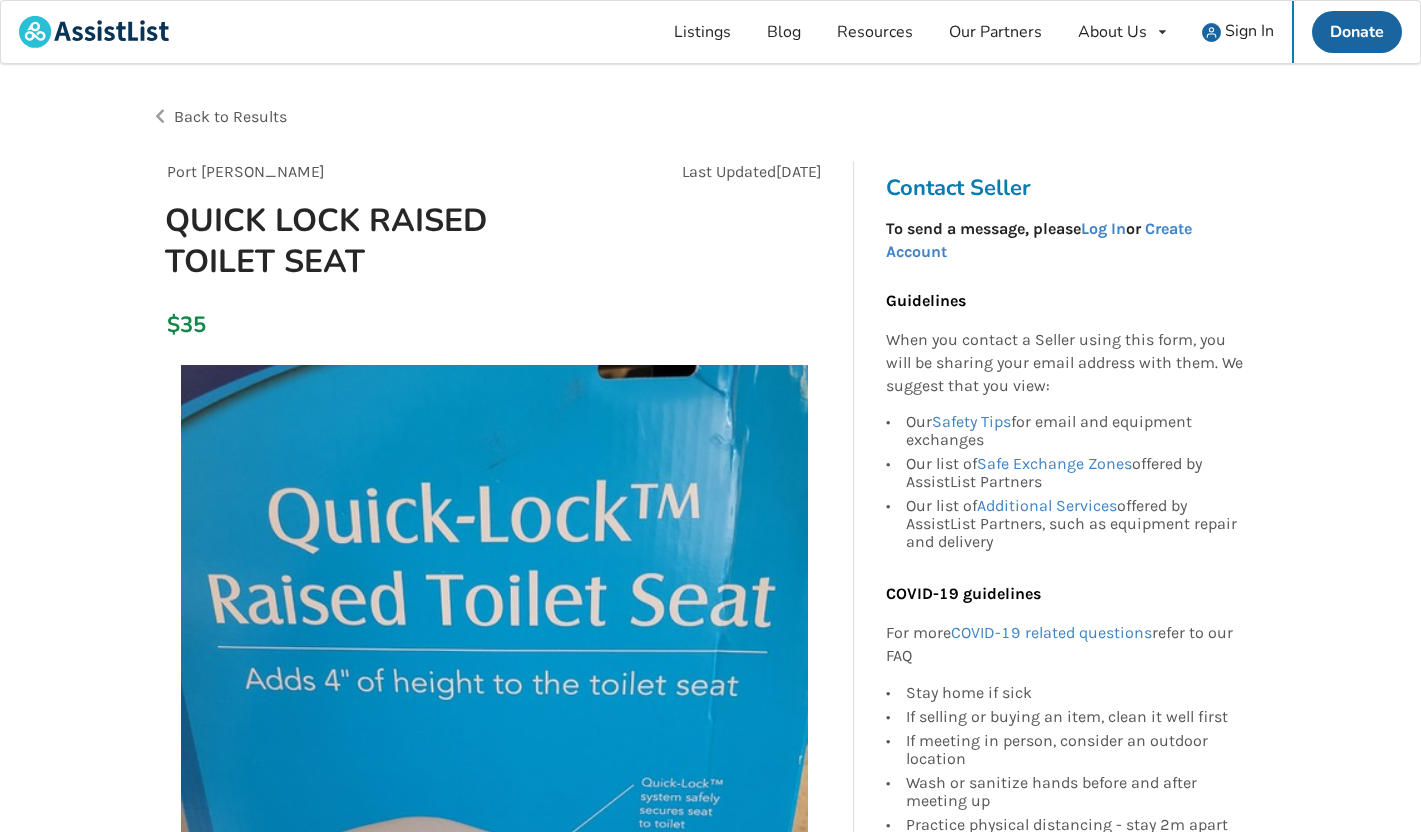click on "Back to Results" at bounding box center [230, 116] 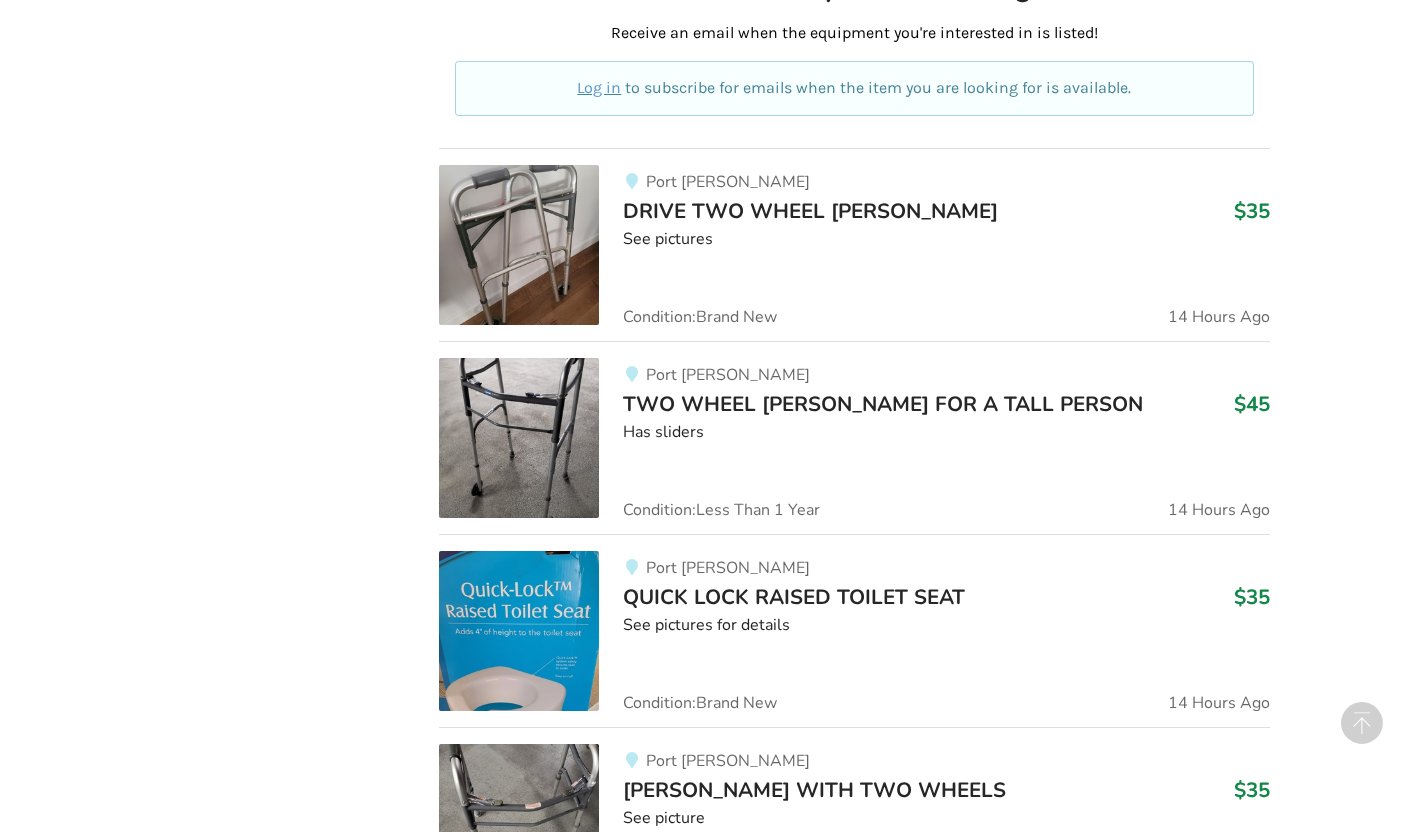 click on "TWO WHEEL WALKER FOR A TALL PERSON" at bounding box center [883, 404] 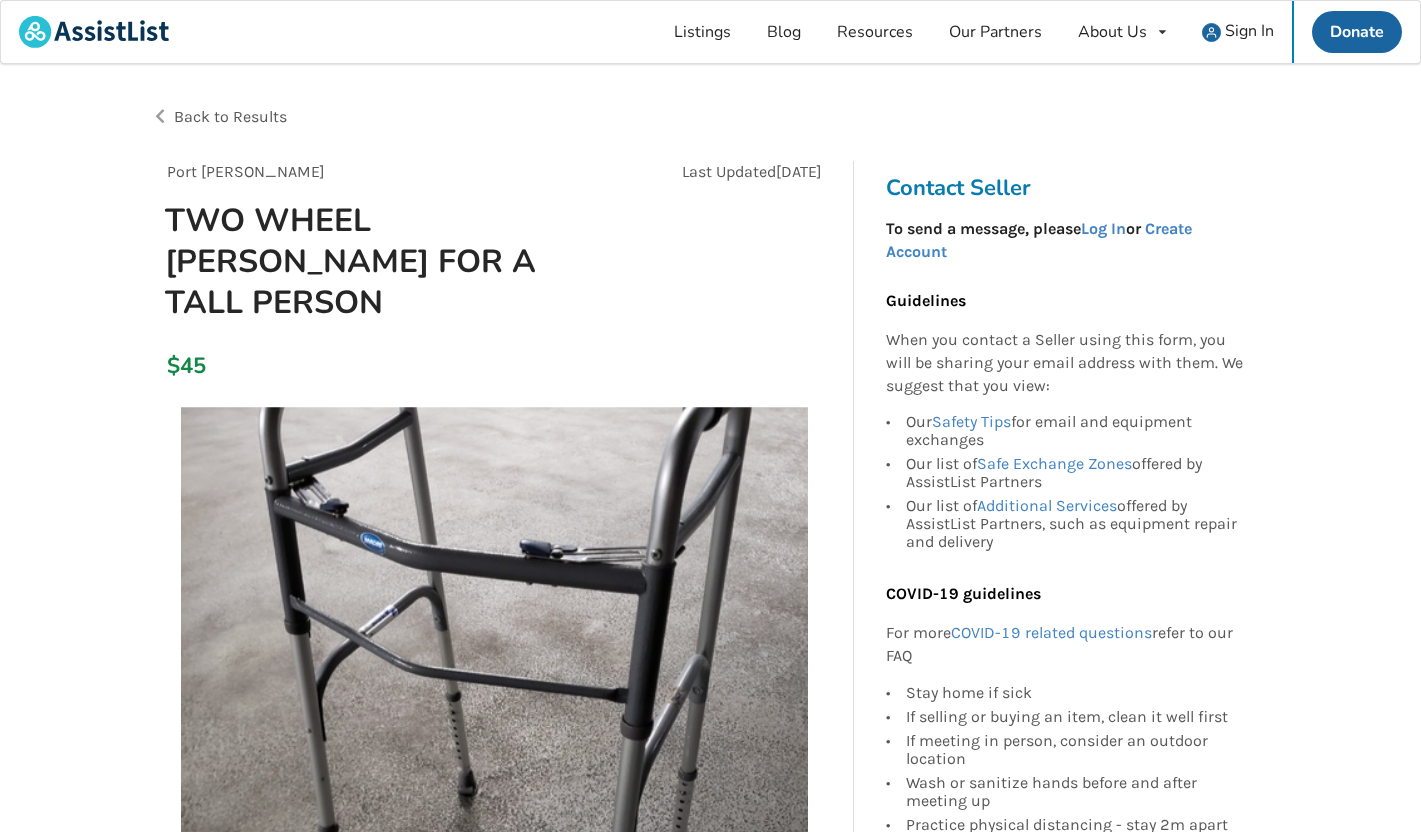 click on "Back to Results" at bounding box center [230, 116] 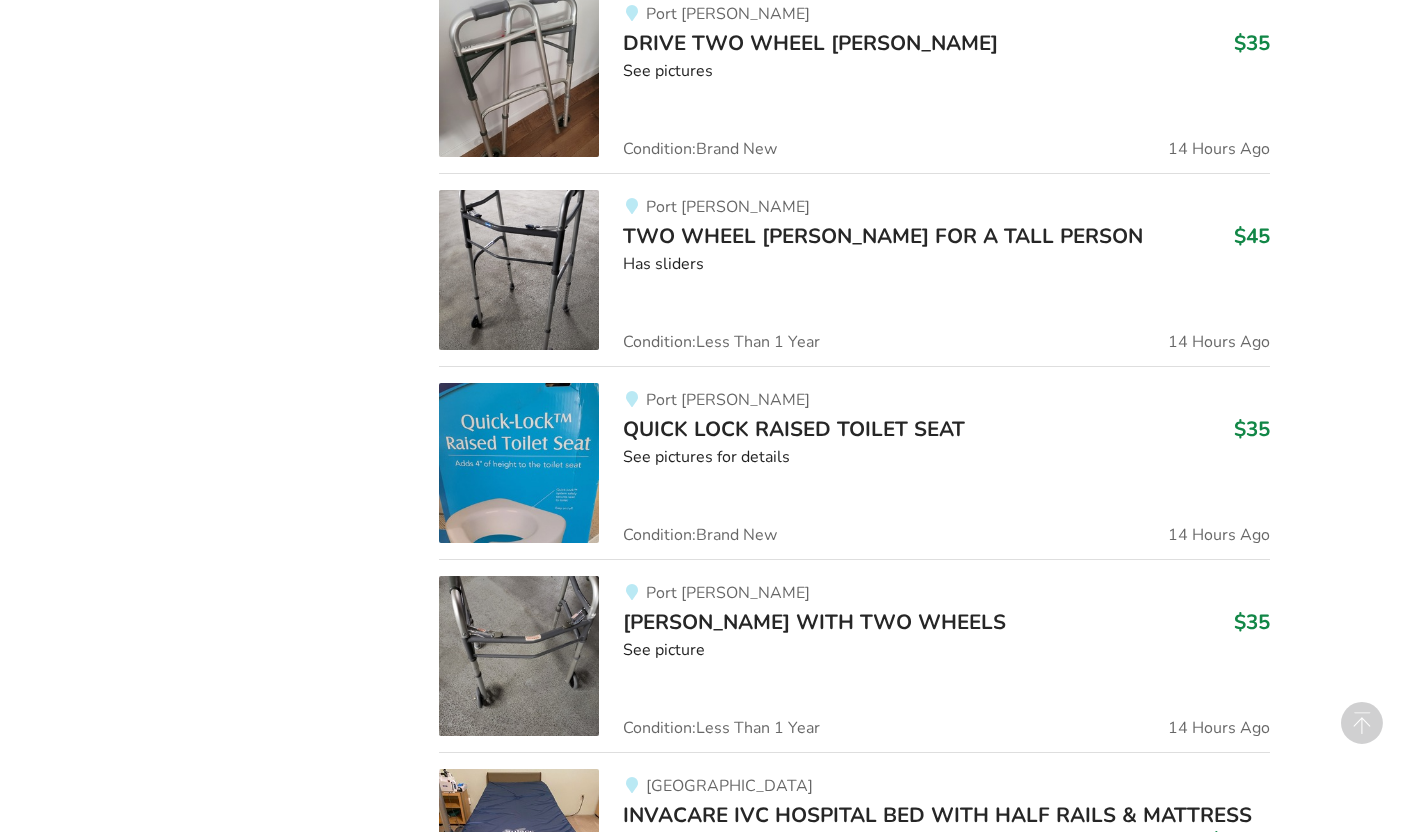 click on "WALKER WITH TWO WHEELS" at bounding box center (814, 622) 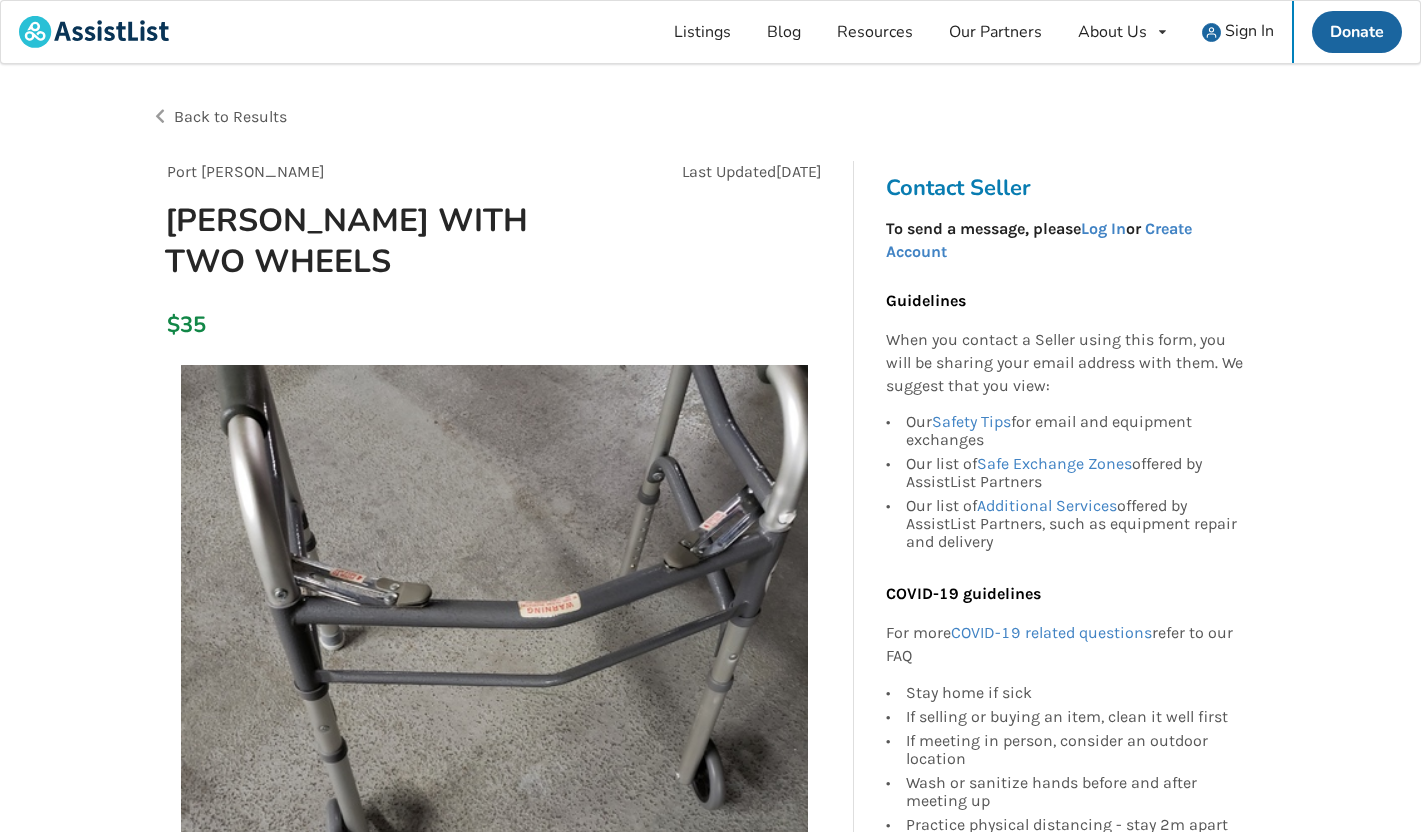 click on "Back to Results" at bounding box center [230, 116] 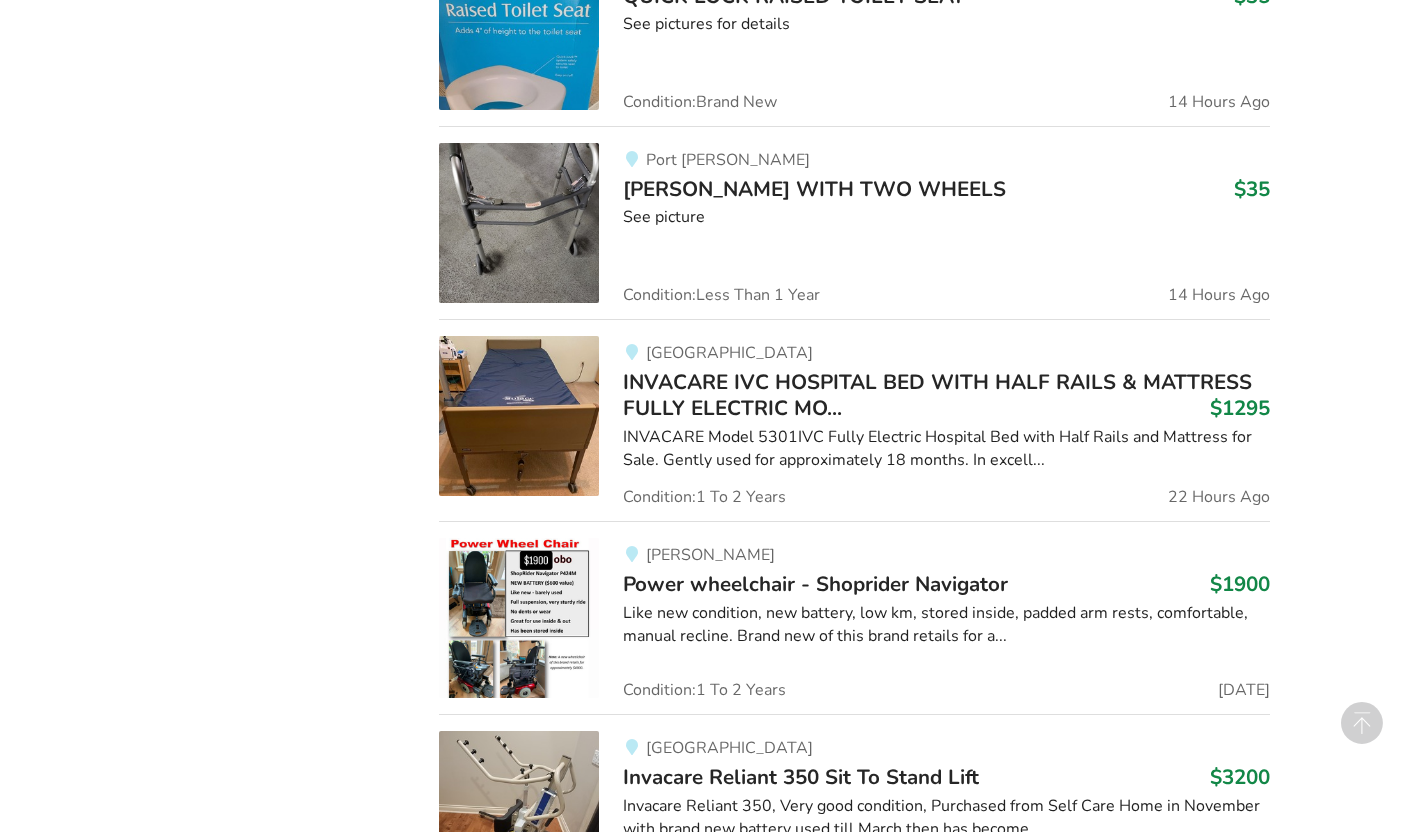 click on "INVACARE IVC HOSPITAL BED WITH HALF RAILS & MATTRESS FULLY ELECTRIC MO..." at bounding box center (937, 395) 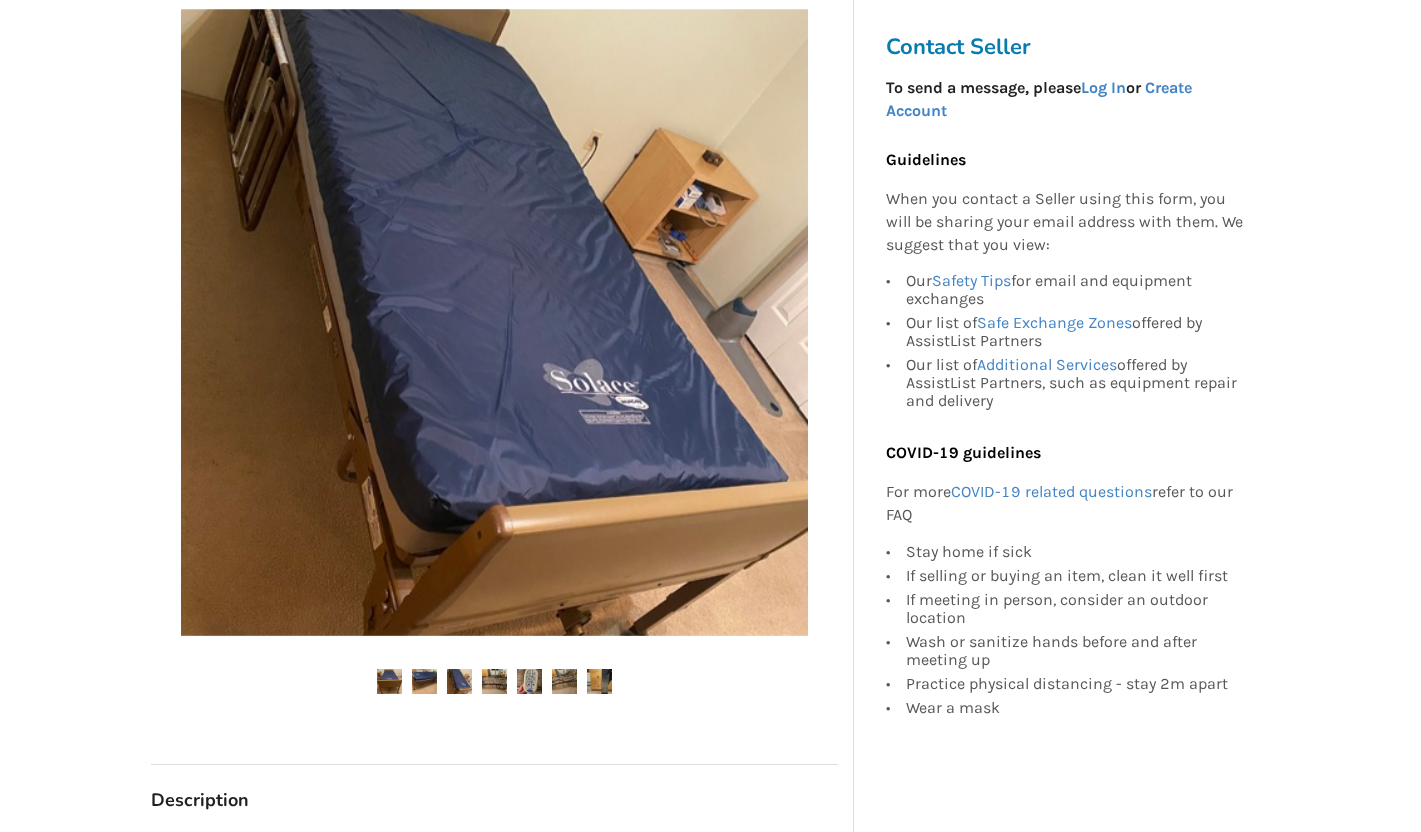 click at bounding box center (529, 681) 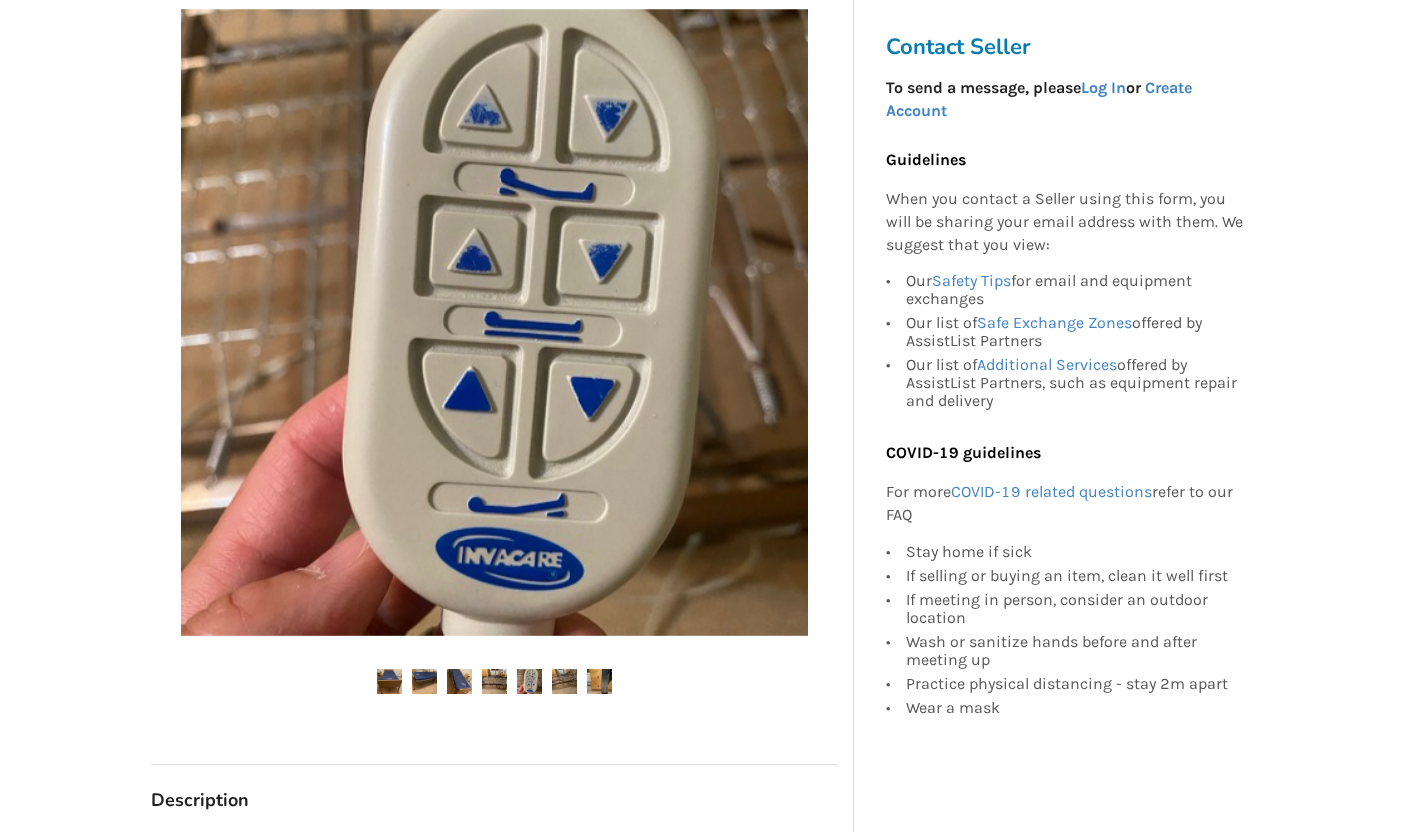 click at bounding box center (564, 681) 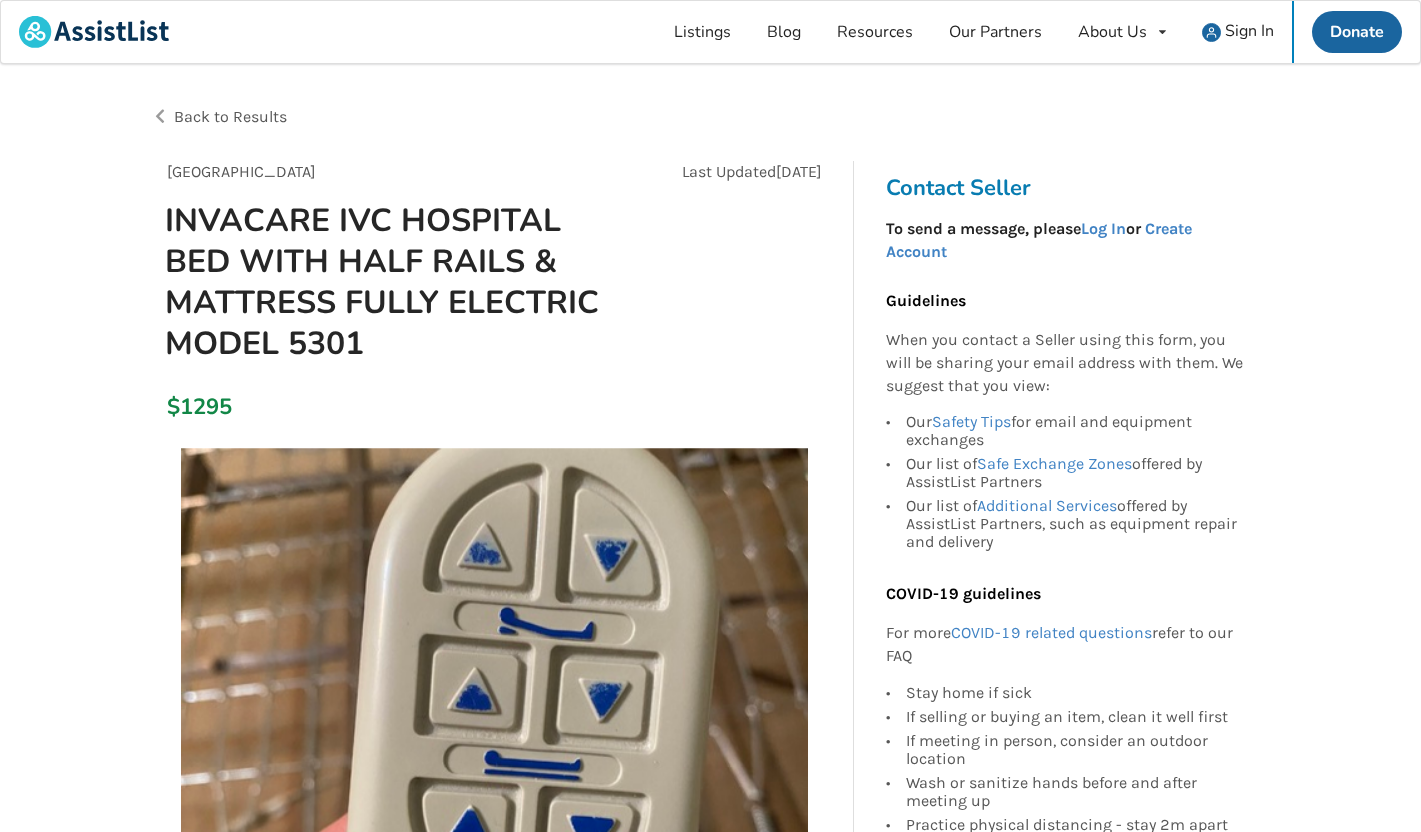 click on "Back to Results" at bounding box center [230, 116] 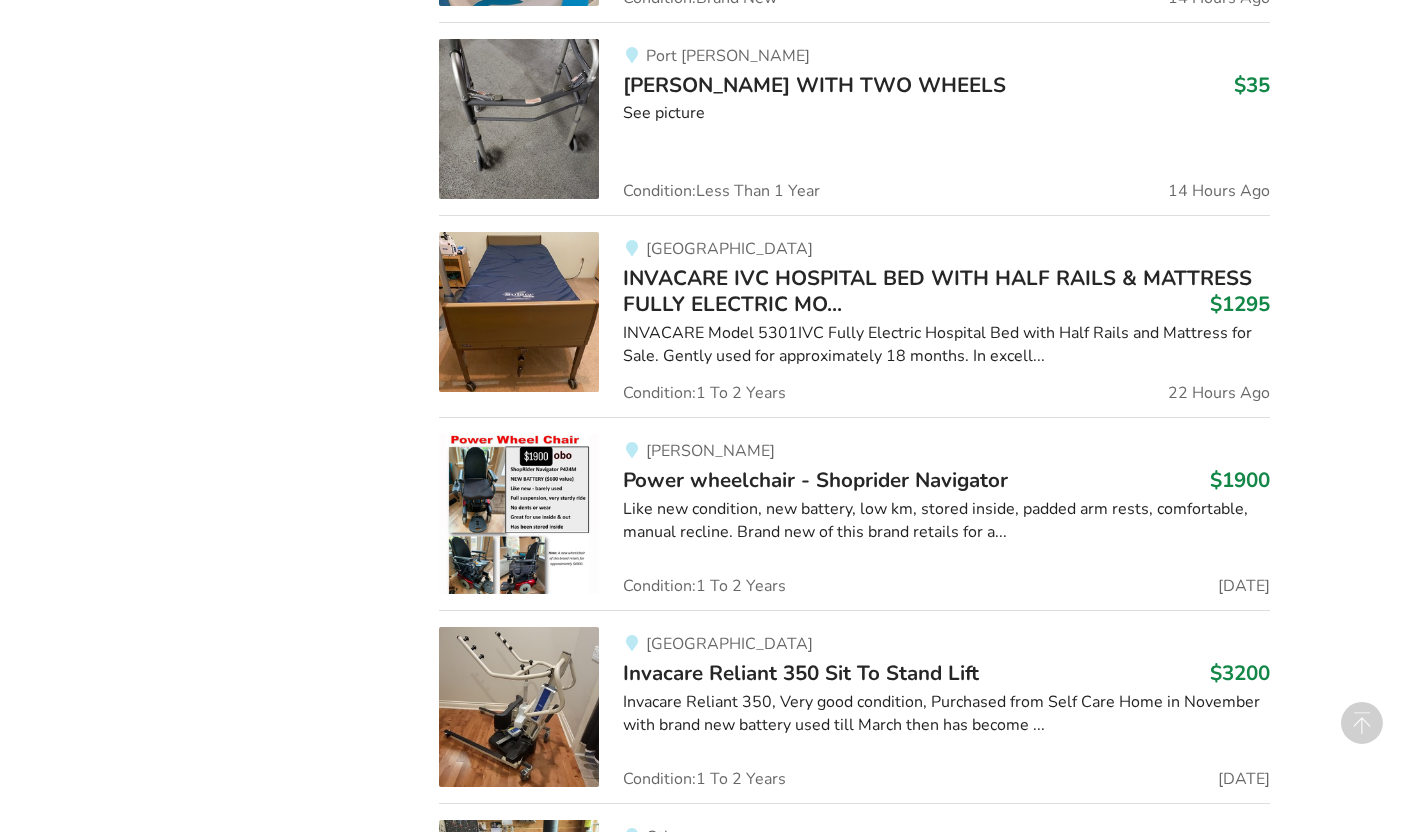 click on "Power wheelchair - Shoprider Navigator" at bounding box center (815, 480) 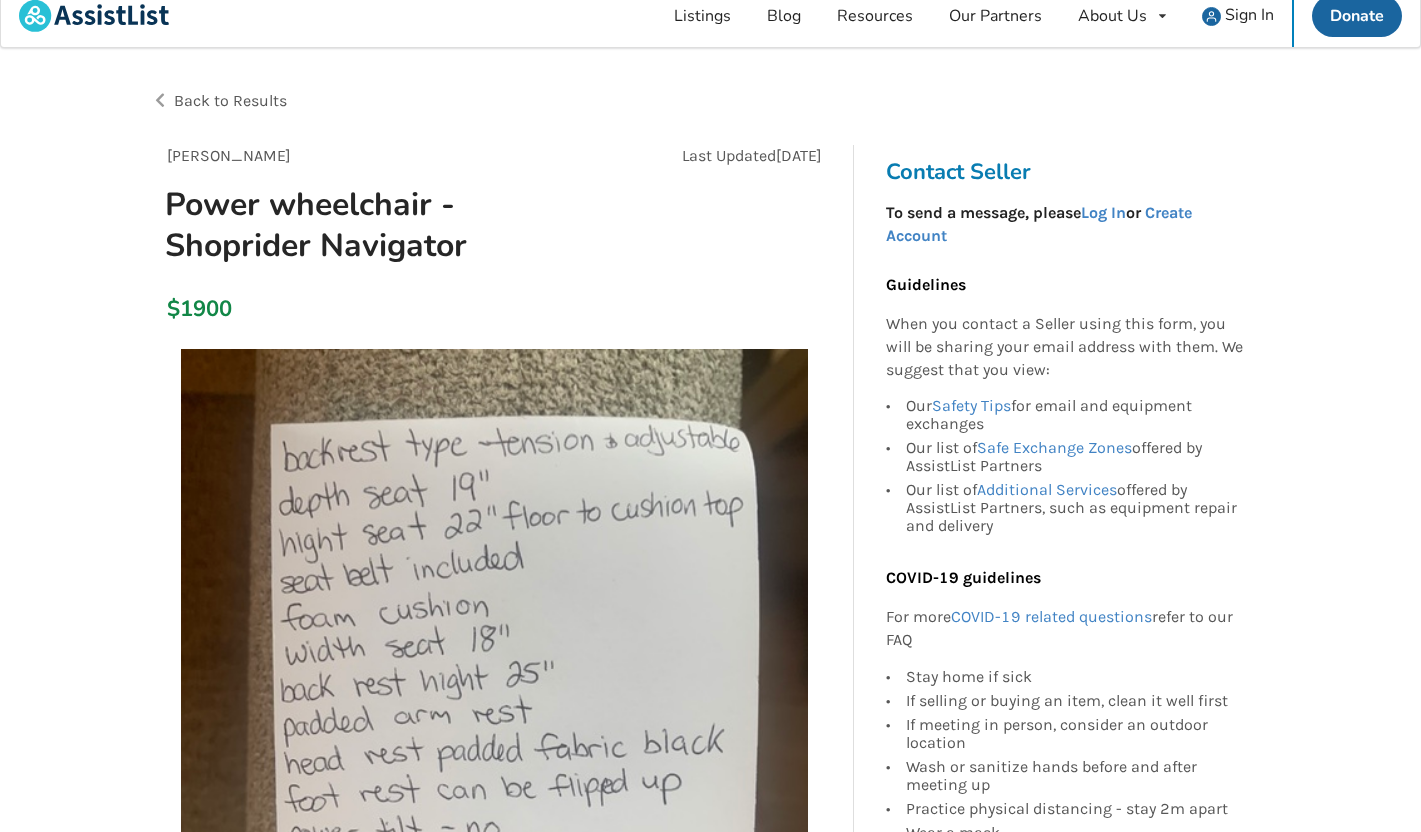 click on "Back to Results" at bounding box center (431, 101) 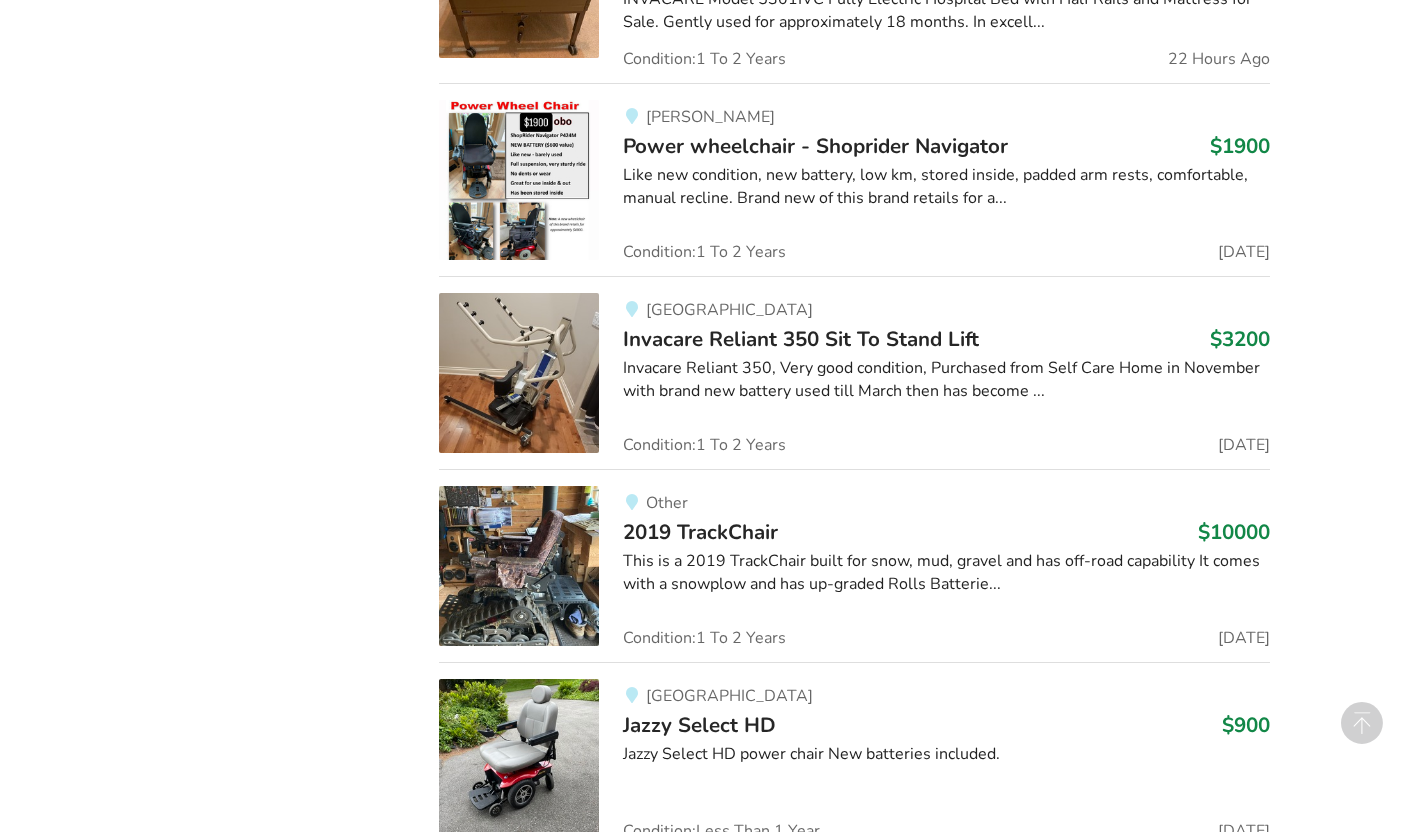 click on "Invacare Reliant 350 Sit To Stand Lift" at bounding box center [801, 339] 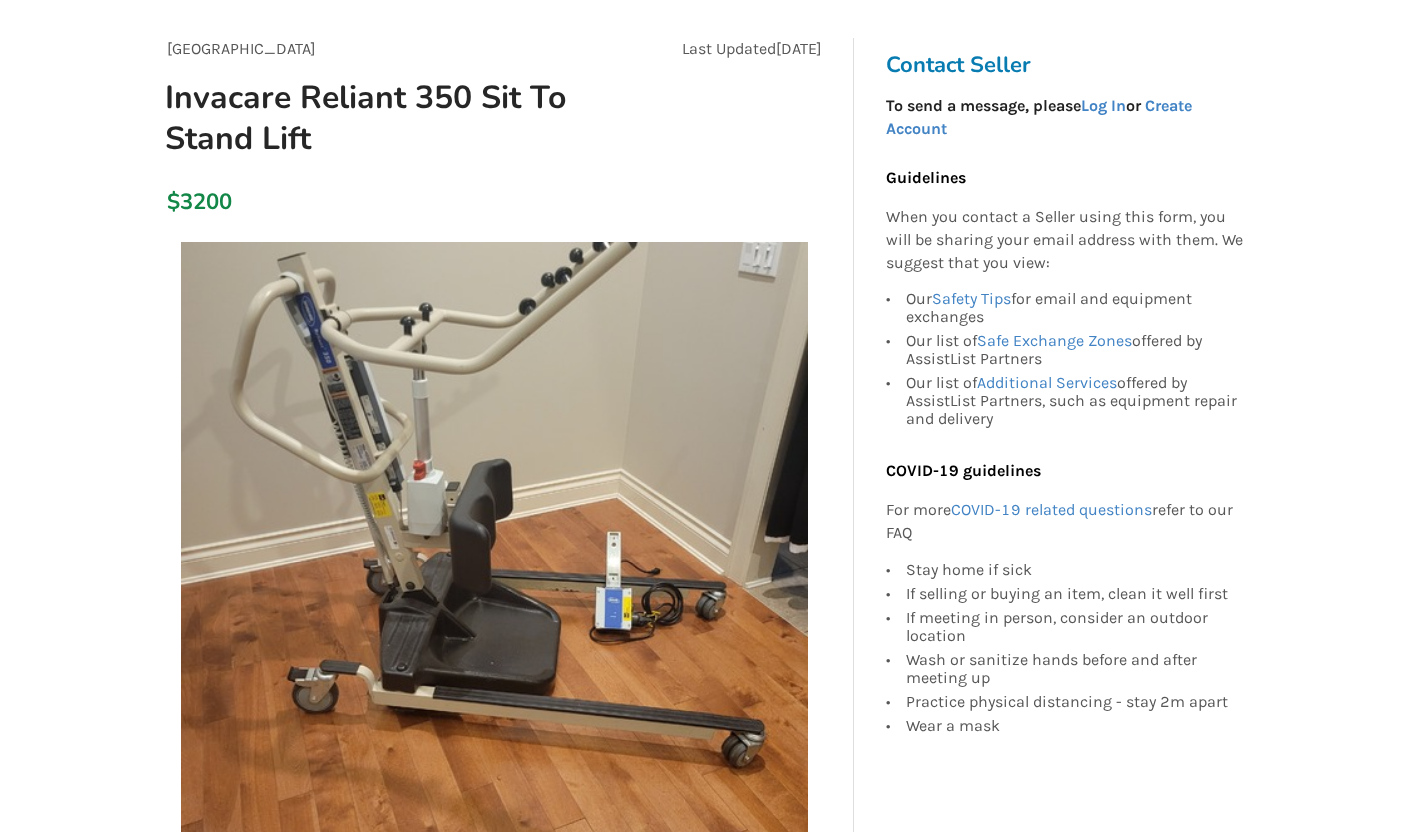 scroll, scrollTop: 88, scrollLeft: 0, axis: vertical 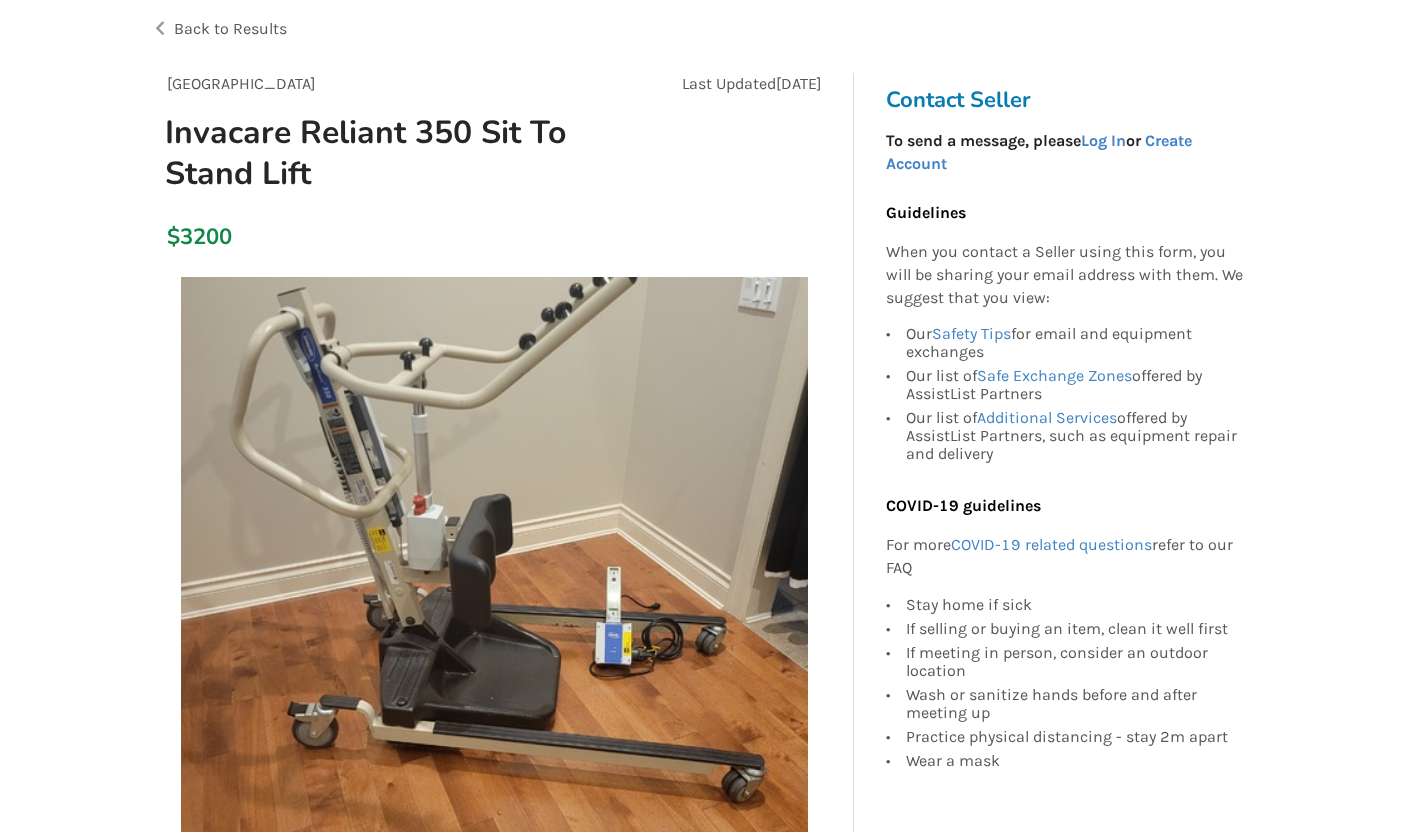 click on "Back to Results" at bounding box center (230, 28) 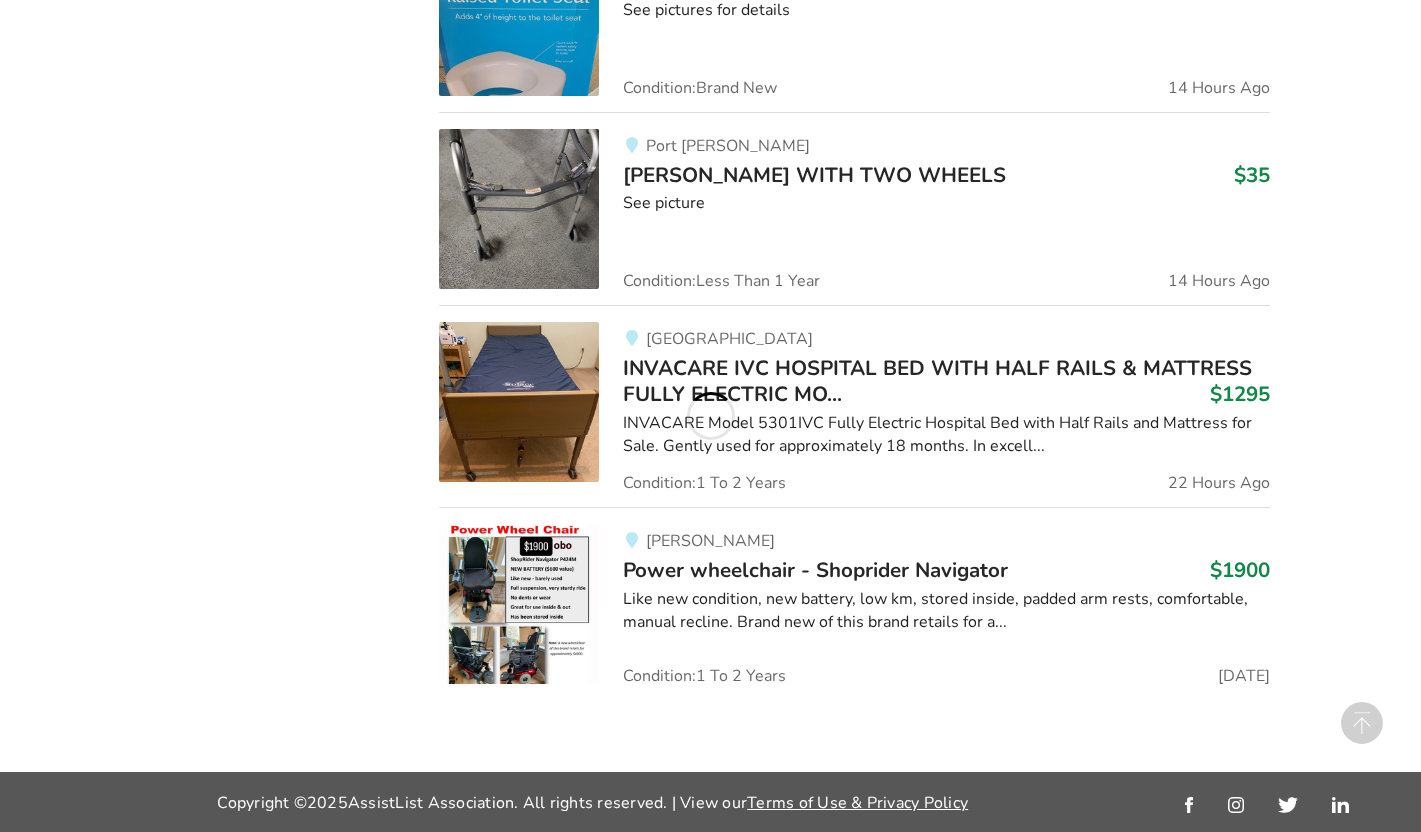 scroll, scrollTop: 6493, scrollLeft: 0, axis: vertical 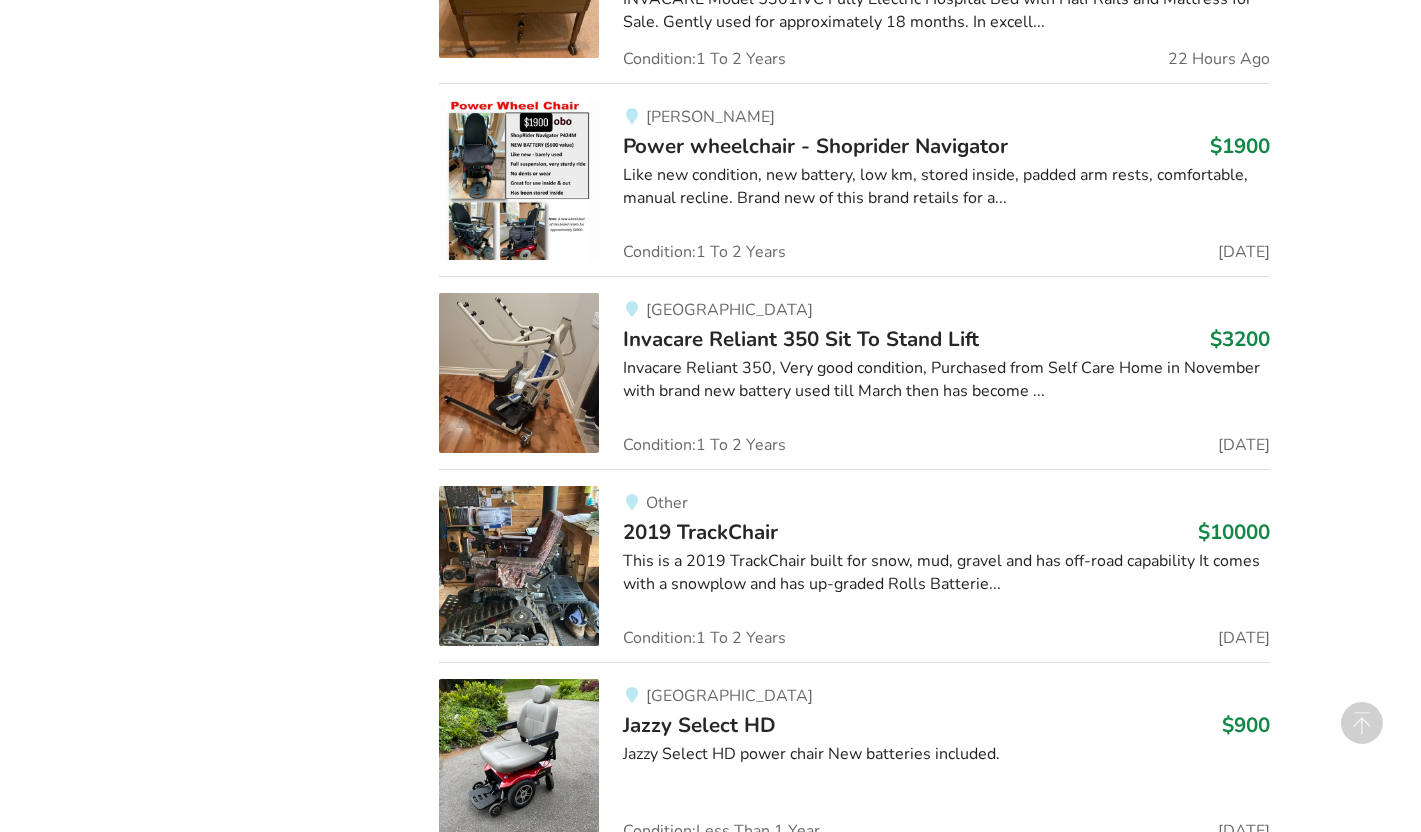 click on "2019 TrackChair" at bounding box center (700, 532) 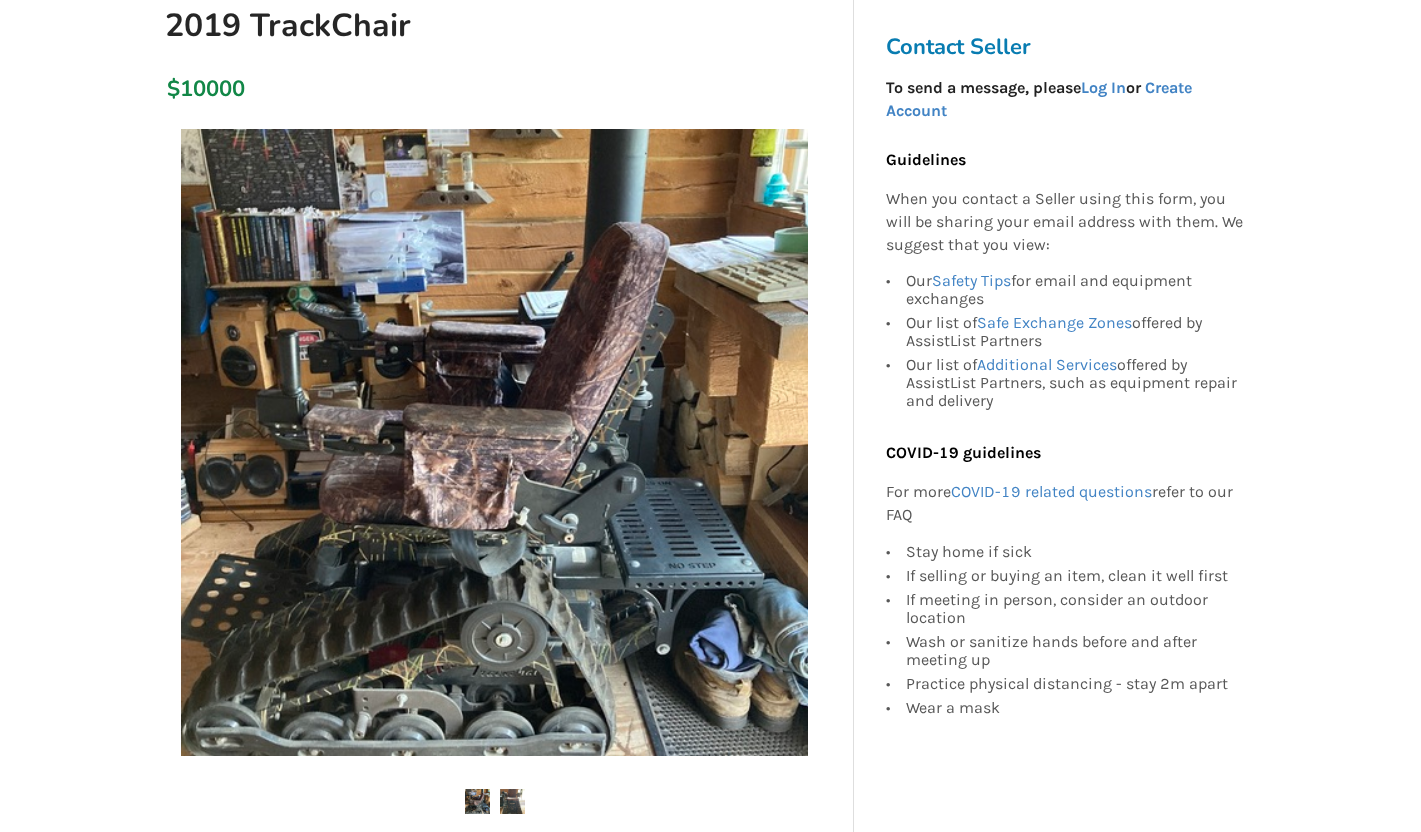 scroll, scrollTop: 182, scrollLeft: 0, axis: vertical 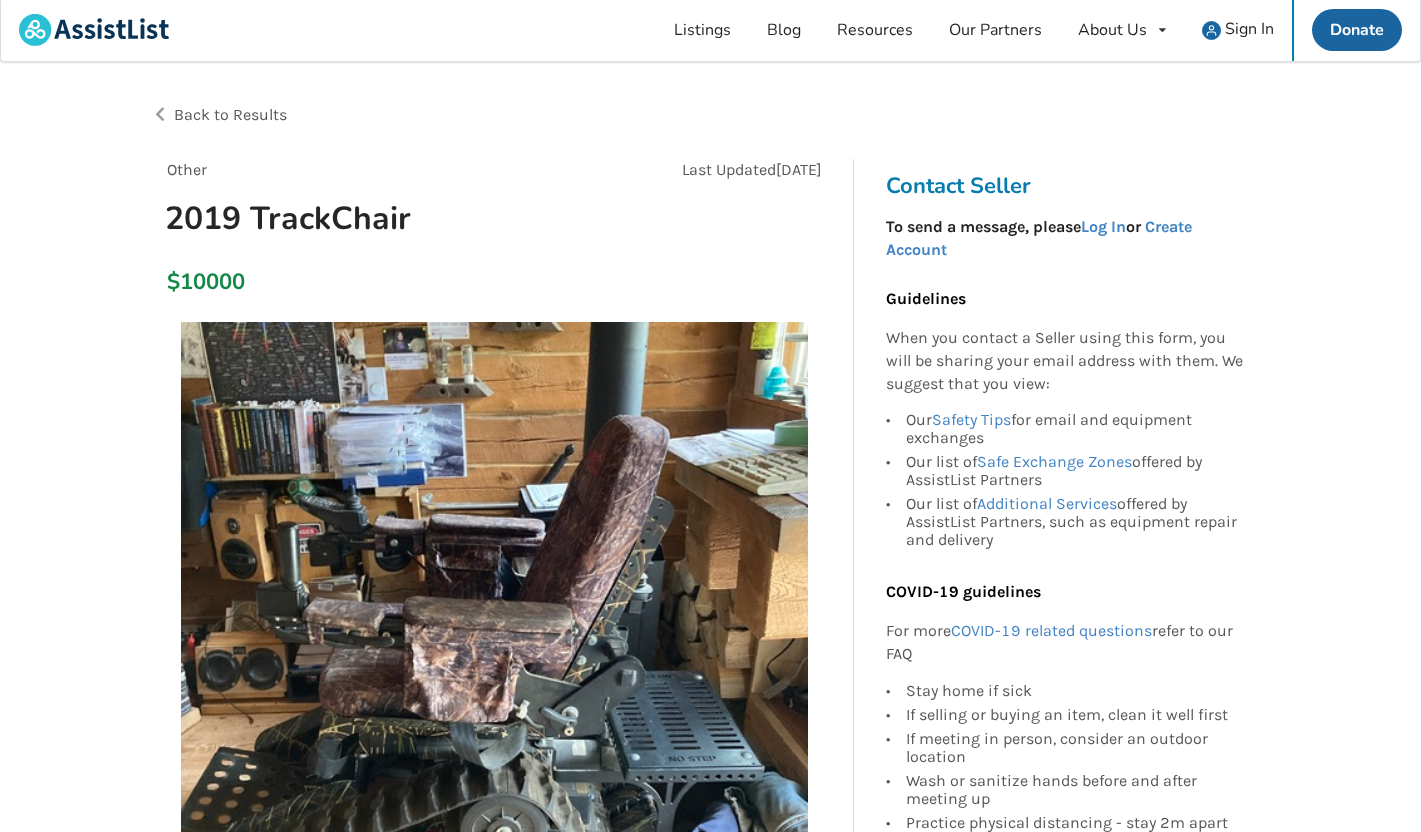 click on "Back to Results" at bounding box center [230, 114] 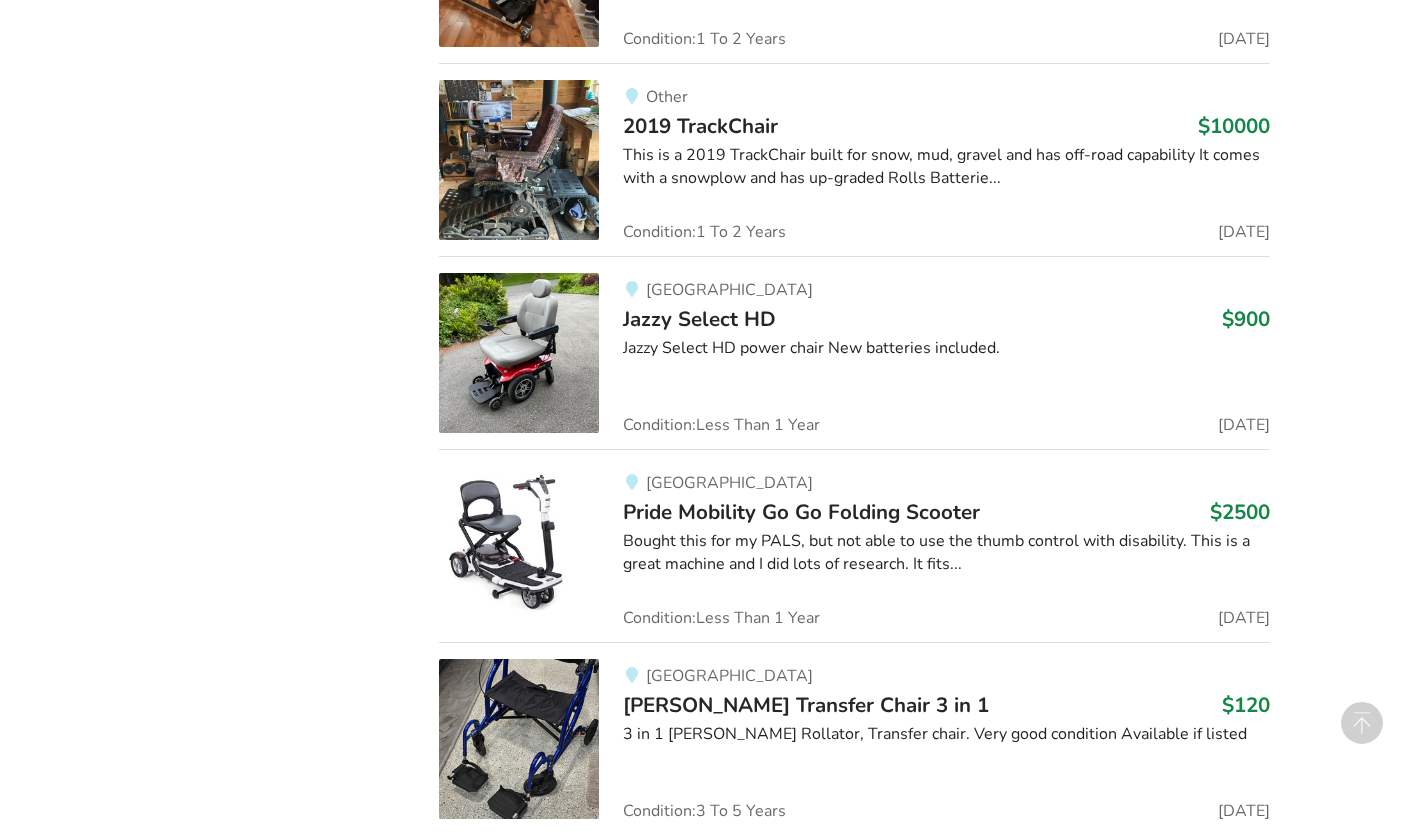 scroll, scrollTop: 7001, scrollLeft: 0, axis: vertical 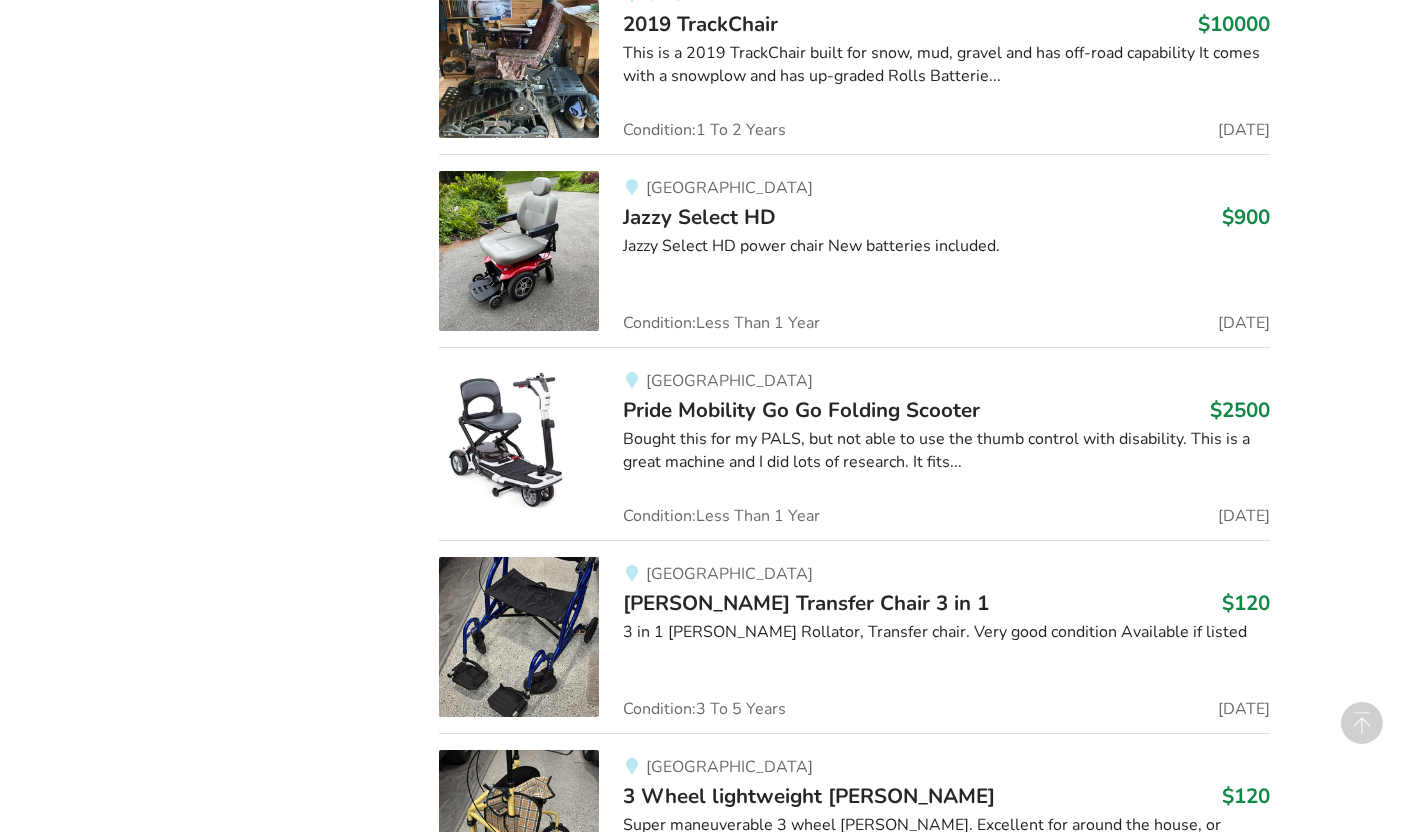 click on "Jazzy Select HD" at bounding box center [699, 217] 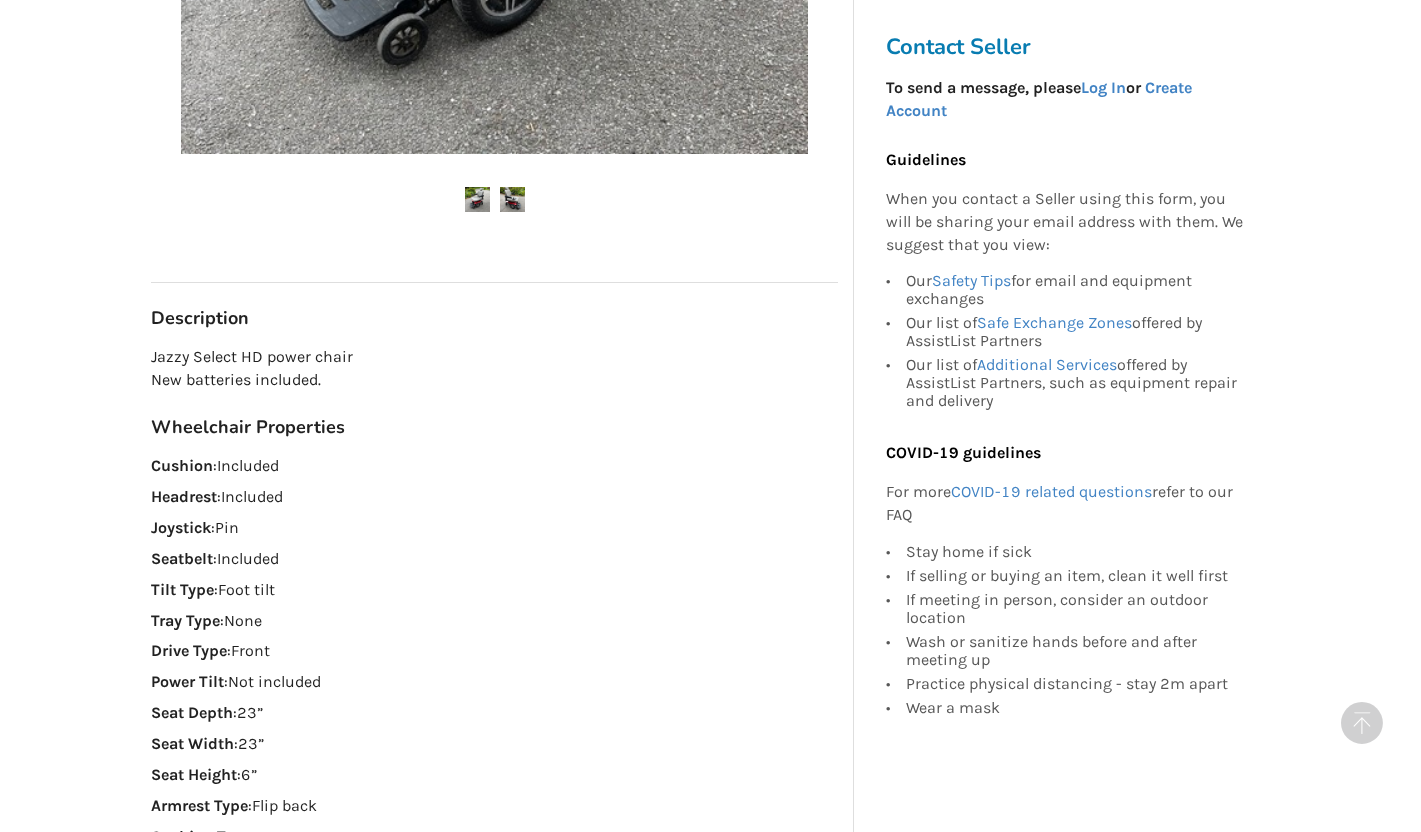 scroll, scrollTop: 0, scrollLeft: 0, axis: both 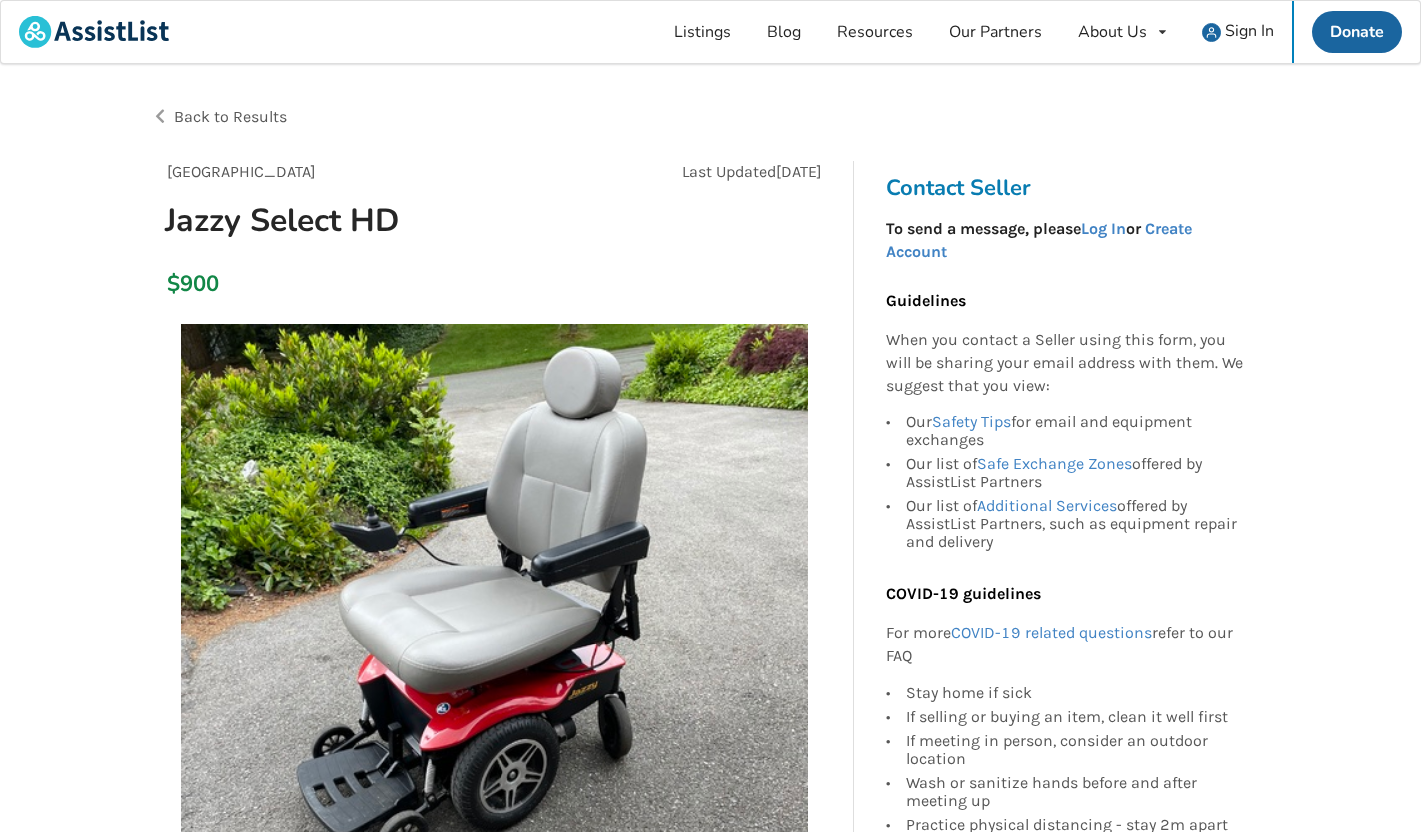 click on "Back to Results" at bounding box center (230, 116) 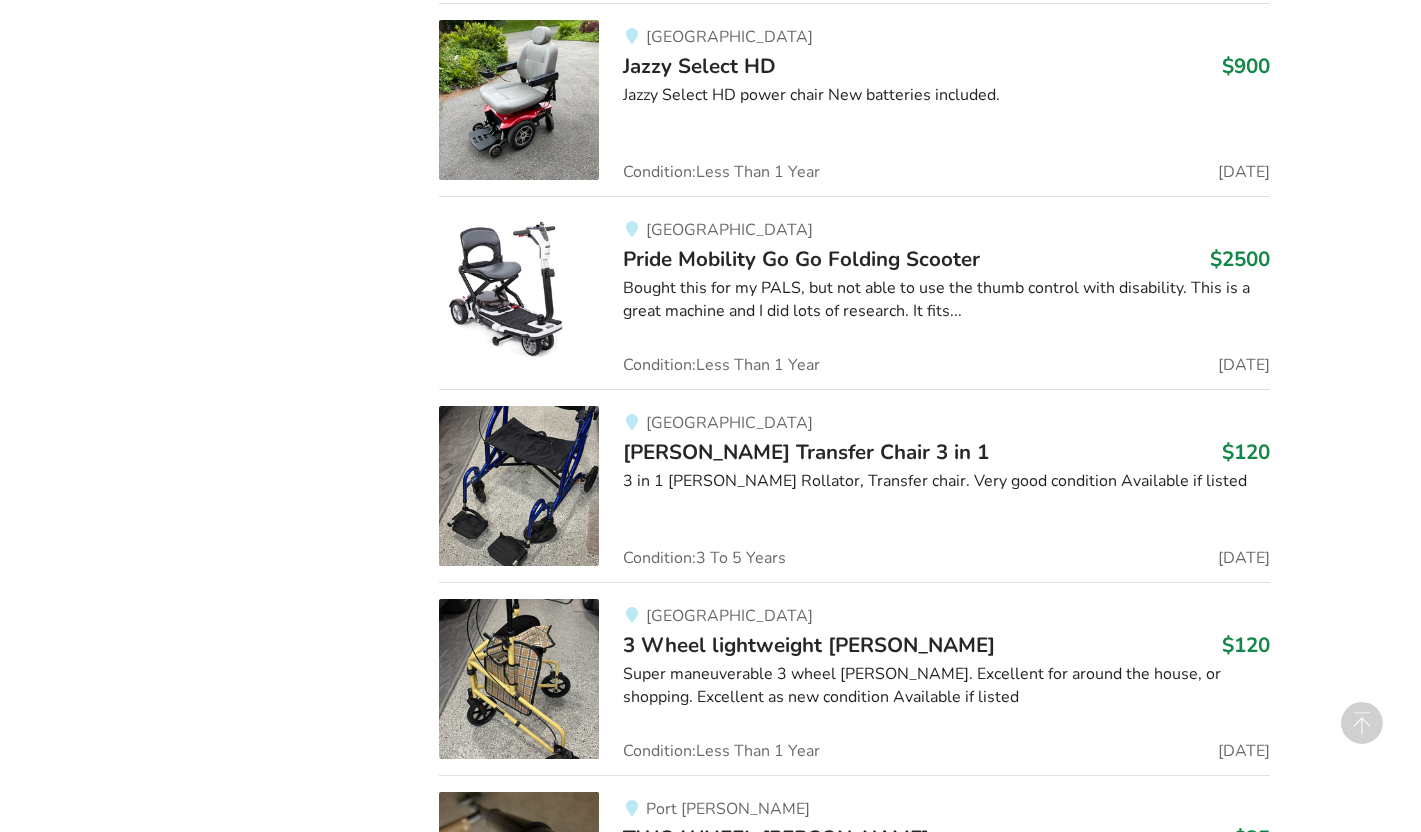 scroll, scrollTop: 7157, scrollLeft: 0, axis: vertical 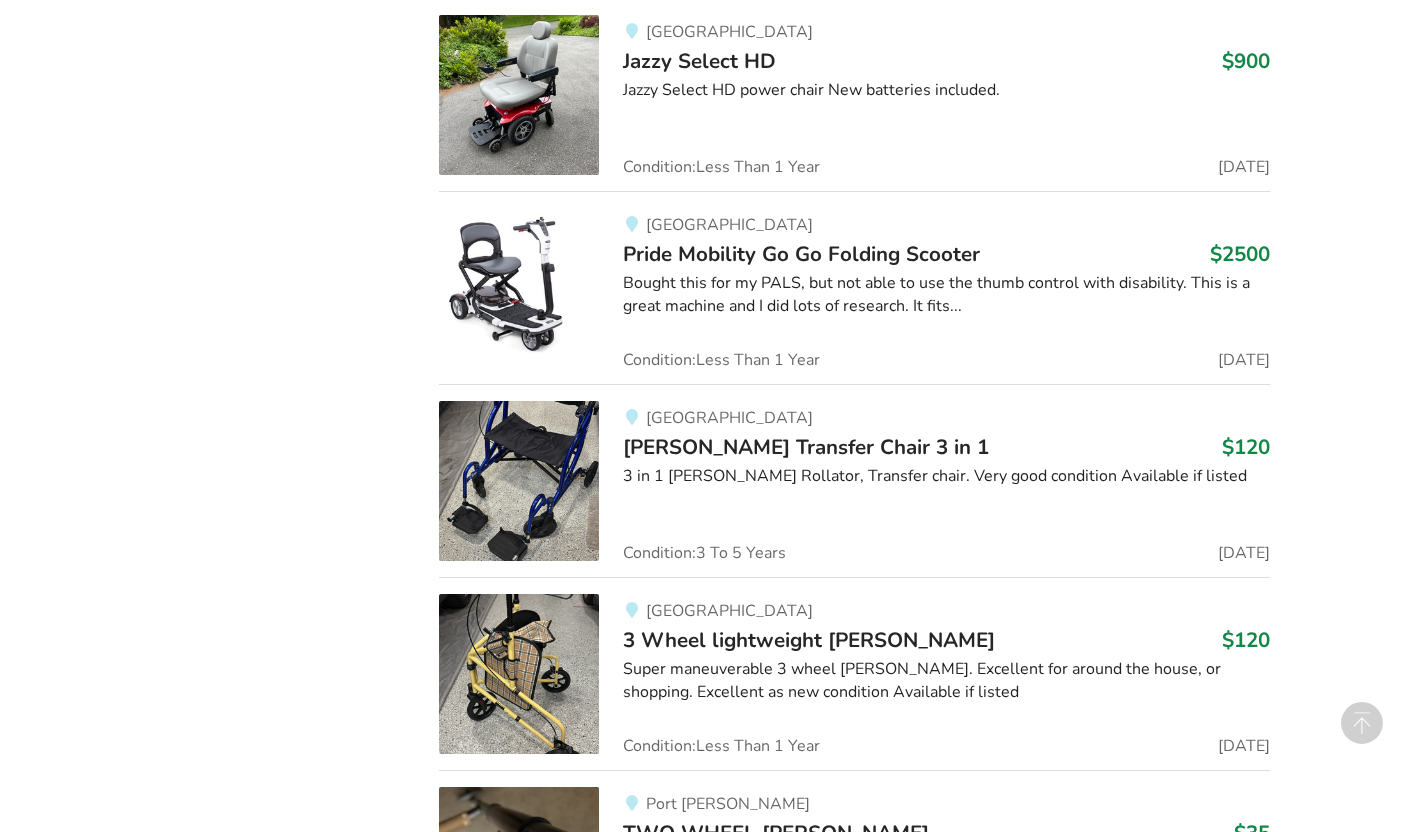 click on "Pride Mobility Go Go Folding Scooter" at bounding box center [801, 254] 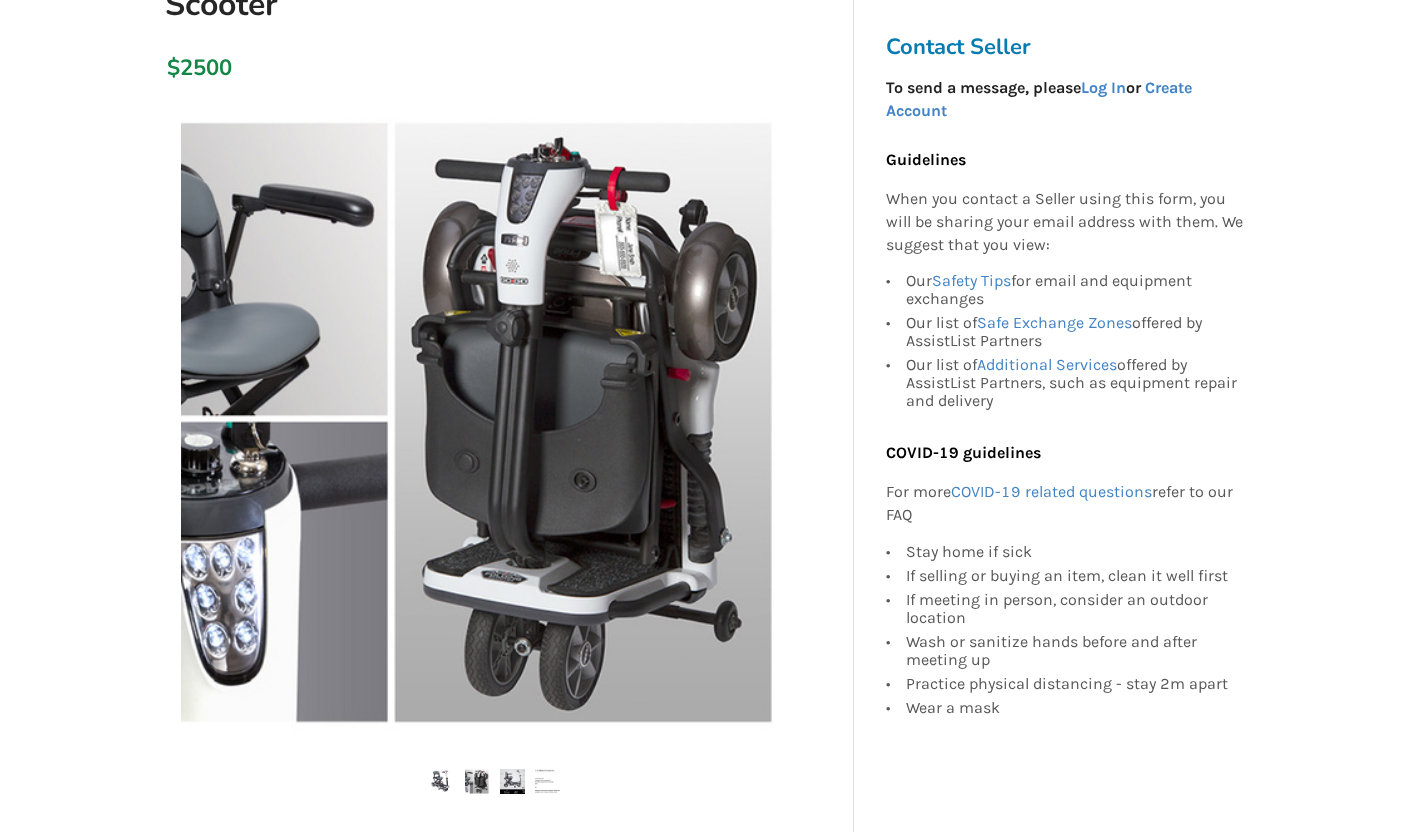 scroll, scrollTop: 271, scrollLeft: 0, axis: vertical 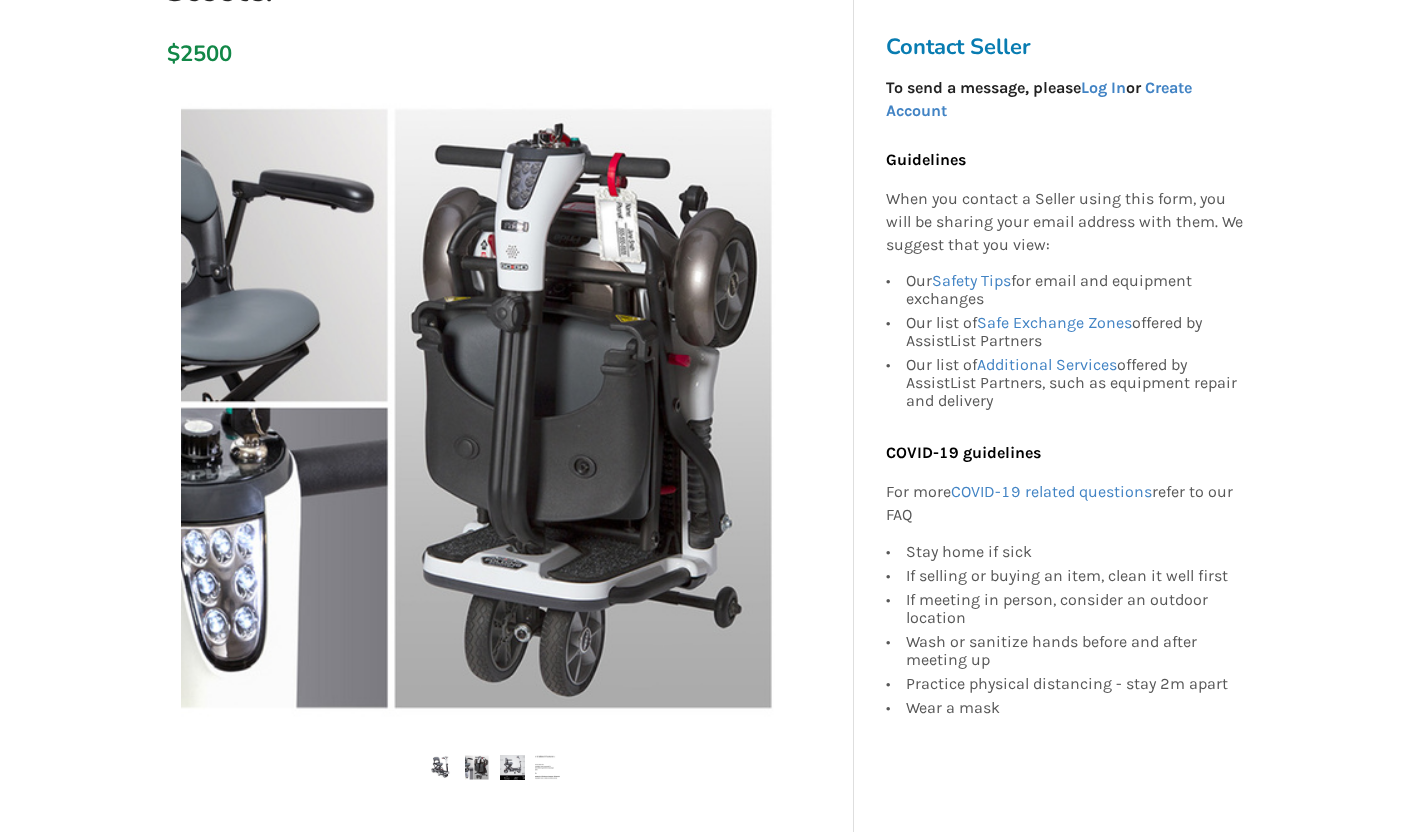 click at bounding box center (512, 767) 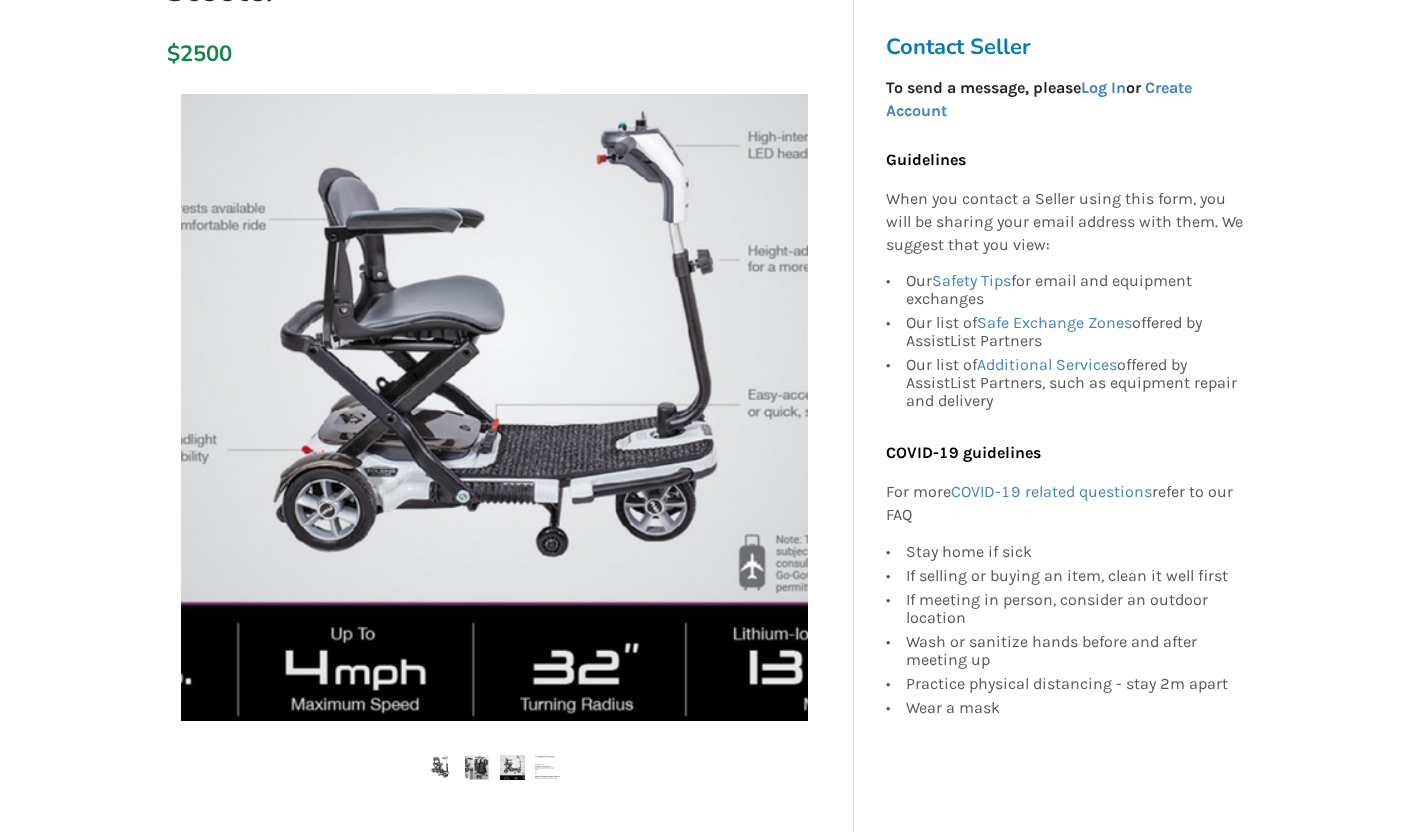 click at bounding box center [547, 767] 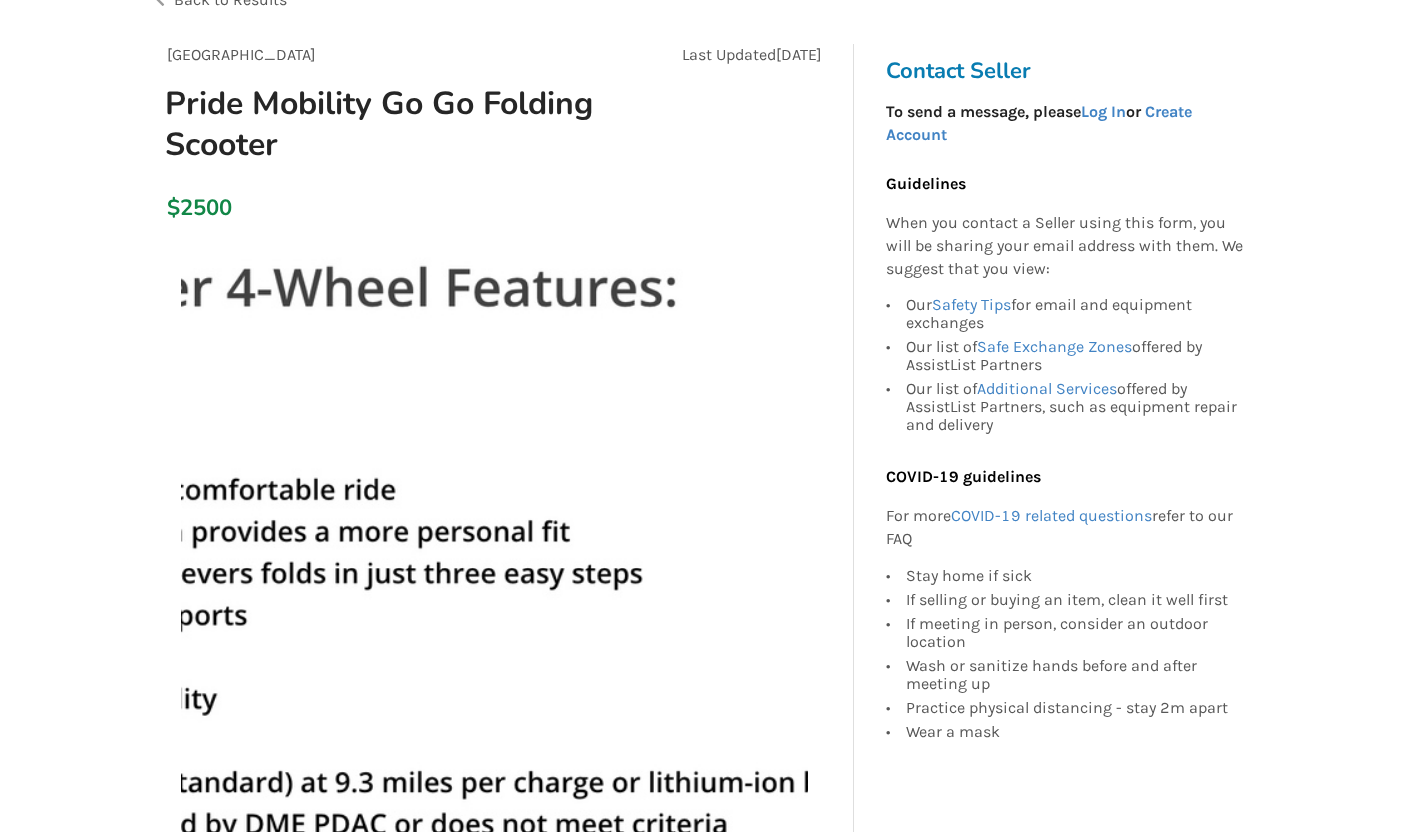 scroll, scrollTop: 98, scrollLeft: 0, axis: vertical 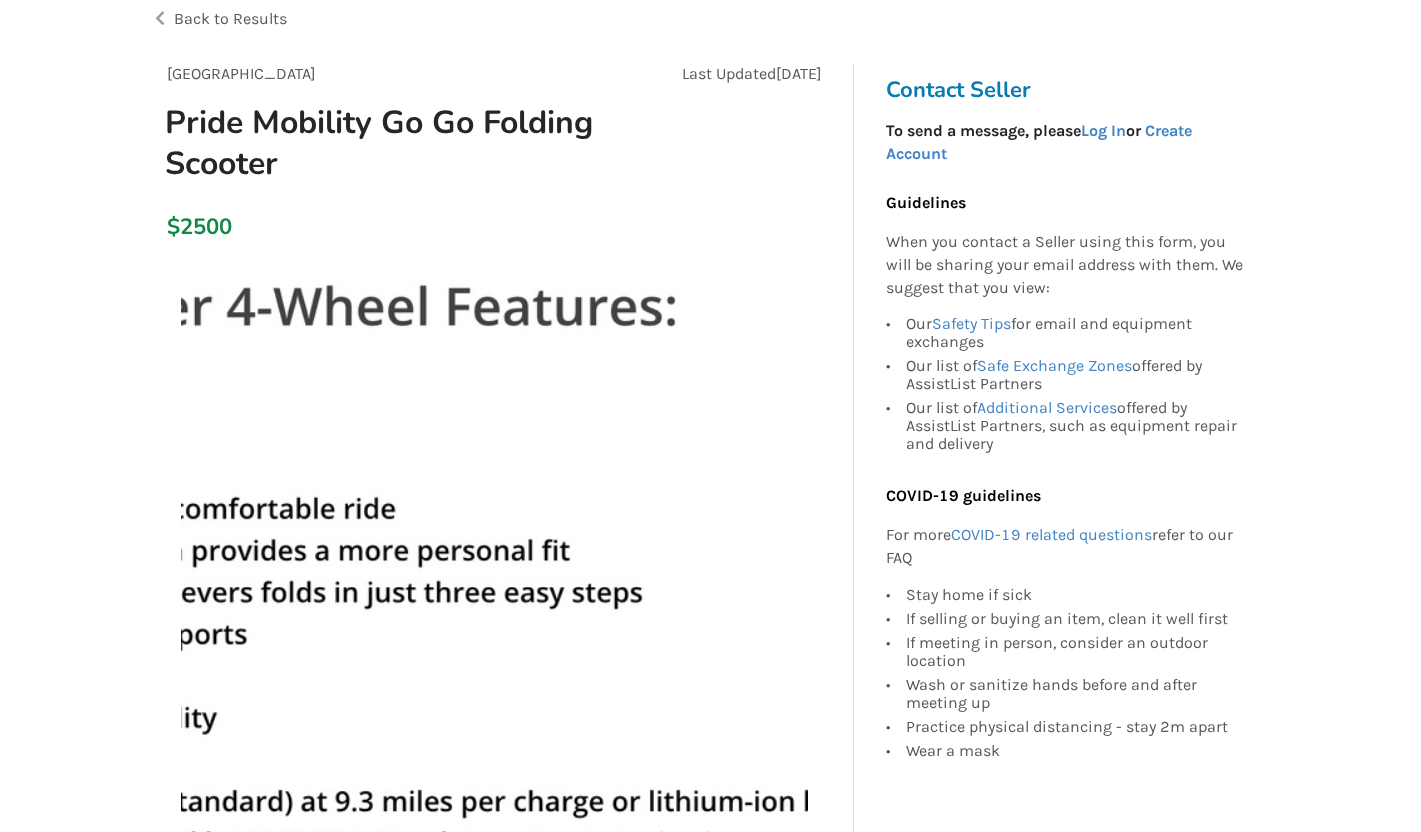 click on "Back to Results" at bounding box center (230, 18) 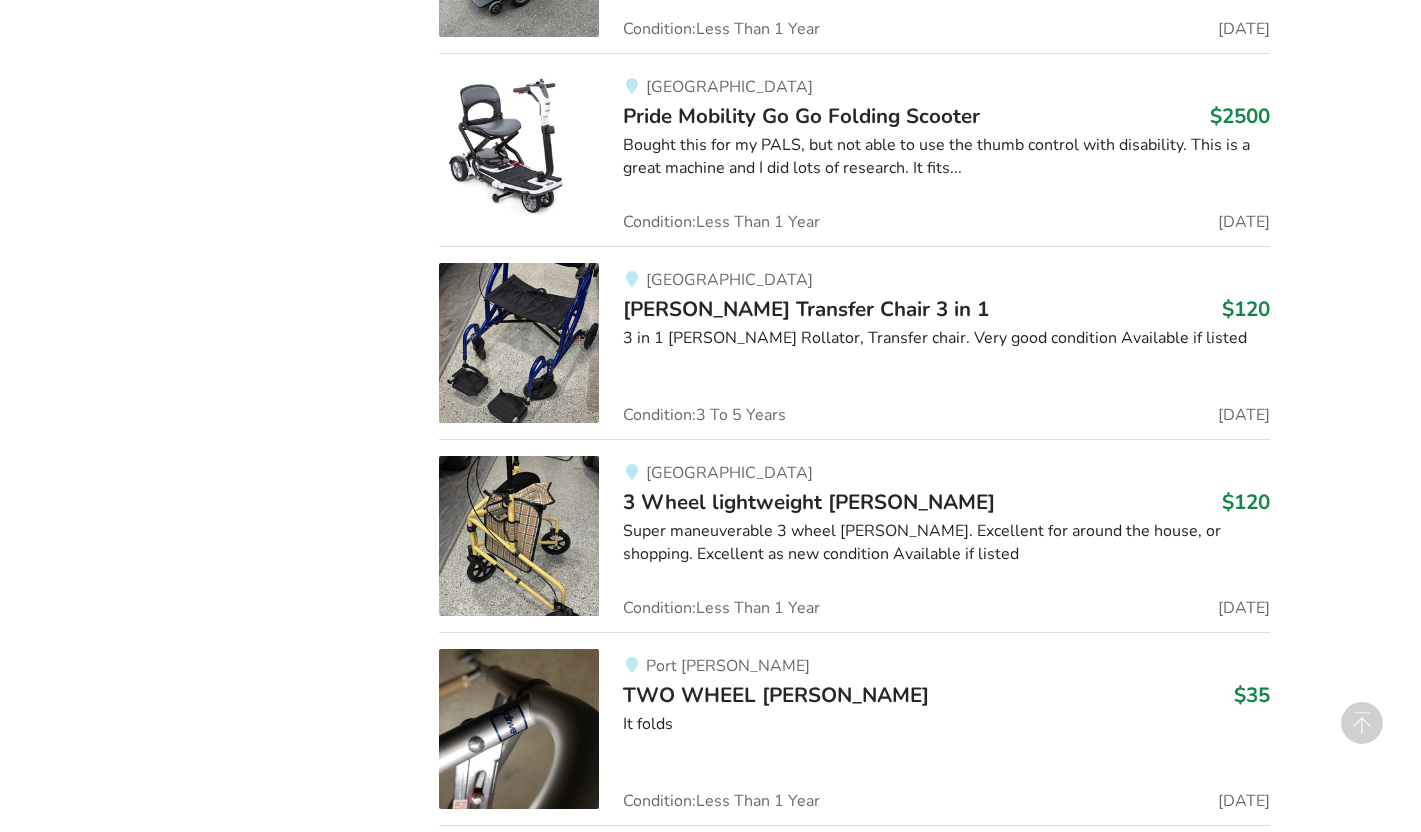 scroll, scrollTop: 7308, scrollLeft: 0, axis: vertical 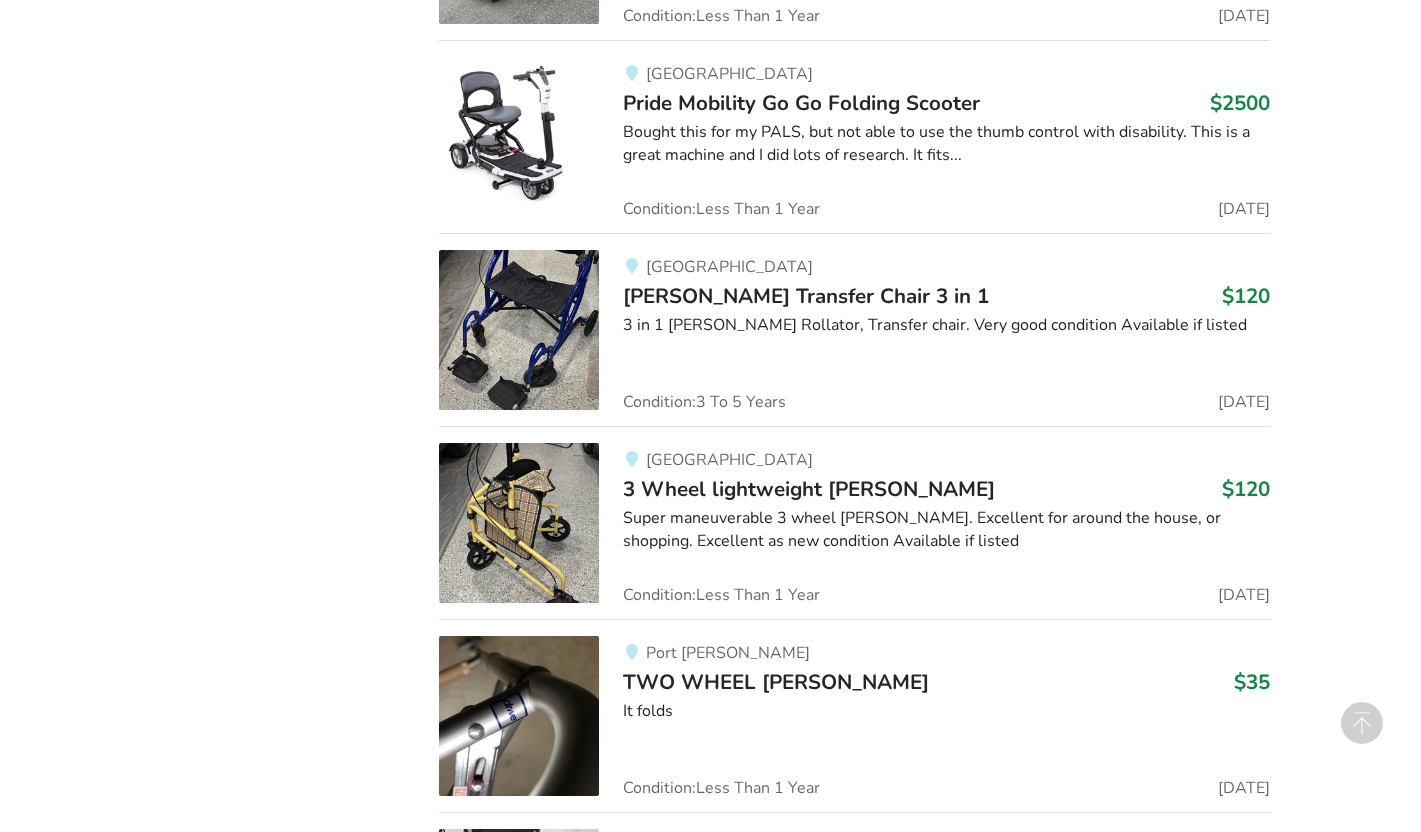 click on "Walker Transfer Chair 3 in 1" at bounding box center [806, 296] 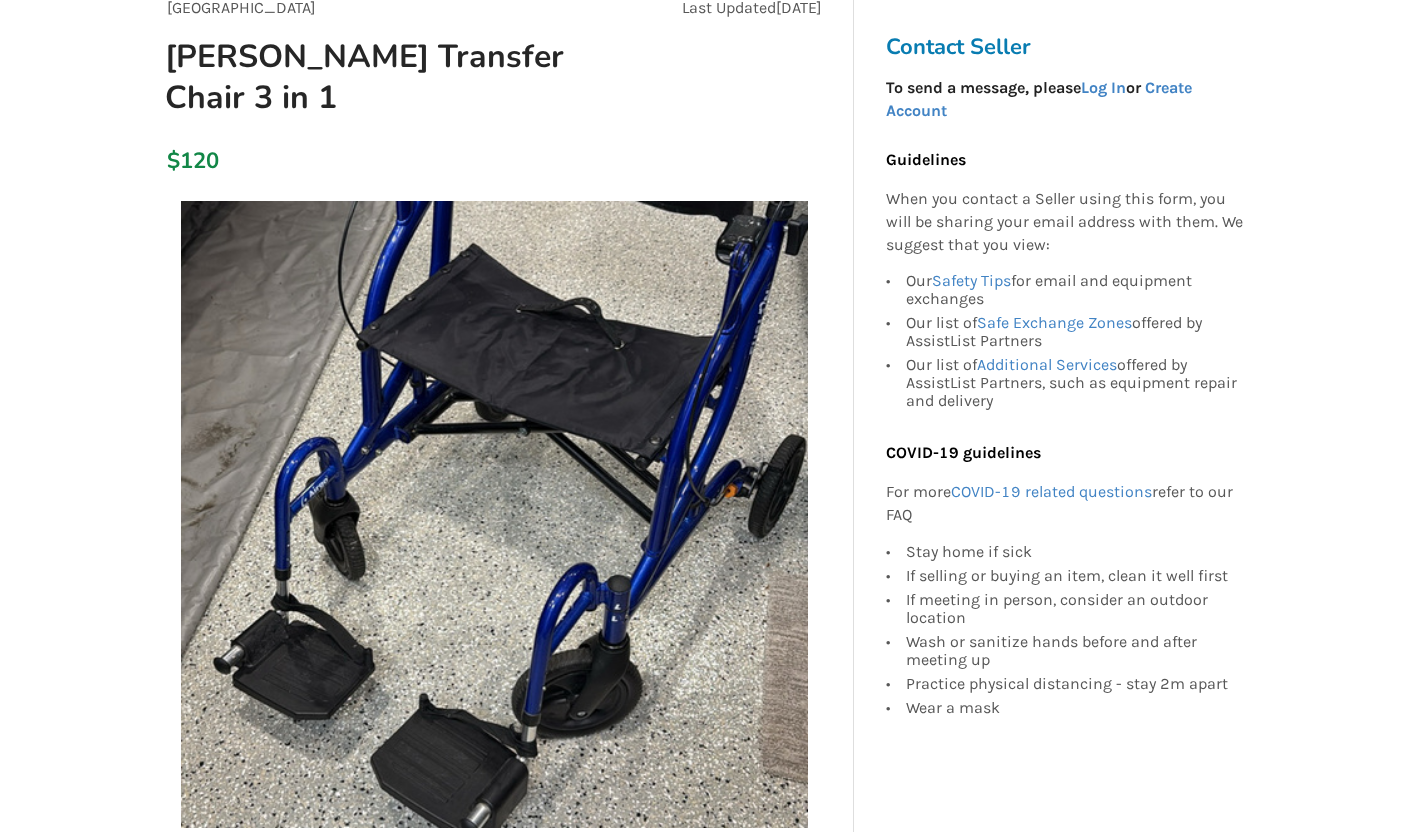 scroll, scrollTop: 0, scrollLeft: 0, axis: both 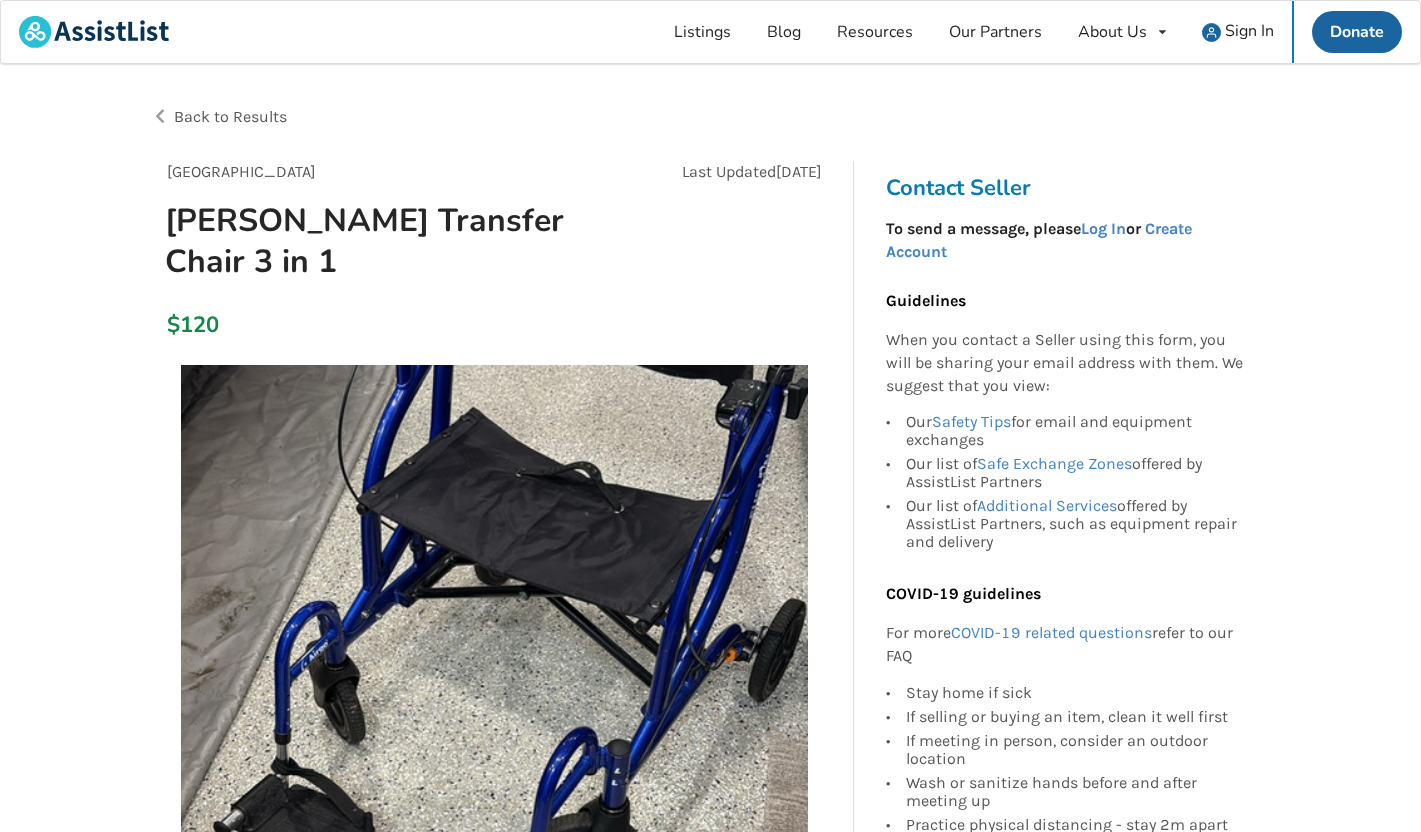 click on "Back to Results" at bounding box center [230, 116] 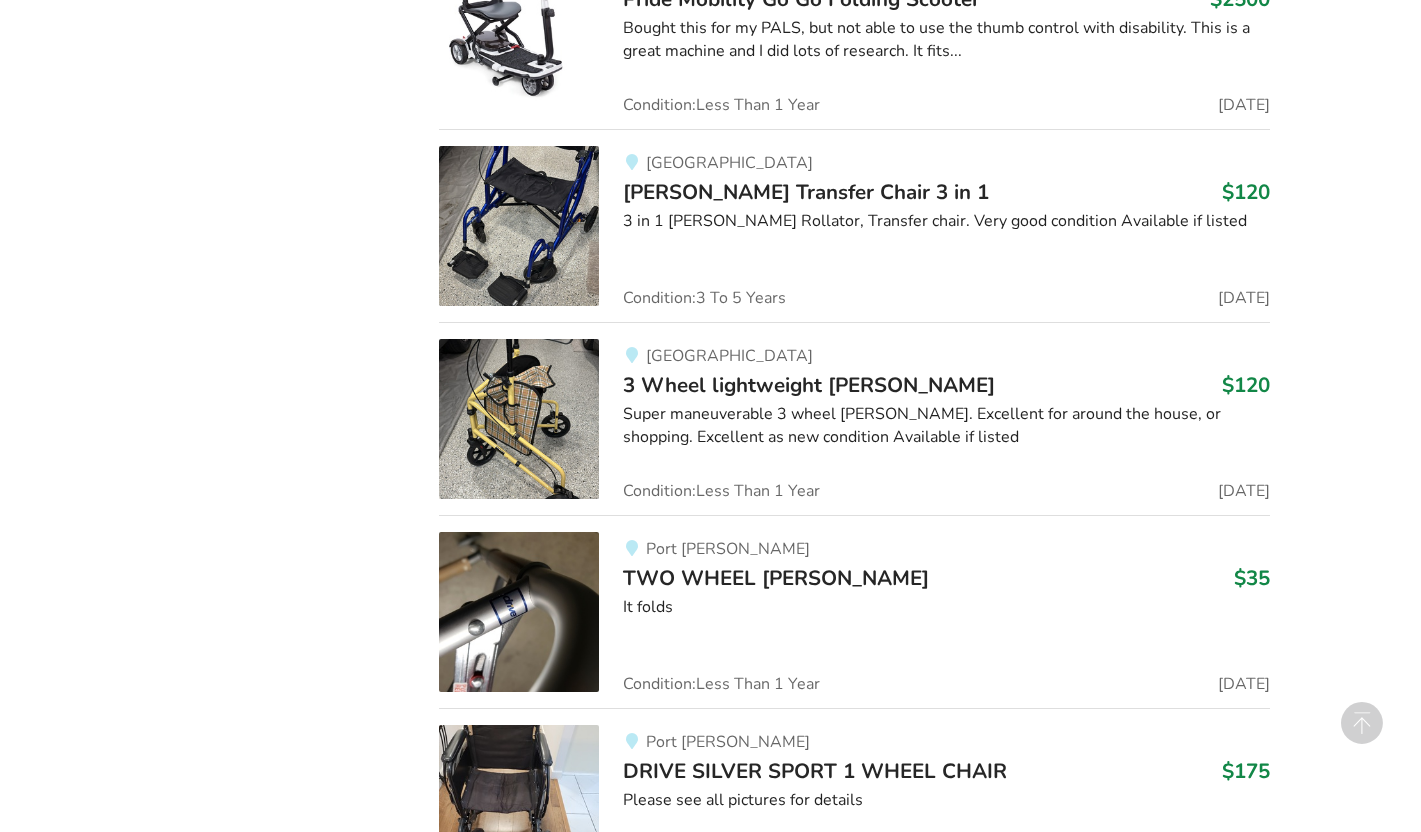 scroll, scrollTop: 7459, scrollLeft: 0, axis: vertical 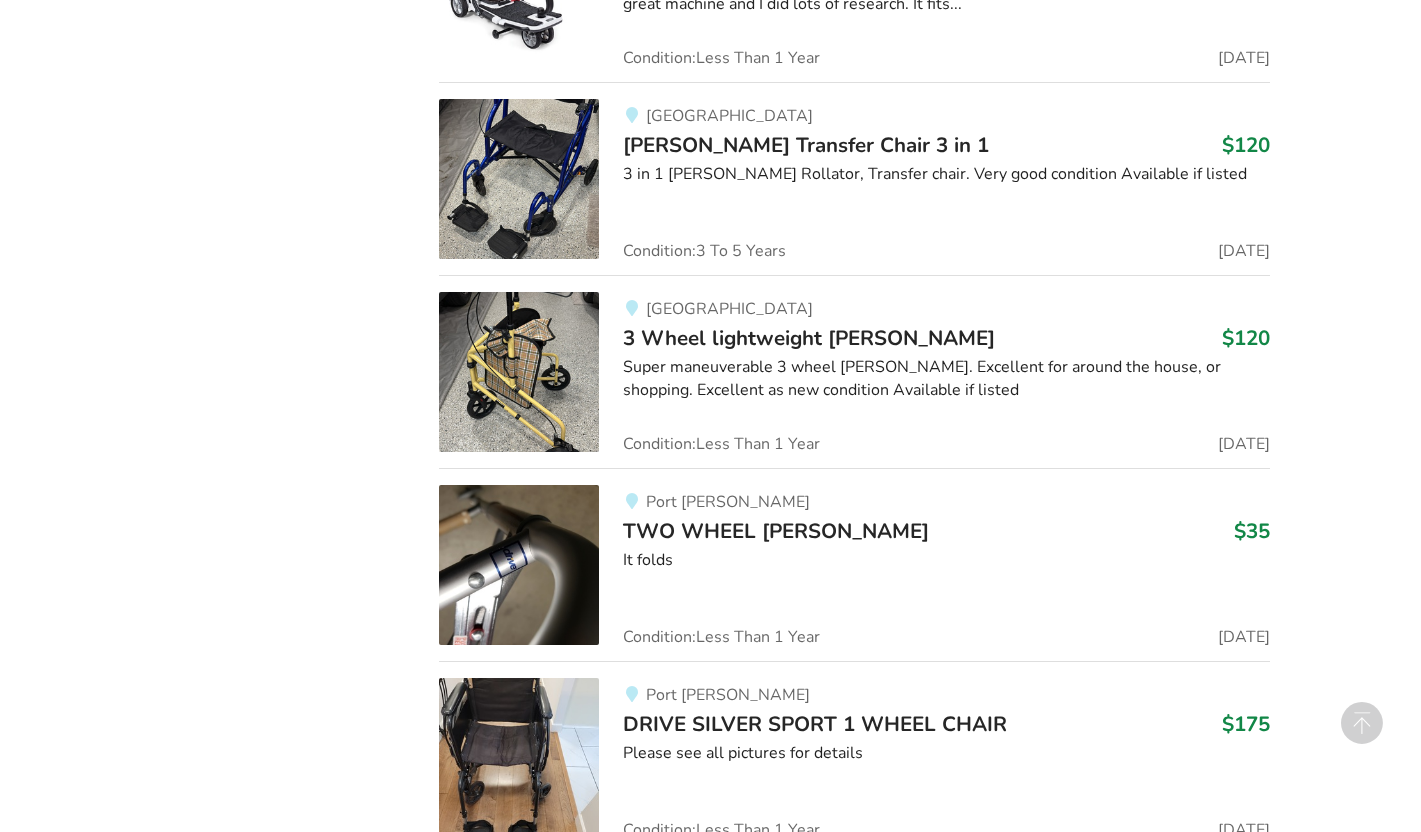 click on "3 Wheel lightweight Winnie Walker" at bounding box center (809, 338) 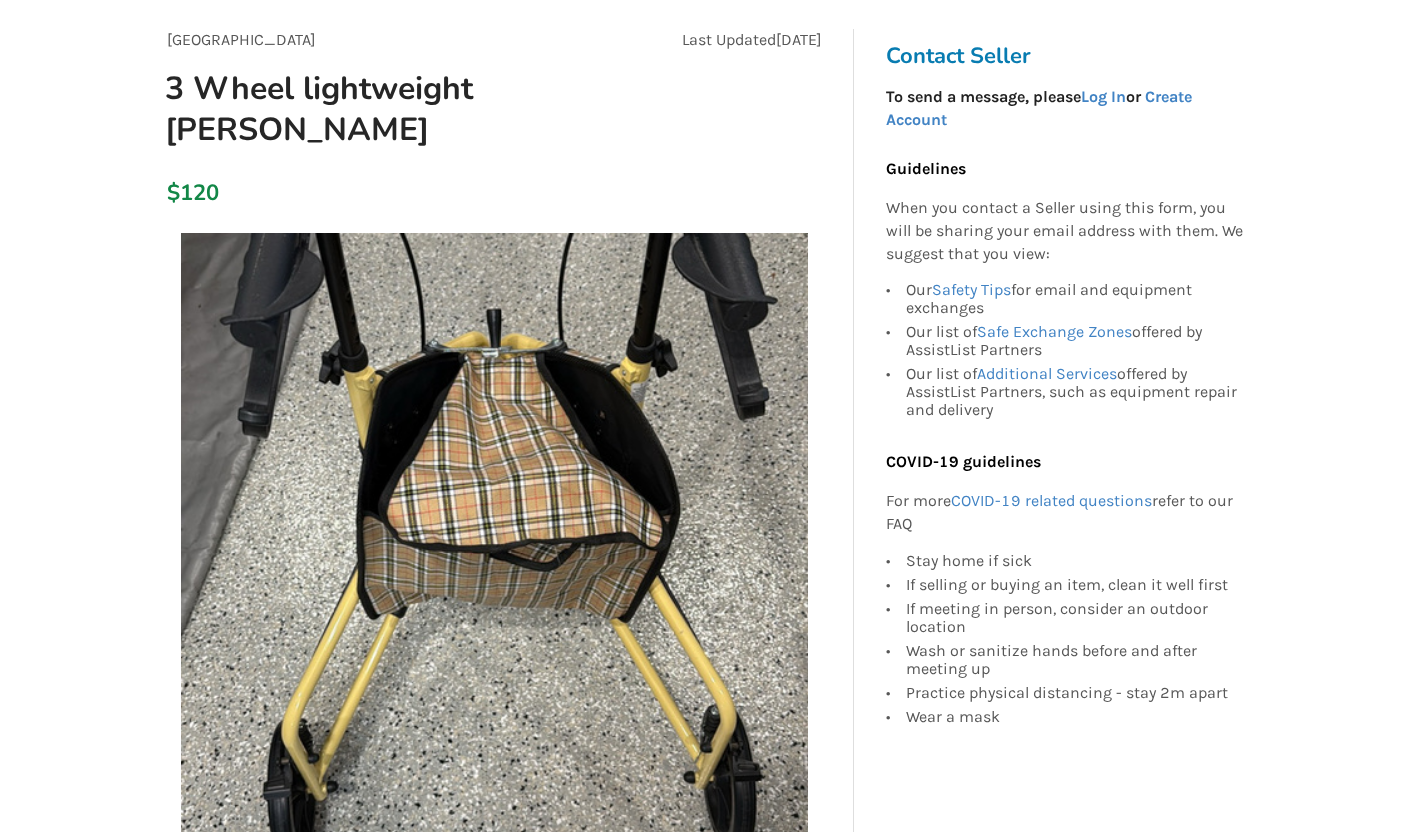 scroll, scrollTop: 0, scrollLeft: 0, axis: both 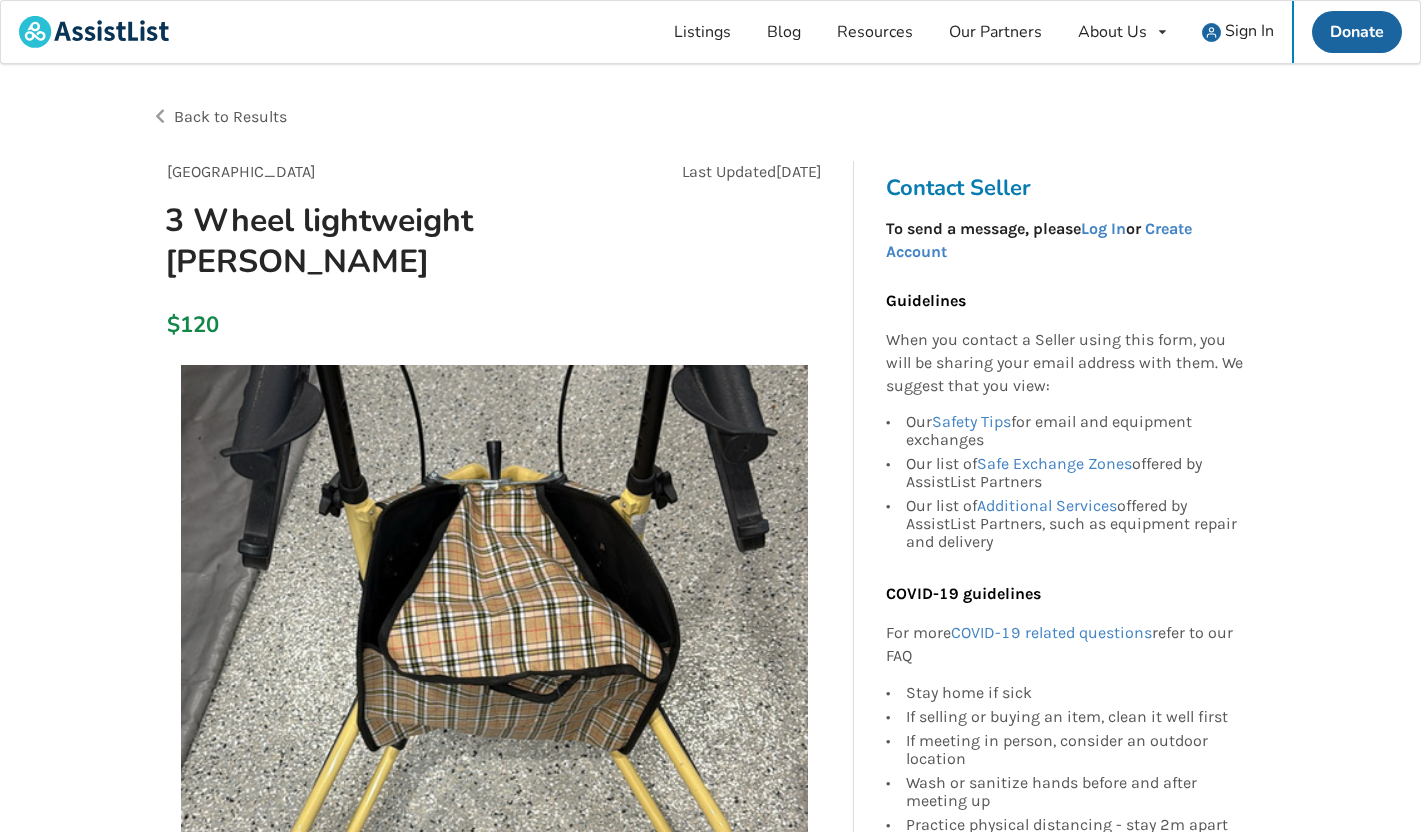 click on "Back to Results" at bounding box center (230, 116) 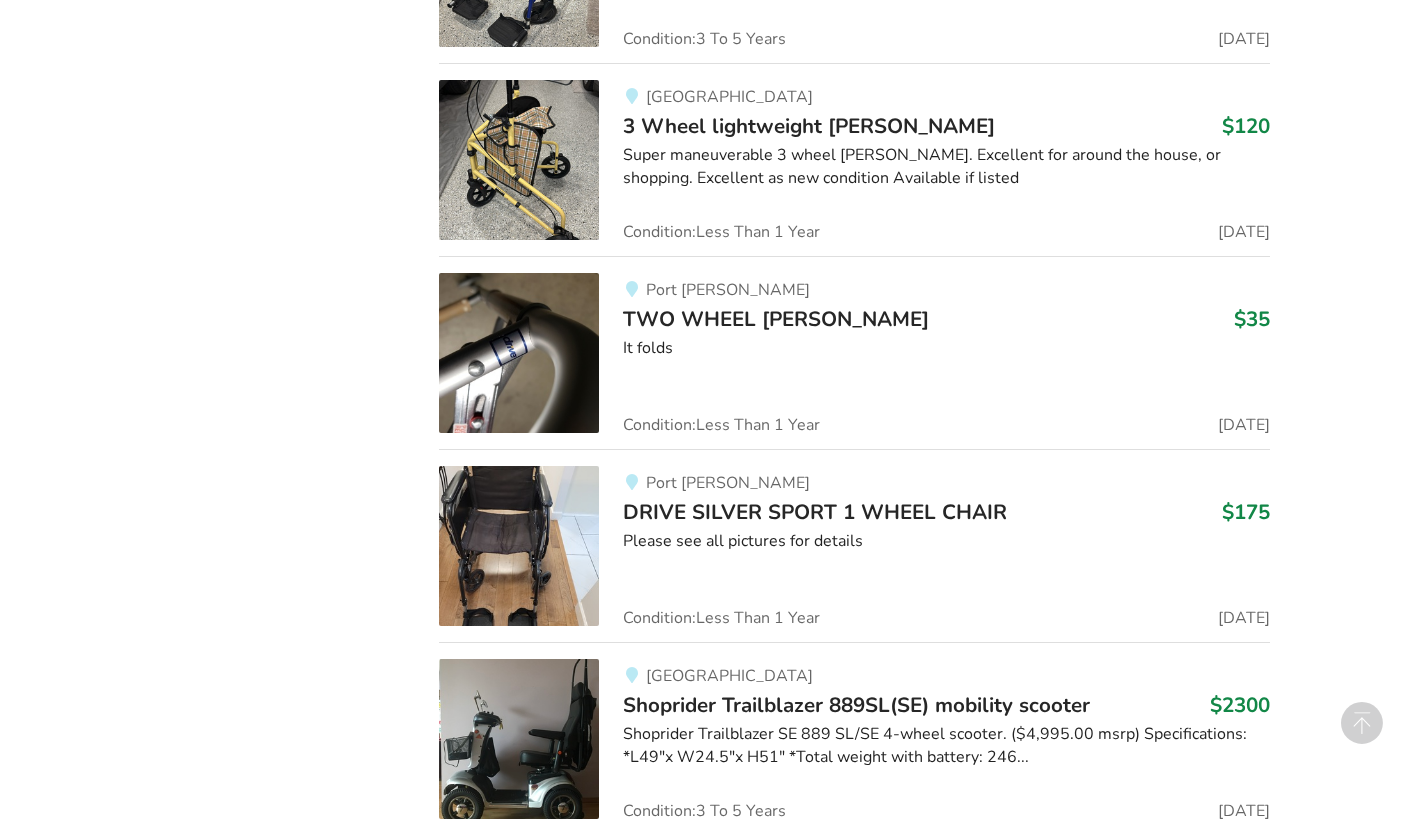 scroll, scrollTop: 7690, scrollLeft: 0, axis: vertical 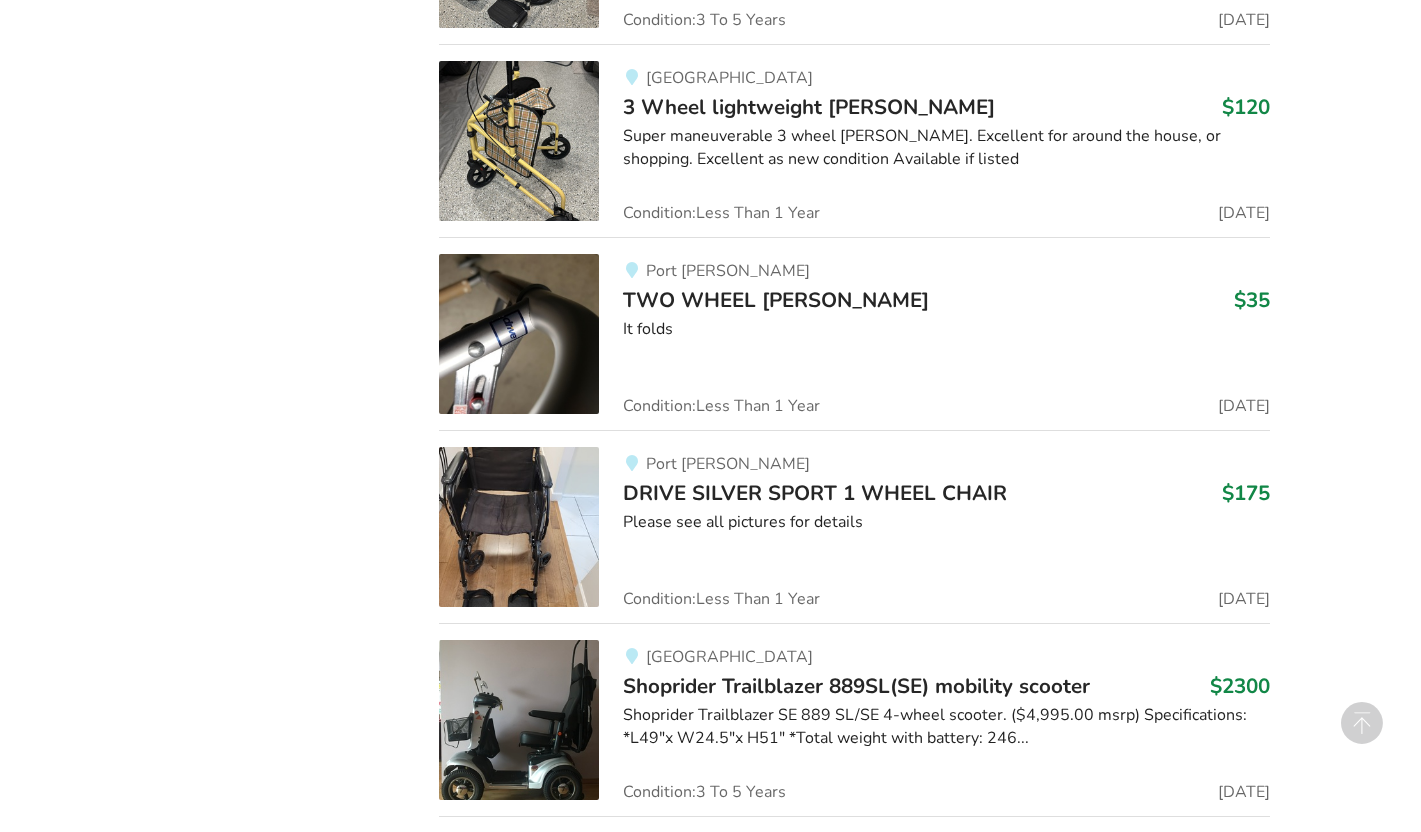 click on "TWO WHEEL WALKER" at bounding box center [776, 300] 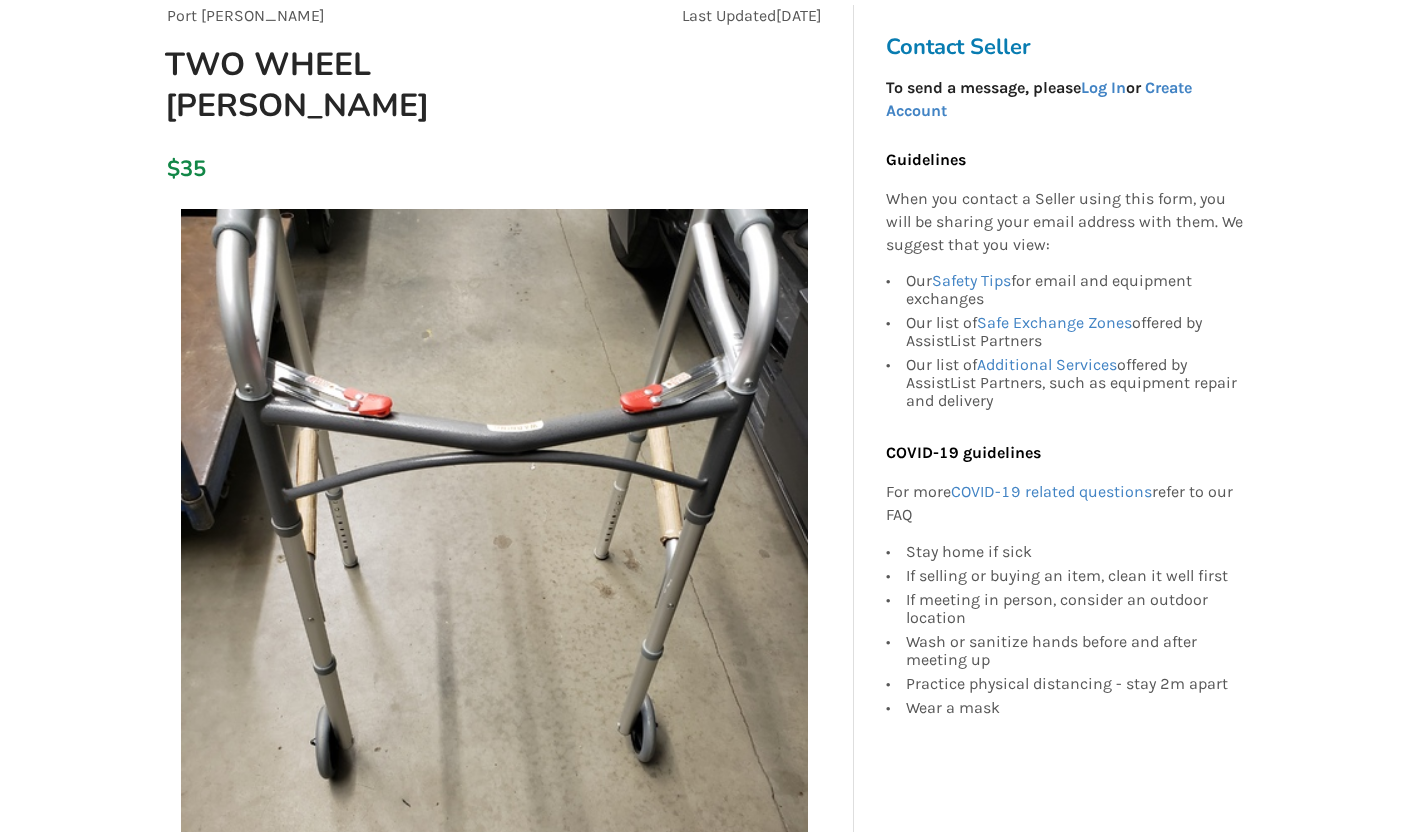 scroll, scrollTop: 0, scrollLeft: 0, axis: both 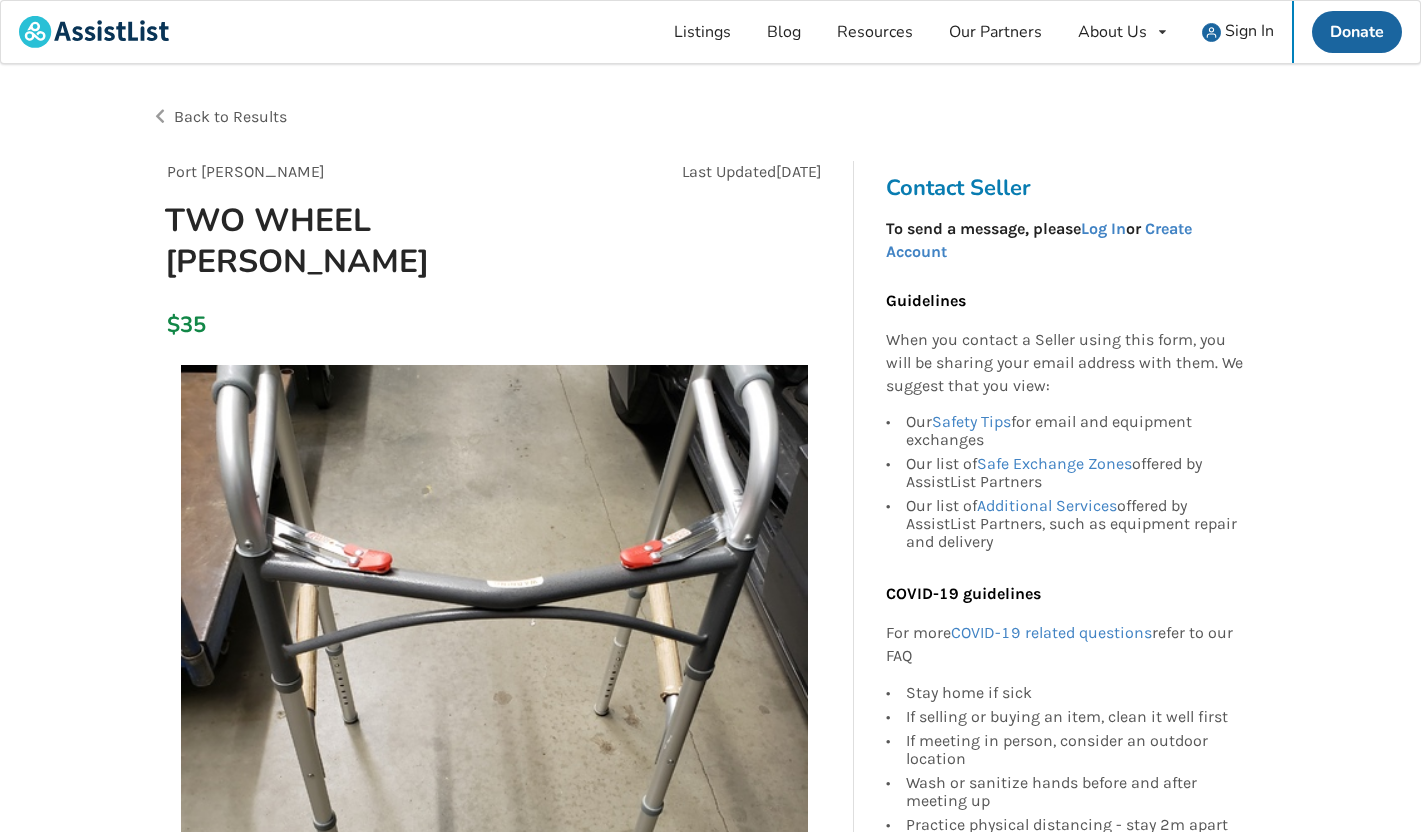 click on "Back to Results" at bounding box center [230, 116] 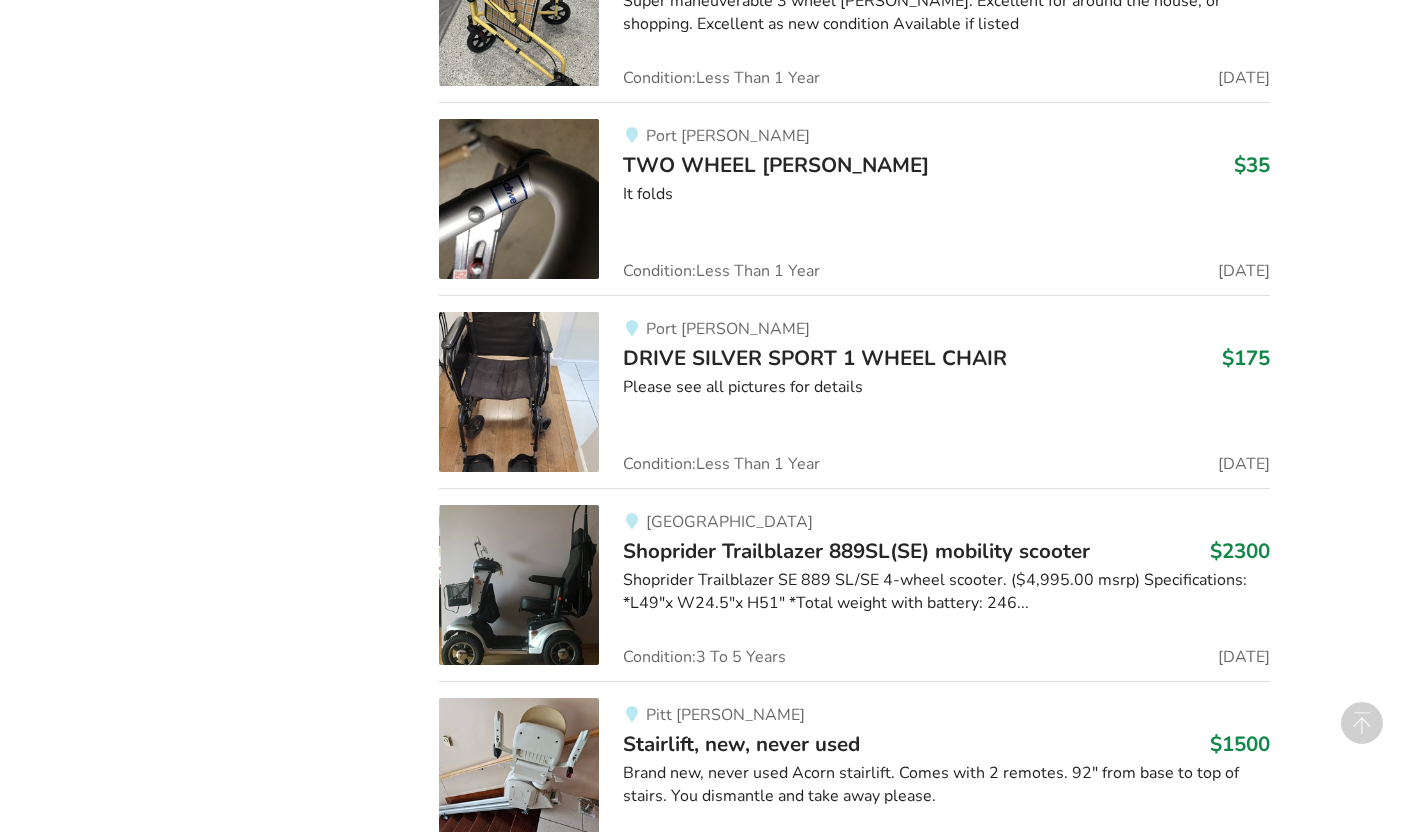 scroll, scrollTop: 7849, scrollLeft: 0, axis: vertical 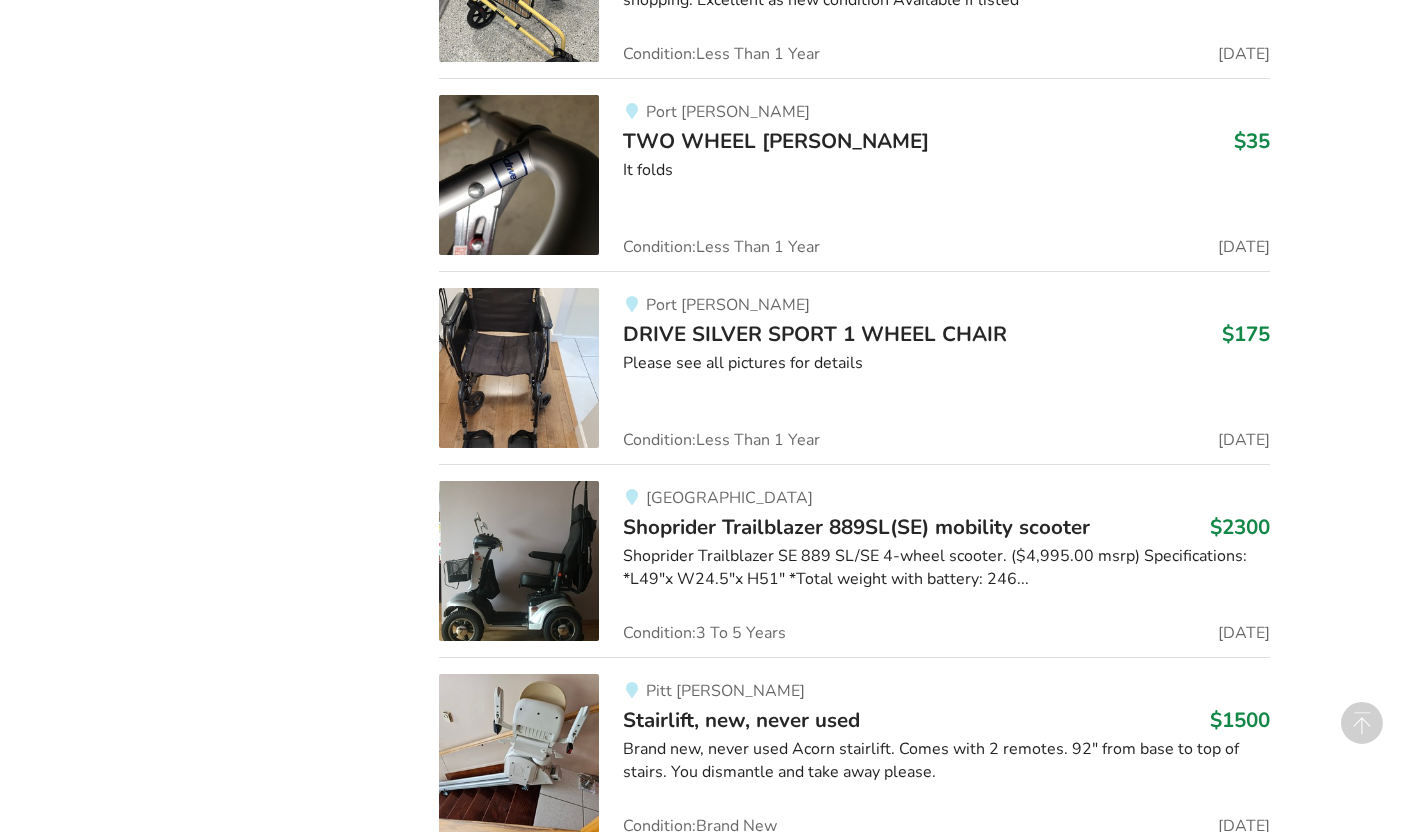 click on "DRIVE SILVER SPORT 1 WHEEL CHAIR" at bounding box center [815, 334] 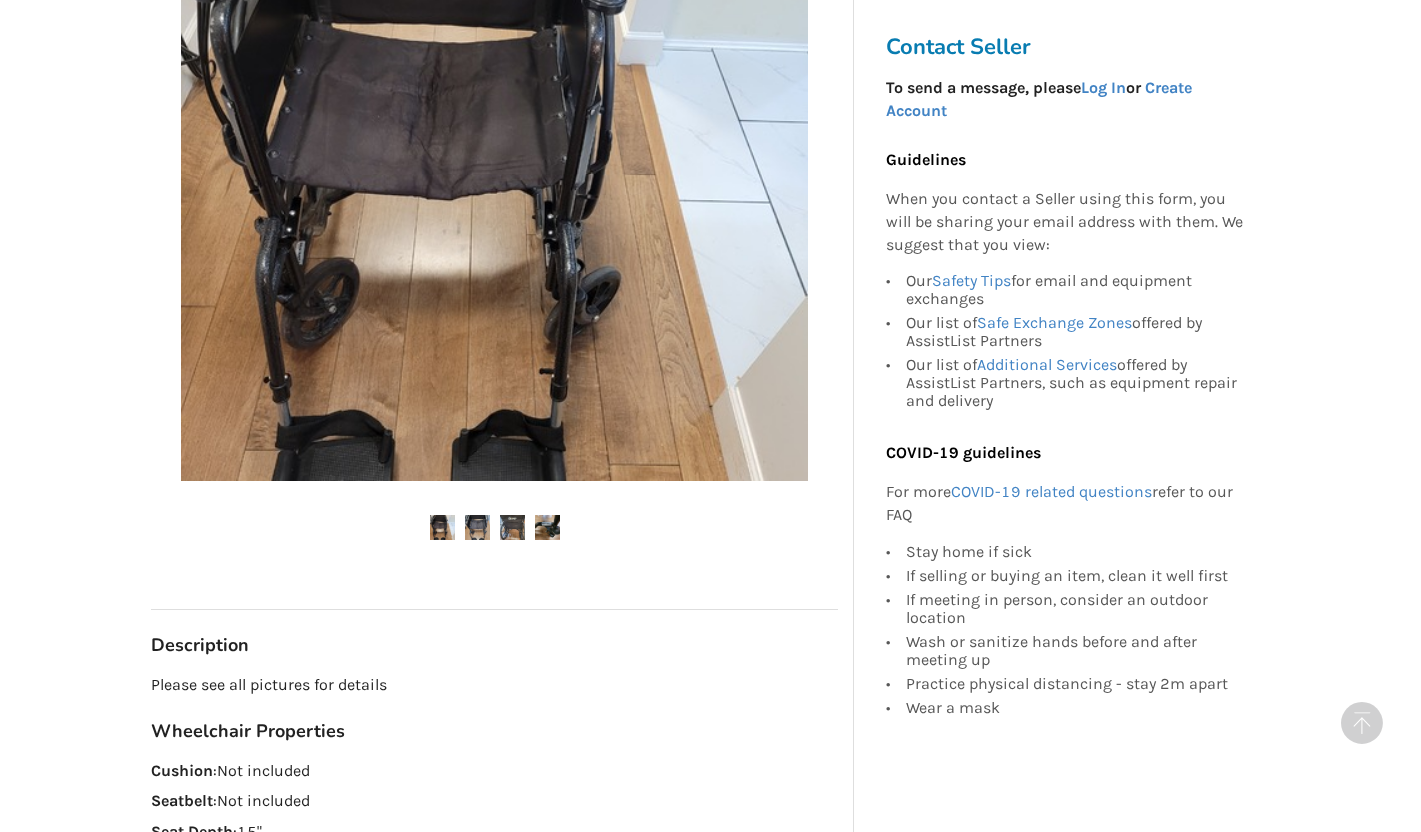 scroll, scrollTop: 0, scrollLeft: 0, axis: both 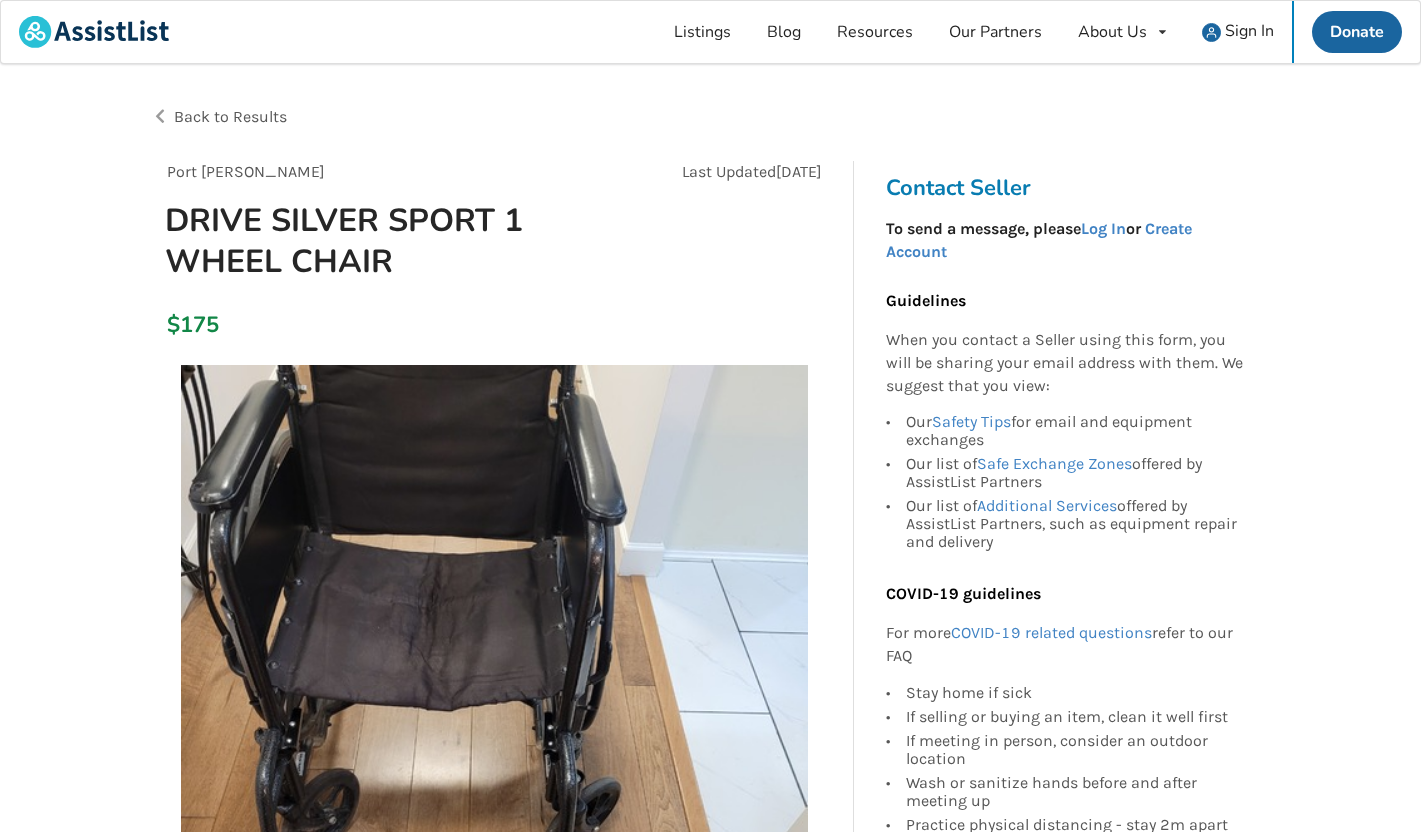 click on "Back to Results" at bounding box center [230, 116] 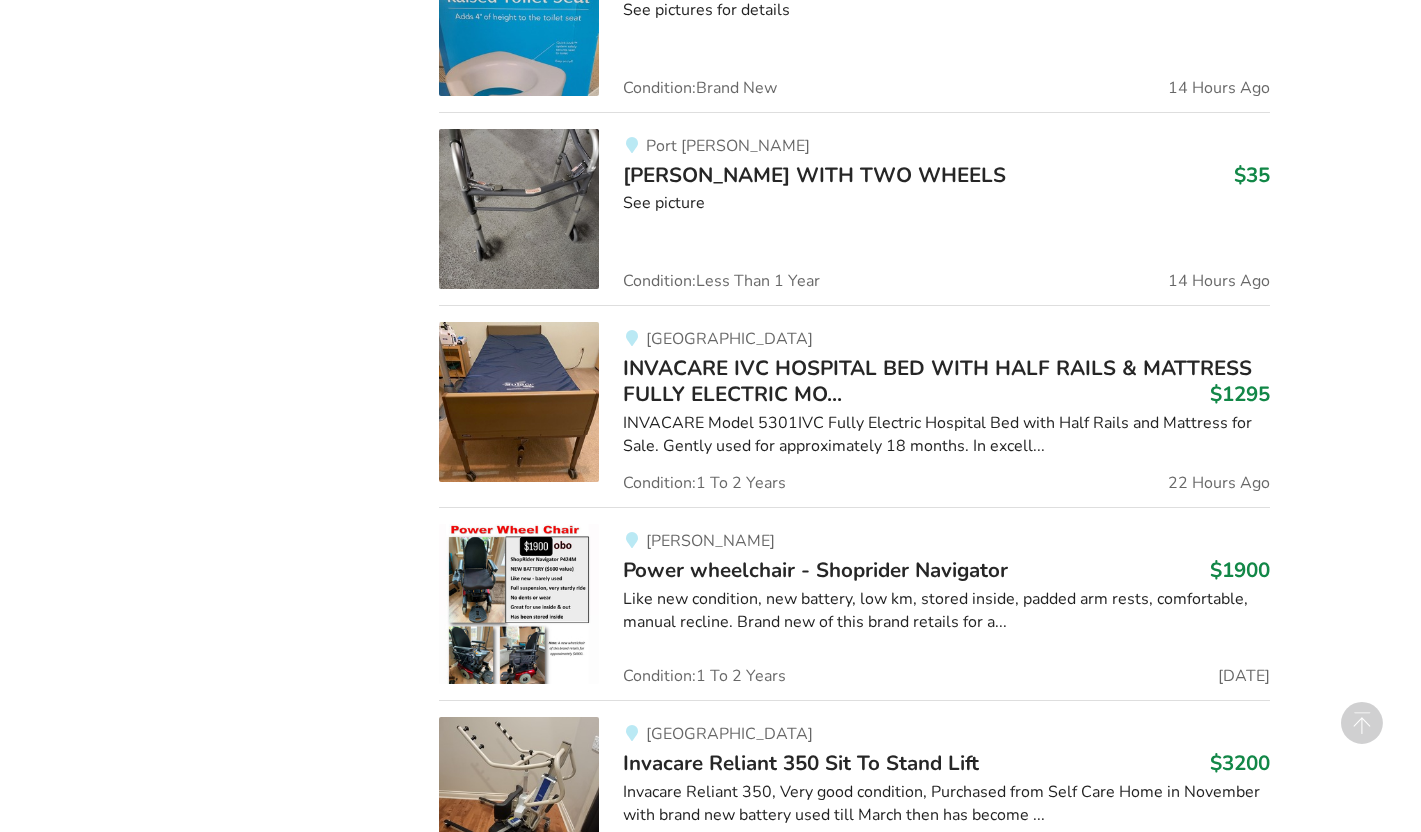 scroll, scrollTop: 7849, scrollLeft: 0, axis: vertical 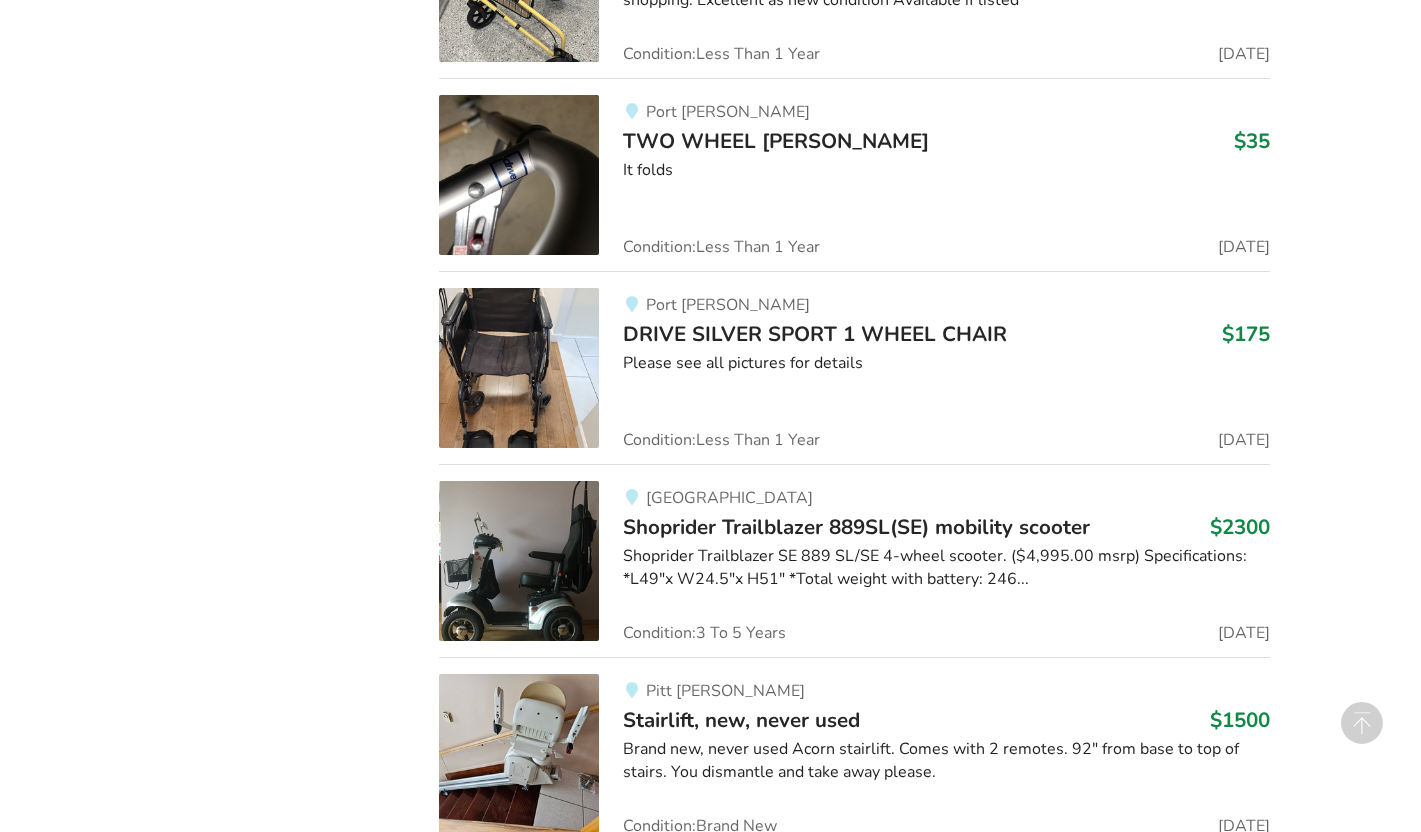 click on "Shoprider Trailblazer 889SL(SE) mobility scooter" at bounding box center (856, 527) 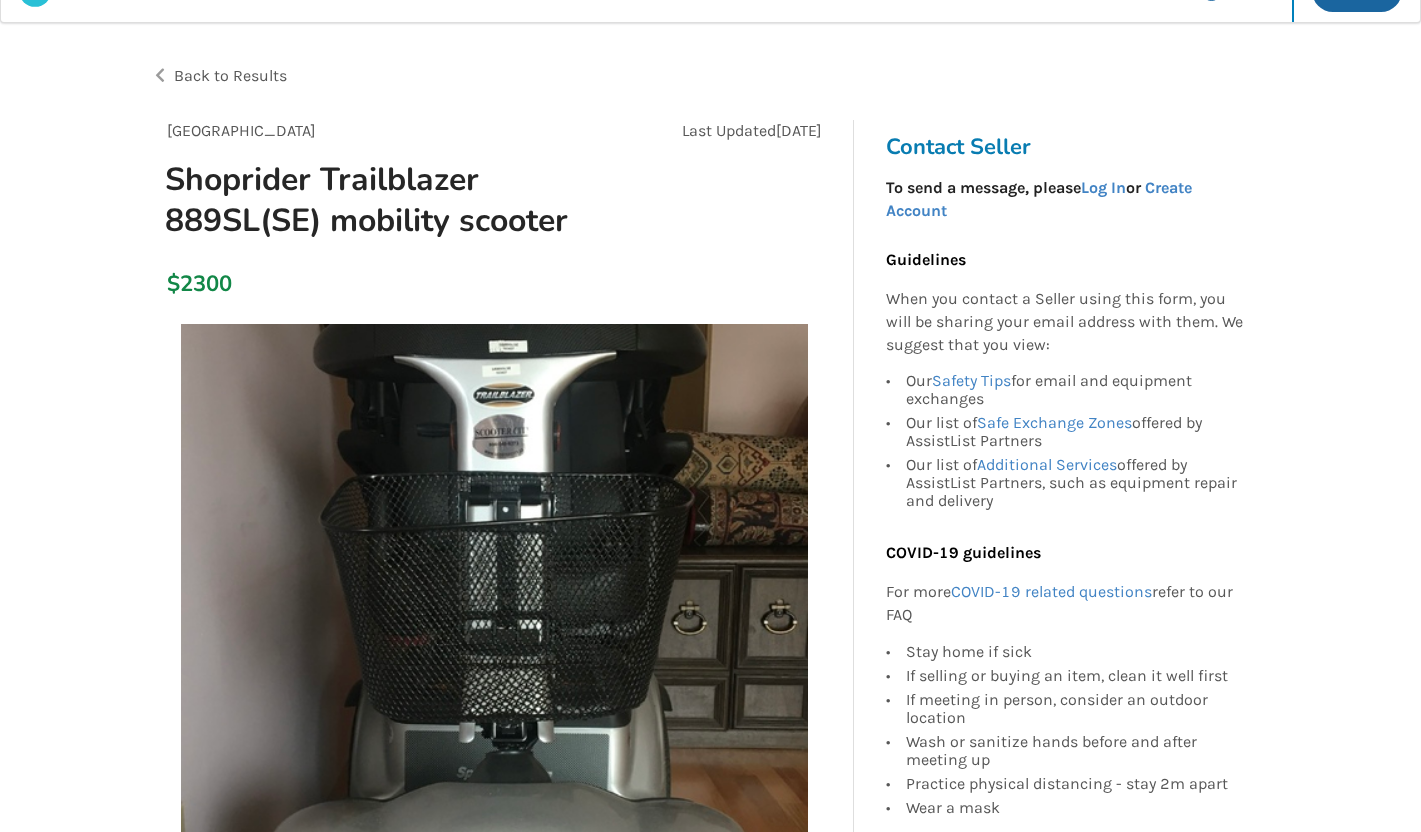 scroll, scrollTop: 0, scrollLeft: 0, axis: both 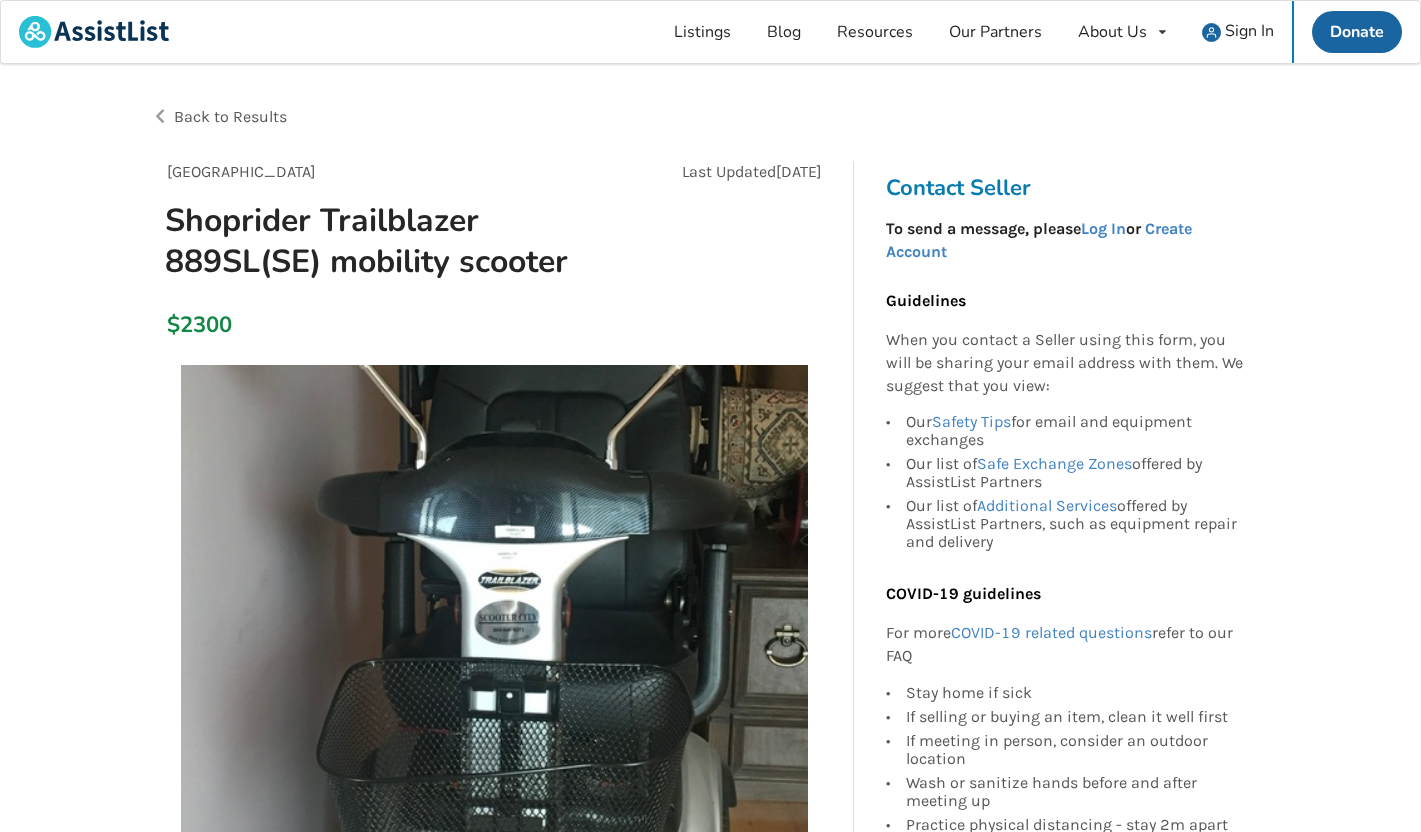 click on "Back to Results" at bounding box center (230, 116) 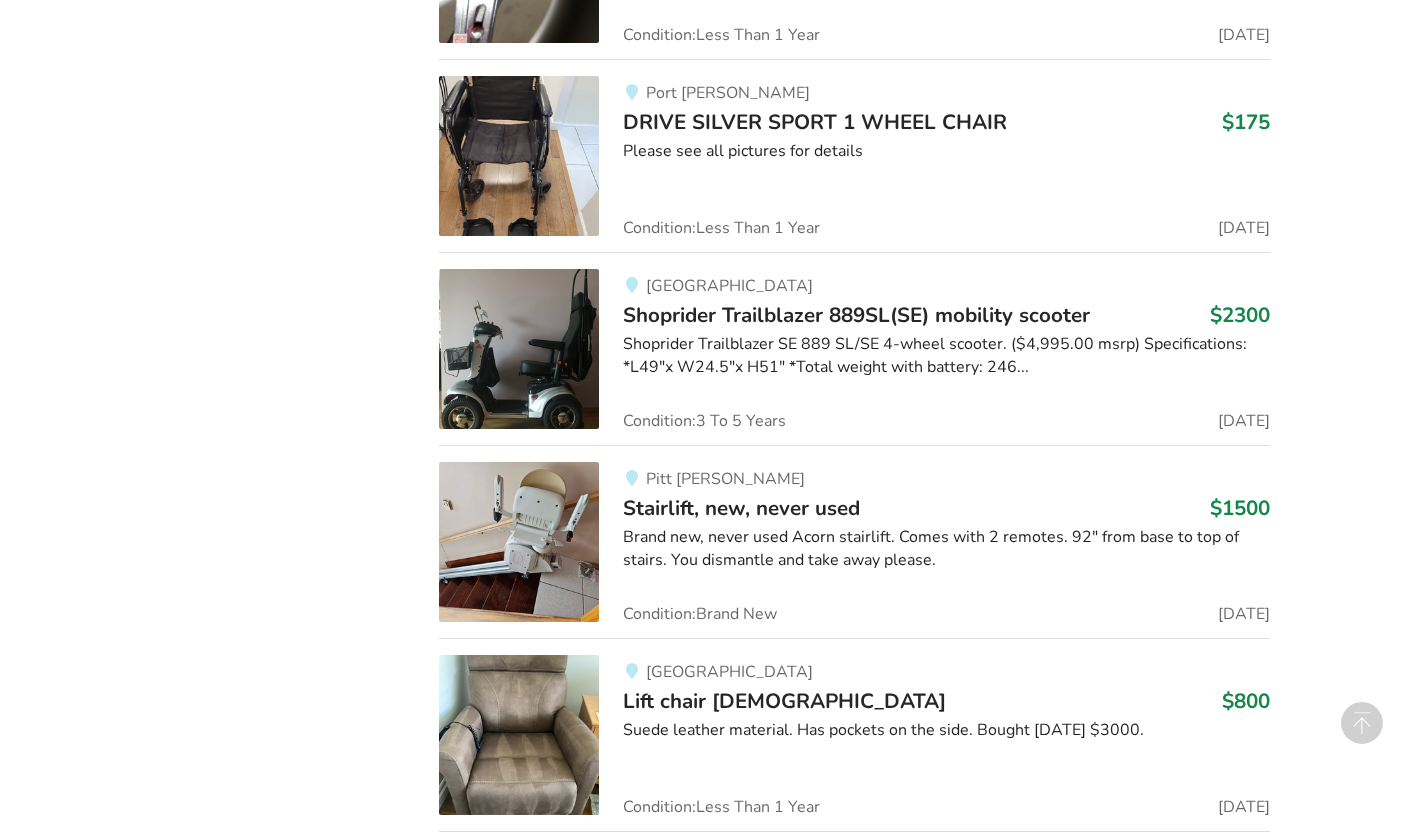 scroll, scrollTop: 8075, scrollLeft: 0, axis: vertical 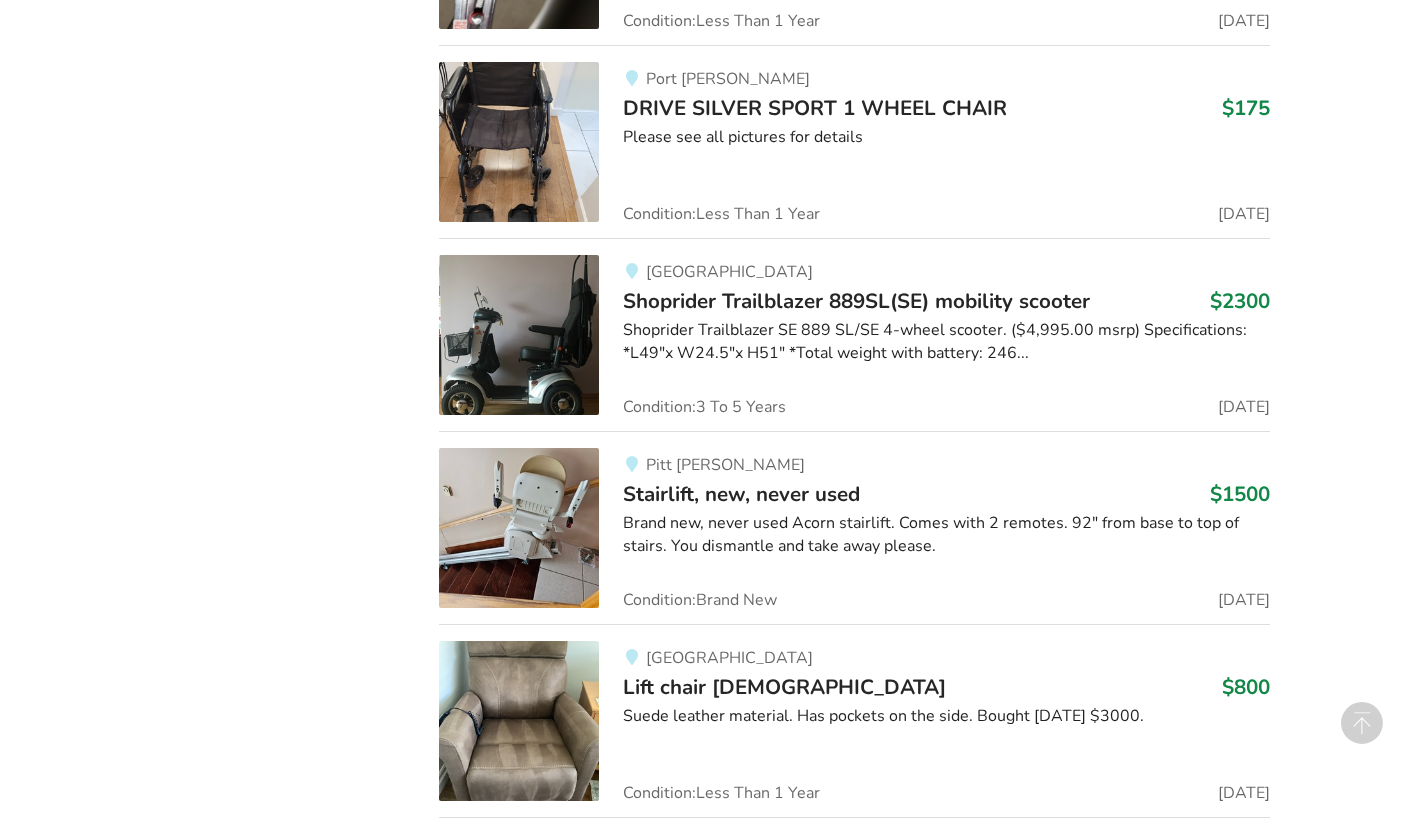 click on "Stairlift,  new, never used" at bounding box center (741, 494) 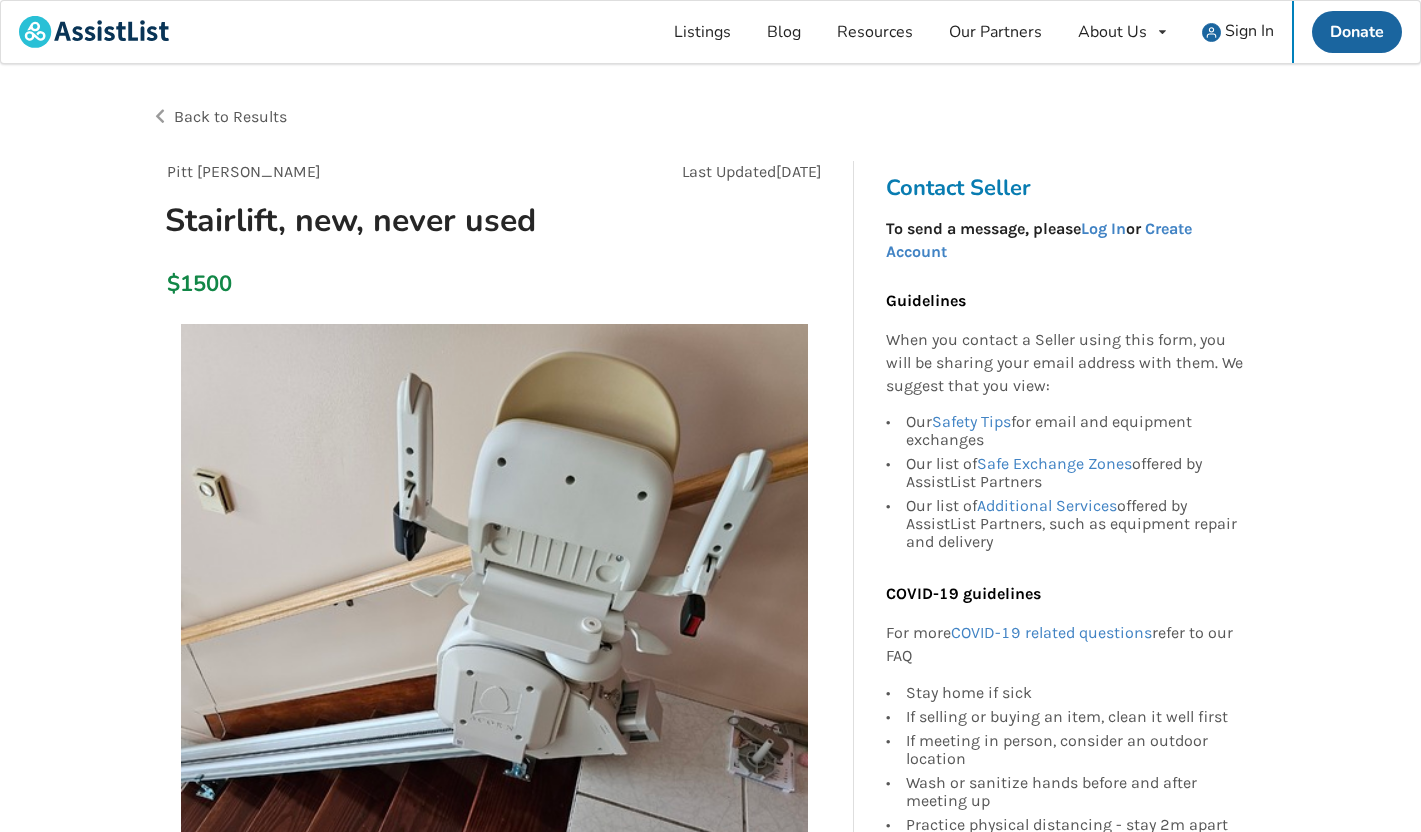click on "Back to Results" at bounding box center (230, 116) 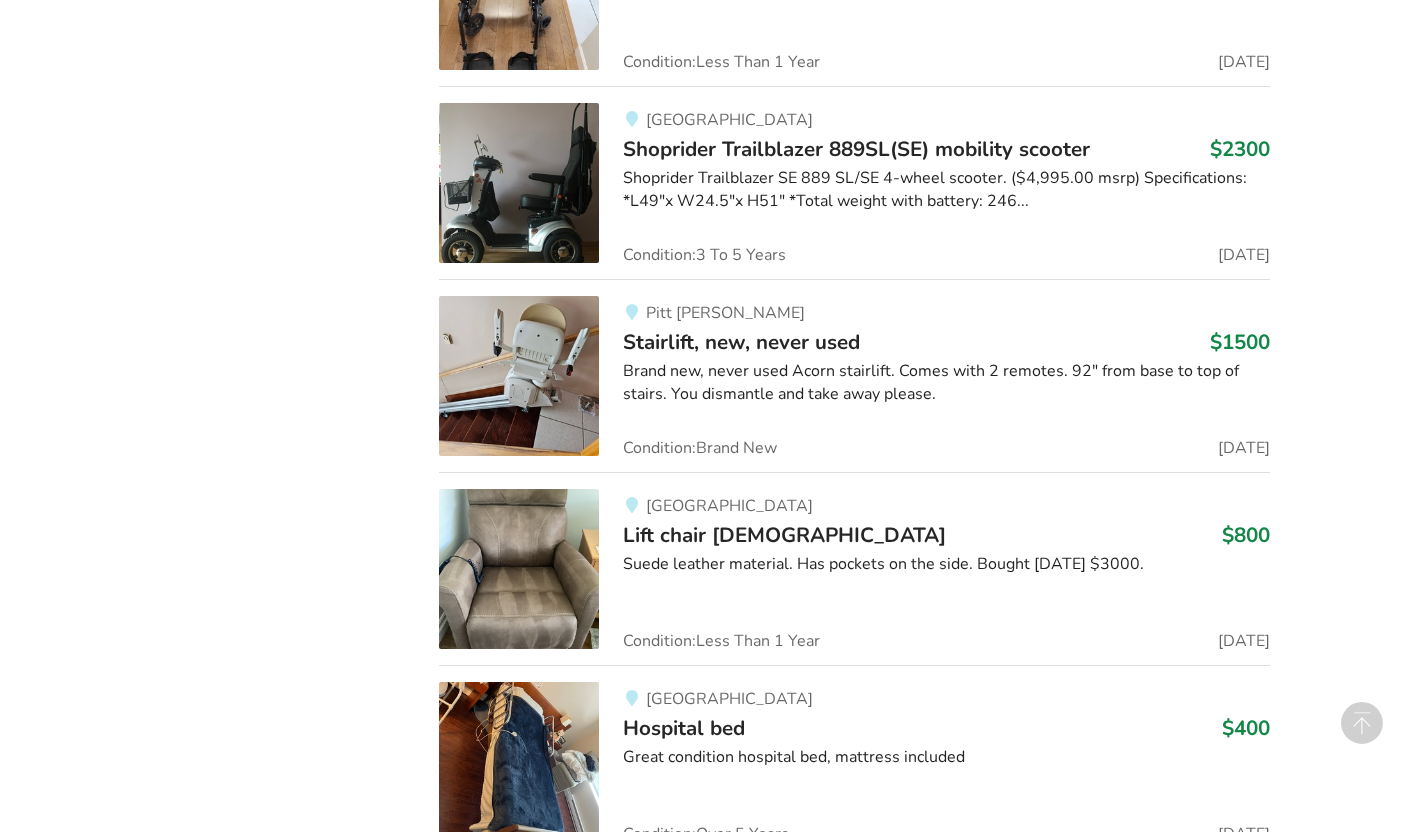 click on "Lift chair 6 months old" at bounding box center [784, 535] 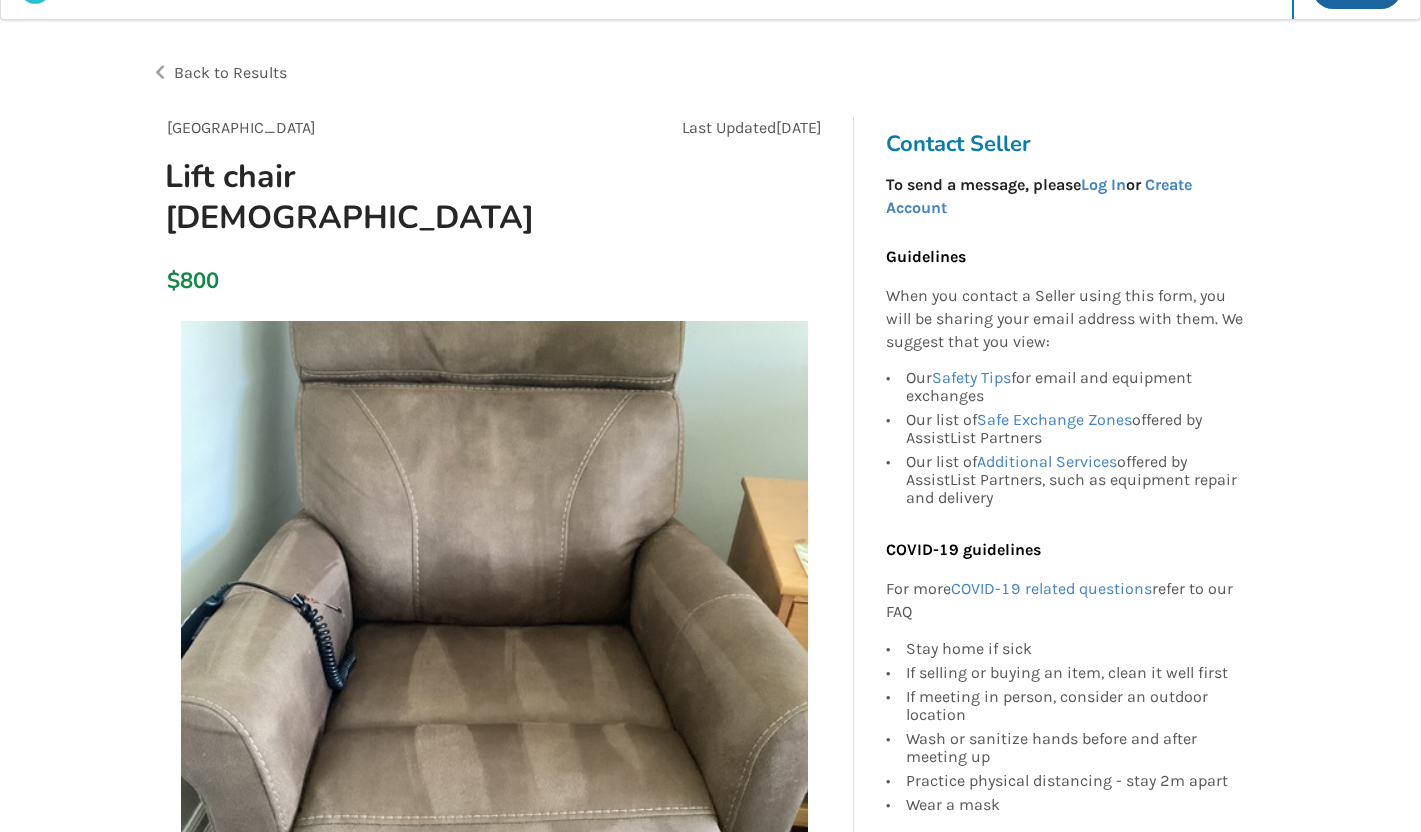 scroll, scrollTop: 0, scrollLeft: 0, axis: both 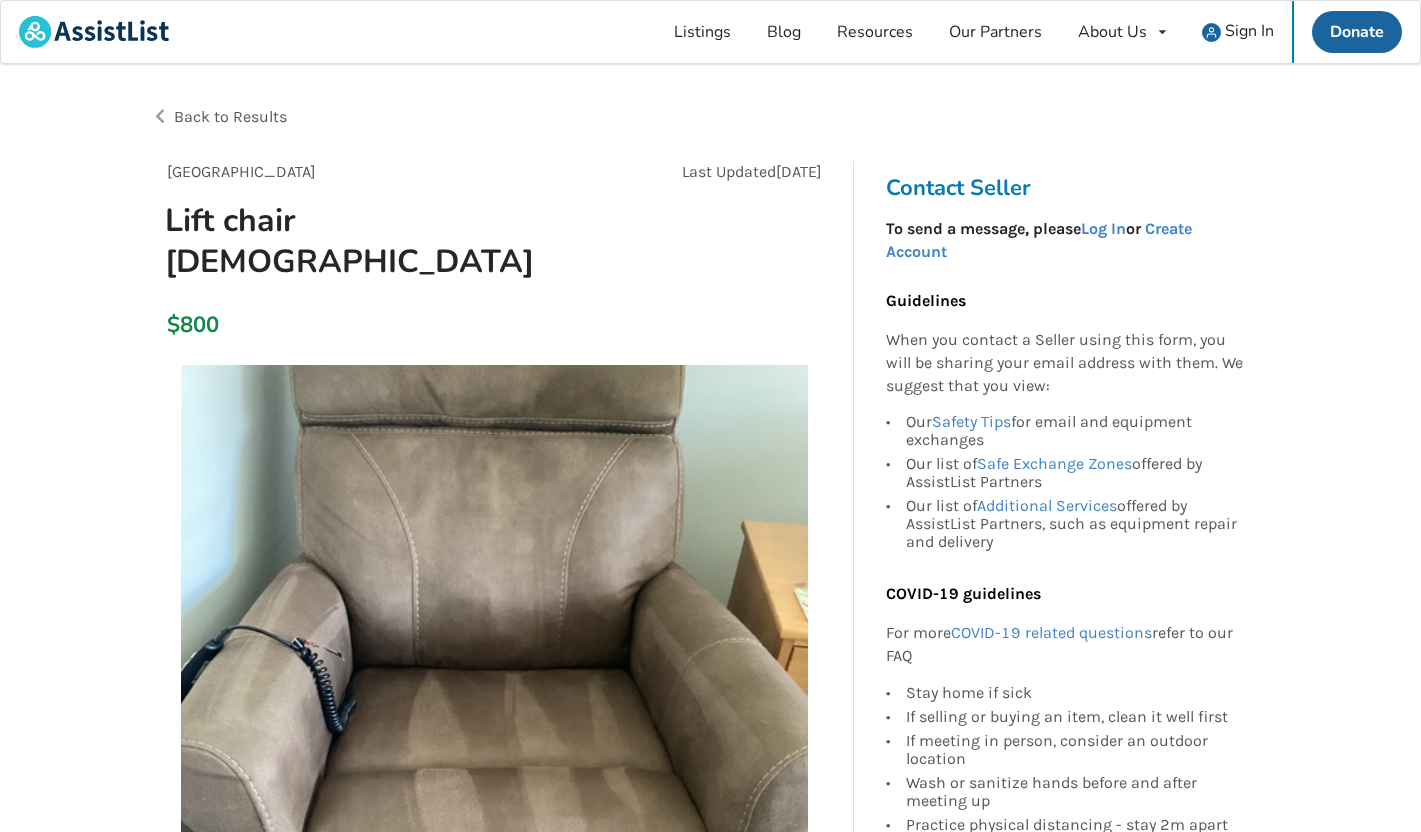 click on "Back to Results" at bounding box center [230, 116] 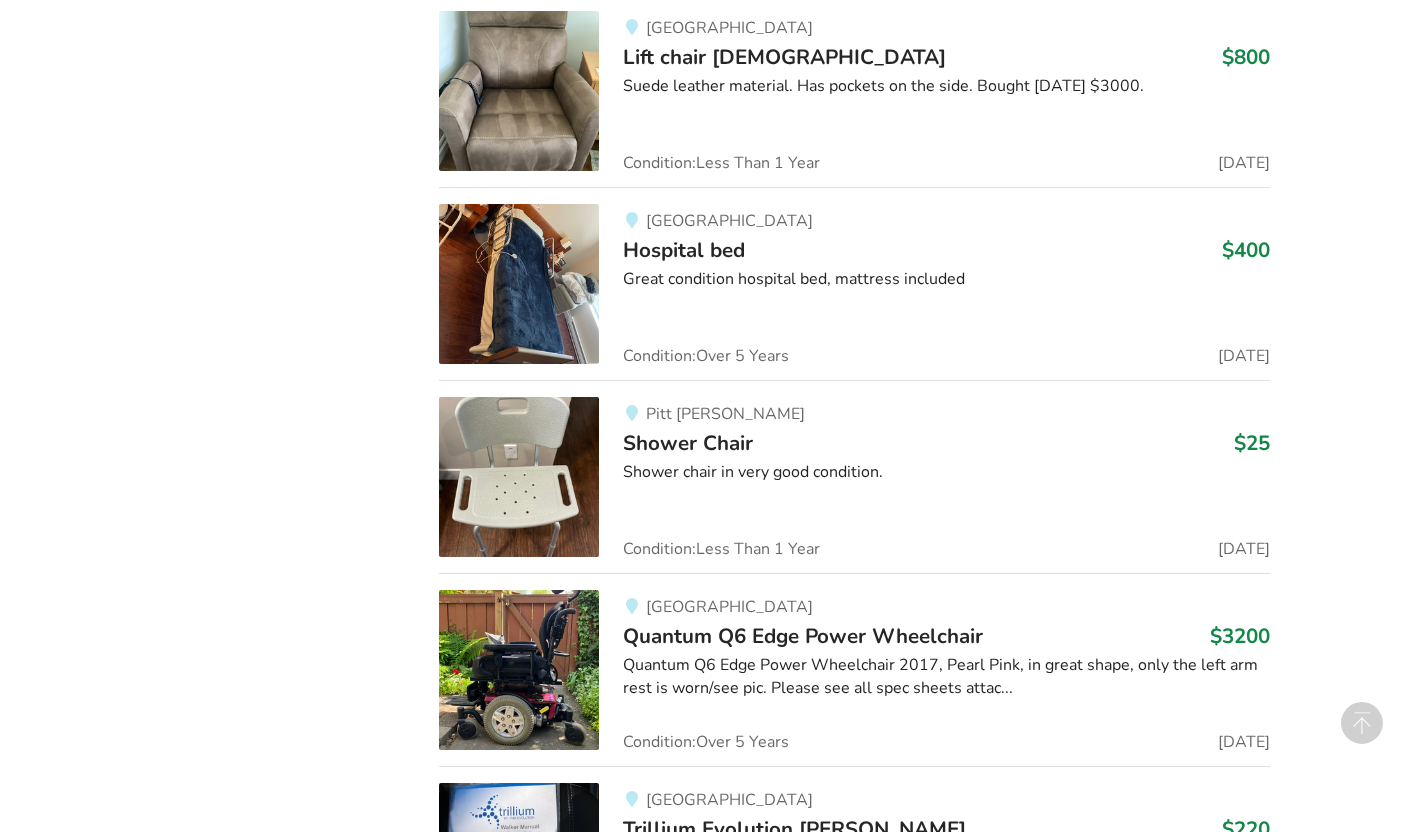 scroll, scrollTop: 8708, scrollLeft: 0, axis: vertical 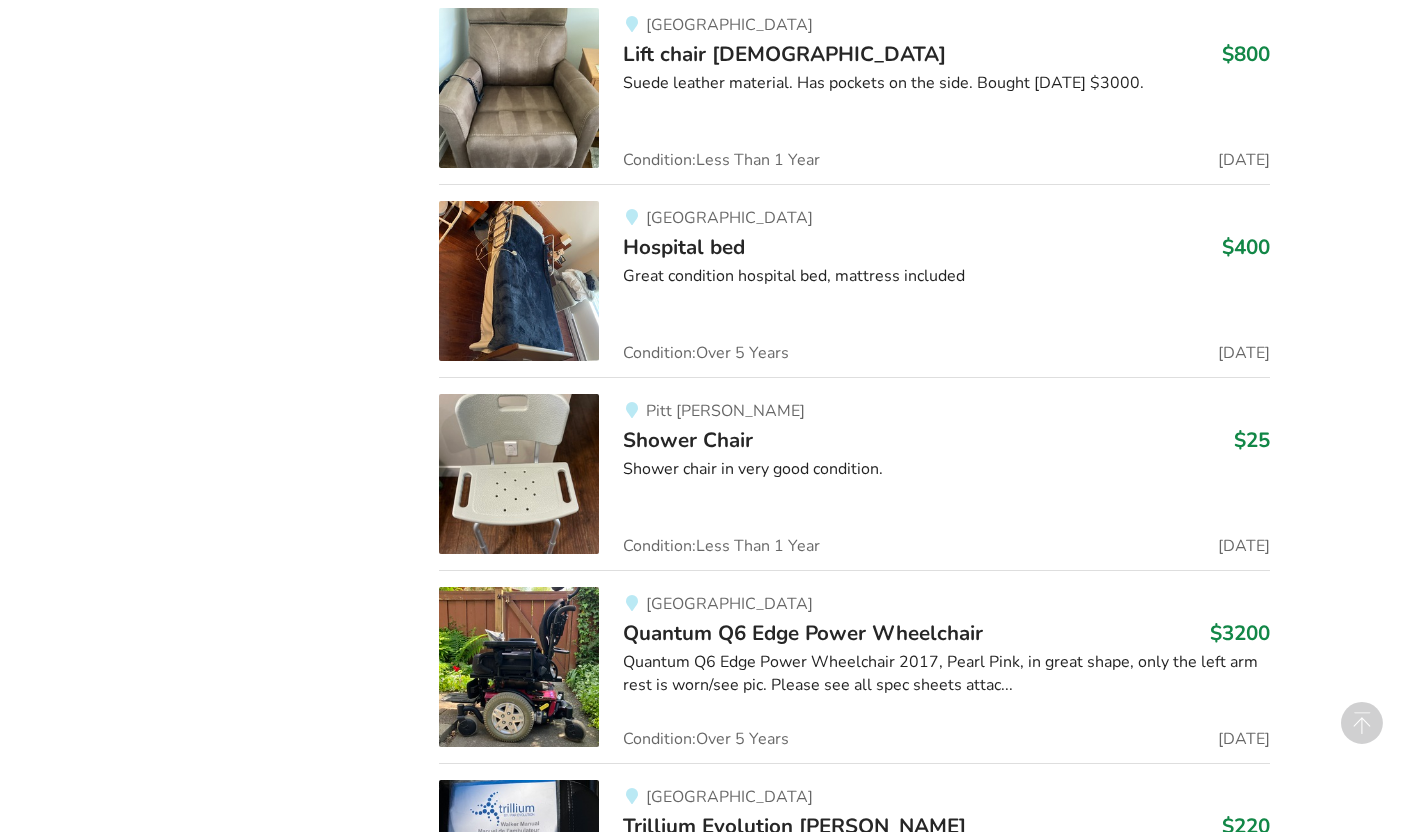 click on "Hospital bed" at bounding box center [684, 247] 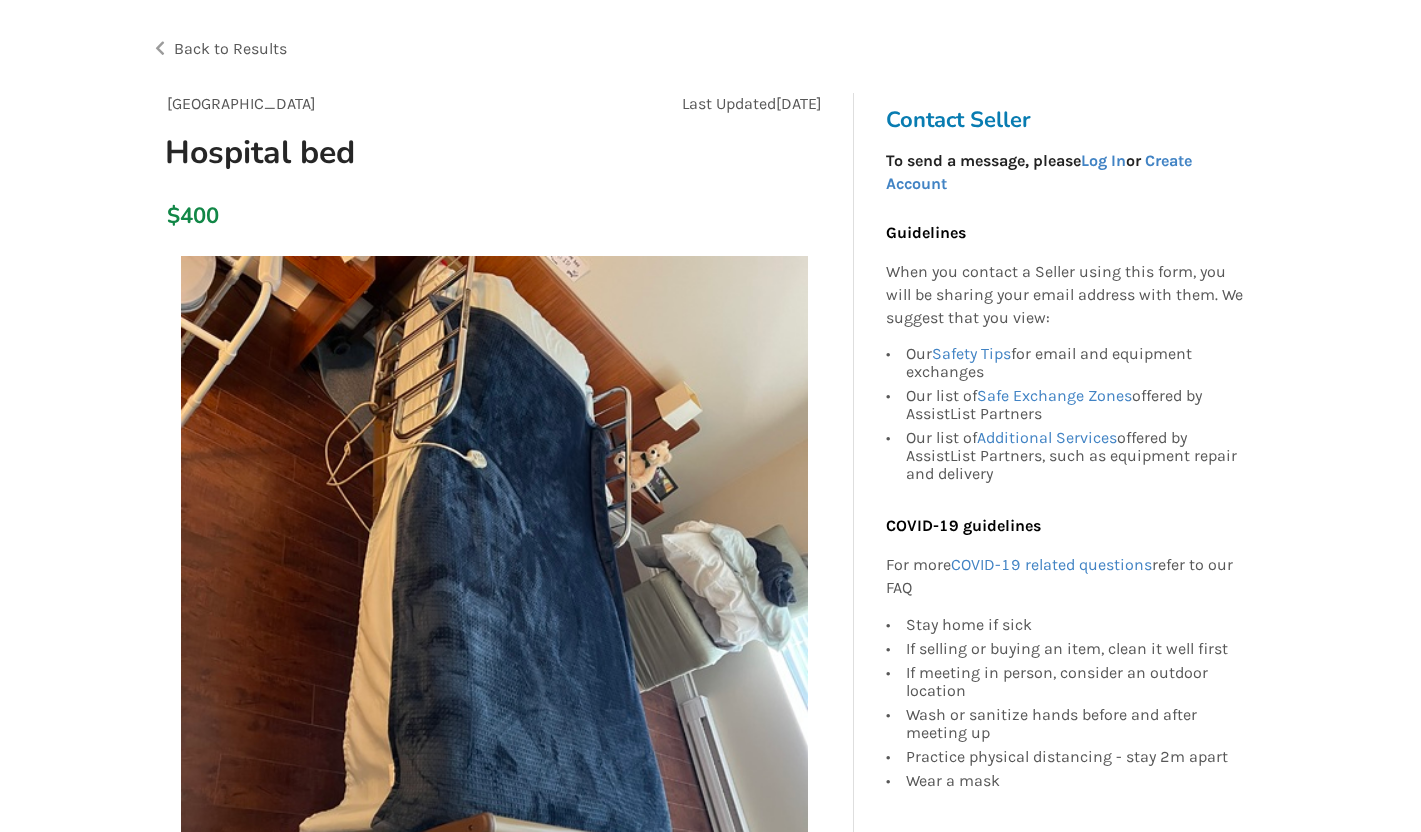 scroll, scrollTop: 0, scrollLeft: 0, axis: both 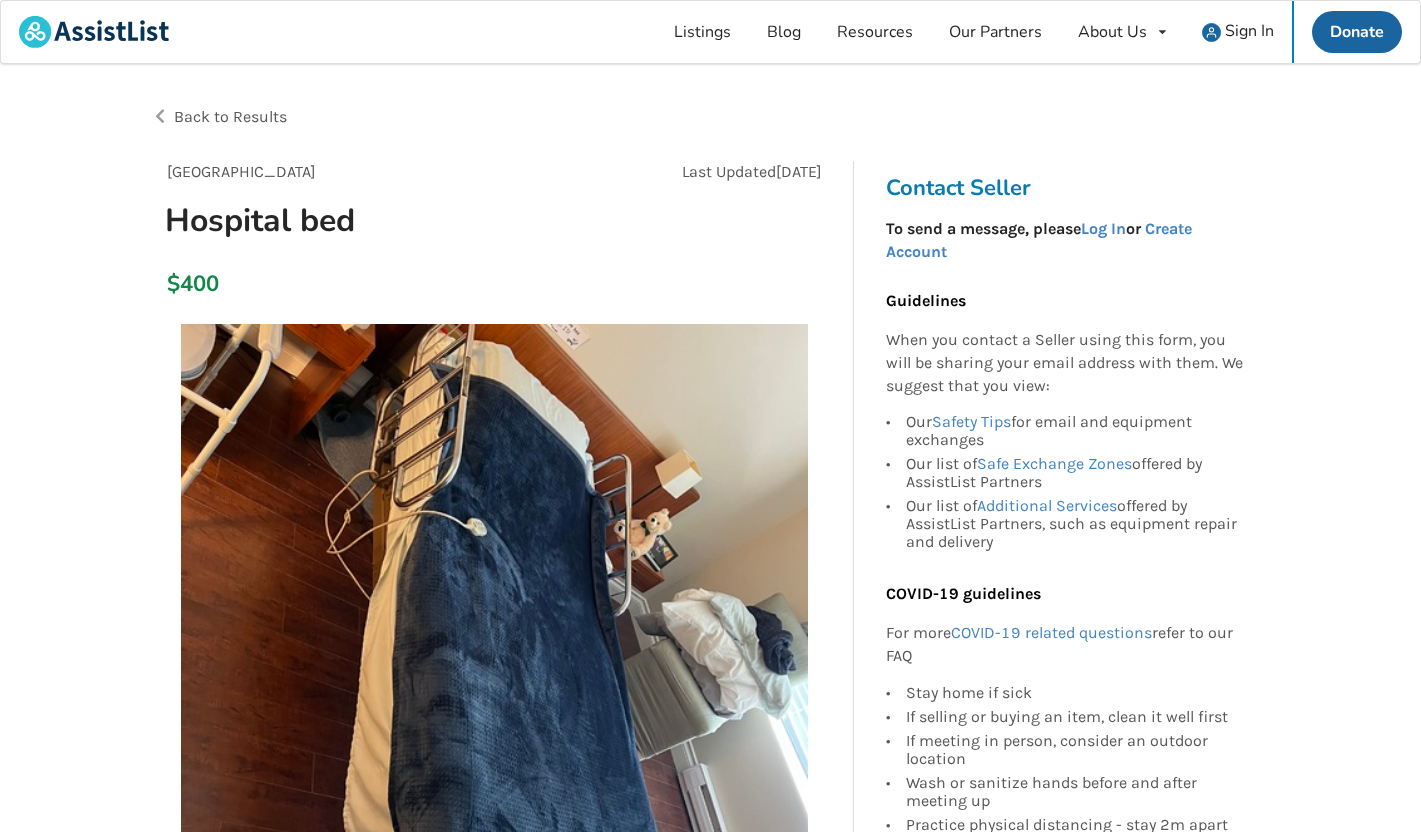 click on "Back to Results" at bounding box center (230, 116) 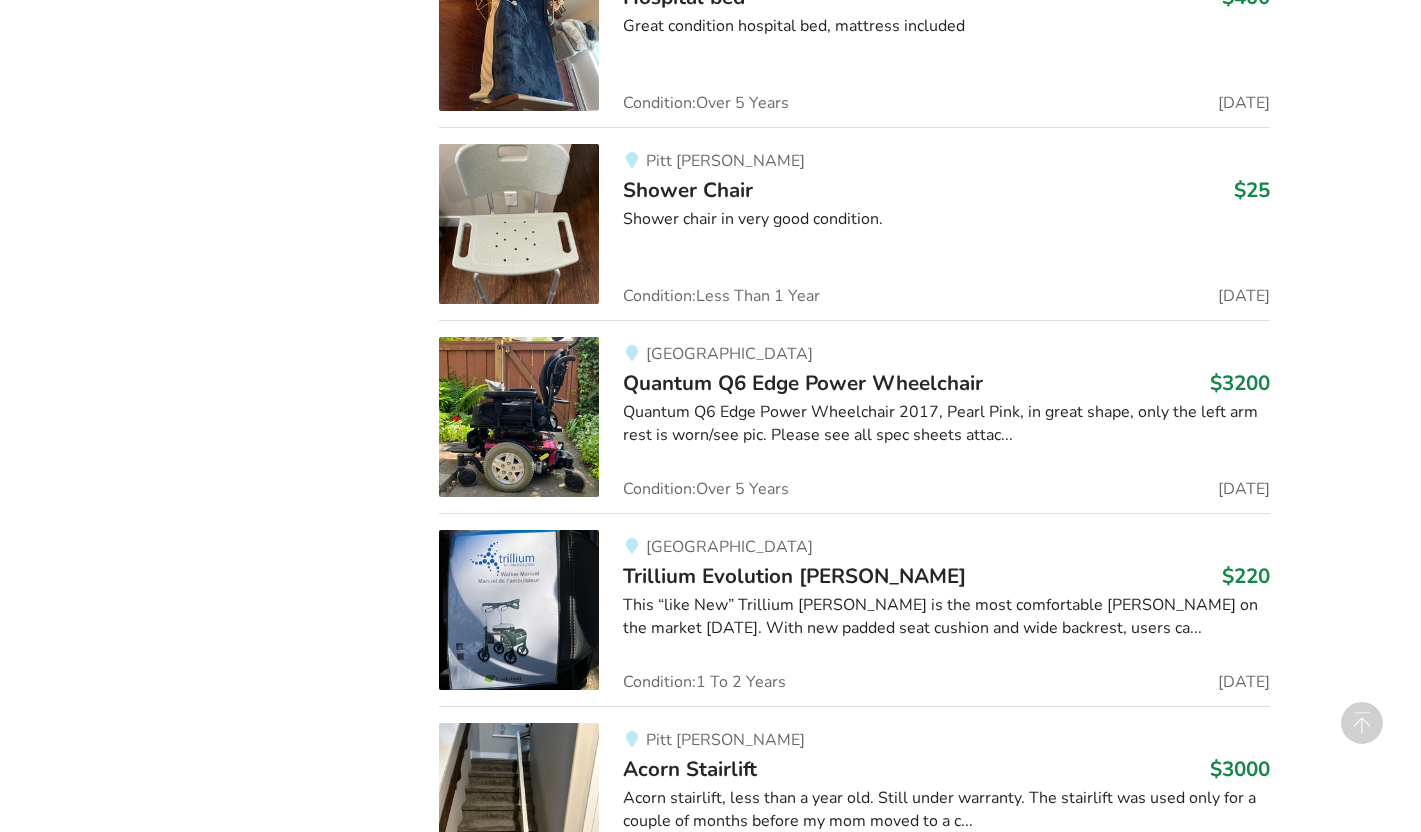 scroll, scrollTop: 8967, scrollLeft: 0, axis: vertical 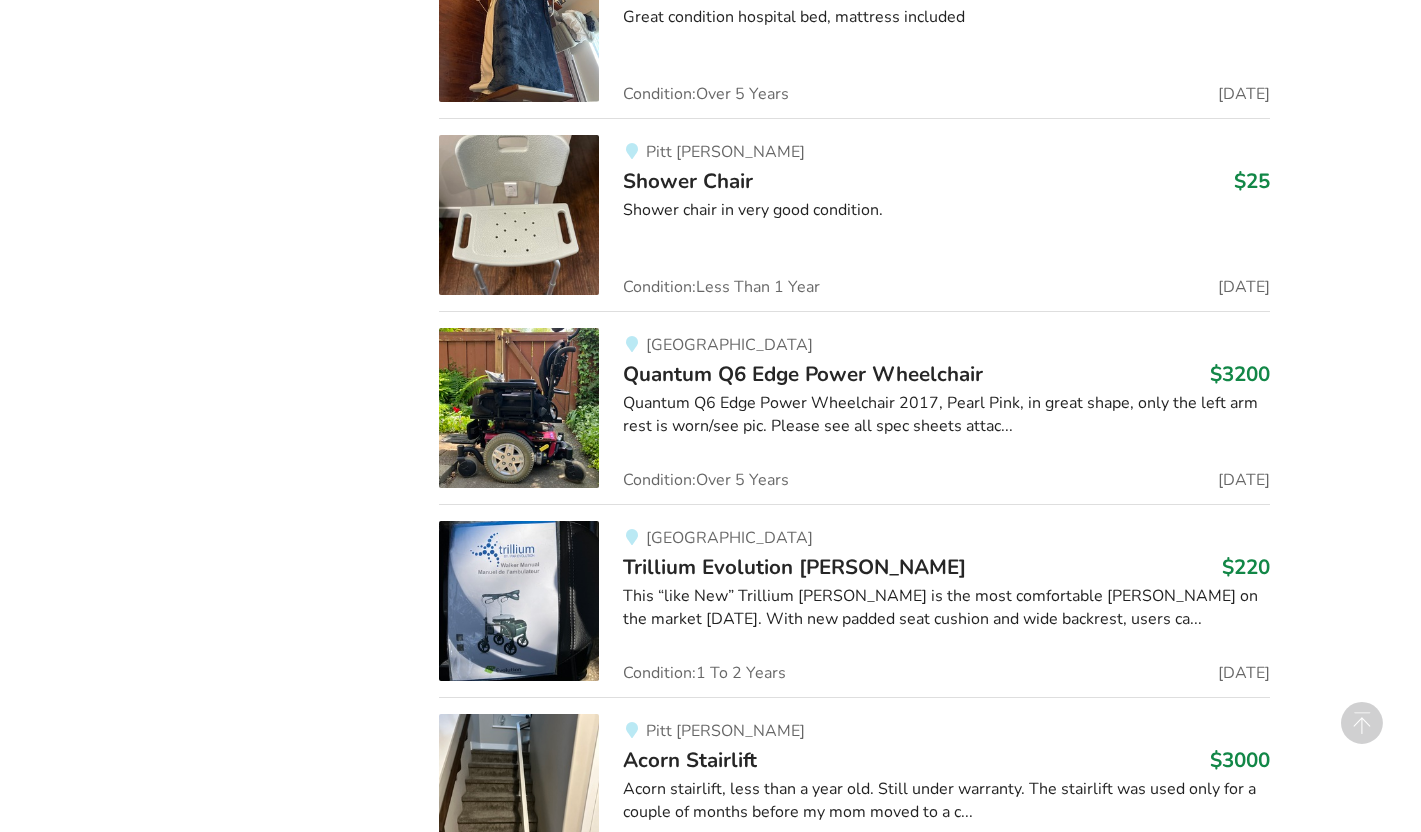 click on "Pitt Meadows" at bounding box center (725, 152) 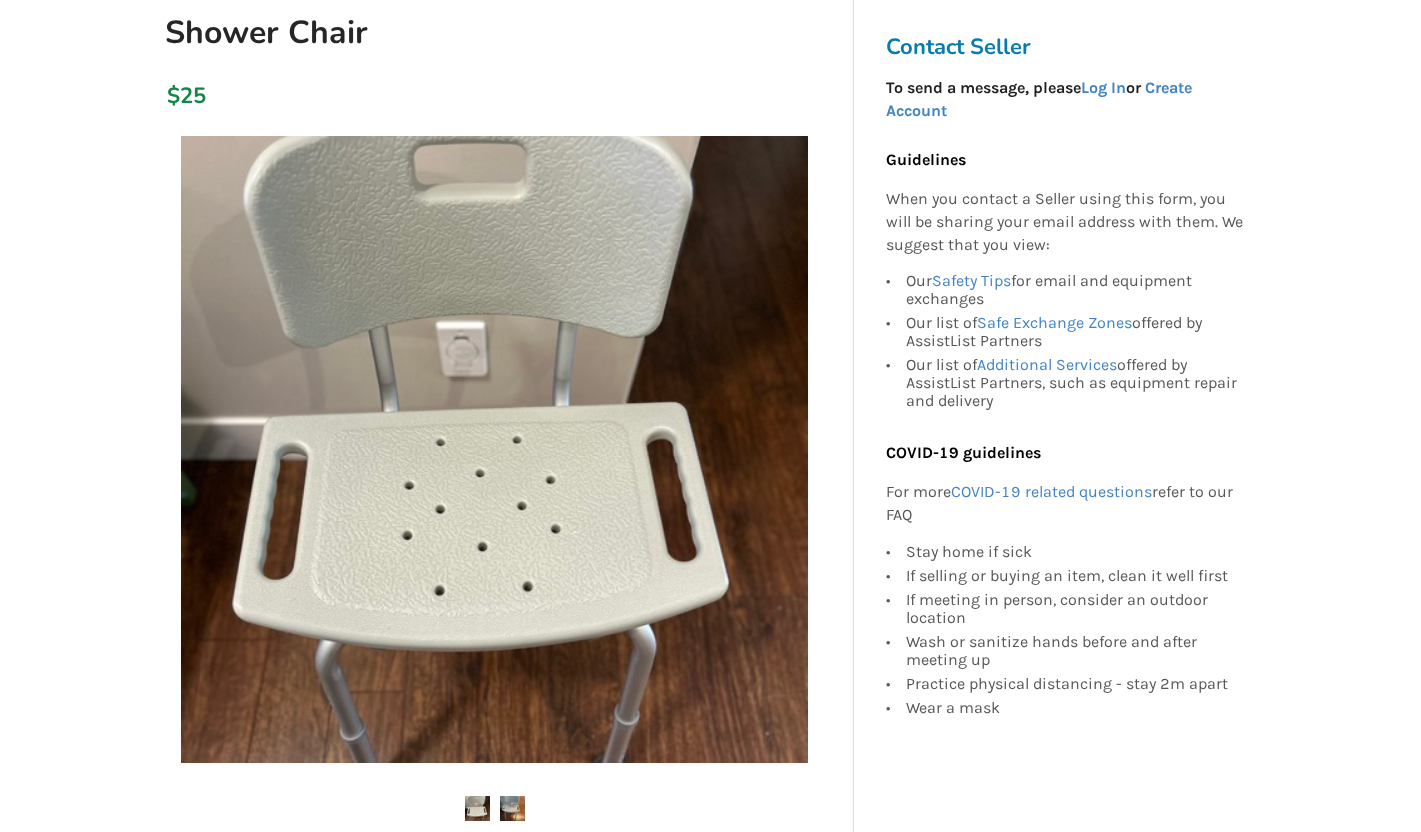 scroll, scrollTop: 0, scrollLeft: 0, axis: both 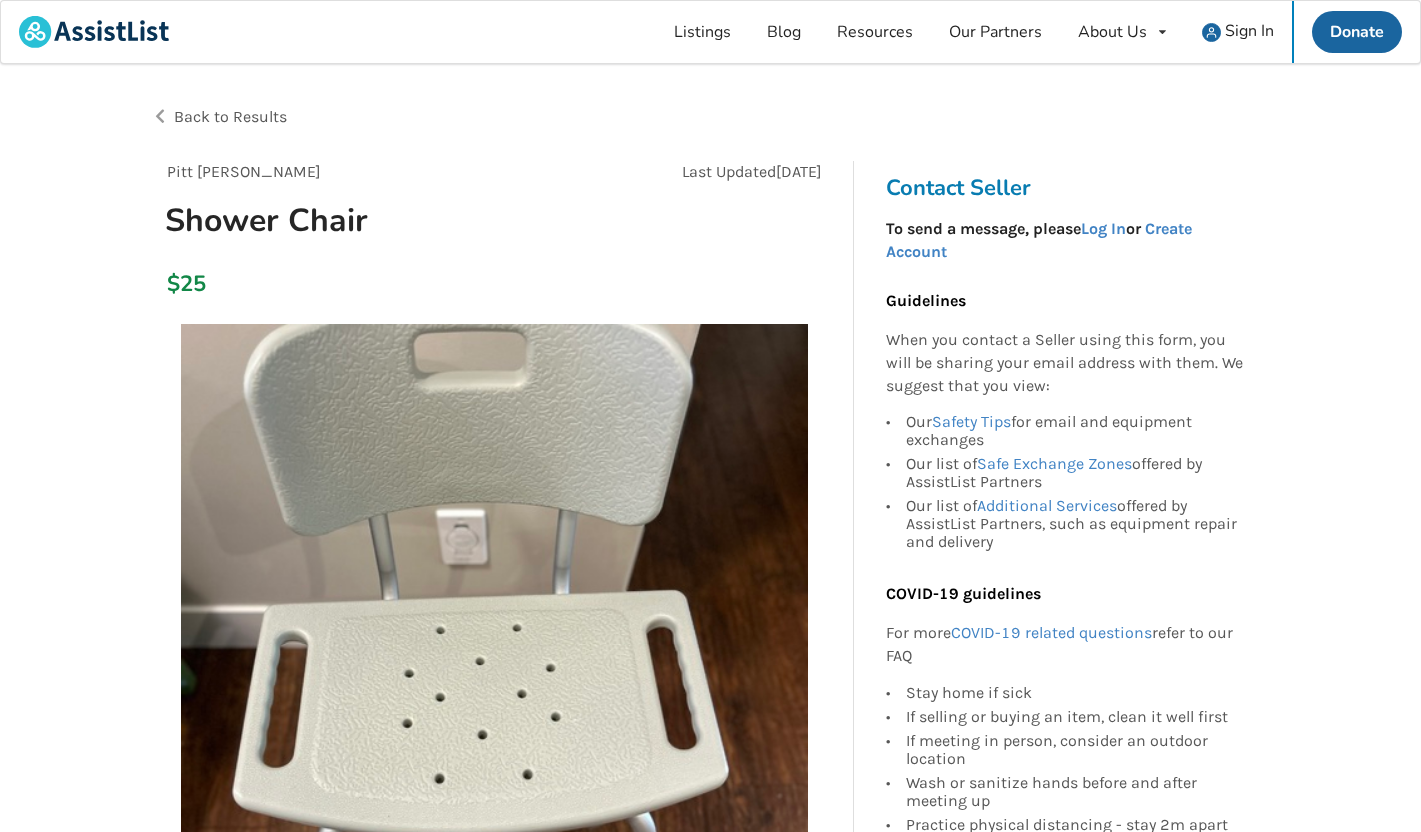 click on "Back to Results" at bounding box center (230, 116) 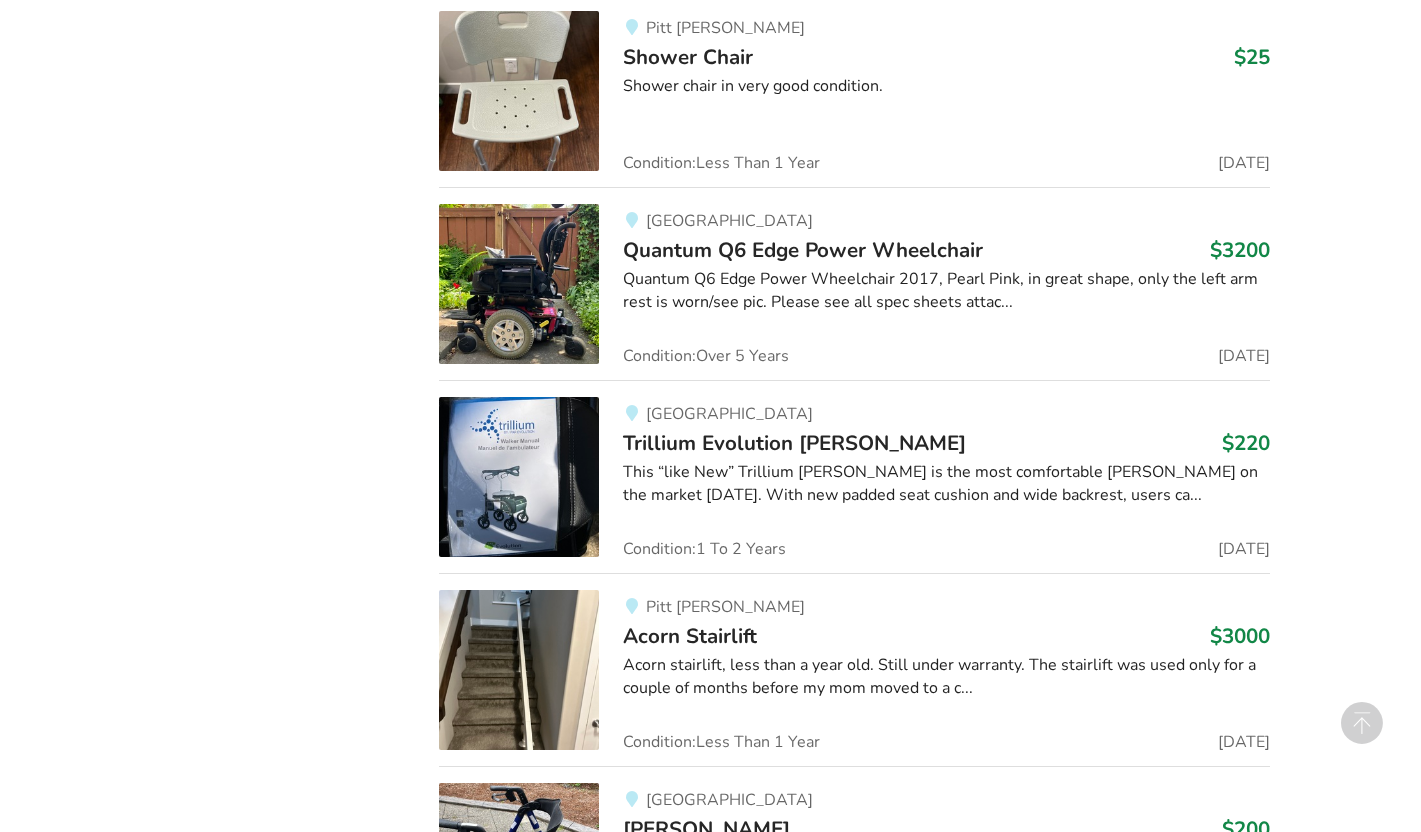 scroll, scrollTop: 9106, scrollLeft: 0, axis: vertical 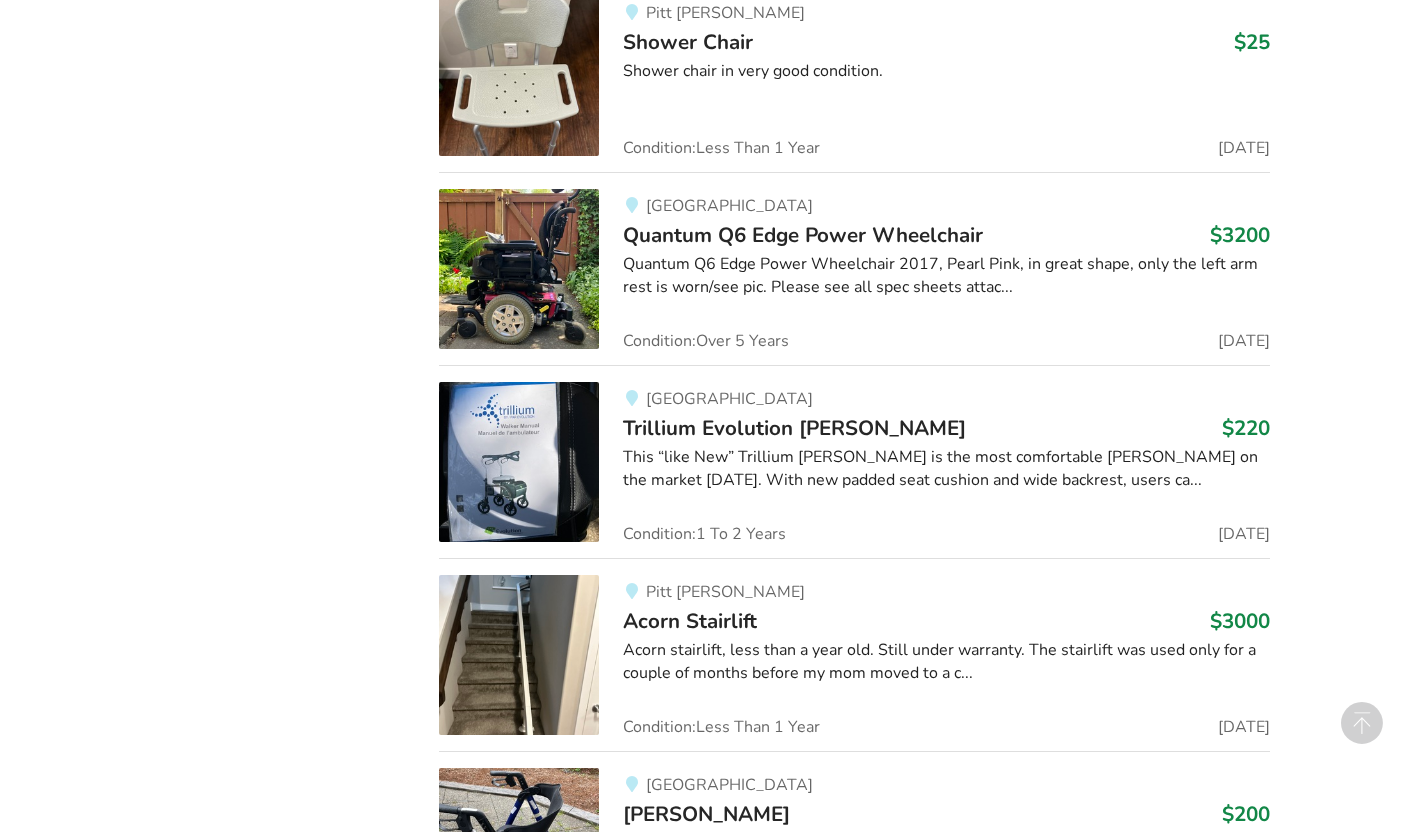 click on "Quantum Q6 Edge Power Wheelchair" at bounding box center (803, 235) 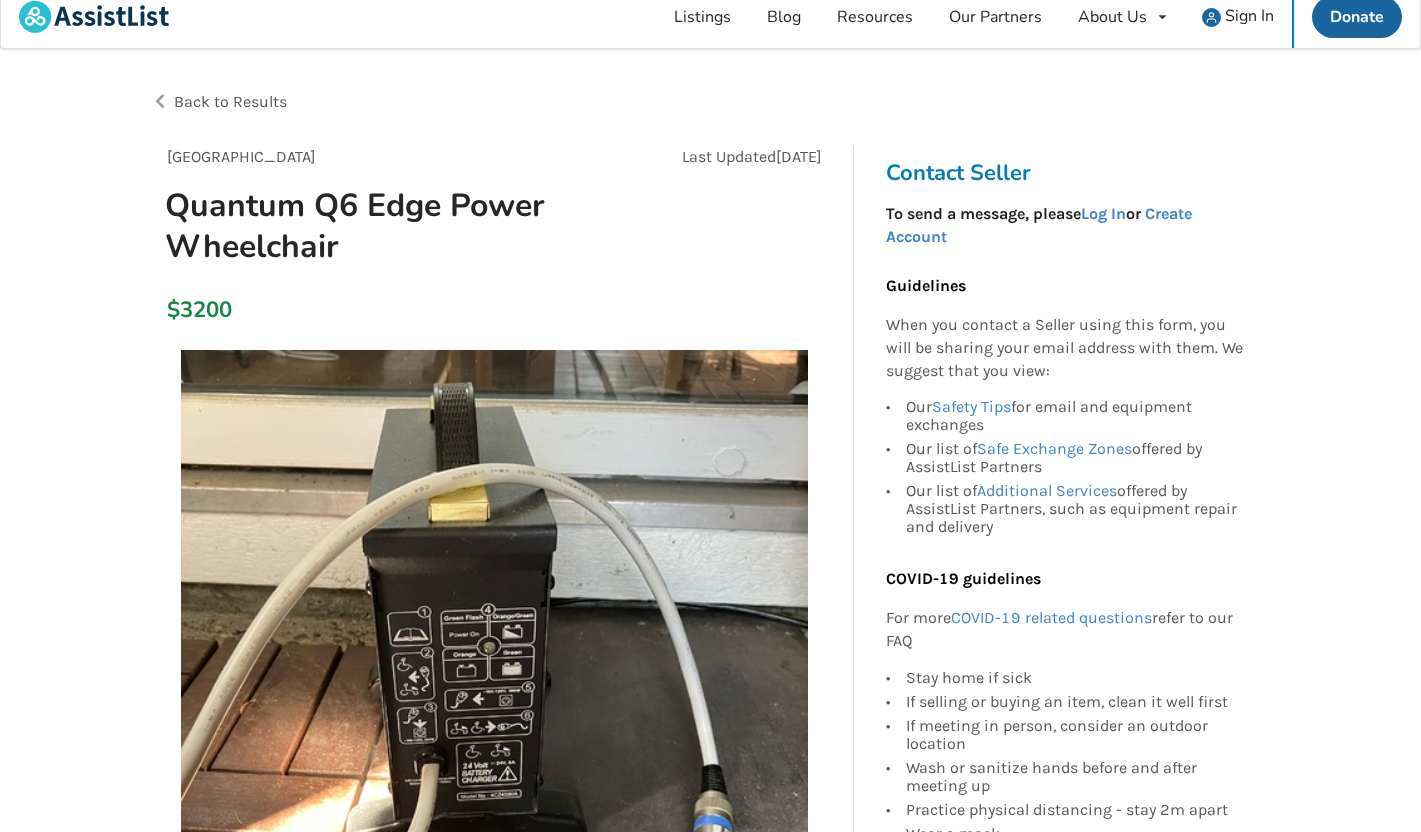 scroll, scrollTop: 0, scrollLeft: 0, axis: both 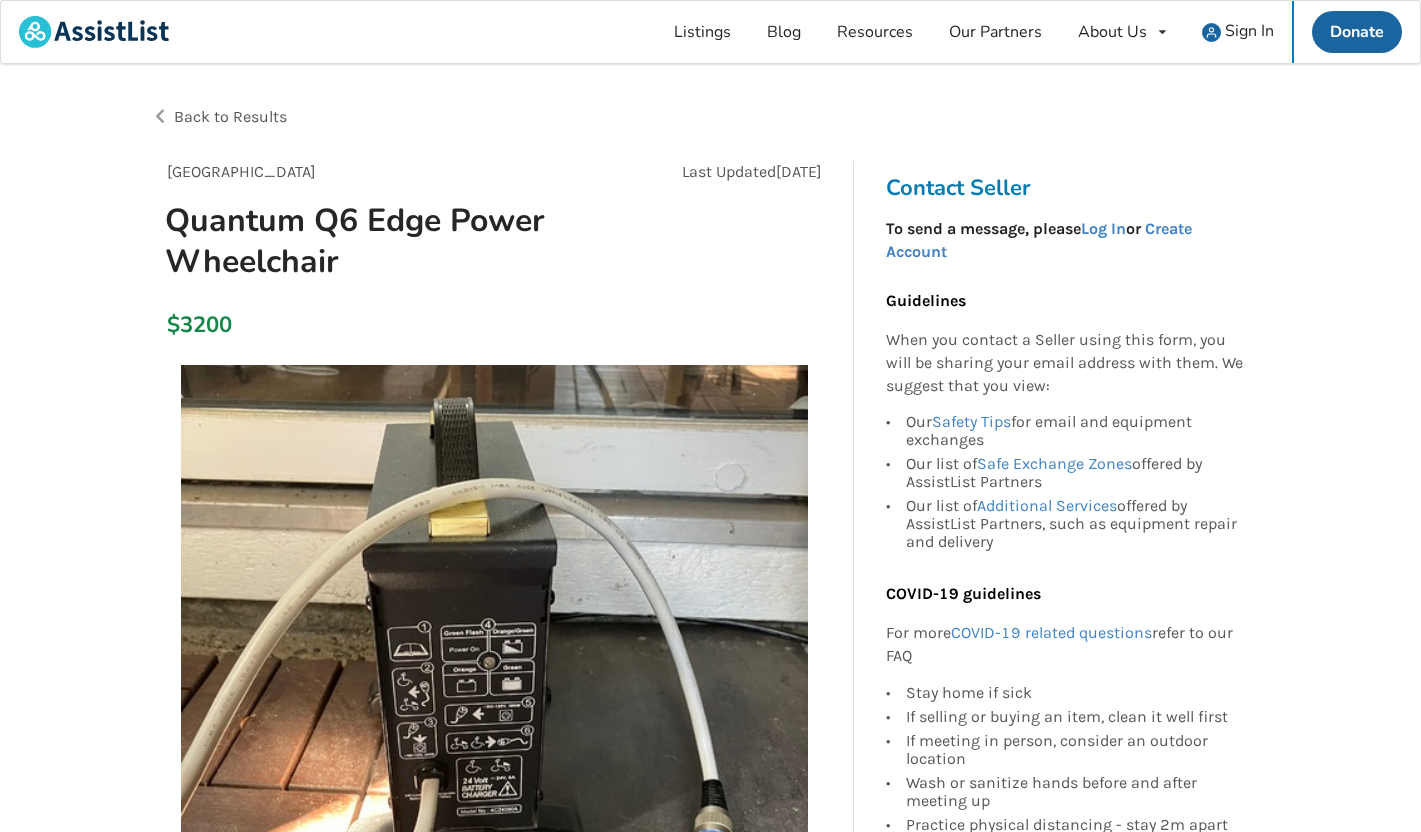 click on "Back to Results" at bounding box center (230, 116) 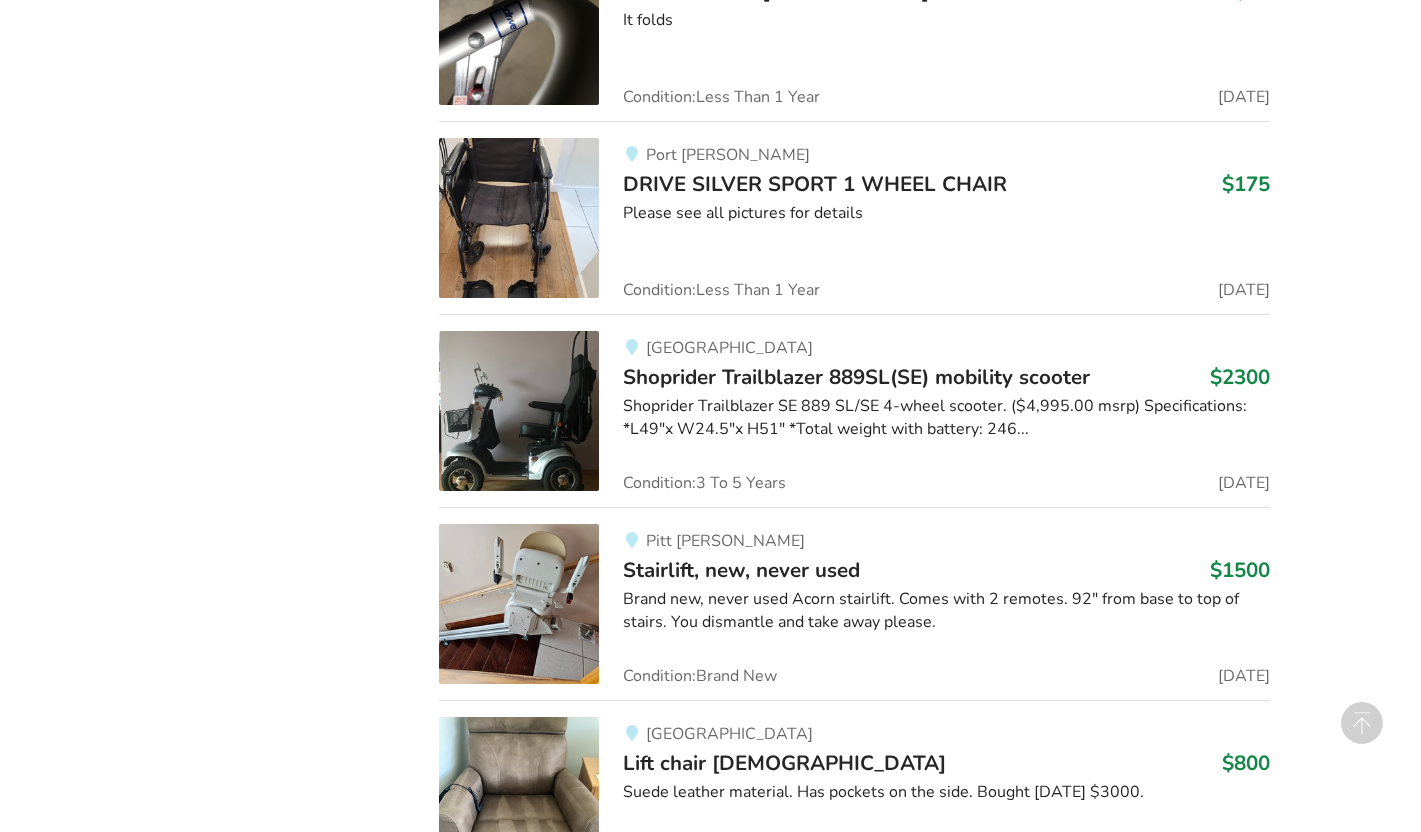 scroll, scrollTop: 9106, scrollLeft: 0, axis: vertical 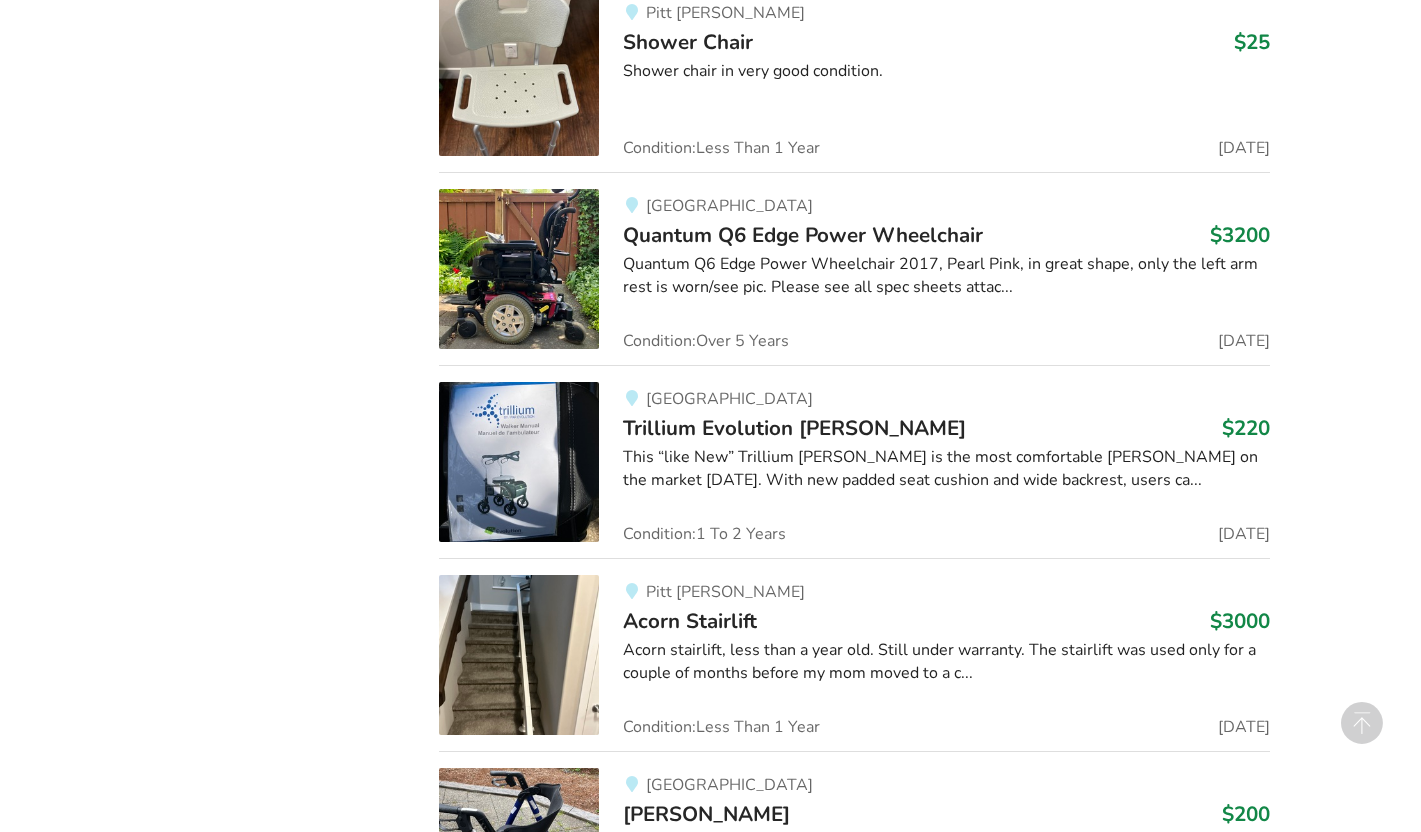 click on "Trillium Evolution Walker" at bounding box center (794, 428) 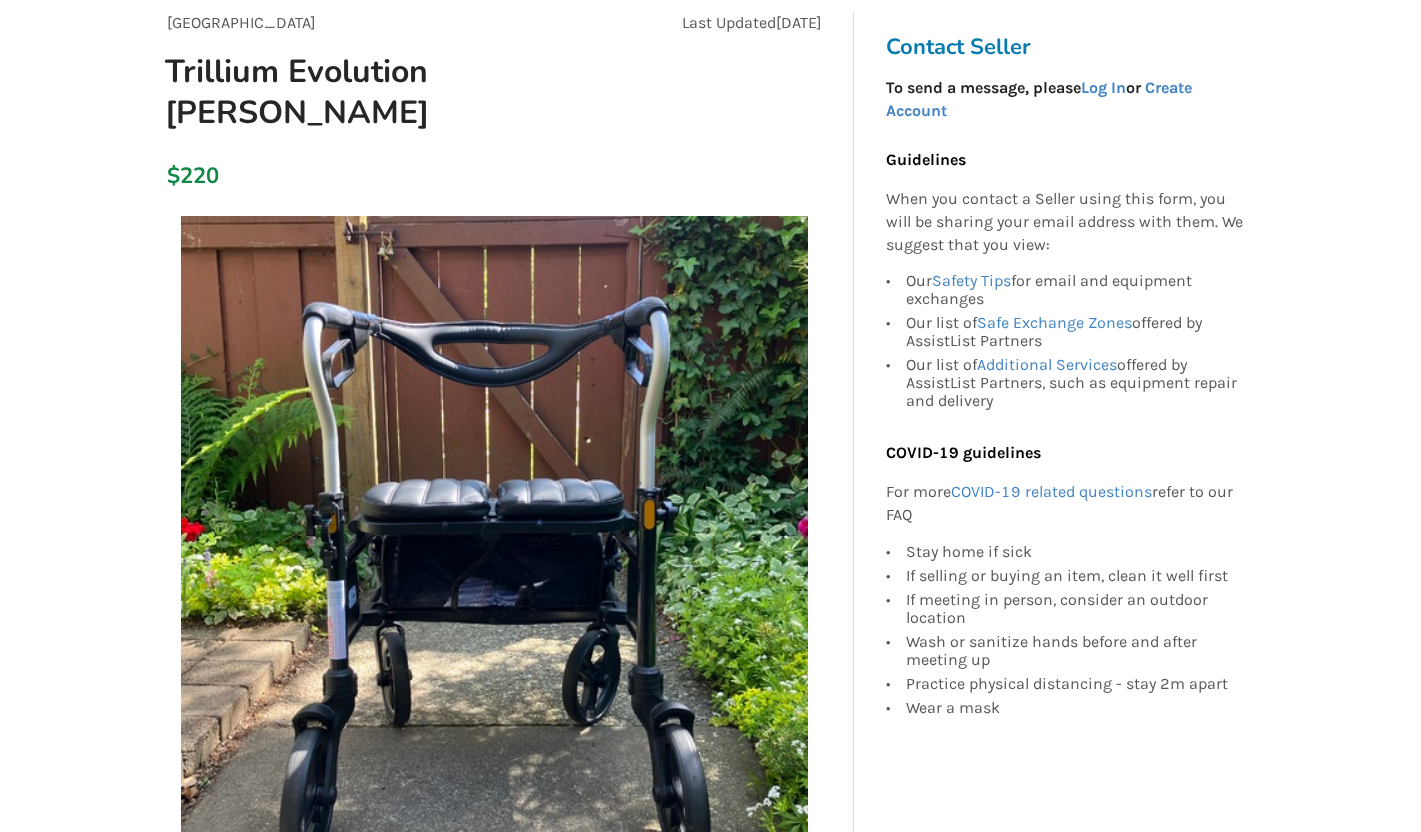 scroll, scrollTop: 60, scrollLeft: 0, axis: vertical 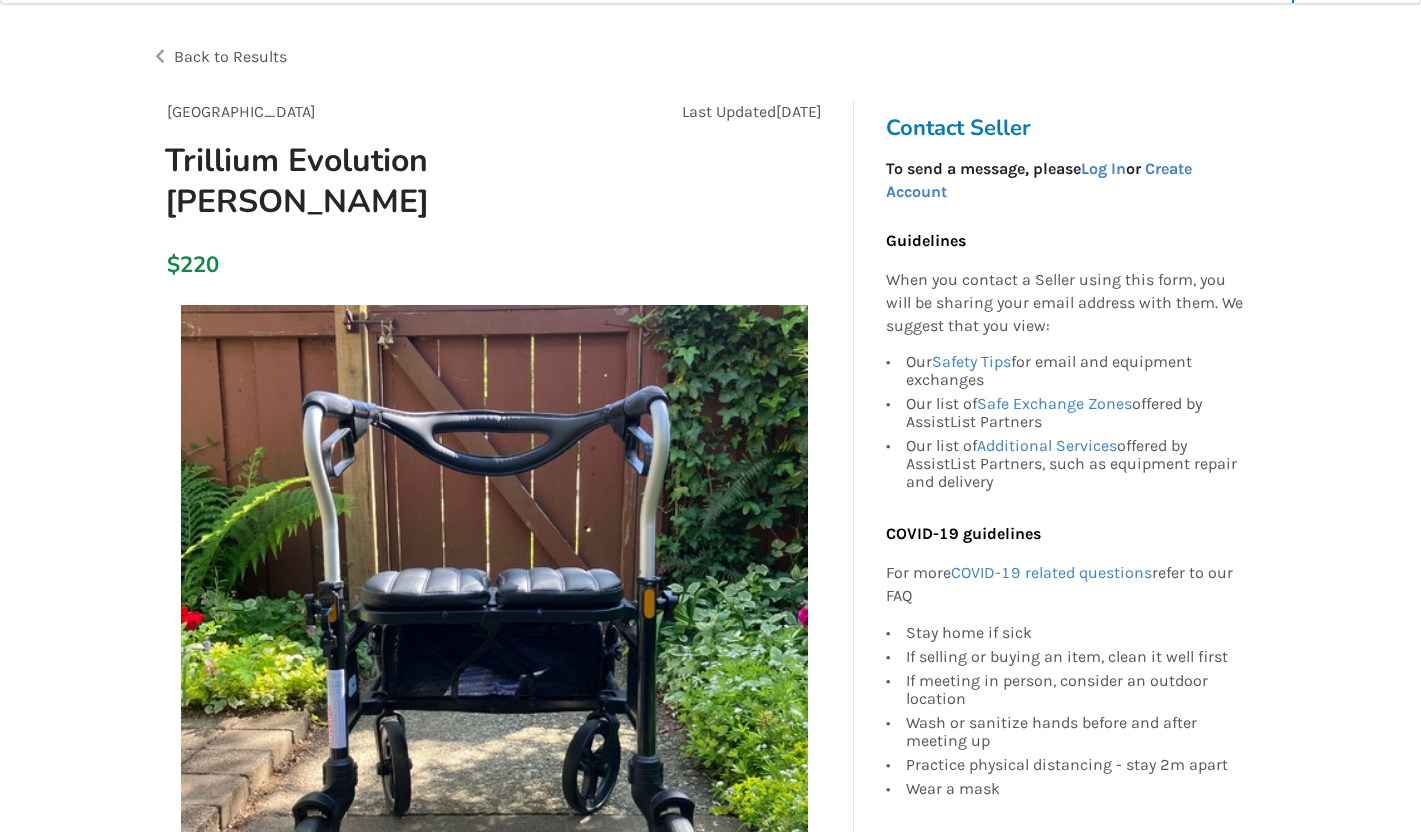click on "Back to Results" at bounding box center [431, 57] 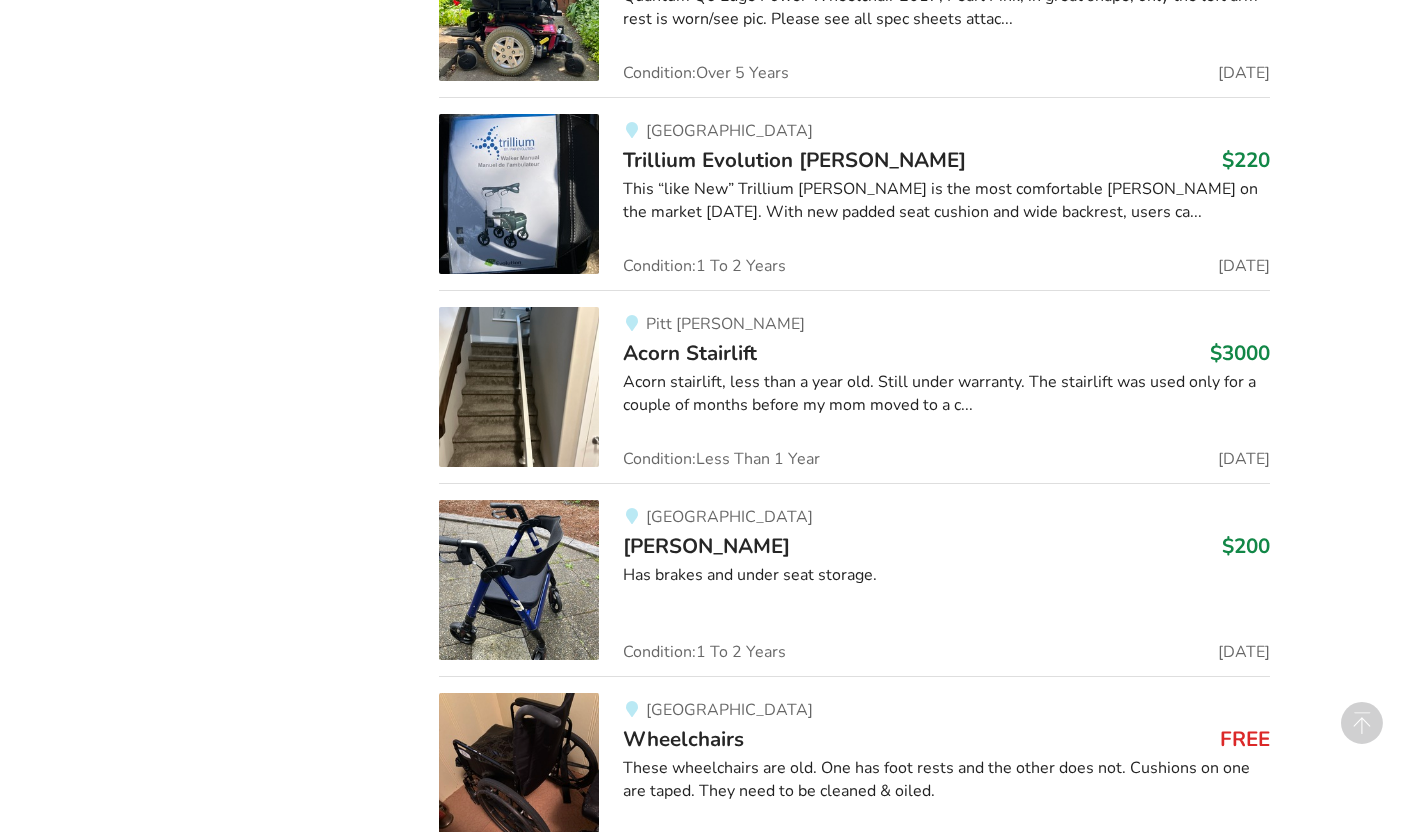 scroll, scrollTop: 9431, scrollLeft: 0, axis: vertical 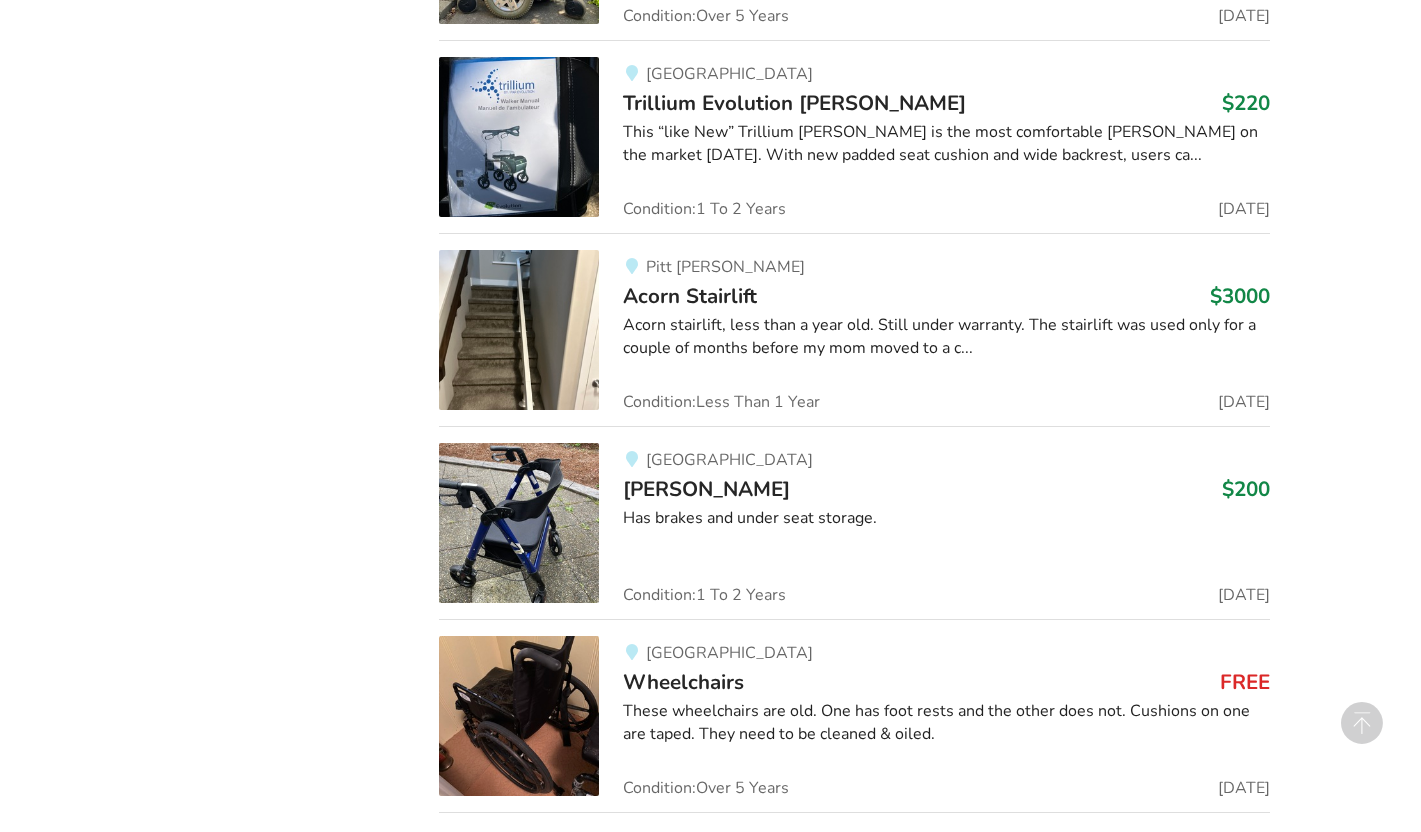 click on "Acorn Stairlift" at bounding box center (690, 296) 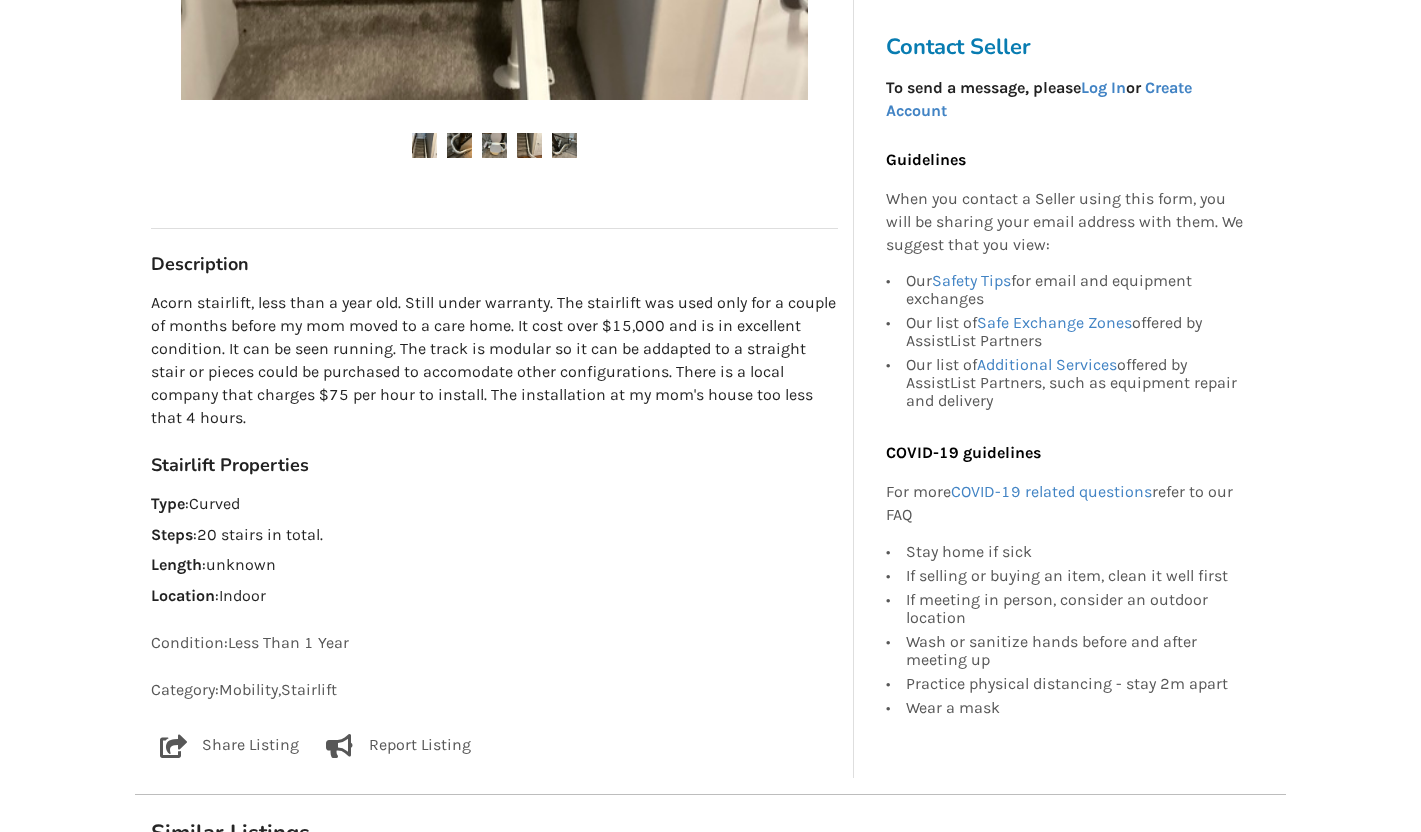 scroll, scrollTop: 0, scrollLeft: 0, axis: both 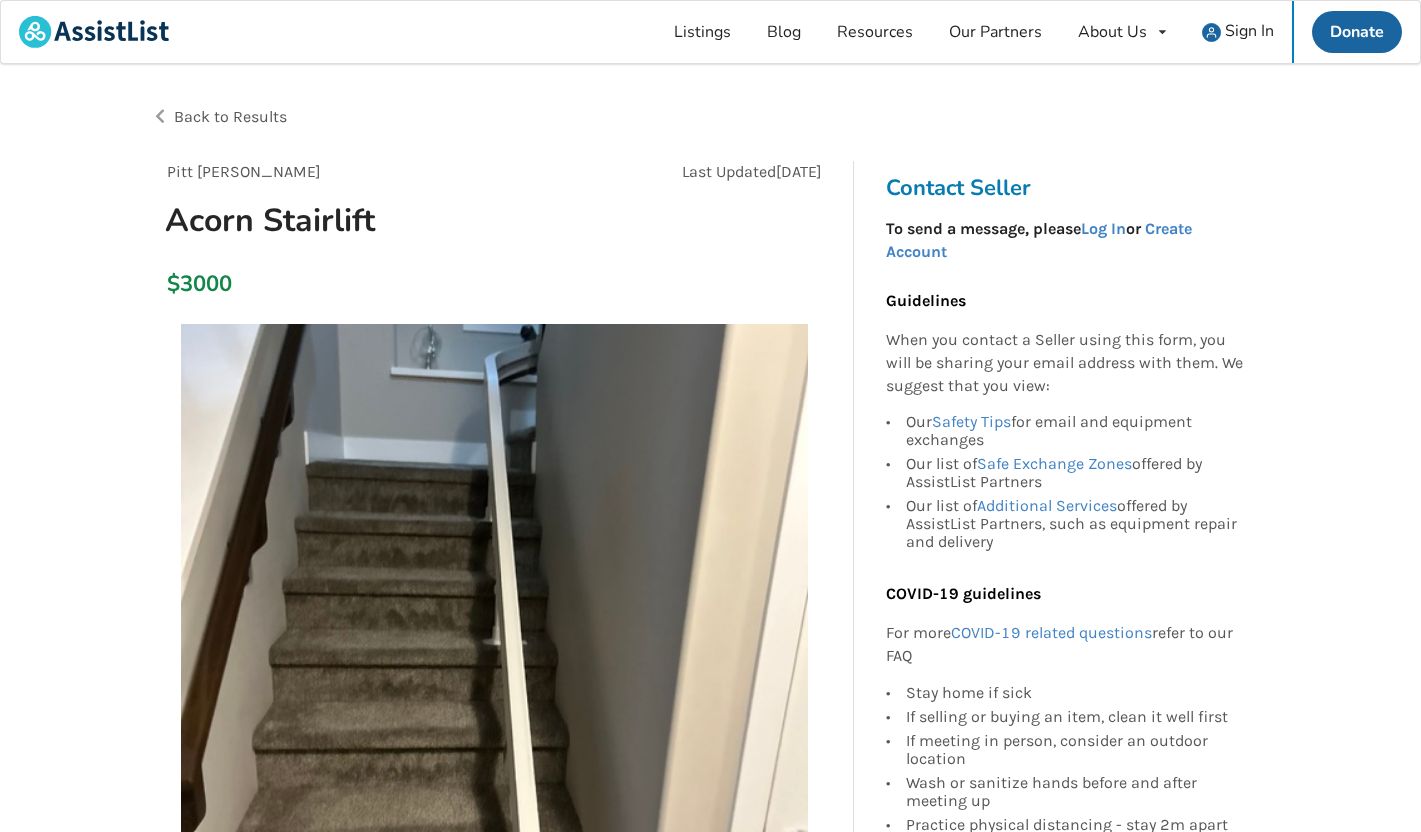 click on "Back to Results" at bounding box center (230, 116) 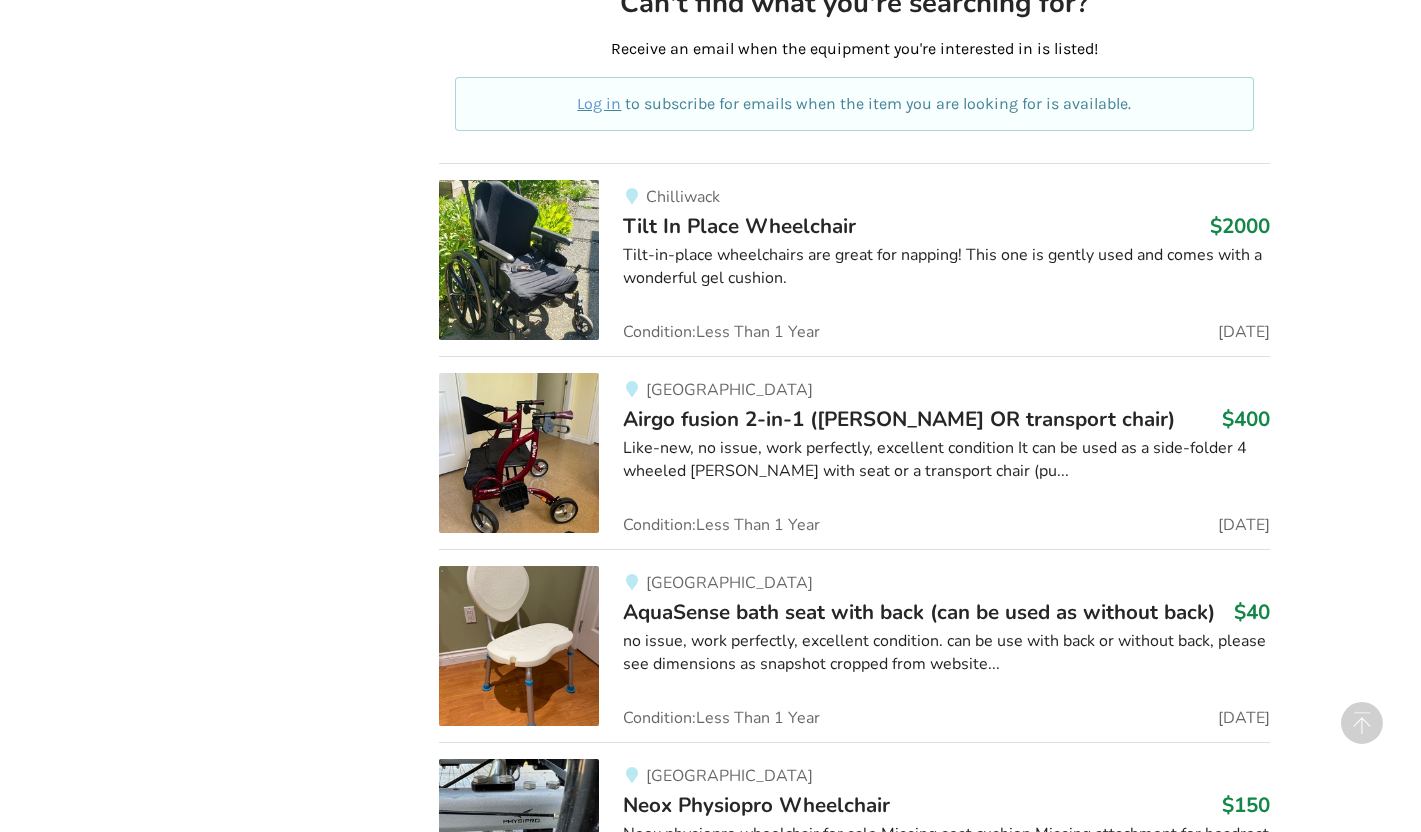 scroll, scrollTop: 10292, scrollLeft: 0, axis: vertical 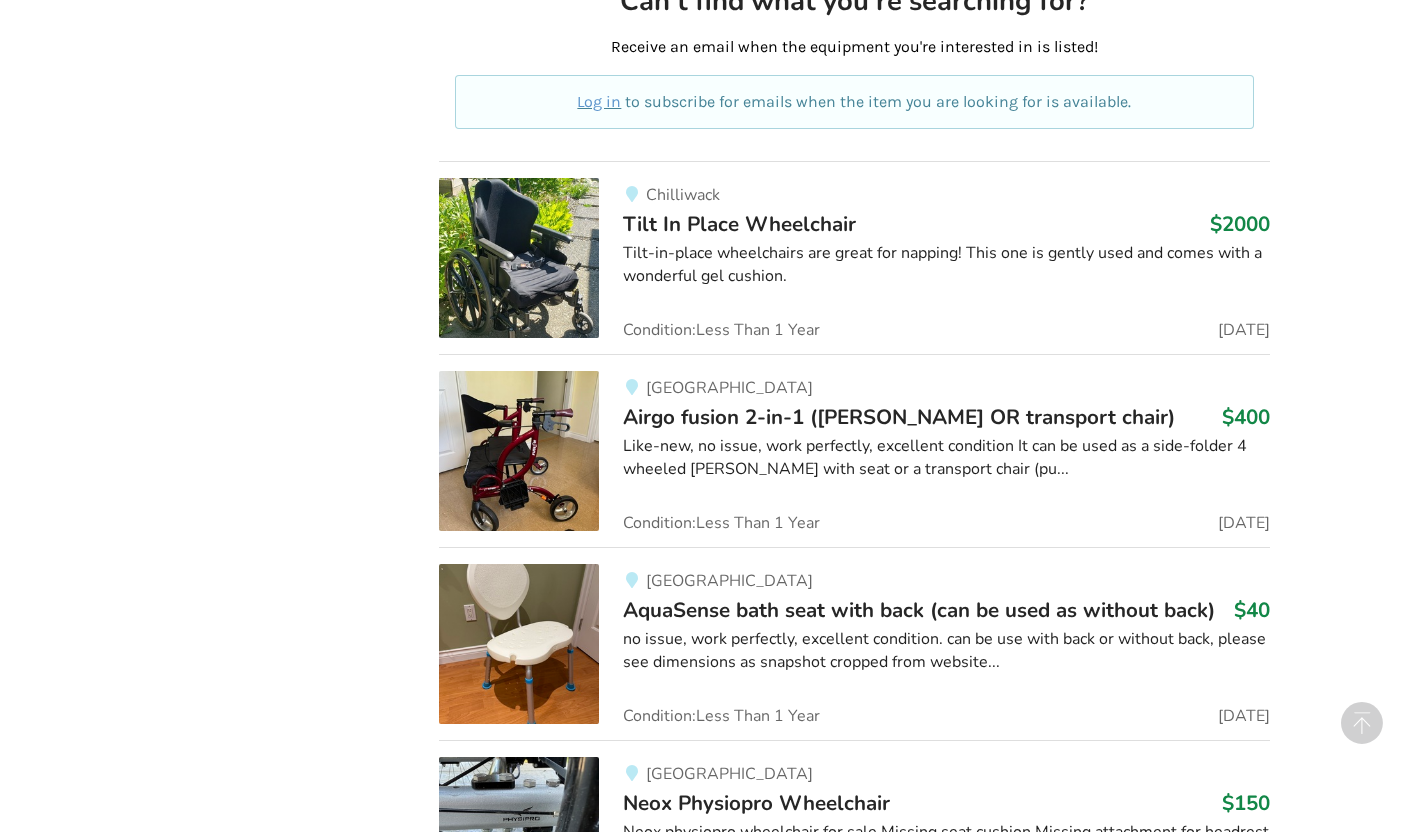 click on "Tilt-in-place wheelchairs are great for napping! This one is gently used and comes with a wonderful gel cushion." at bounding box center (946, 265) 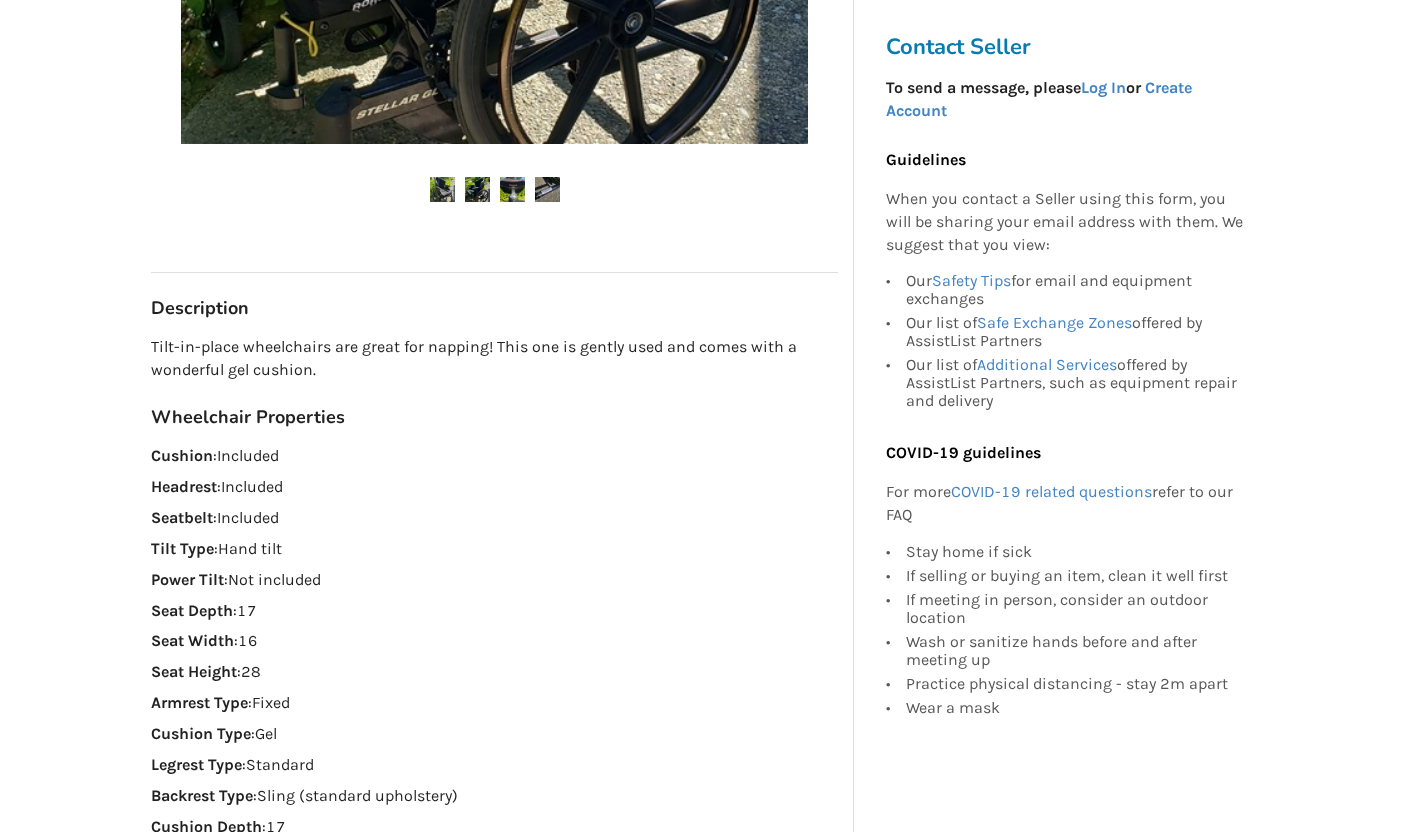 scroll, scrollTop: 0, scrollLeft: 0, axis: both 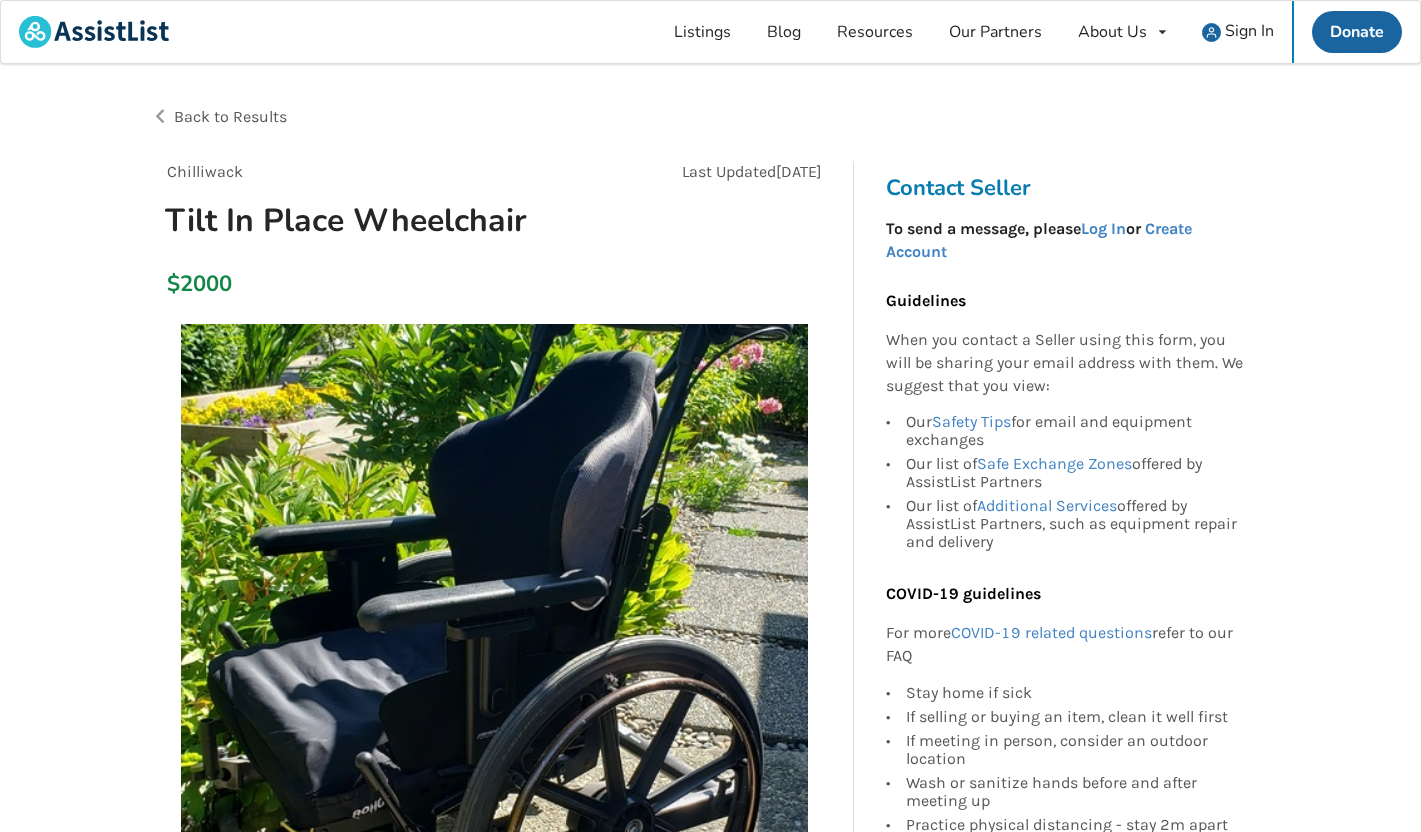 click on "Back to Results" at bounding box center (230, 116) 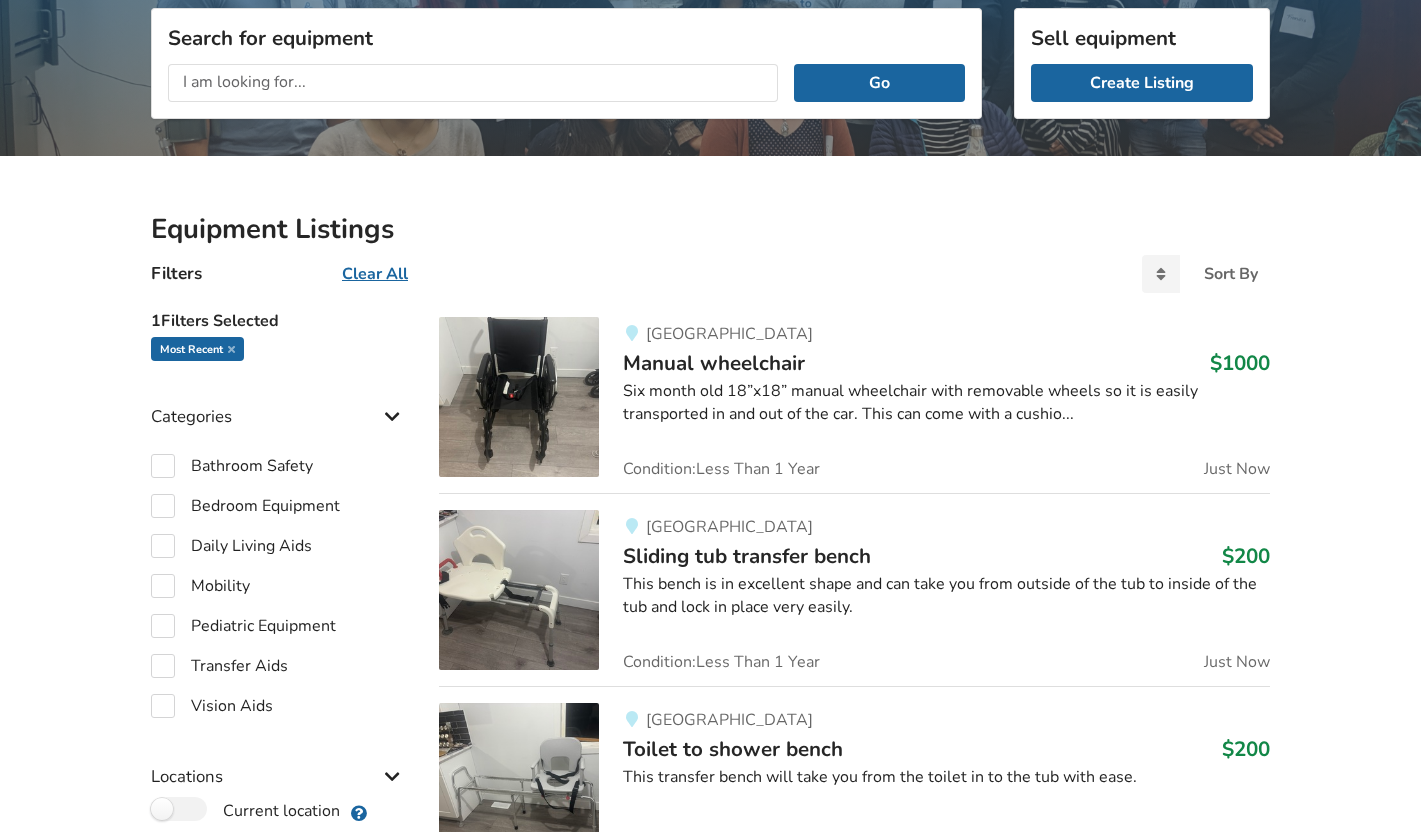 scroll, scrollTop: 0, scrollLeft: 0, axis: both 